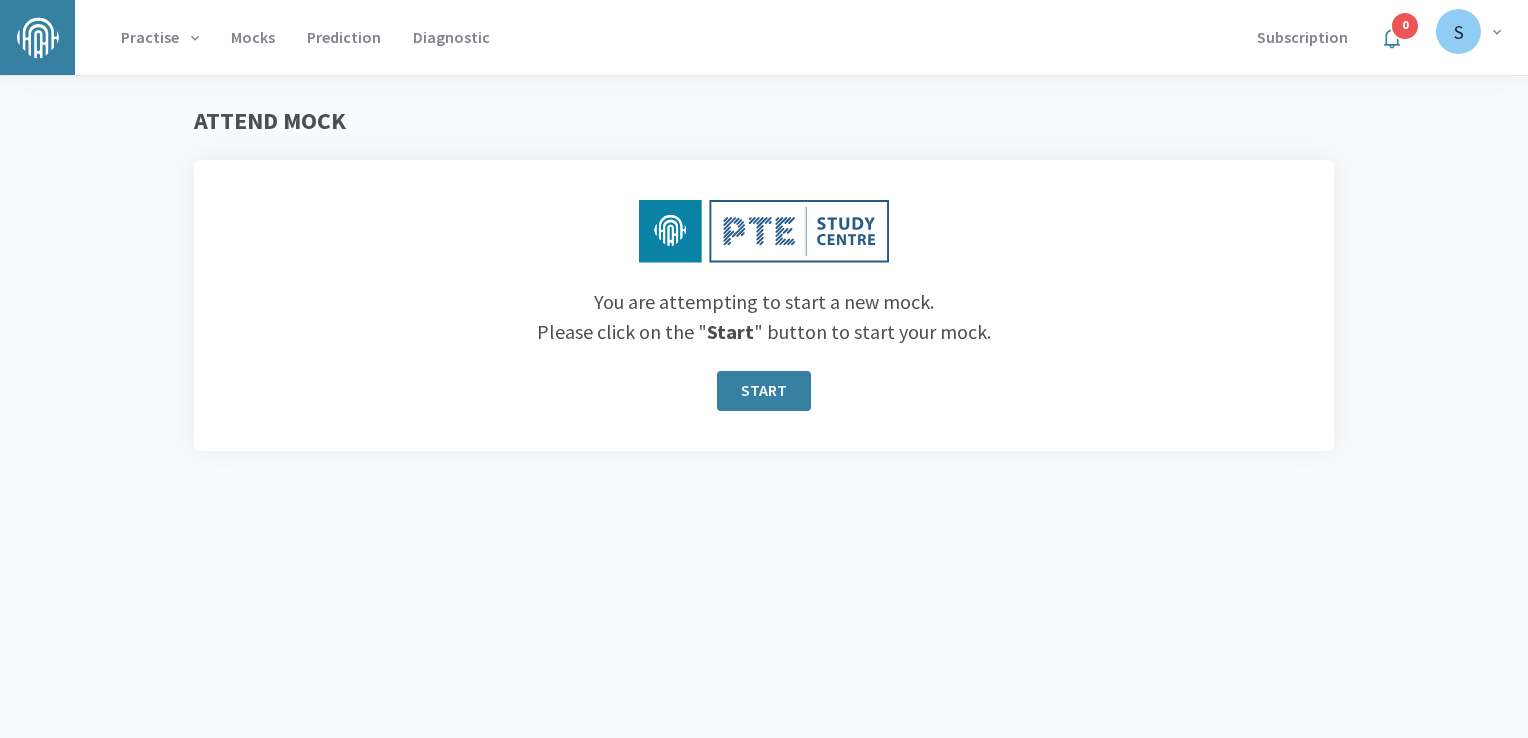 scroll, scrollTop: 0, scrollLeft: 0, axis: both 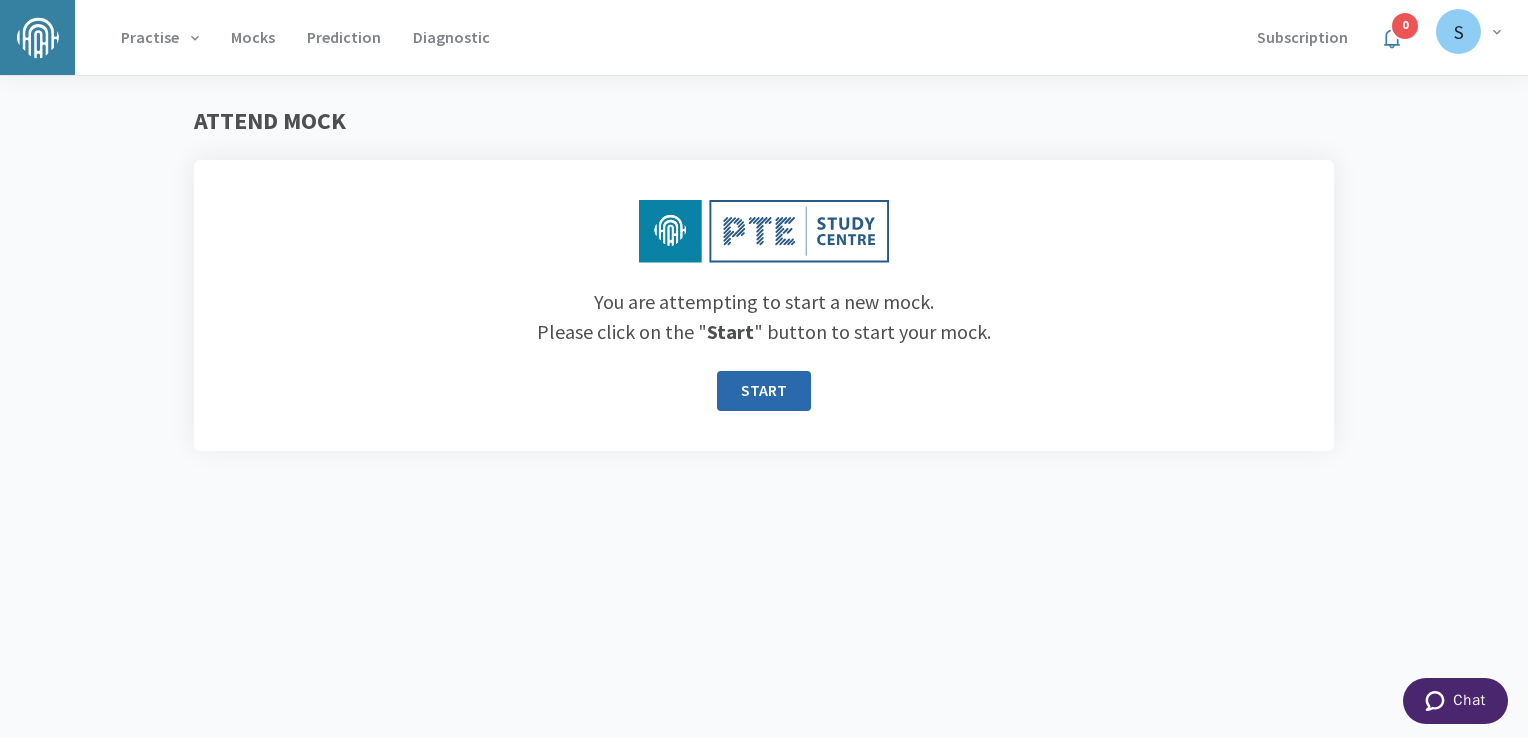 click on "START" at bounding box center [764, 391] 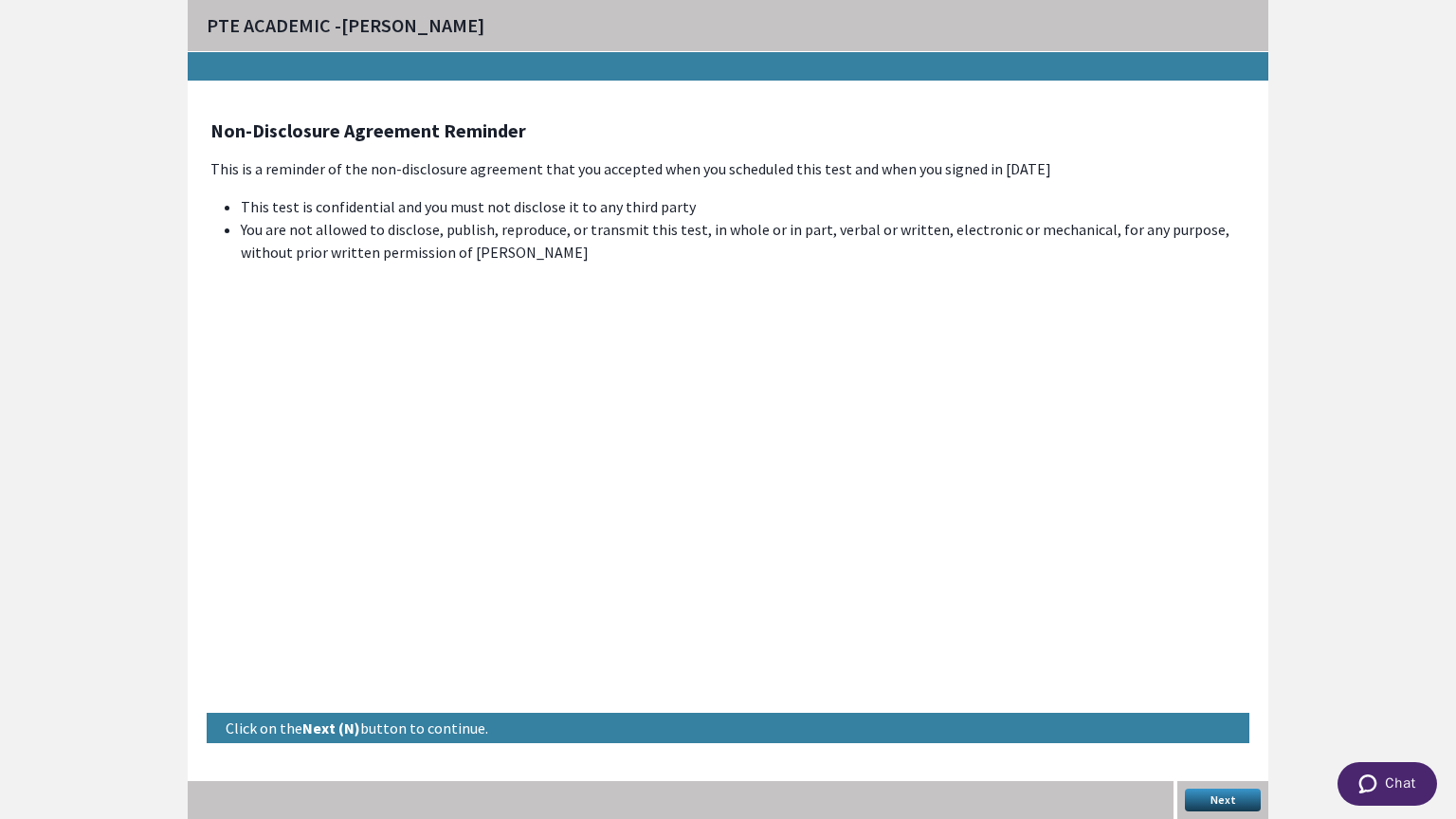 click on "Next" at bounding box center (1223, 800) 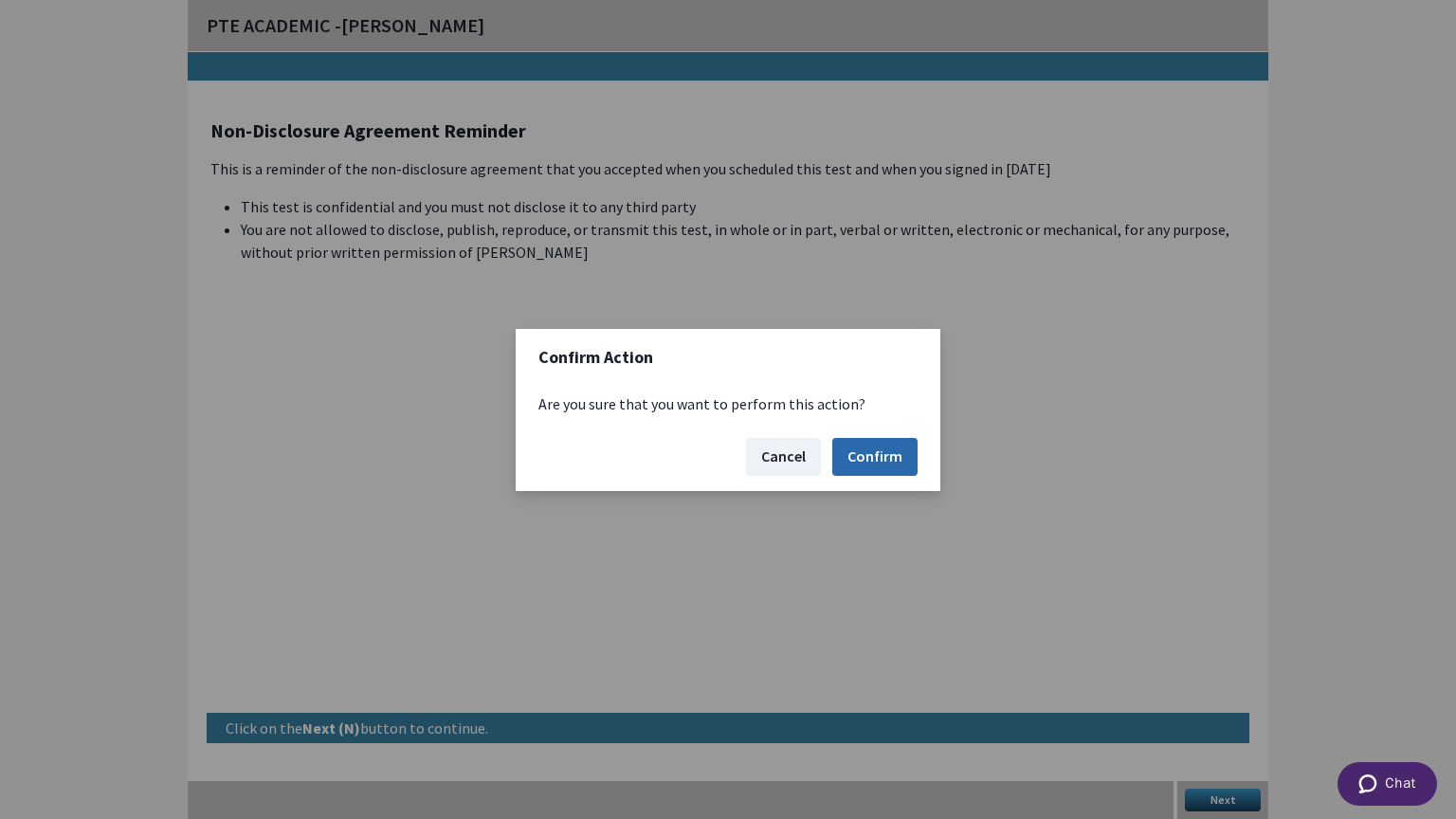 click on "Confirm" at bounding box center [875, 457] 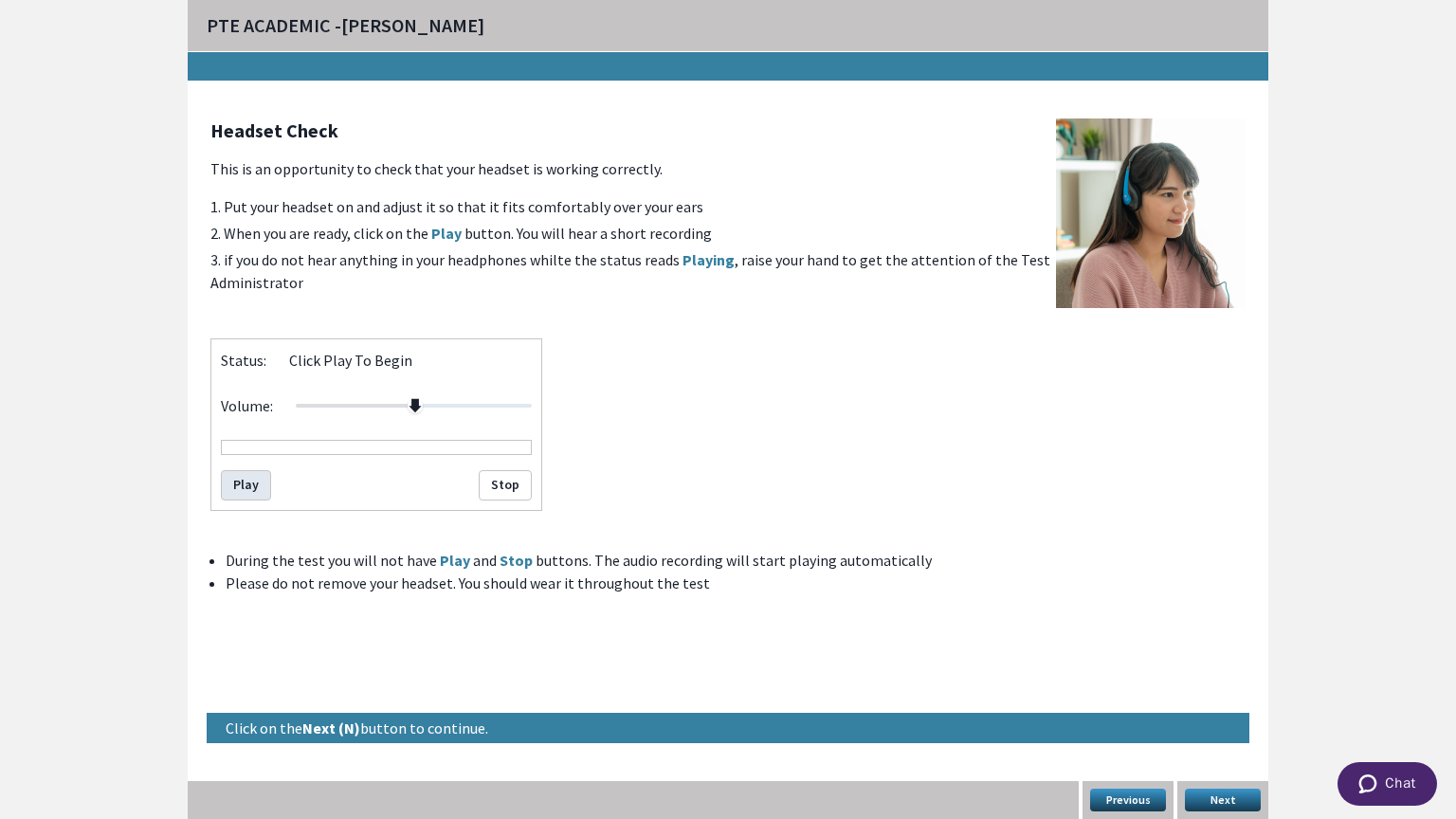 click on "Play" at bounding box center (246, 485) 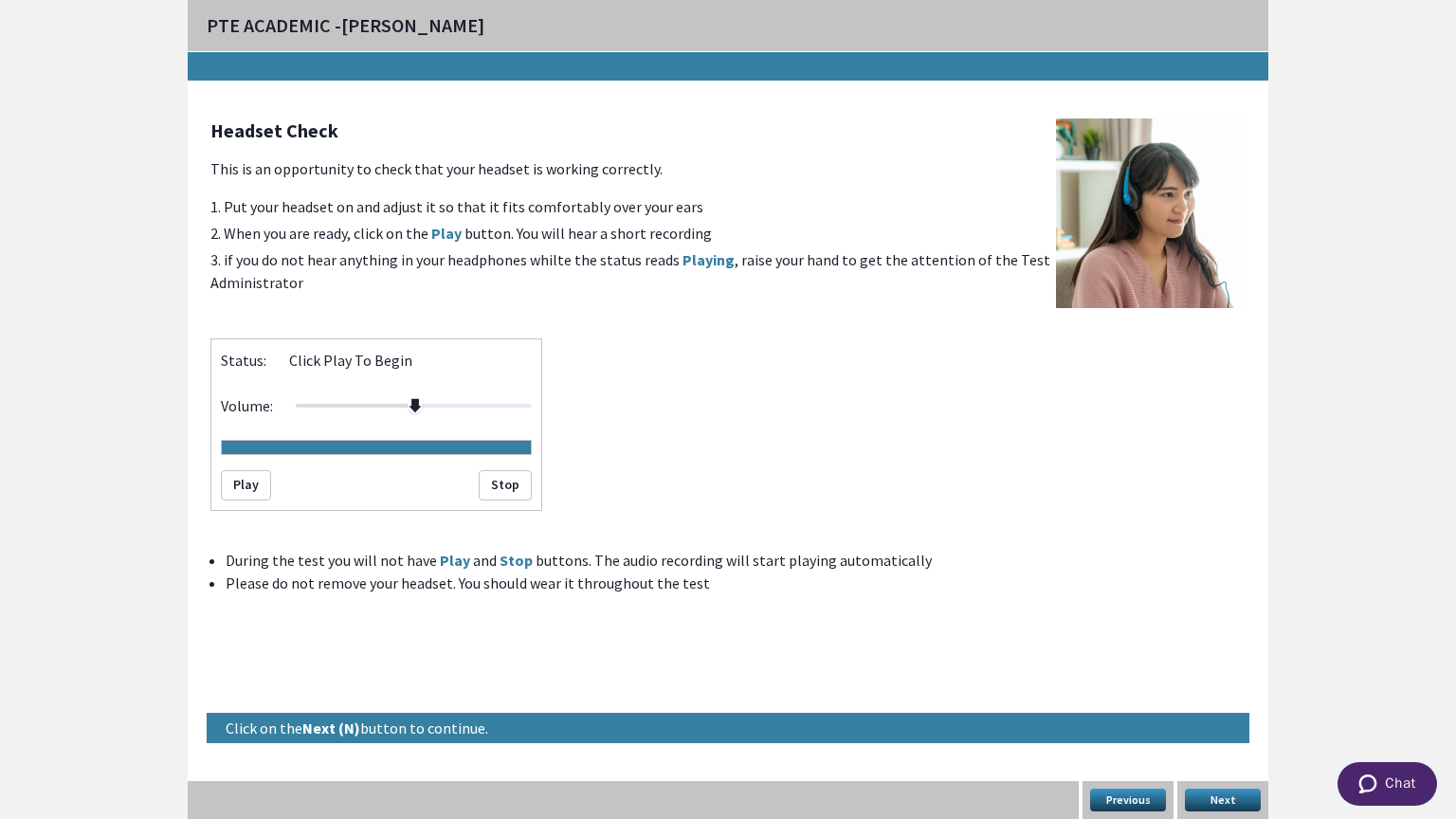 click on "Next" at bounding box center [1223, 800] 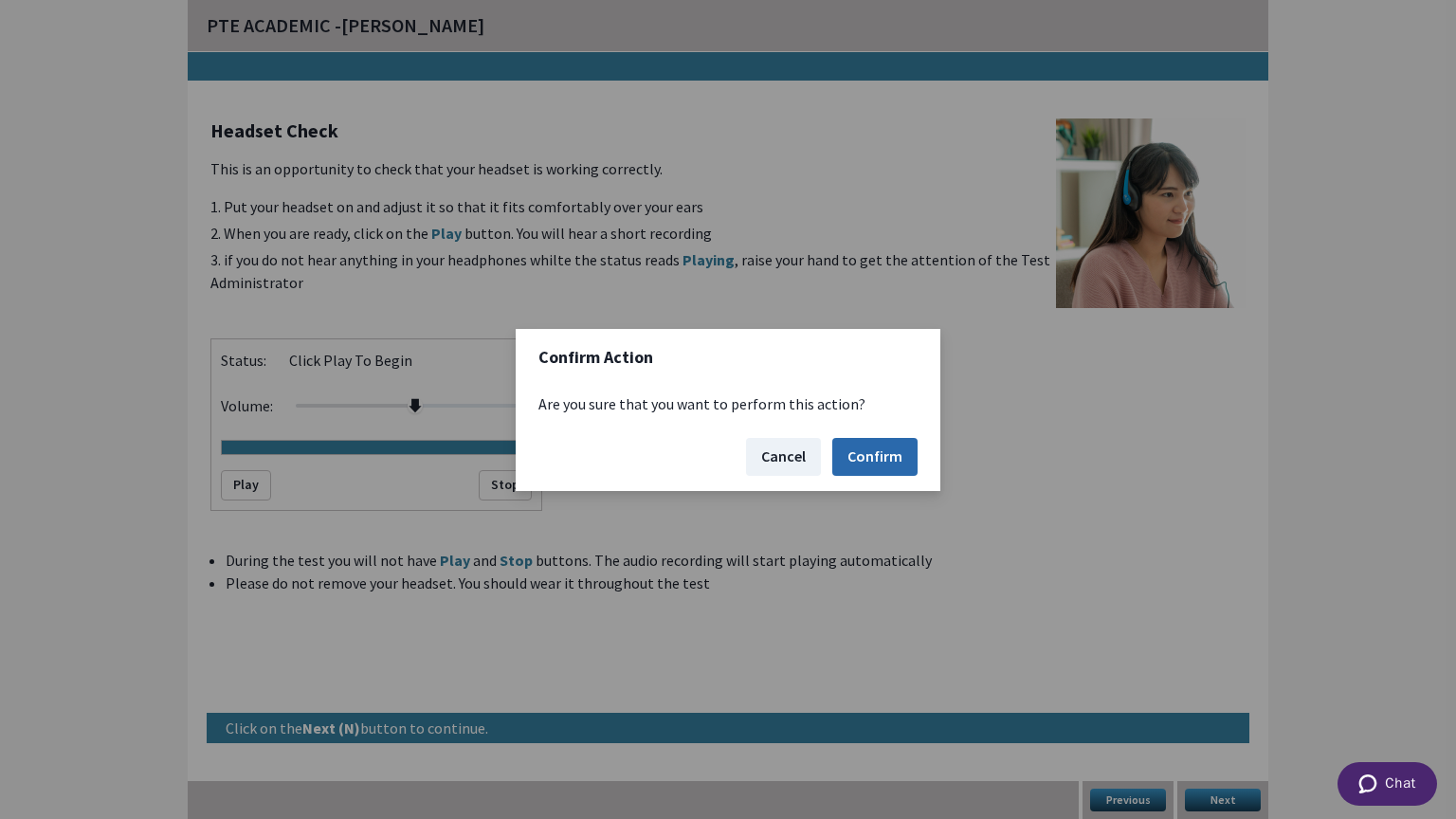 click on "Confirm" at bounding box center [875, 457] 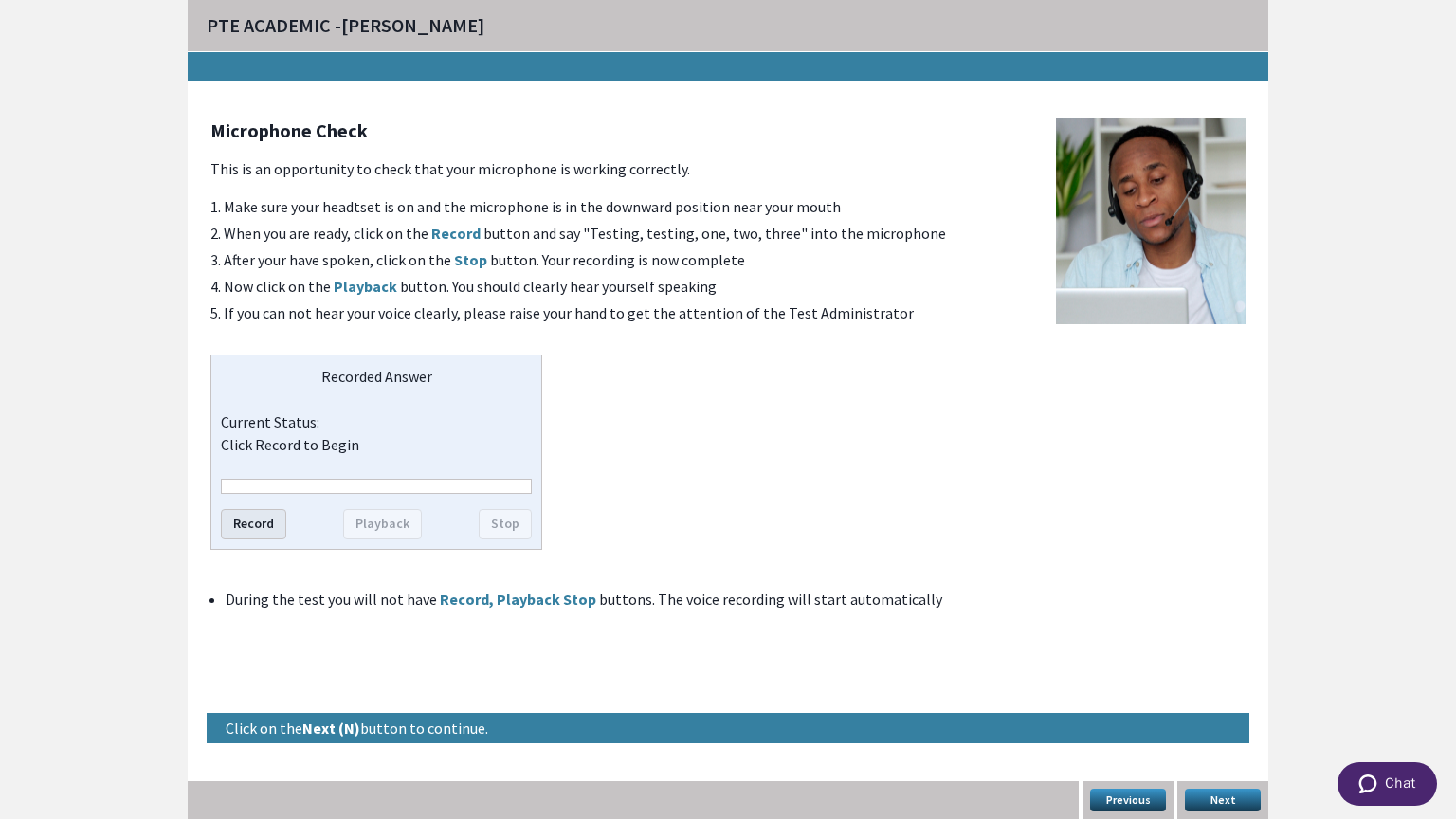 click on "Record" at bounding box center [253, 524] 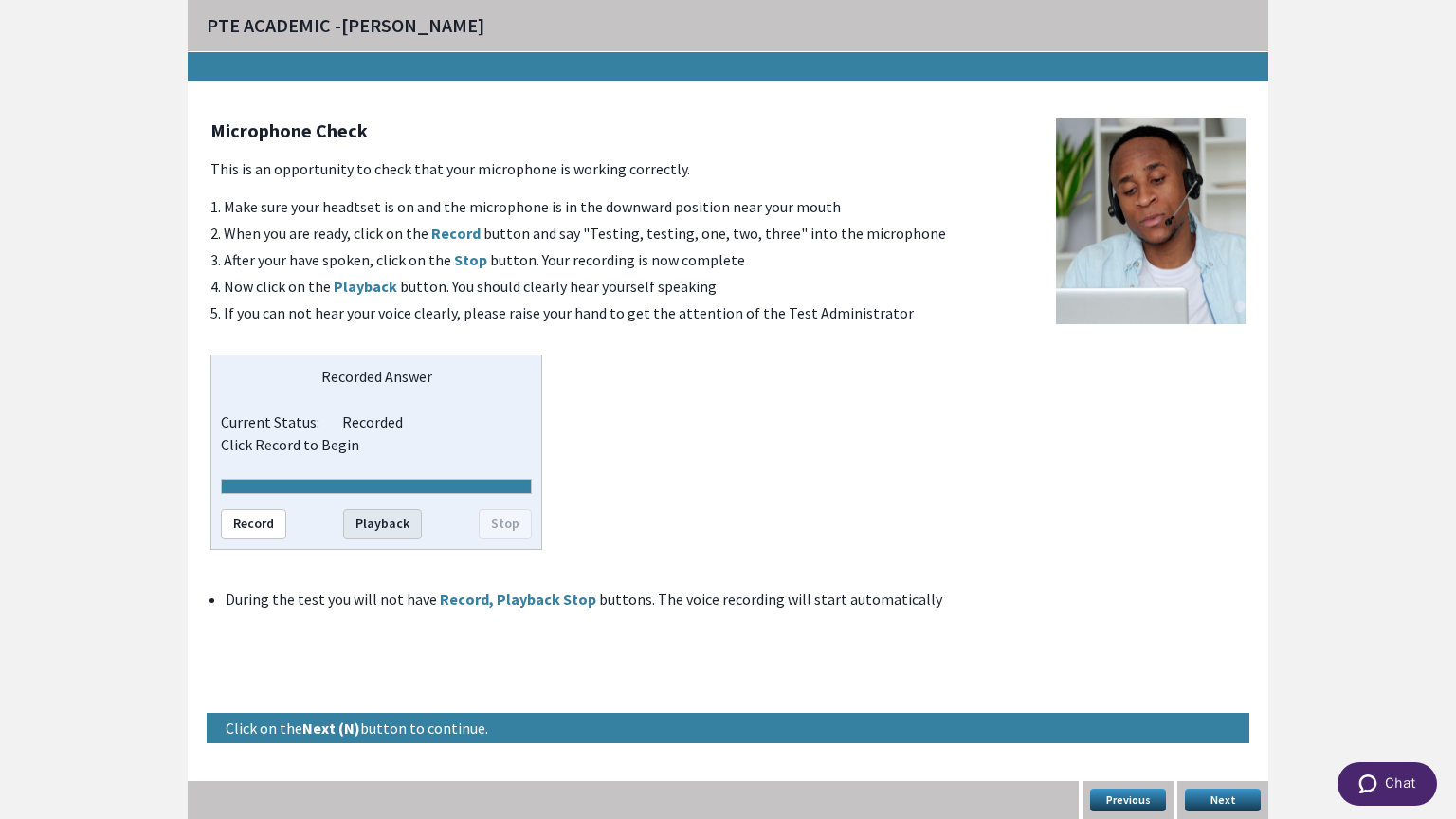click on "Playback" at bounding box center [382, 524] 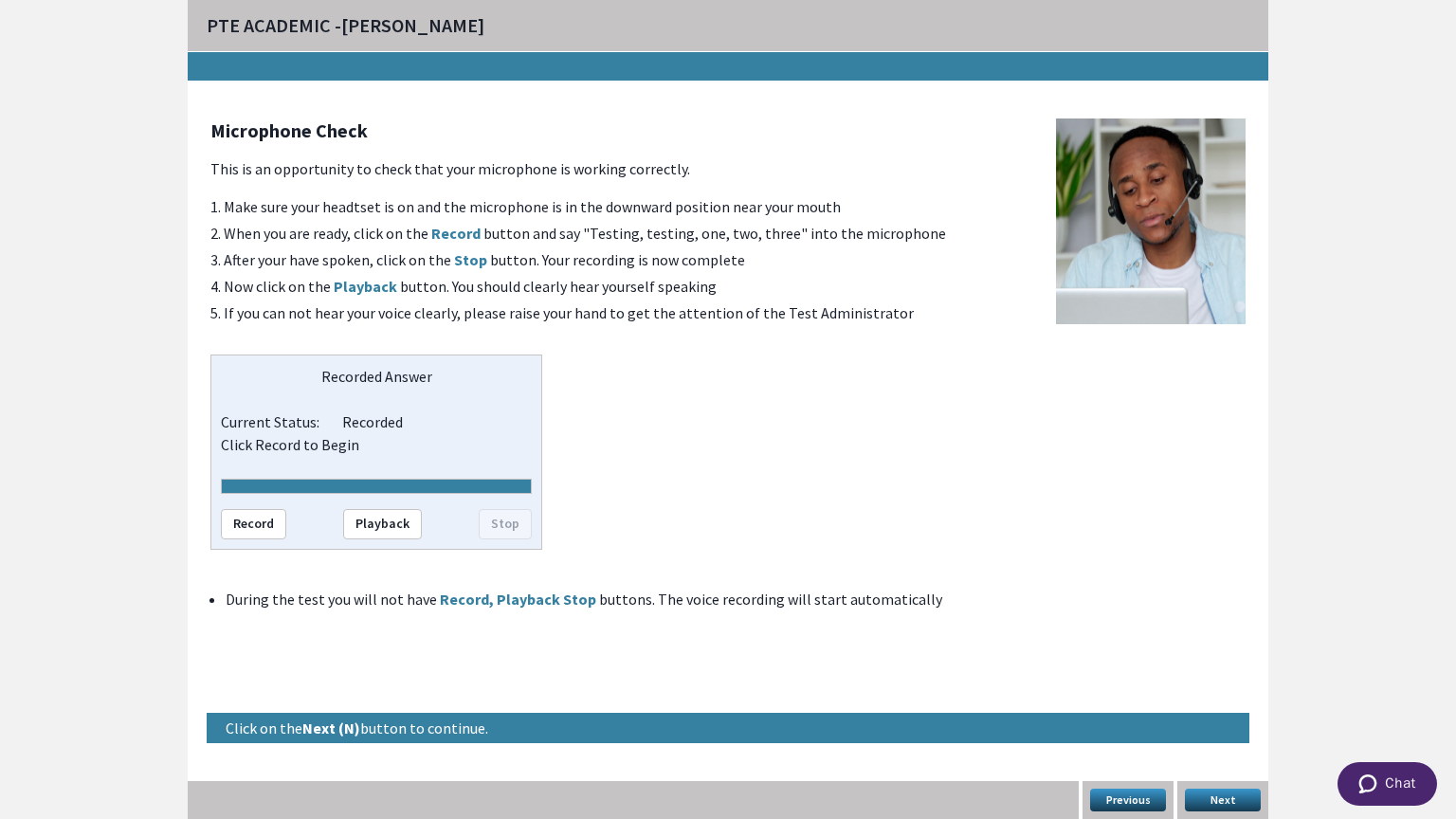 click on "Next" at bounding box center [1223, 800] 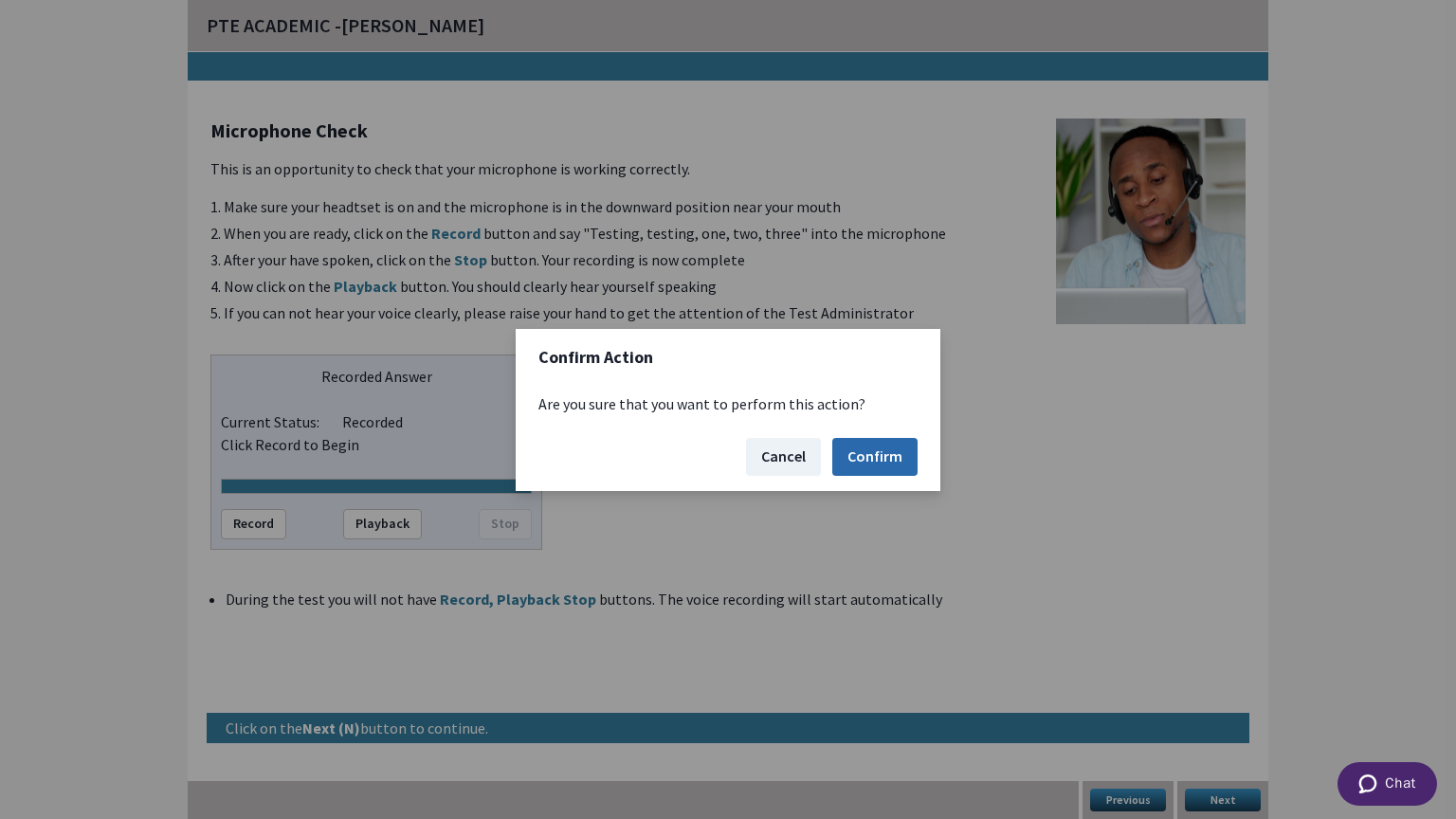 click on "Confirm" at bounding box center [875, 457] 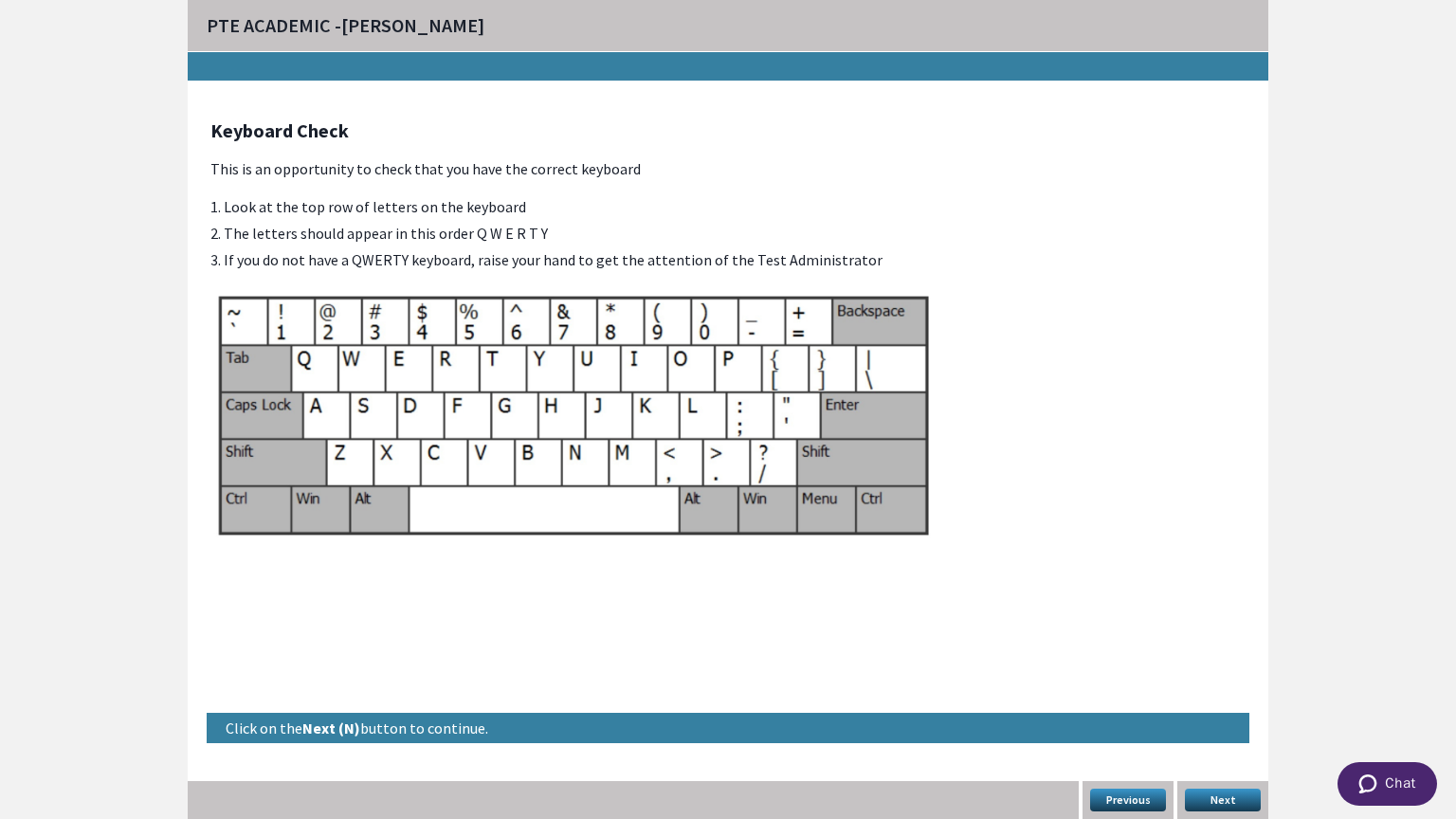 click on "Next" at bounding box center (1223, 800) 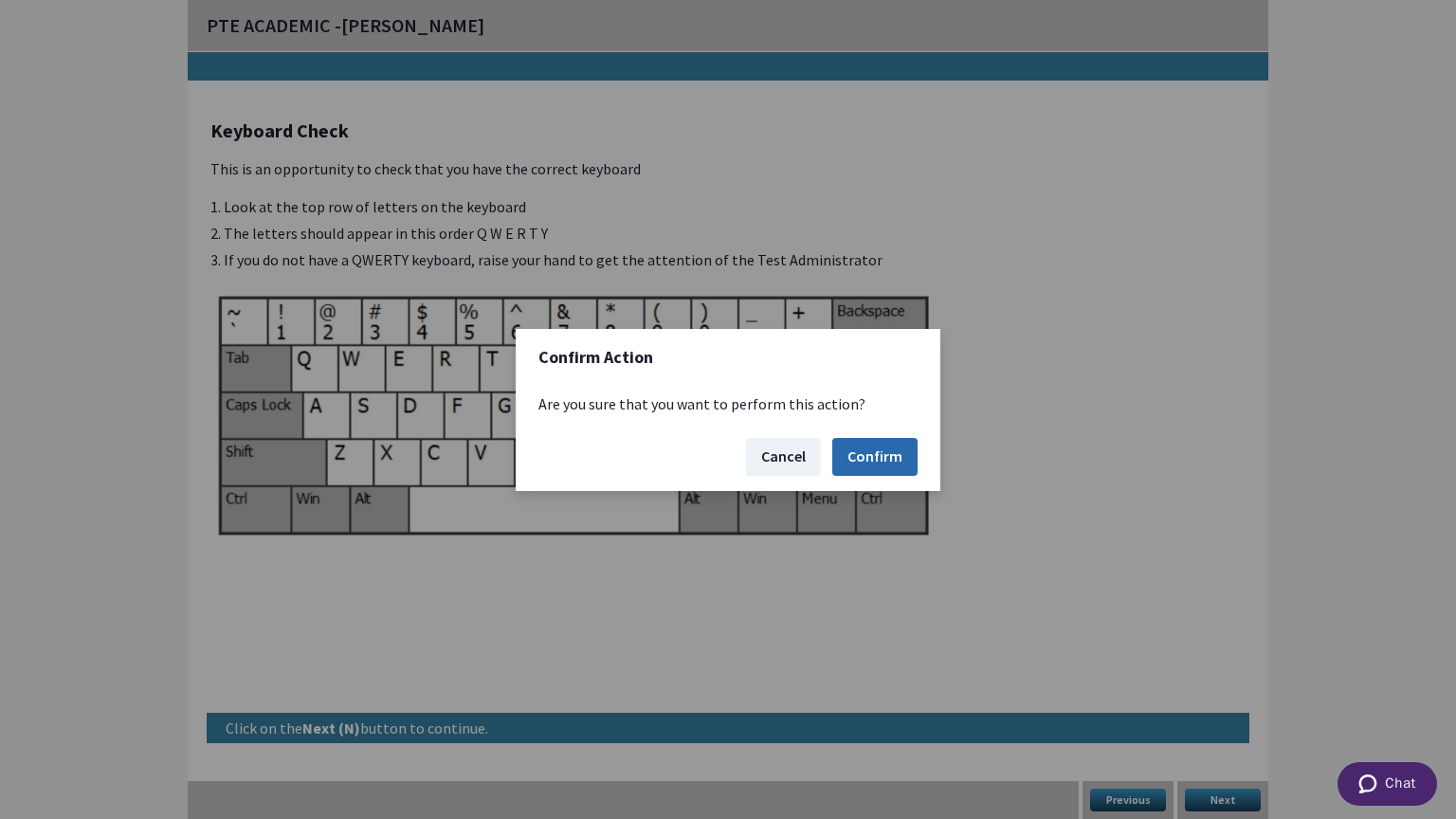 click on "Confirm" at bounding box center (875, 457) 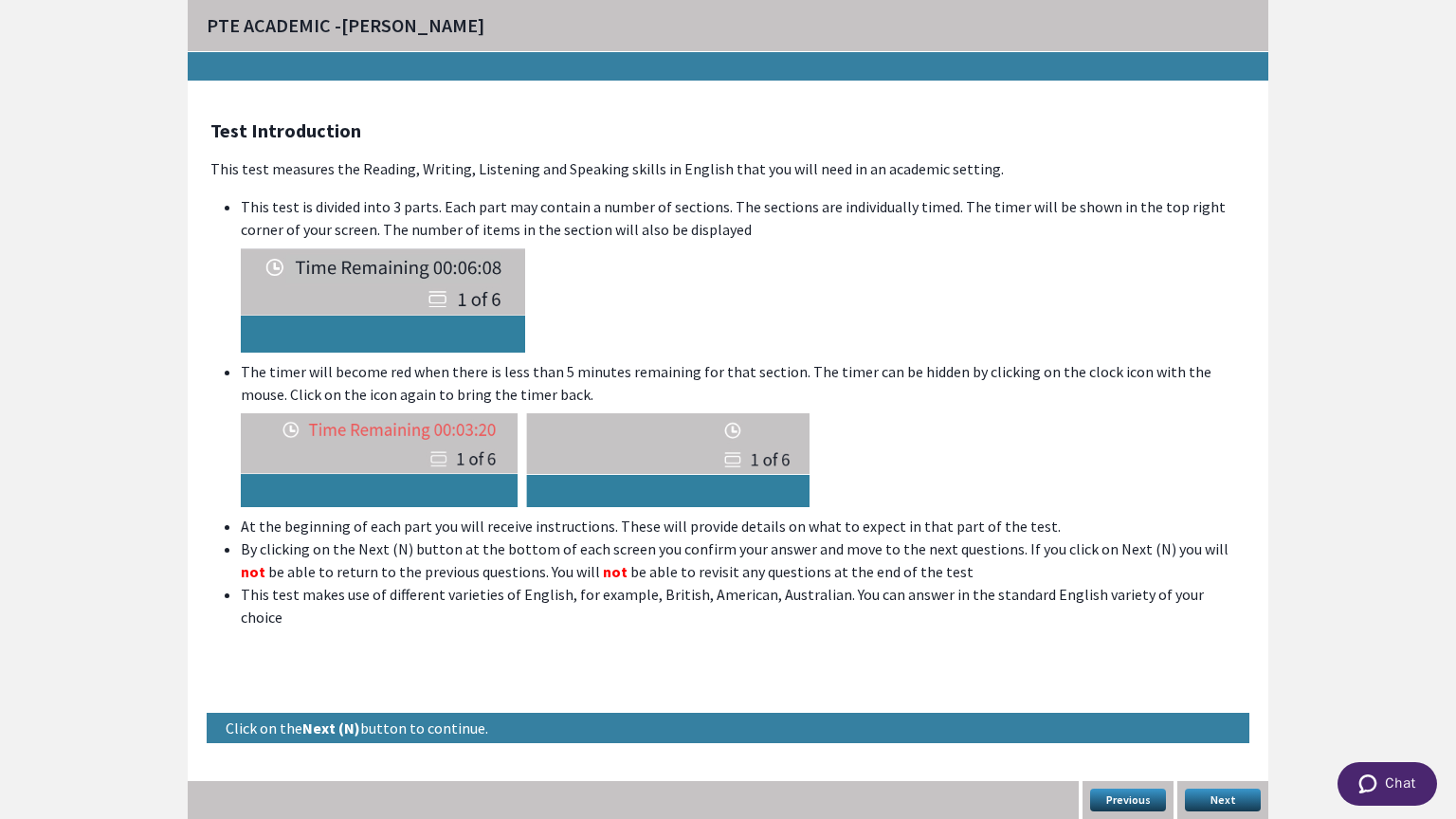 click on "Next" at bounding box center [1223, 800] 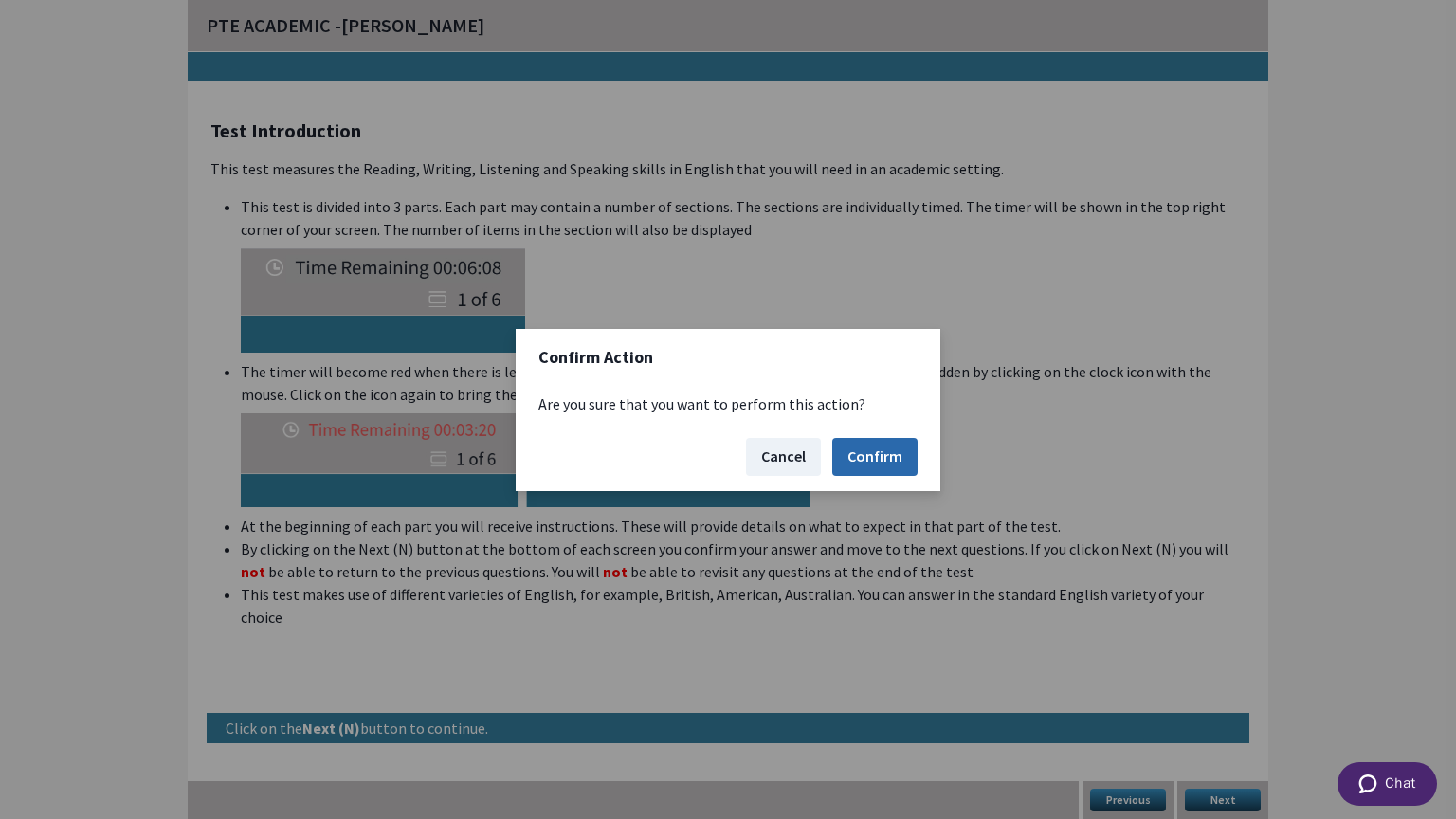 click on "Confirm" at bounding box center [875, 457] 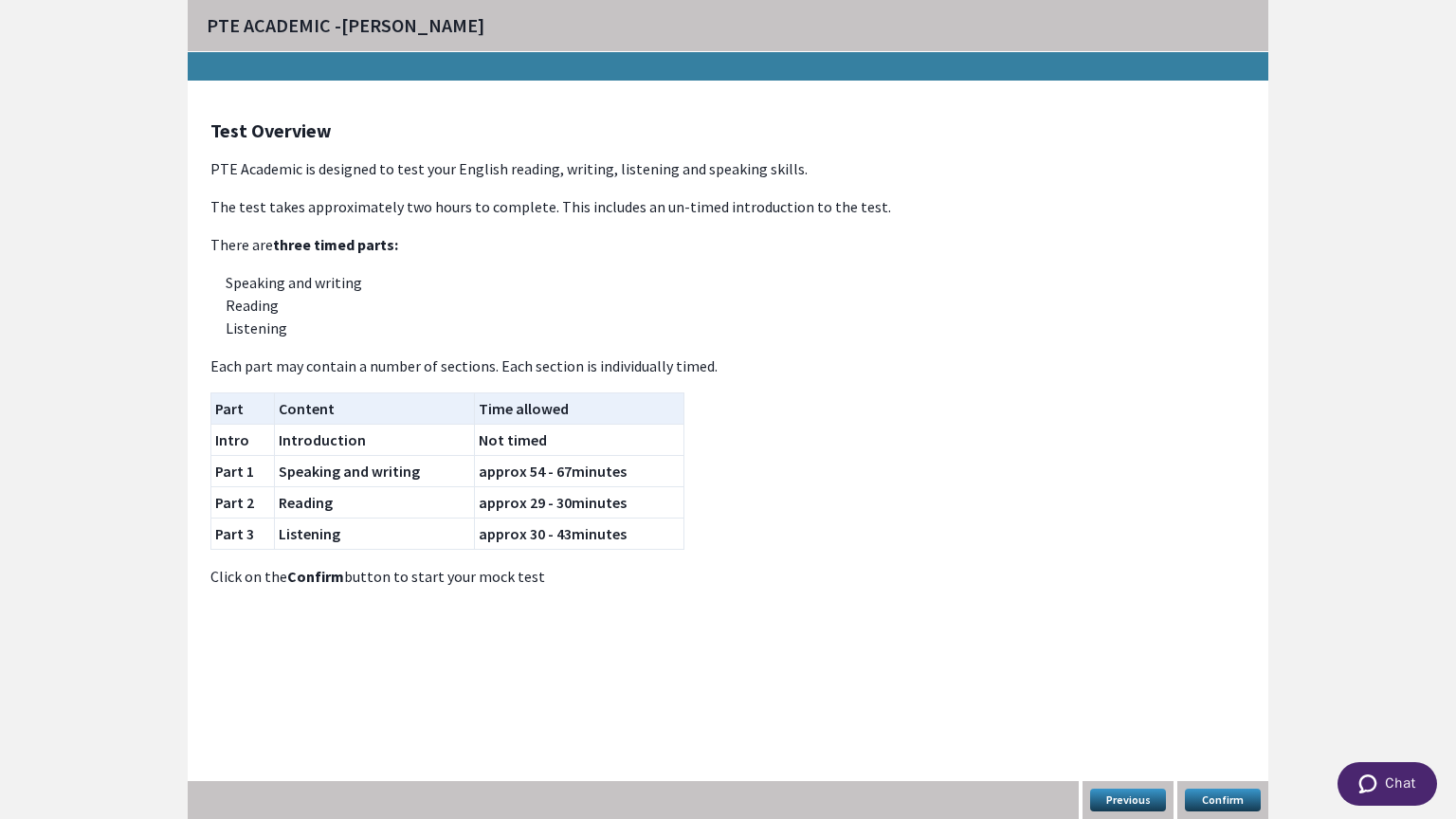 click on "Confirm" at bounding box center (1223, 800) 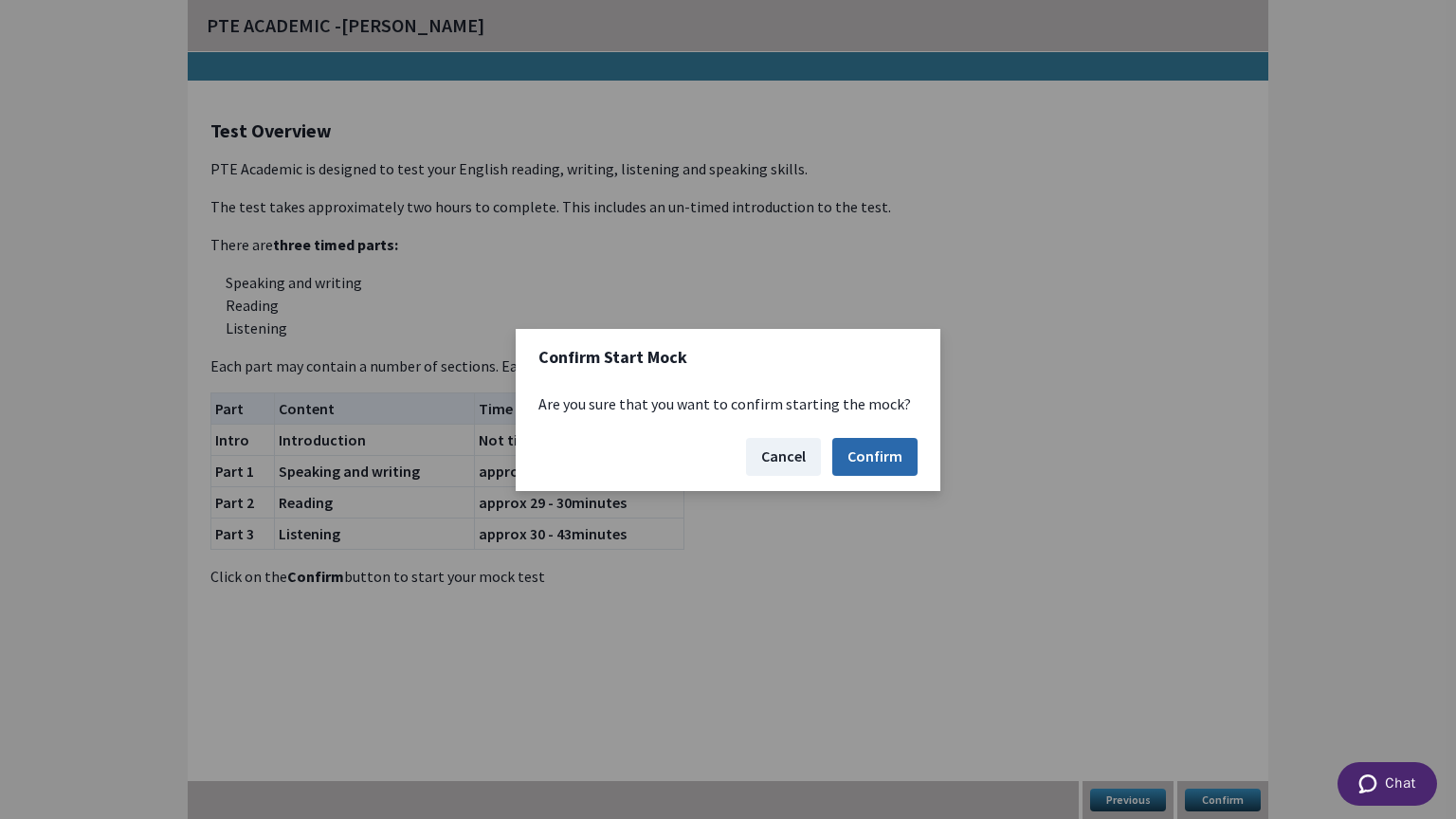 click on "Confirm" at bounding box center [875, 457] 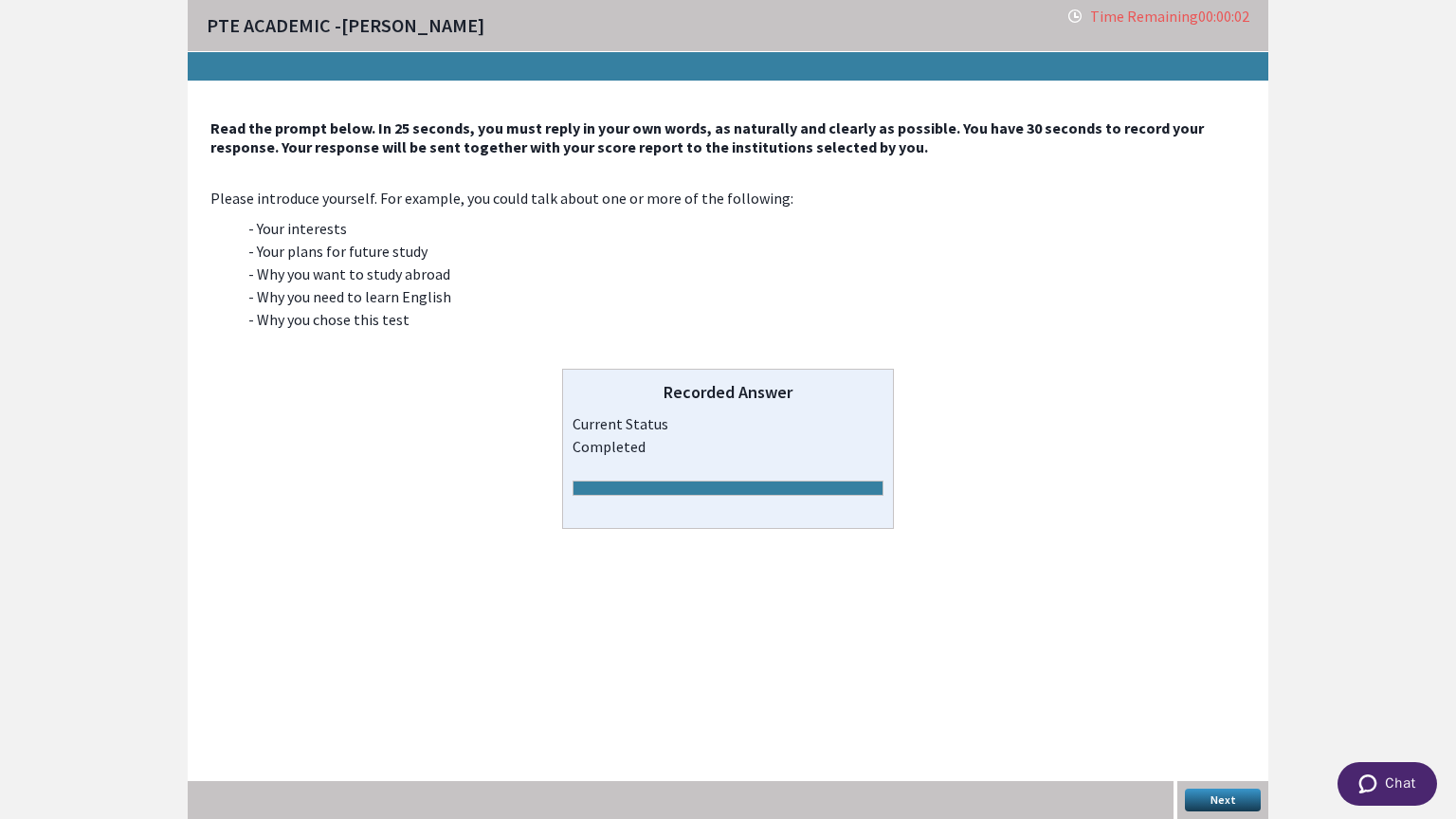 click on "Next" at bounding box center [1223, 800] 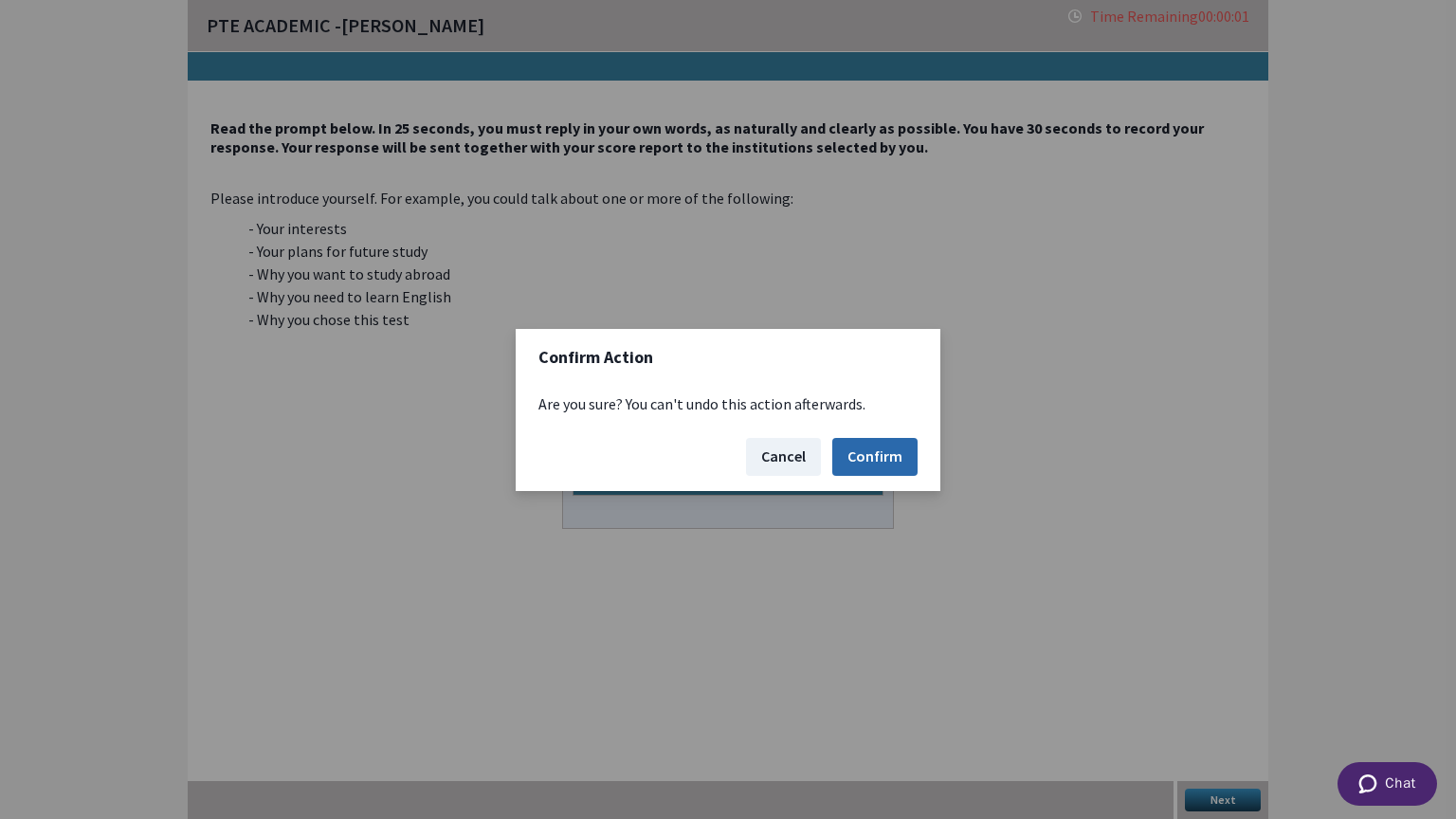 click on "Confirm" at bounding box center [875, 457] 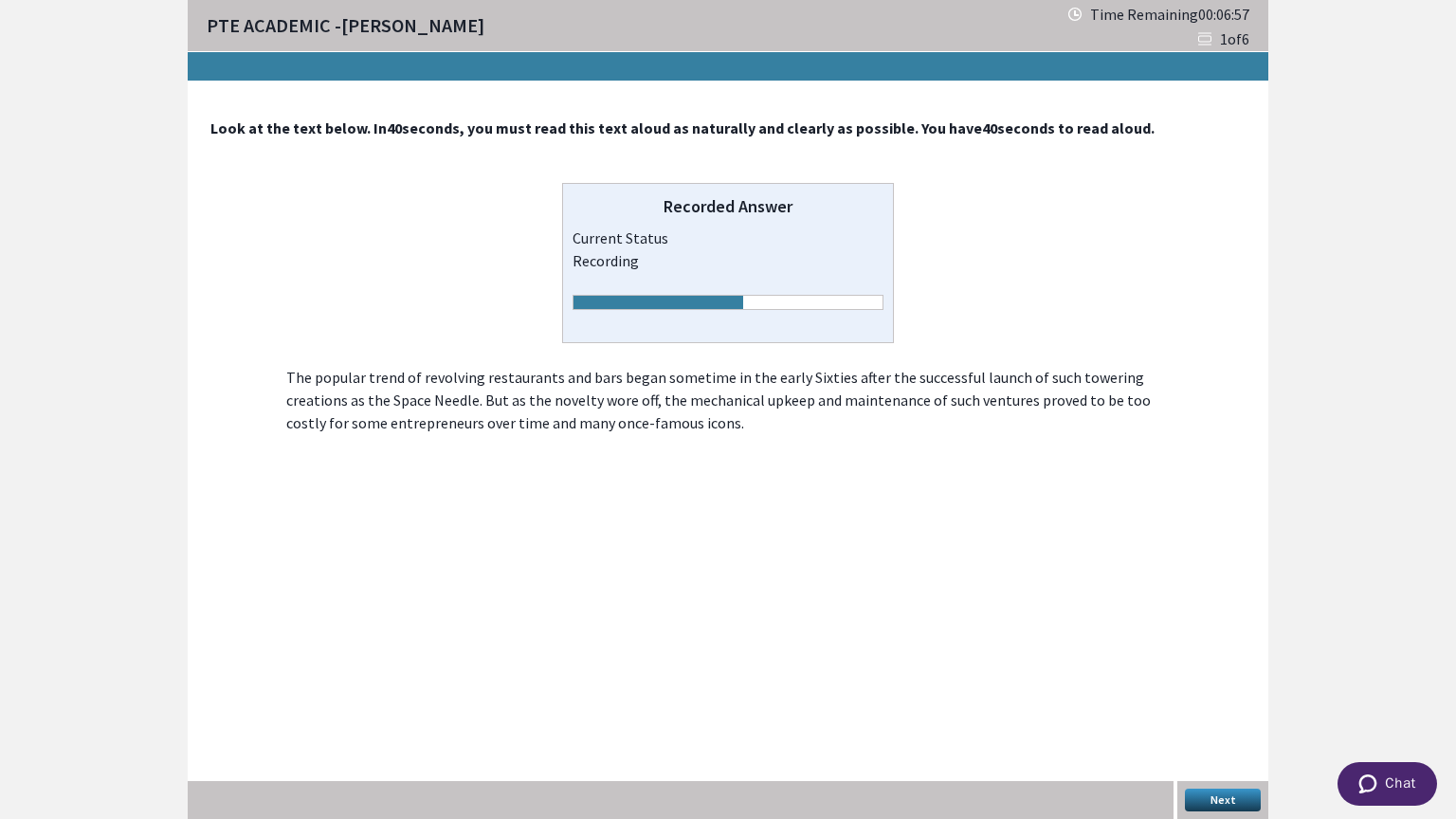 click on "Next" at bounding box center (1223, 800) 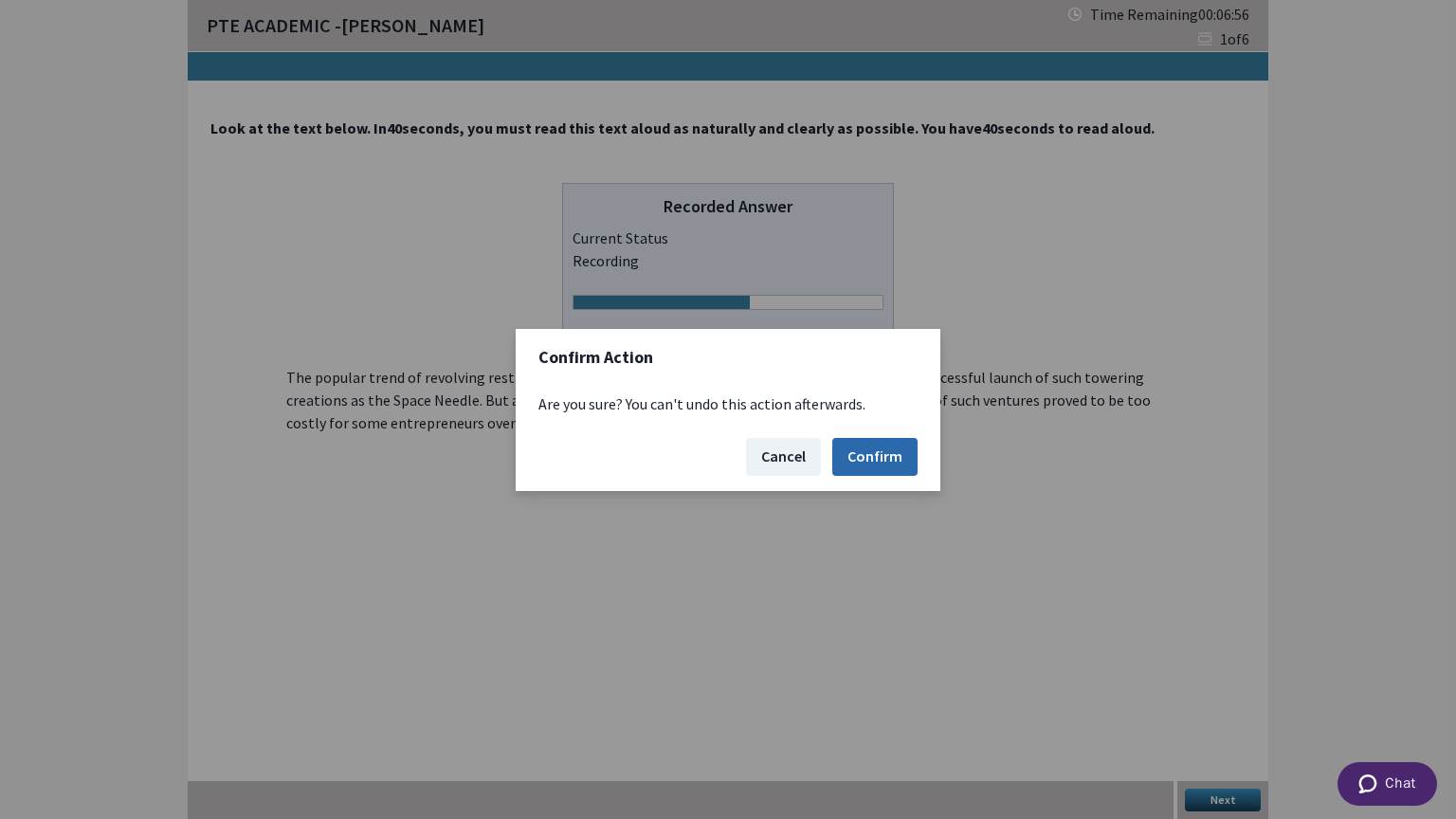 click on "Confirm" at bounding box center [875, 457] 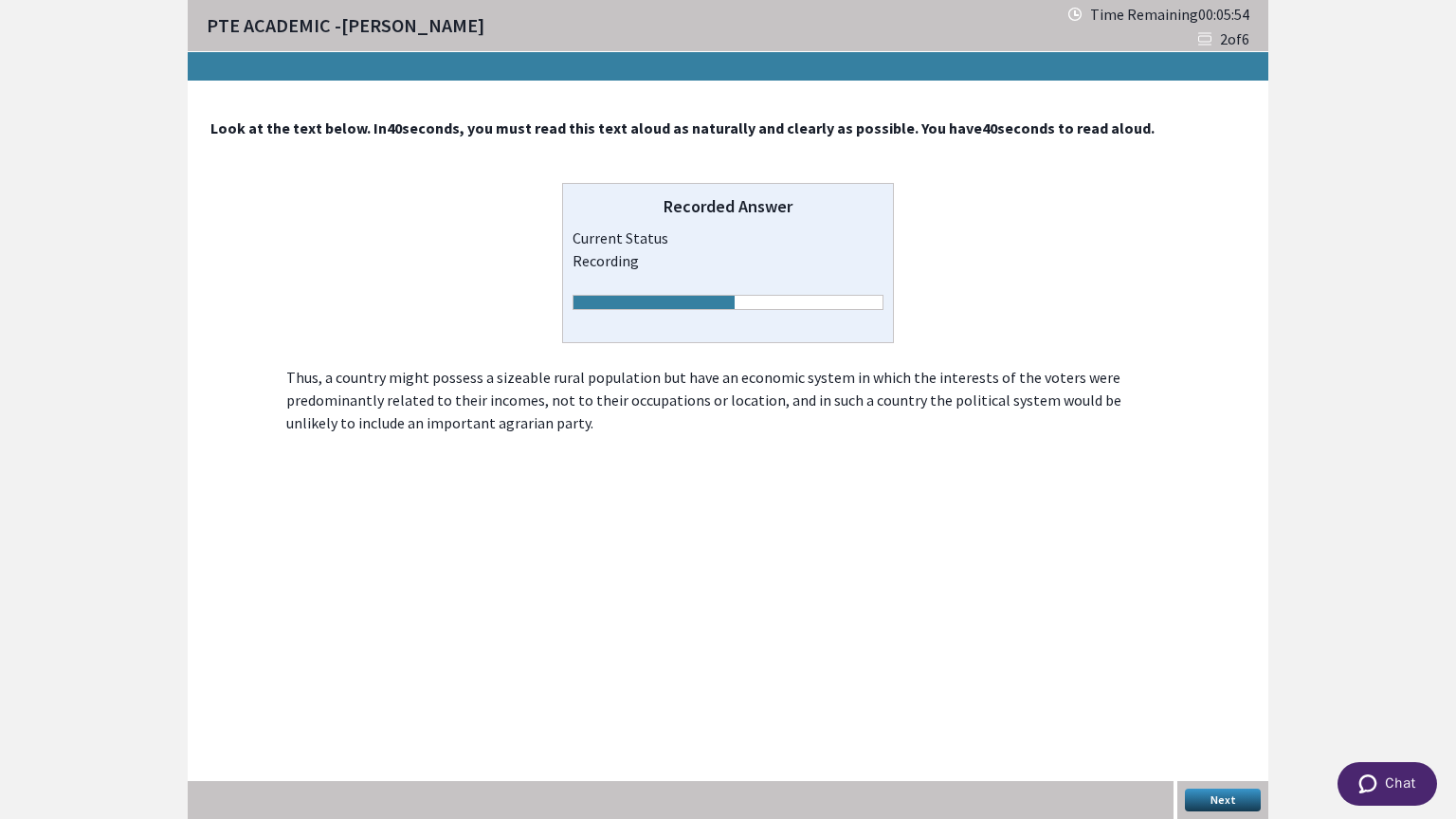 click on "Next" at bounding box center [1223, 800] 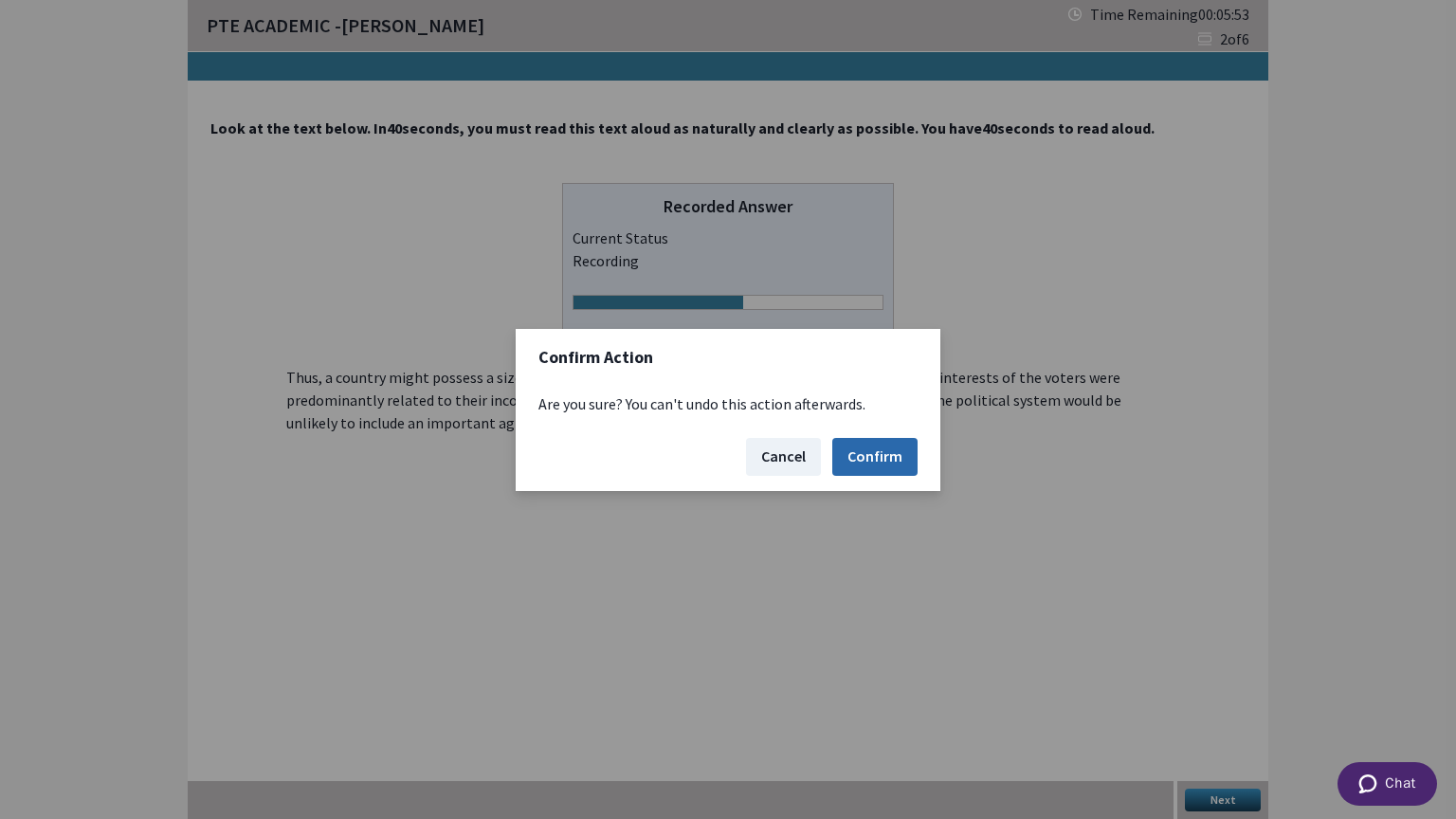 click on "Confirm" at bounding box center (875, 457) 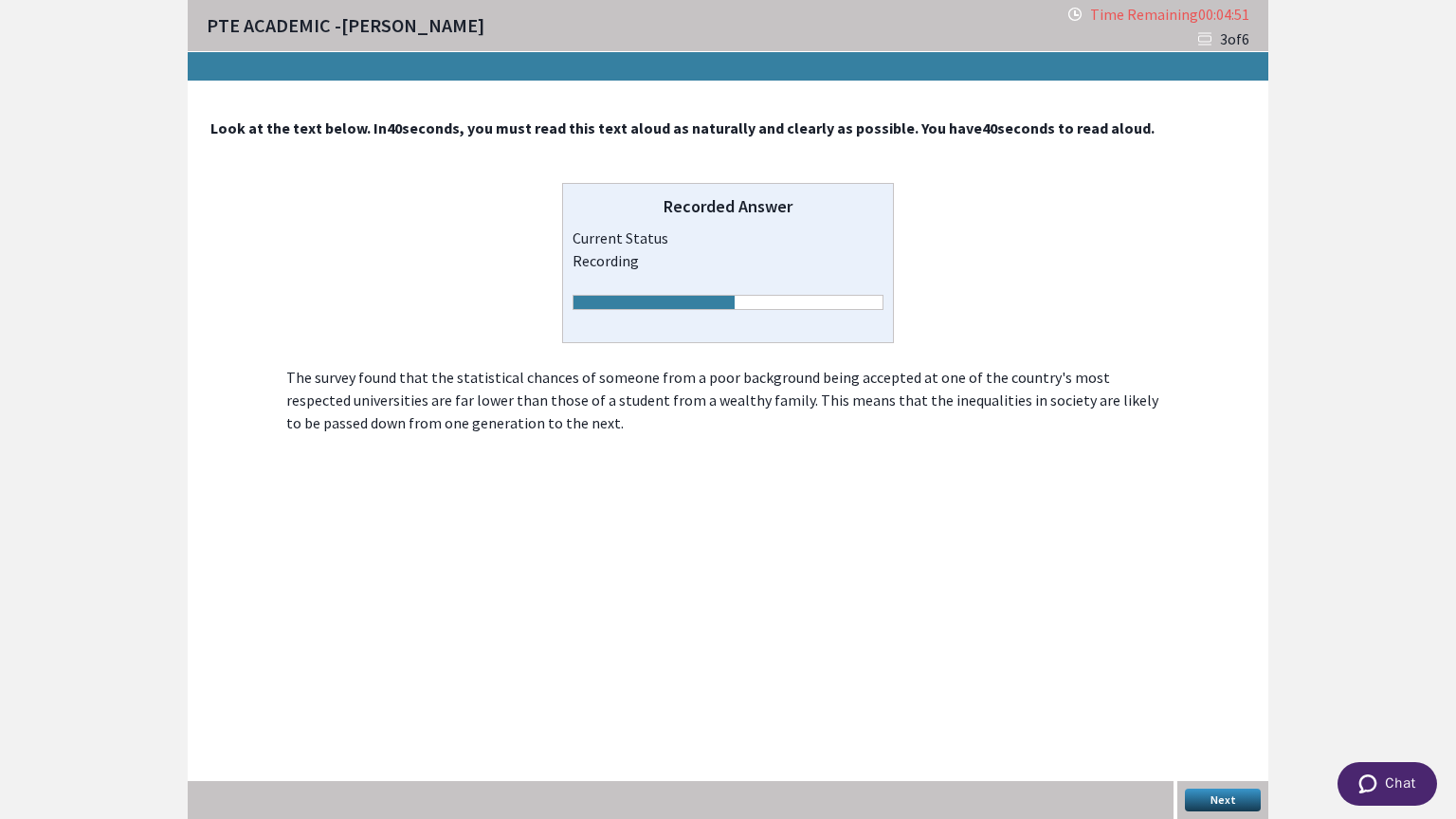 click on "Next" at bounding box center [1223, 800] 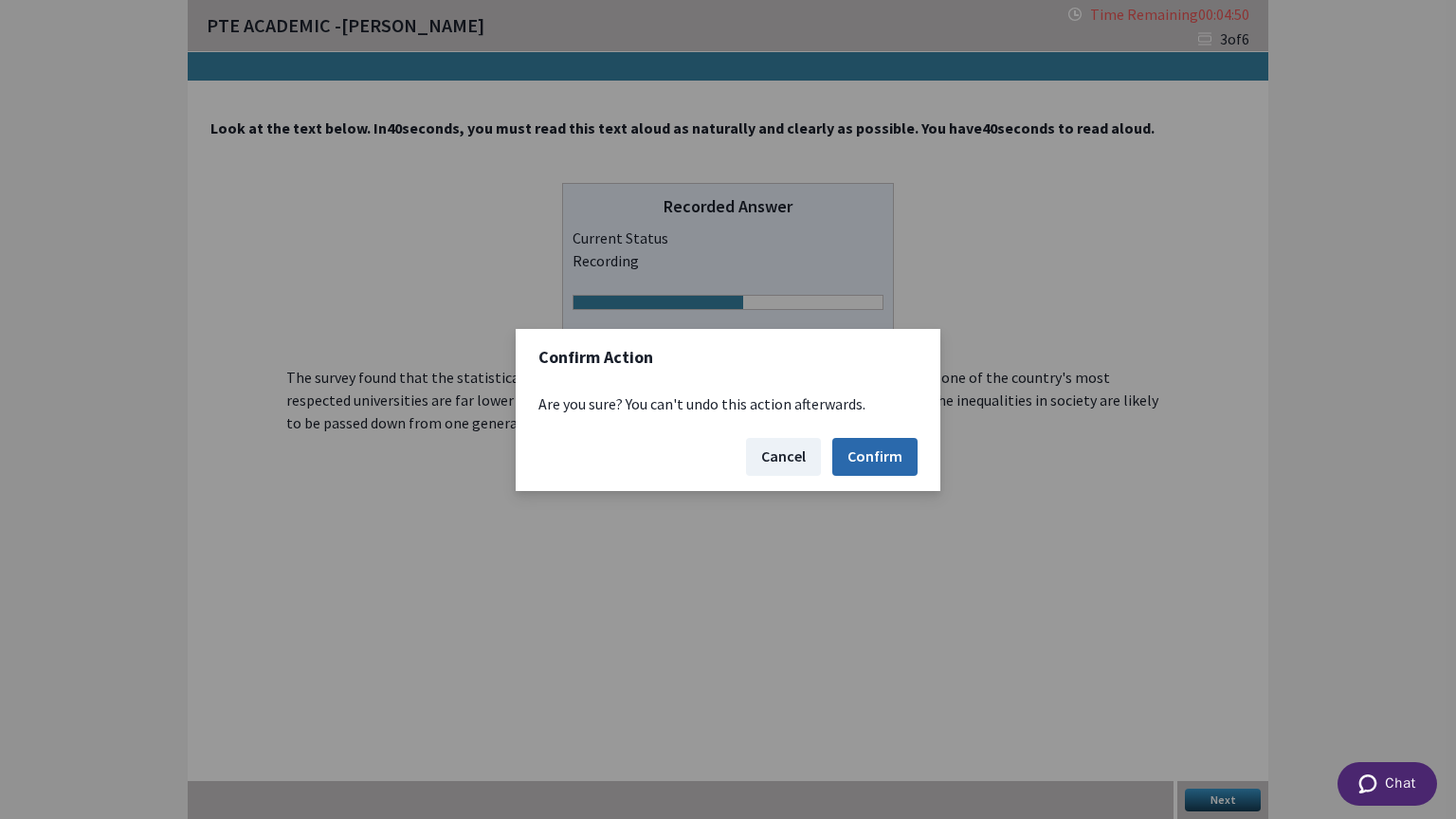 click on "Confirm" at bounding box center [875, 457] 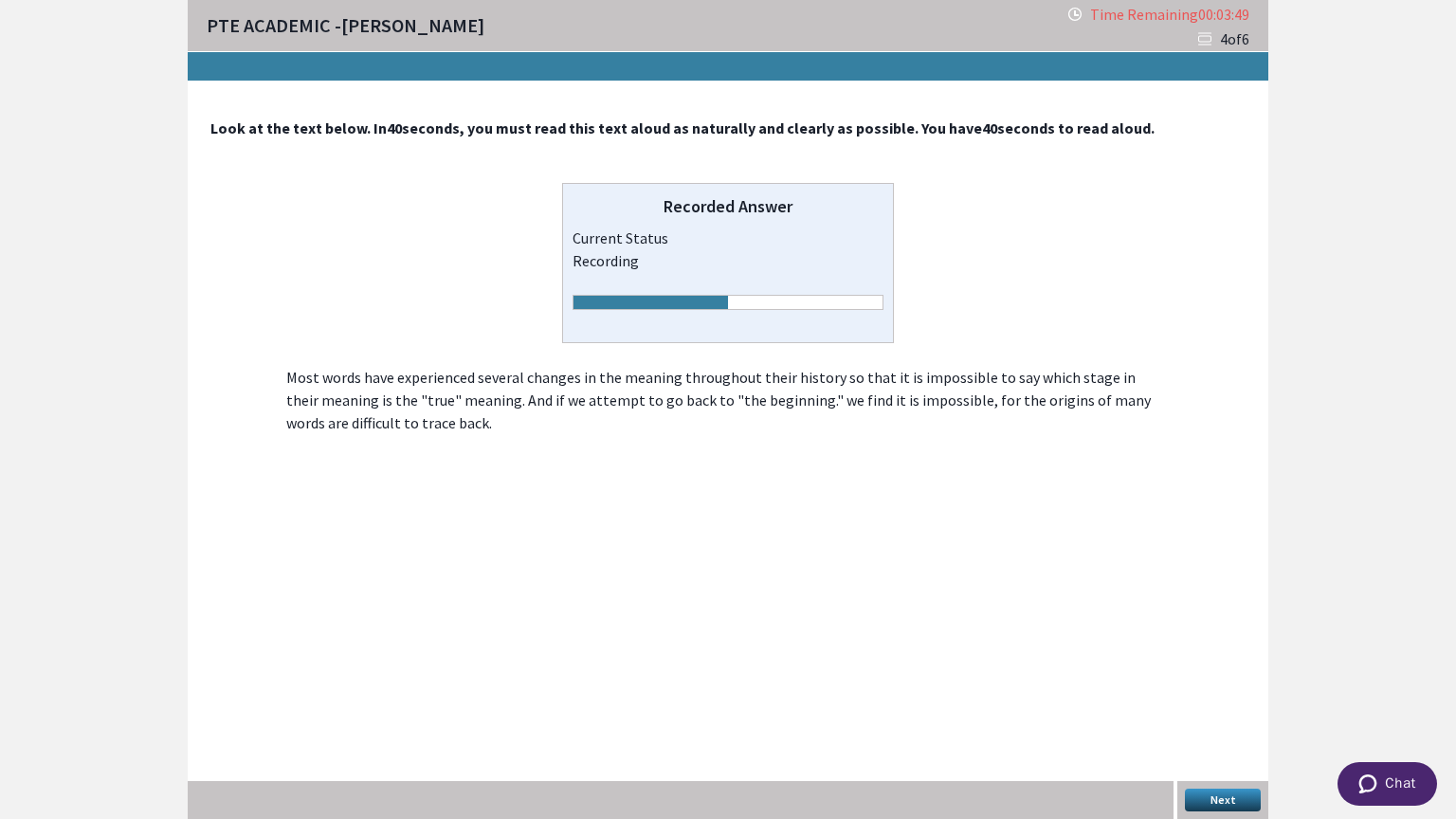 click on "Next" at bounding box center [1223, 800] 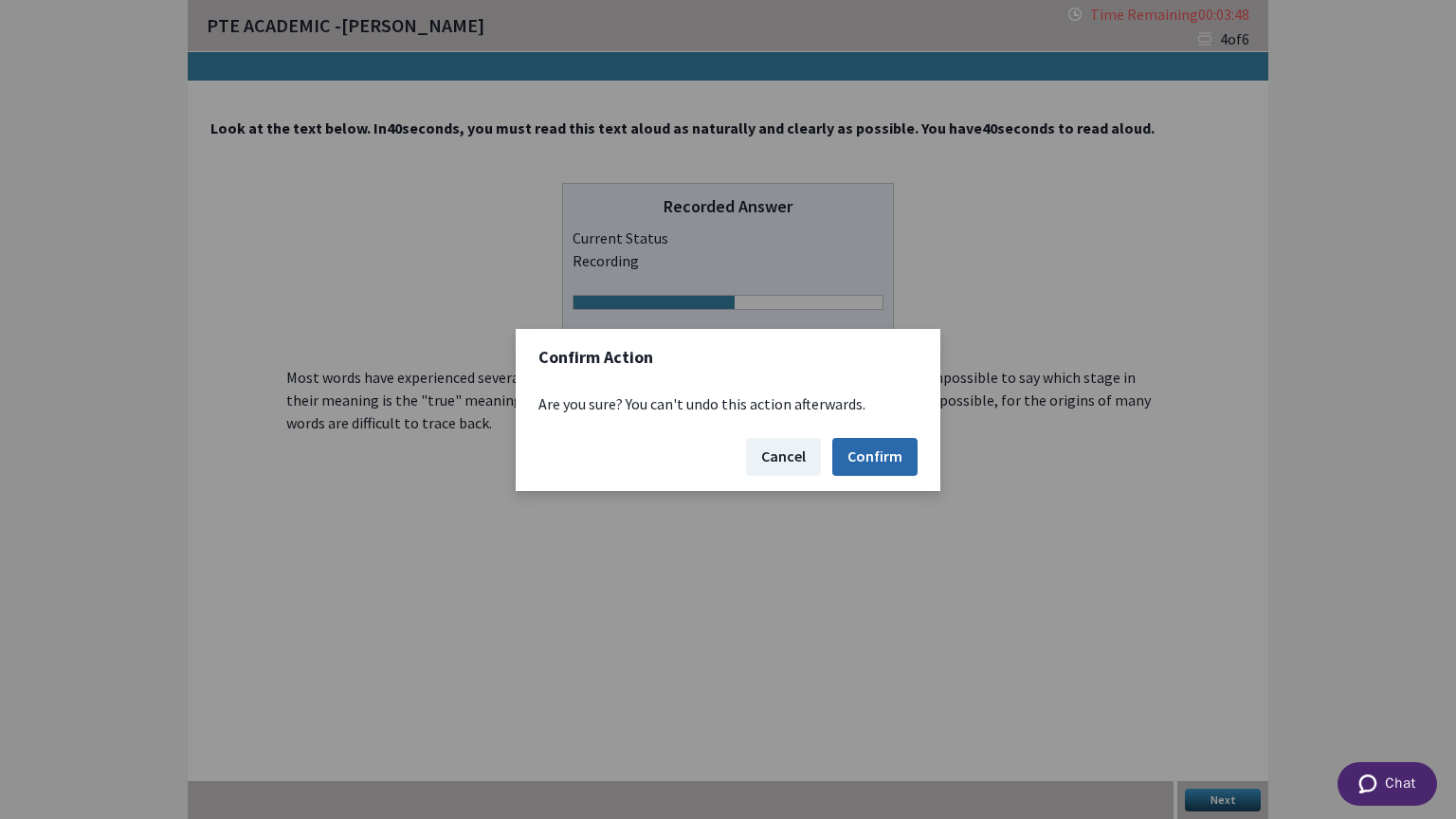 click on "Confirm" at bounding box center (875, 457) 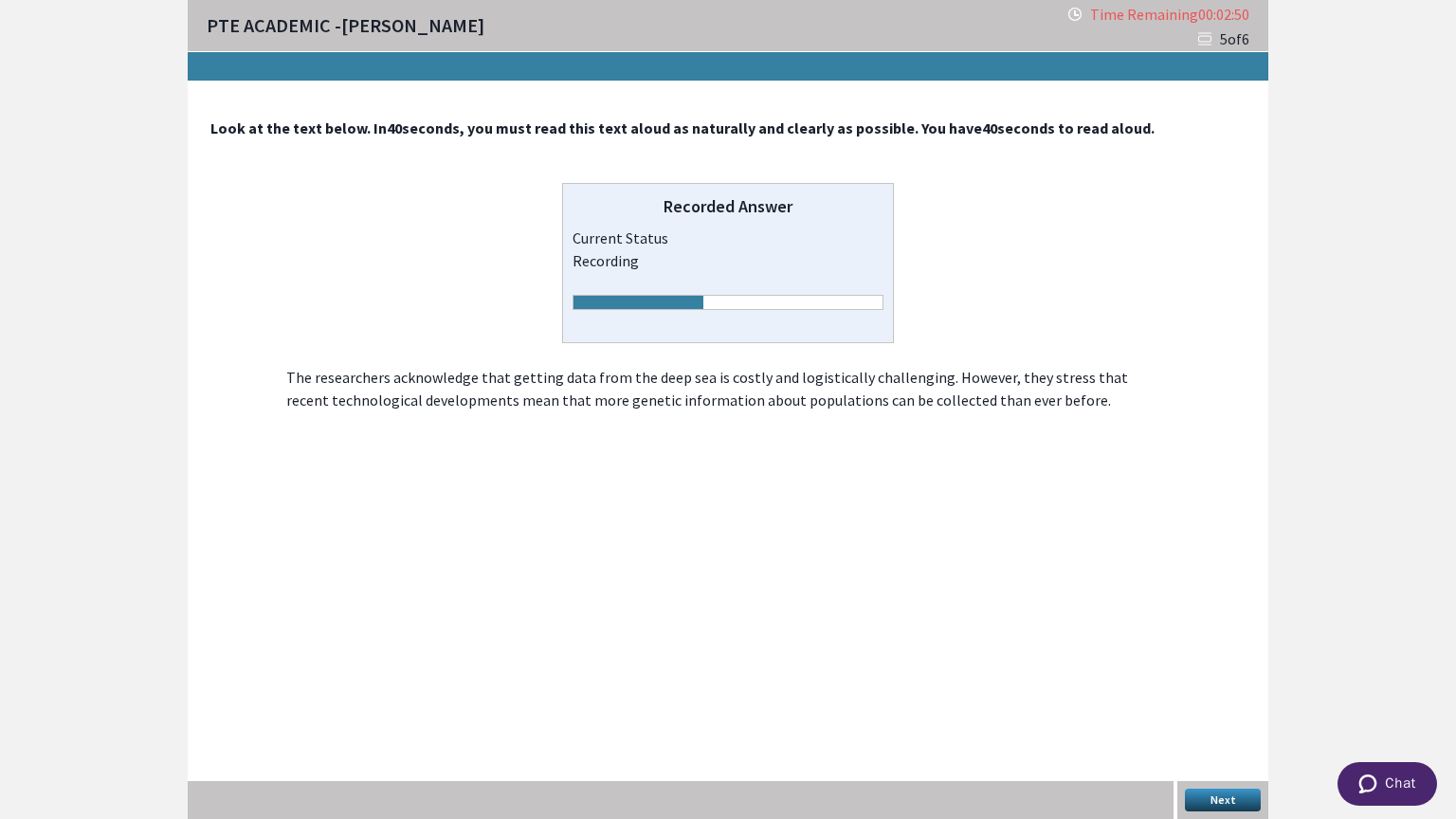 click on "Next" at bounding box center [1223, 800] 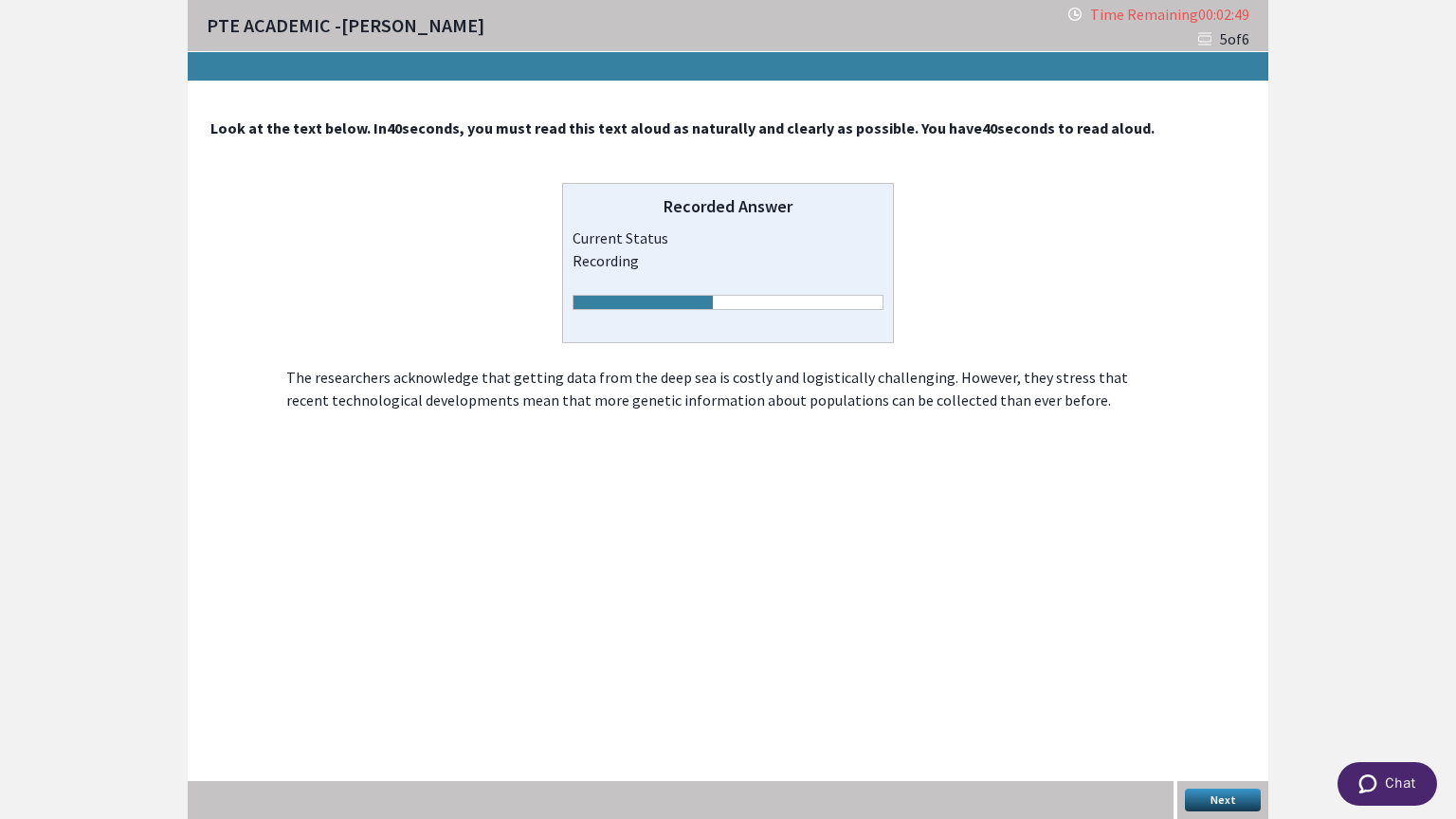 click on "Next" at bounding box center [1223, 800] 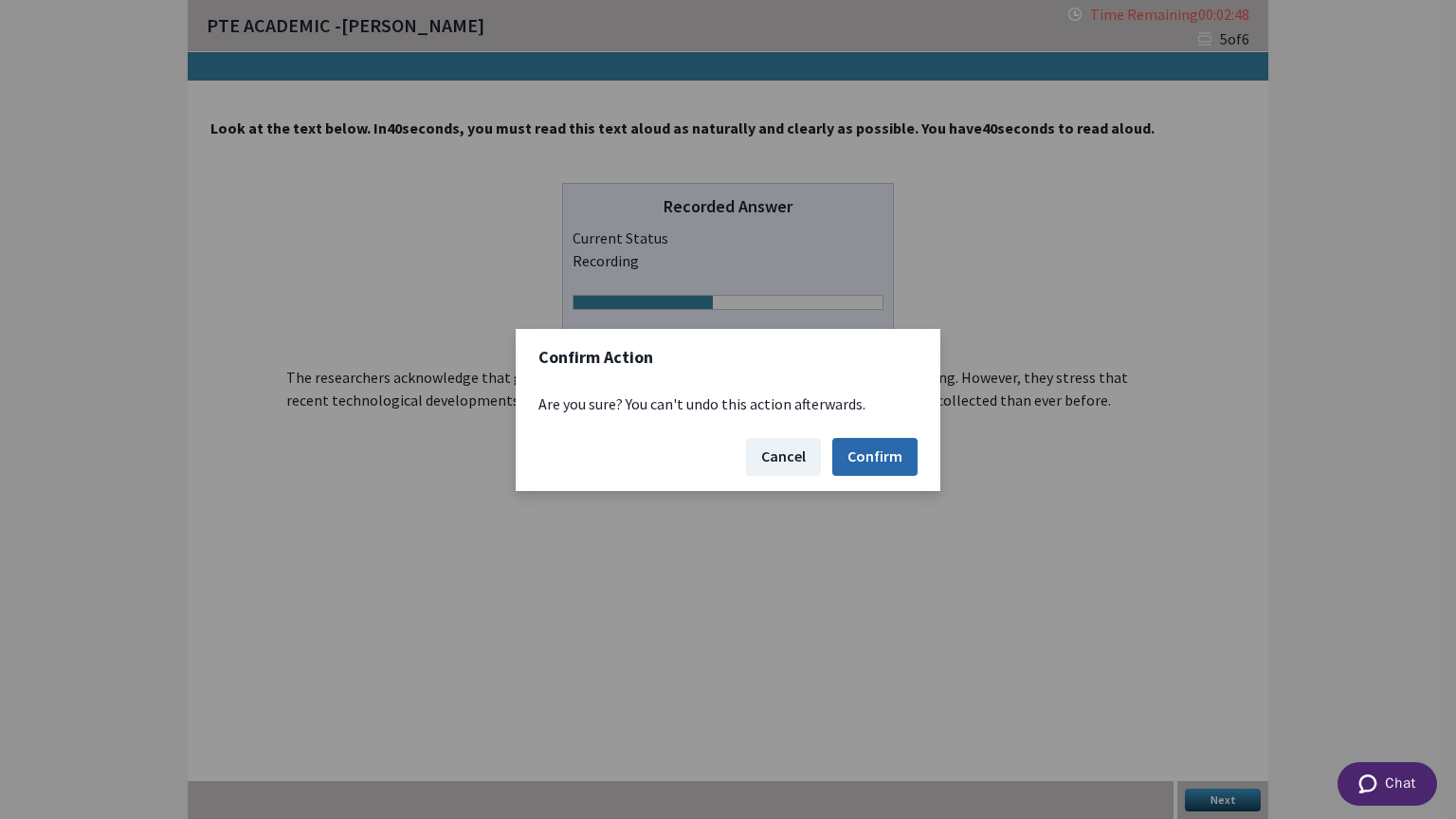 click on "Confirm" at bounding box center (875, 457) 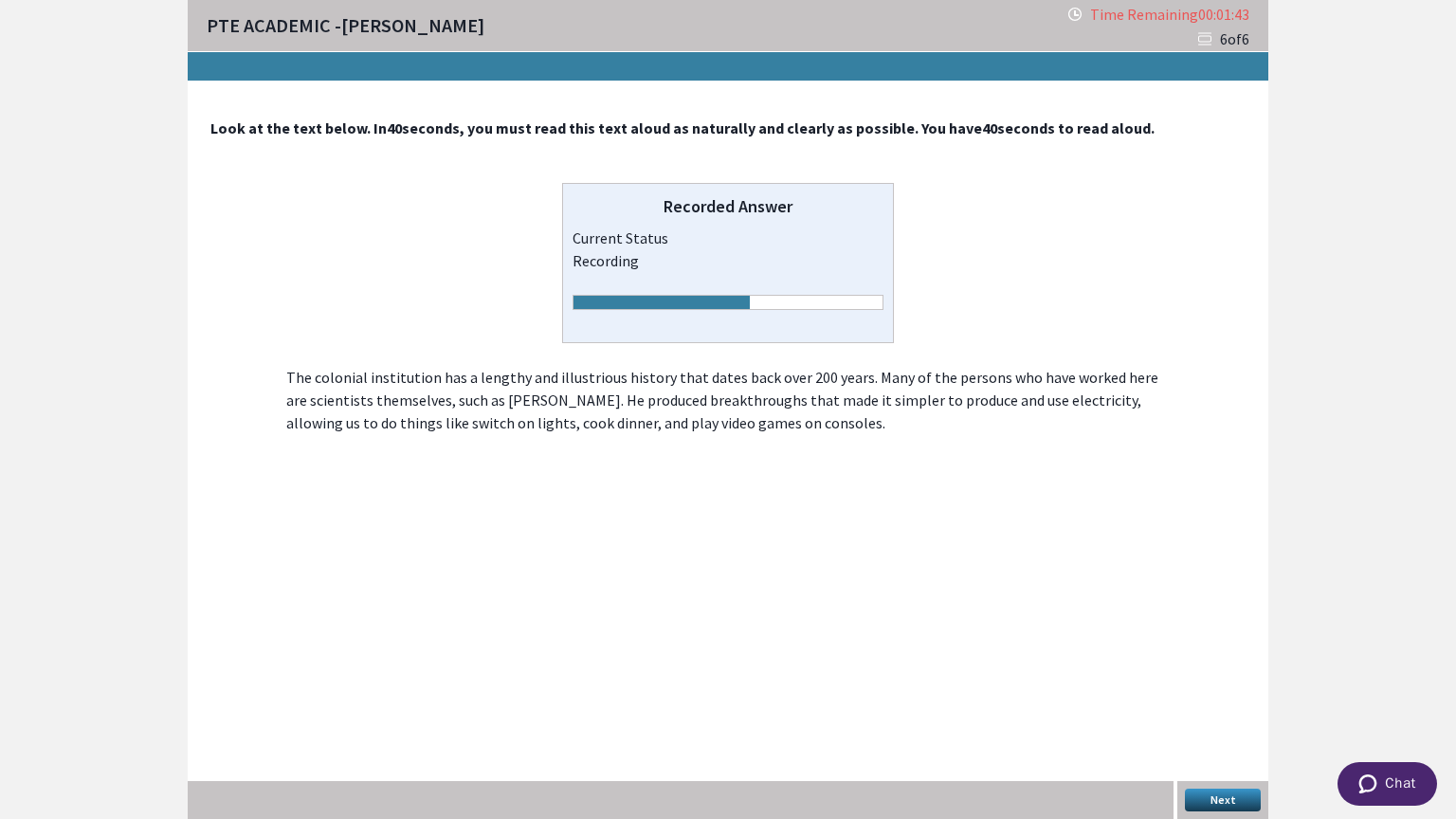 click on "Next" at bounding box center (1223, 800) 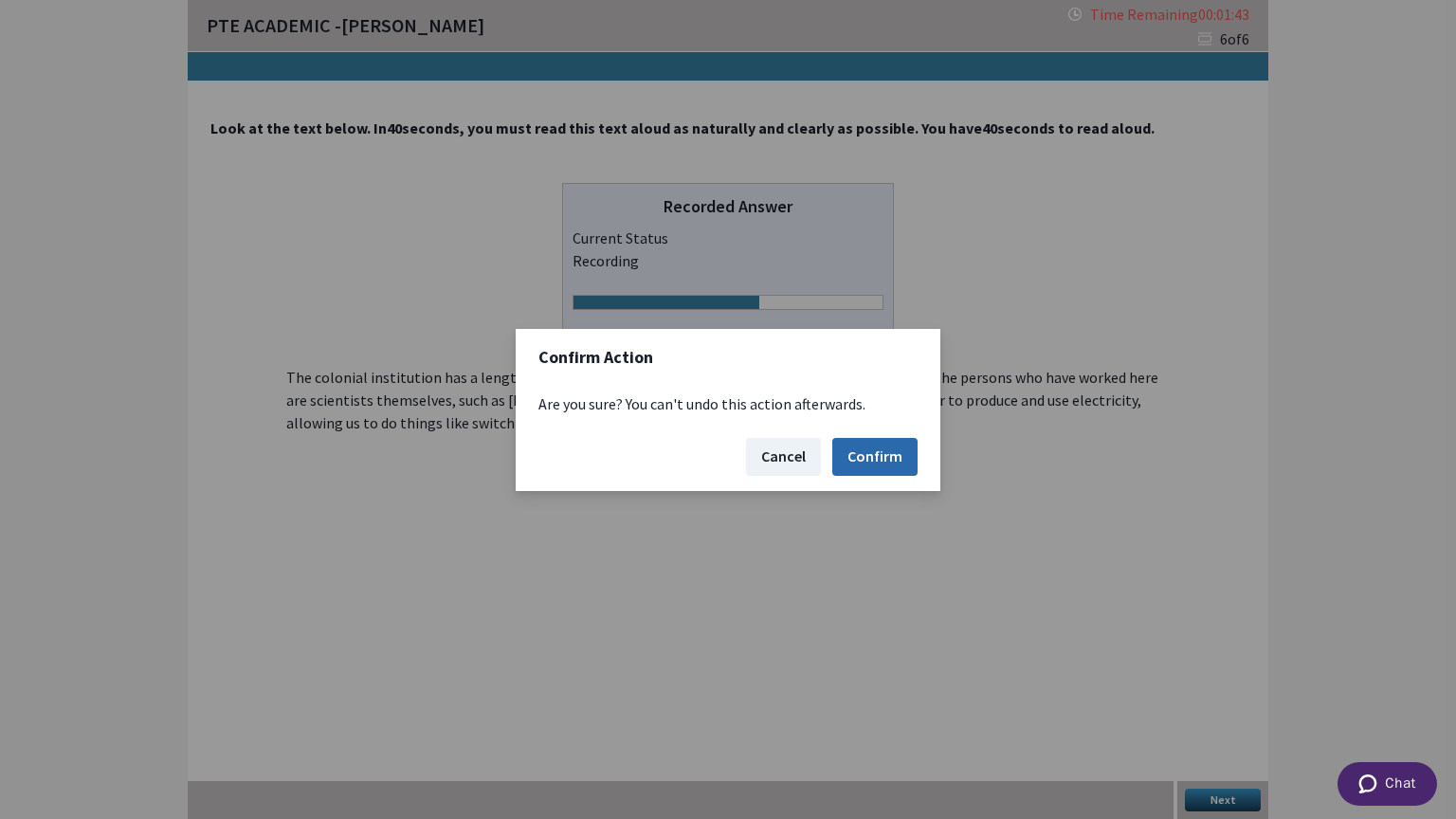 click on "Confirm" at bounding box center [875, 457] 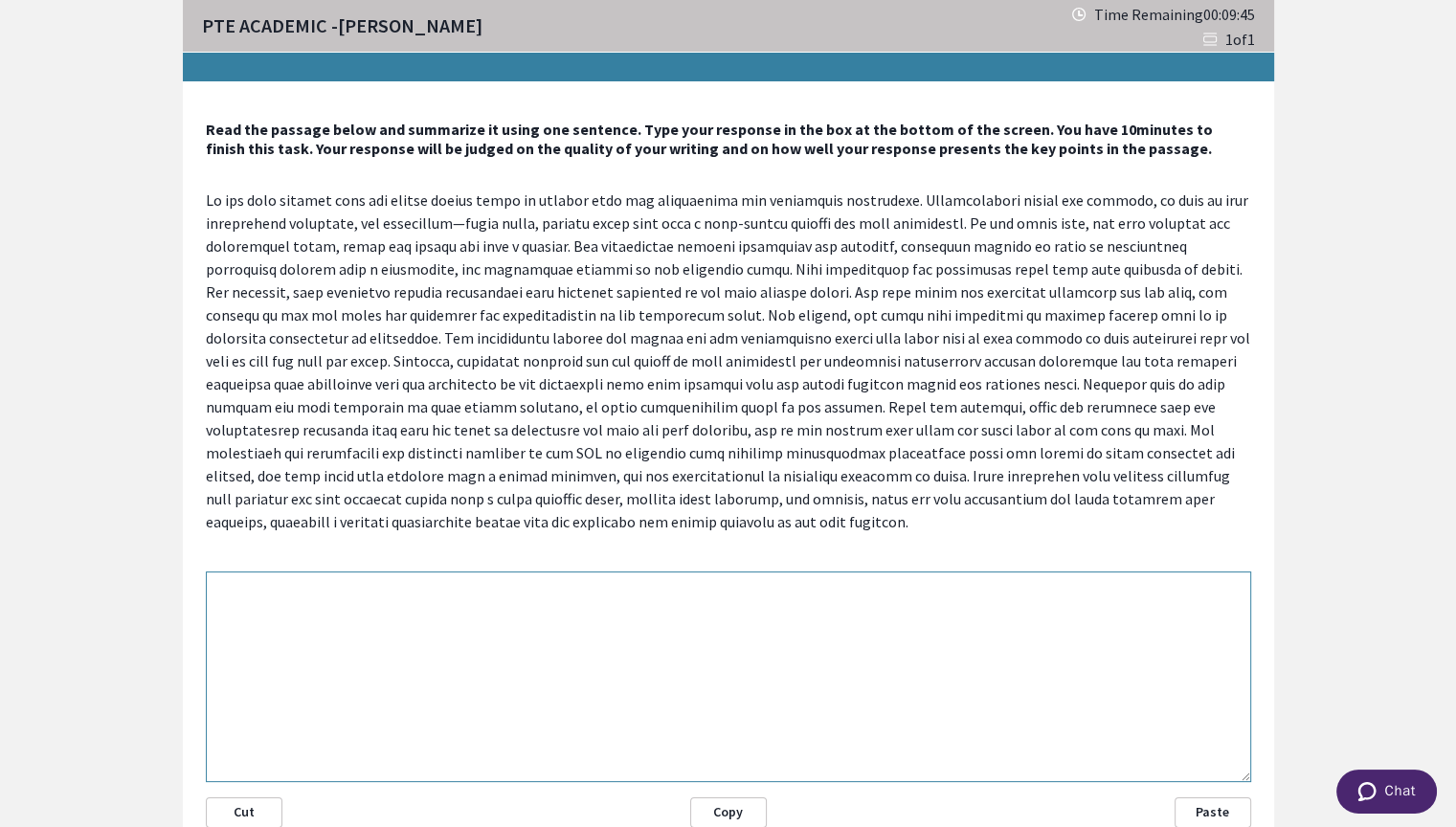 drag, startPoint x: 861, startPoint y: 451, endPoint x: 1073, endPoint y: 1, distance: 497.43743 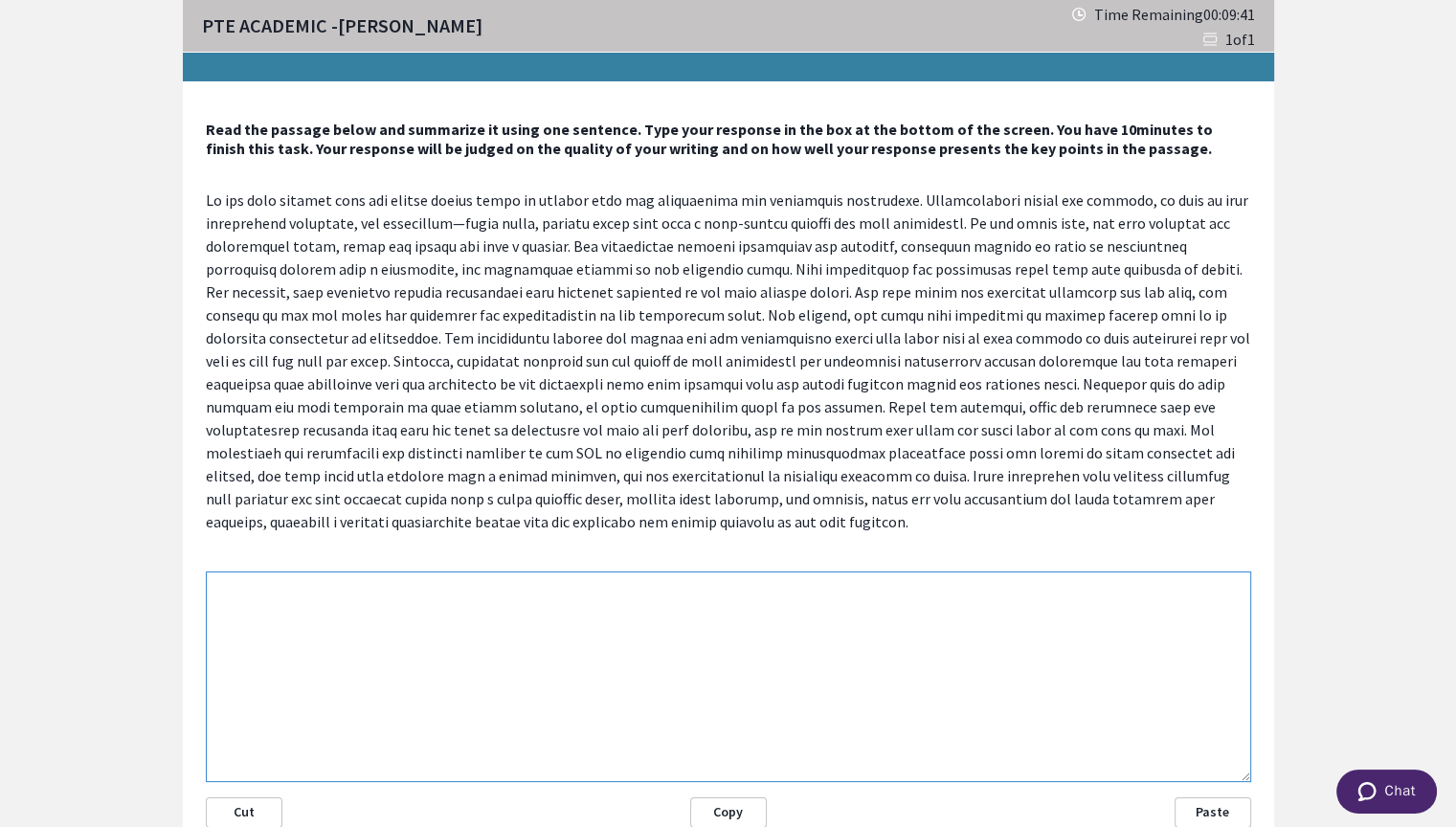 click at bounding box center [728, 677] 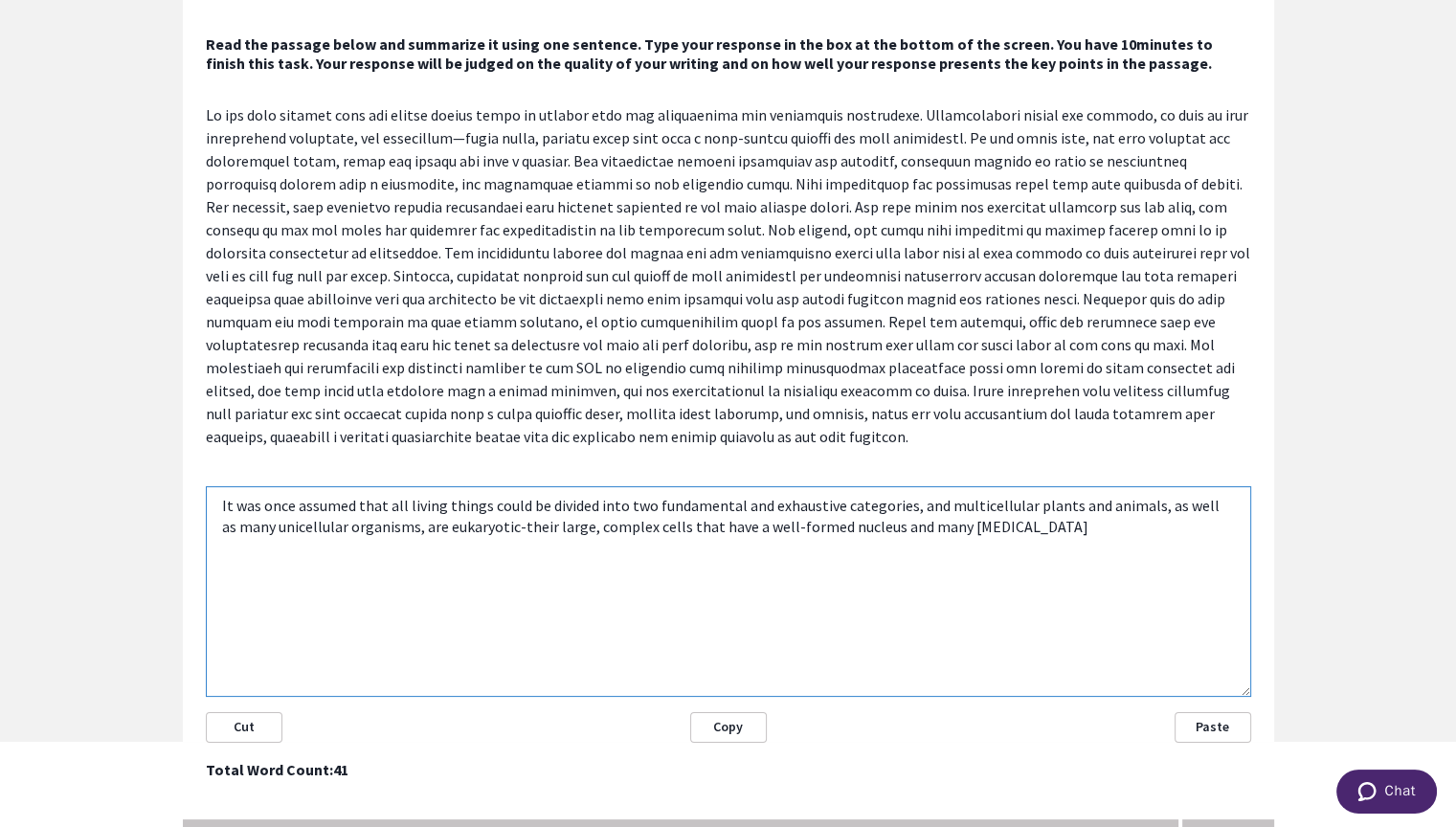 scroll, scrollTop: 84, scrollLeft: 0, axis: vertical 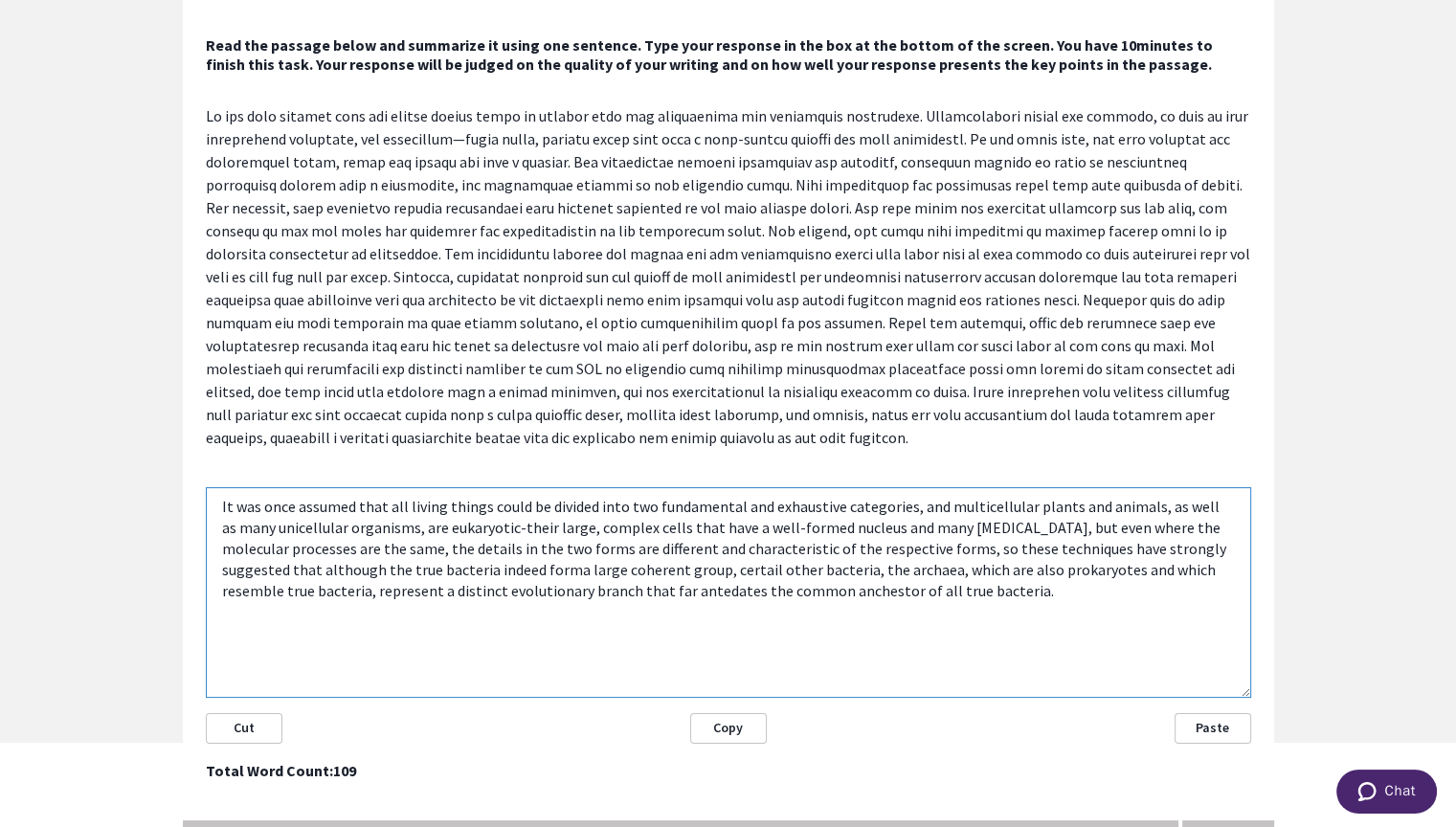 drag, startPoint x: 1010, startPoint y: 525, endPoint x: 906, endPoint y: 548, distance: 106.51291 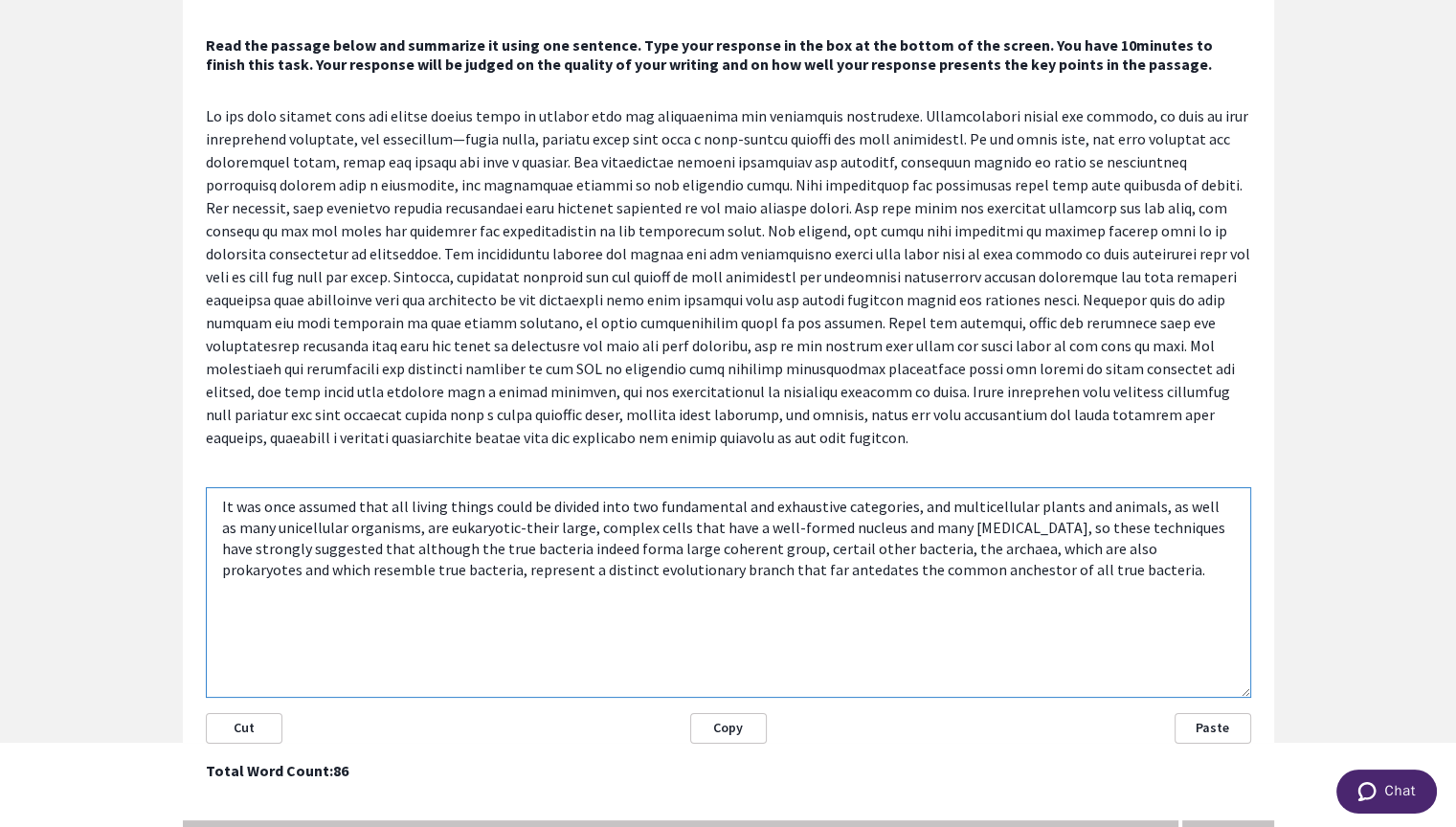 click on "It was once assumed that all living things could be divided into two fundamental and exhaustive categories, and multicellular plants and animals, as well as many unicellular organisms, are eukaryotic-their large, complex cells that have a well-formed nucleus and many [MEDICAL_DATA], so these techniques have strongly suggested that although the true bacteria indeed forma large coherent group, certail other bacteria, the archaea, which are also prokaryotes and which resemble true bacteria, represent a distinct evolutionary branch that far antedates the common anchestor of all true bacteria." at bounding box center [728, 592] 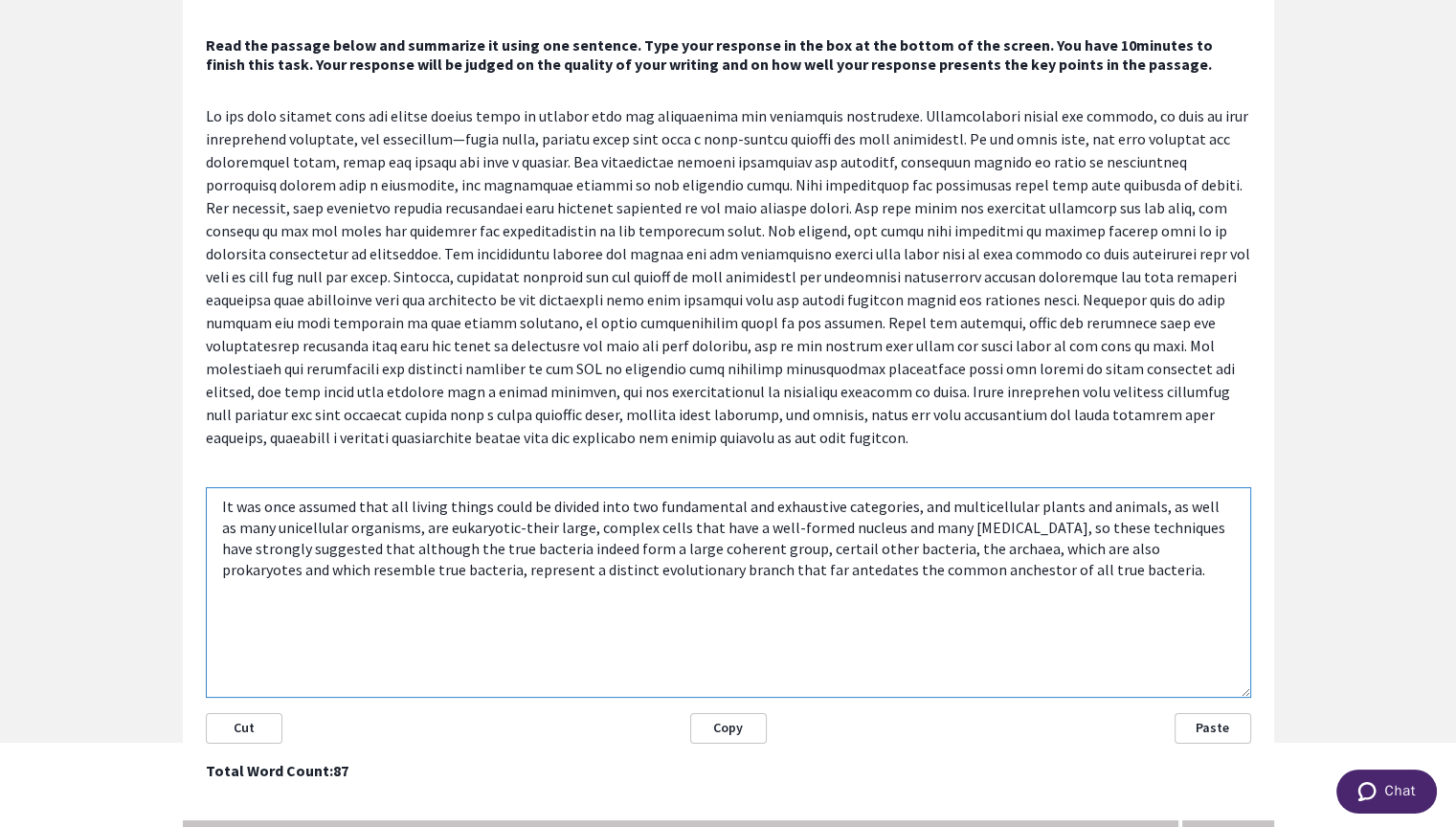 drag, startPoint x: 862, startPoint y: 547, endPoint x: 368, endPoint y: 572, distance: 494.63219 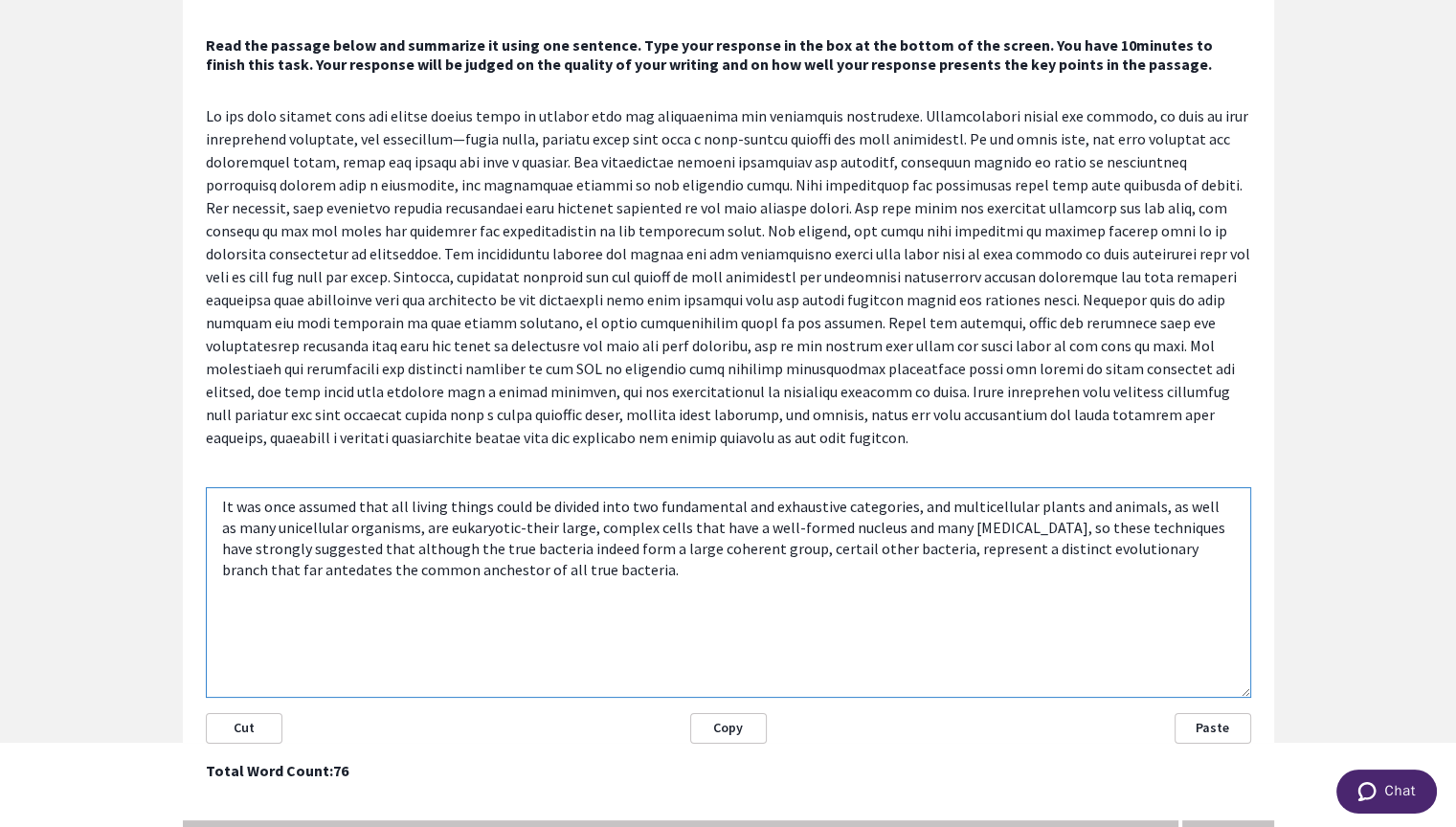 scroll, scrollTop: 0, scrollLeft: 0, axis: both 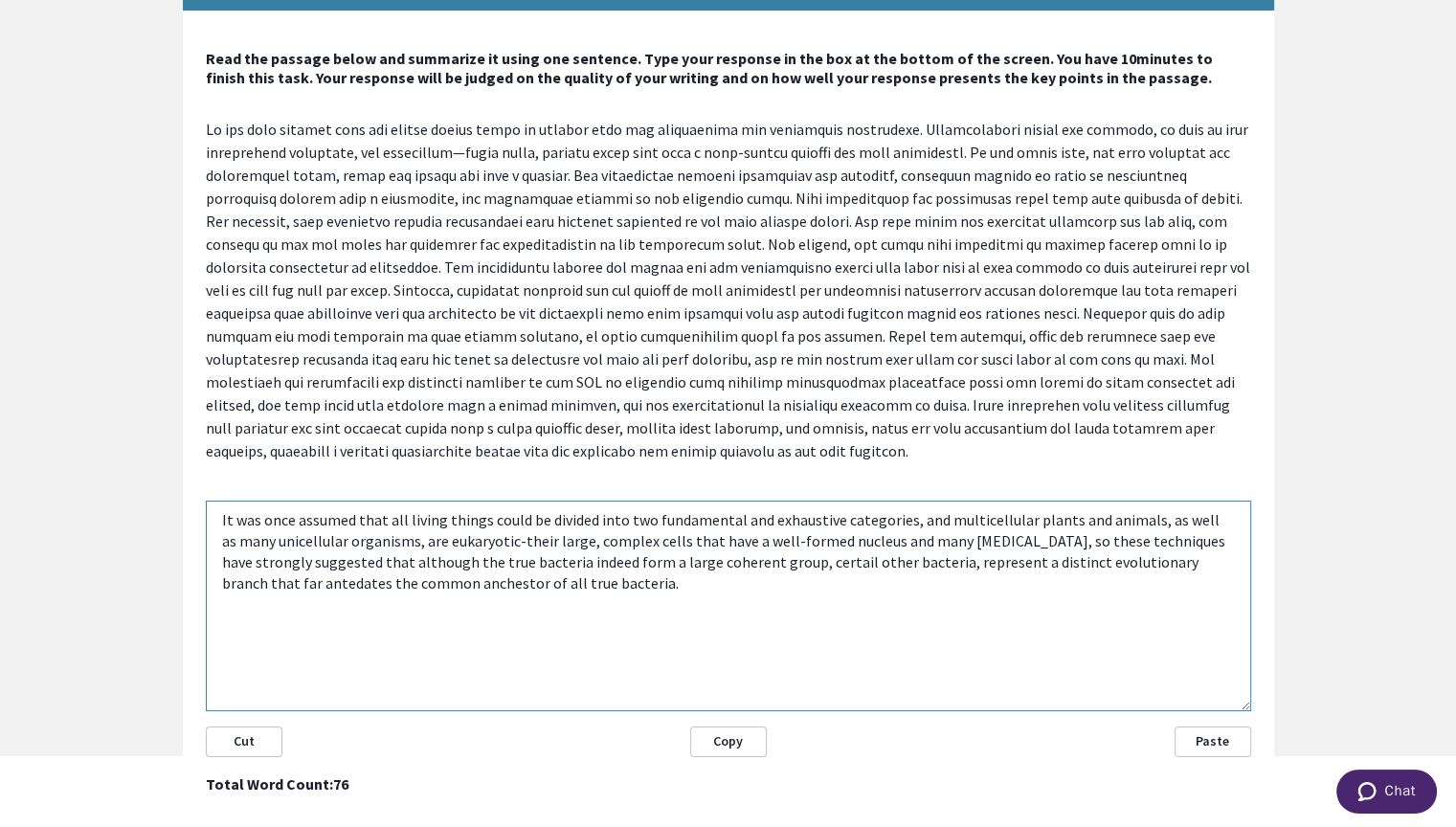 click on "It was once assumed that all living things could be divided into two fundamental and exhaustive categories, and multicellular plants and animals, as well as many unicellular organisms, are eukaryotic-their large, complex cells that have a well-formed nucleus and many [MEDICAL_DATA], so these techniques have strongly suggested that although the true bacteria indeed form a large coherent group, certail other bacteria, represent a distinct evolutionary branch that far antedates the common anchestor of all true bacteria." at bounding box center [728, 606] 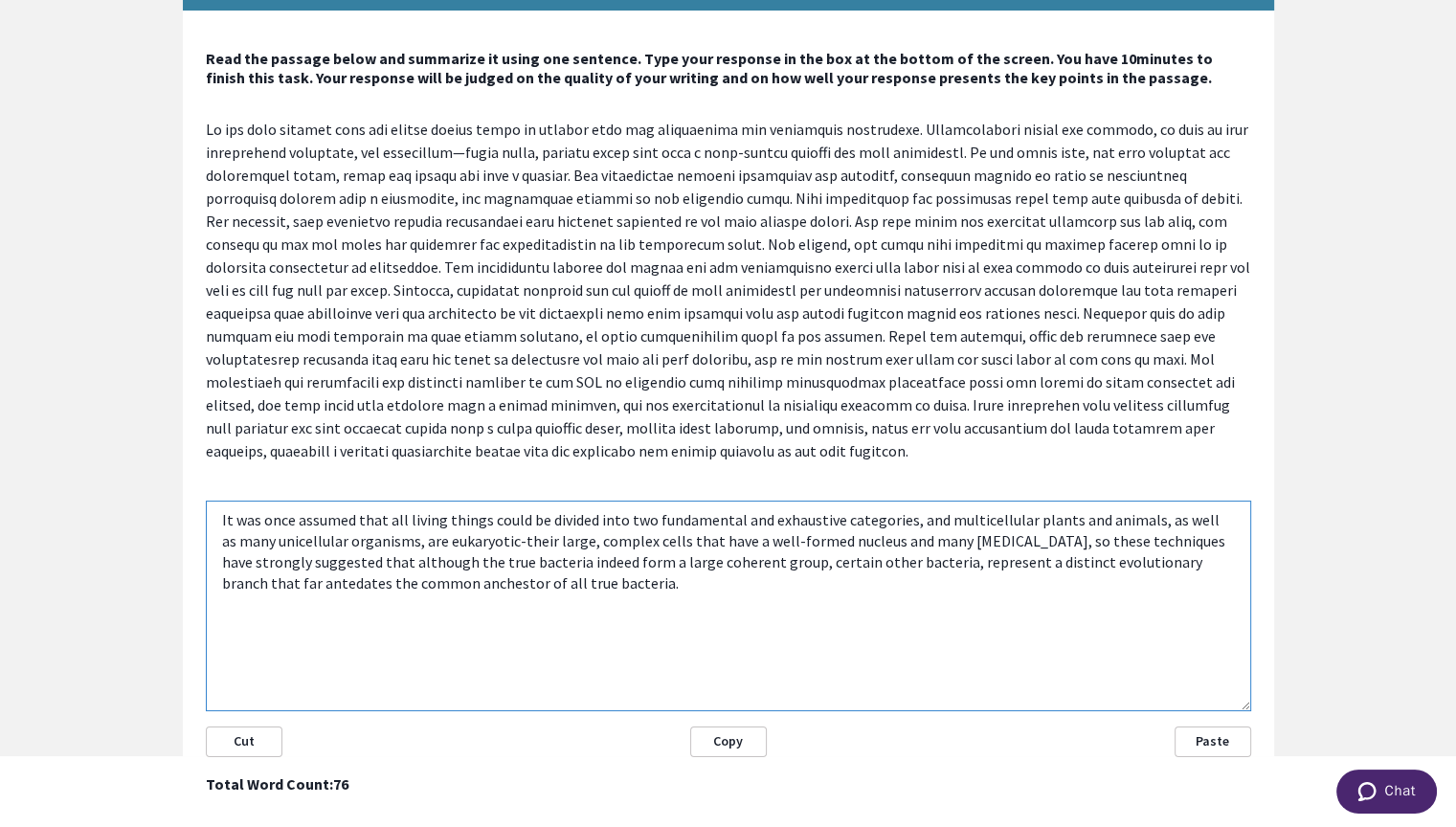 drag, startPoint x: 528, startPoint y: 540, endPoint x: 435, endPoint y: 546, distance: 93.1933 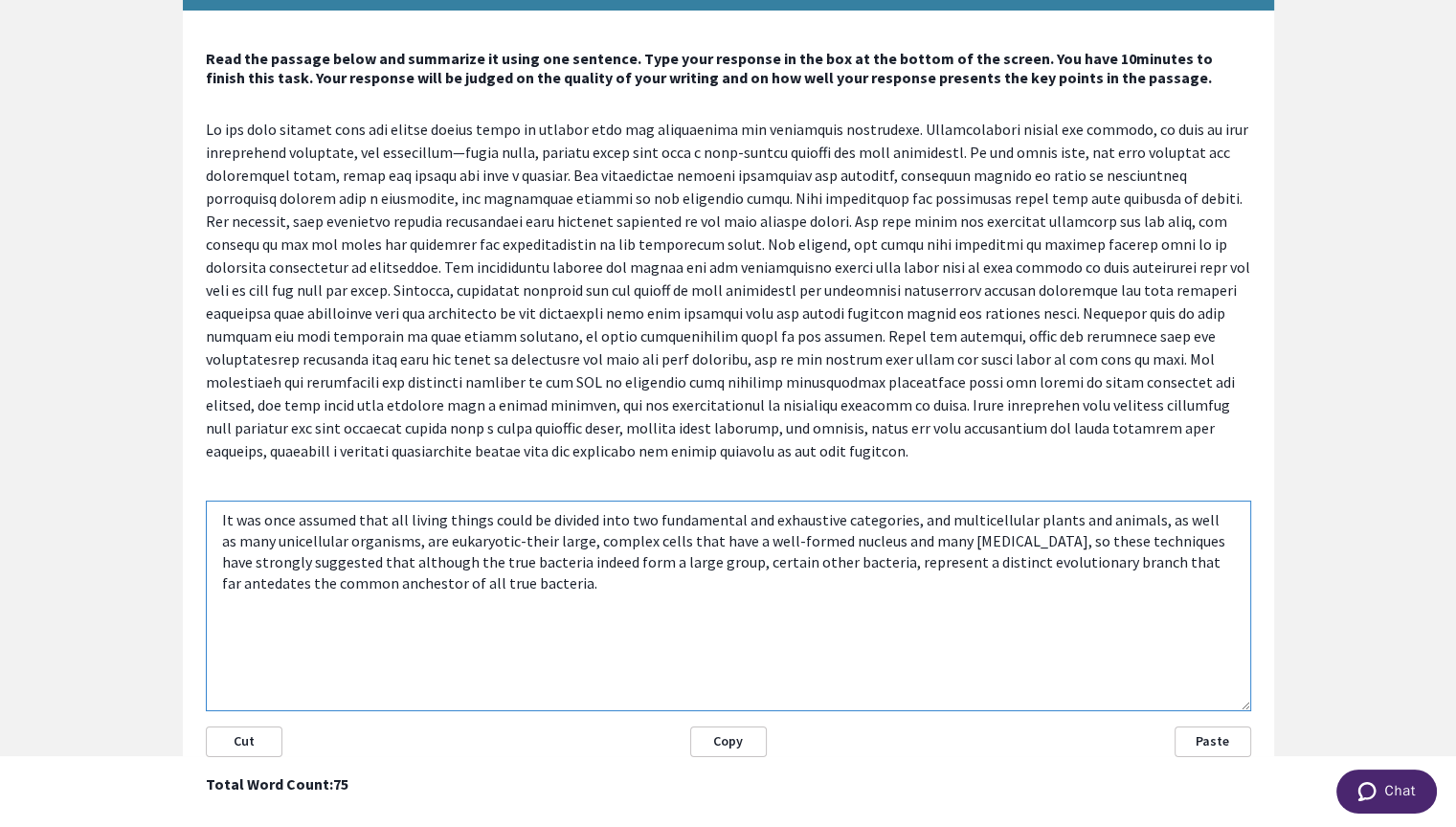 type on "It was once assumed that all living things could be divided into two fundamental and exhaustive categories, and multicellular plants and animals, as well as many unicellular organisms, are eukaryotic-their large, complex cells that have a well-formed nucleus and many [MEDICAL_DATA], so these techniques have strongly suggested that although the true bacteria indeed form a large group, certain other bacteria, represent a distinct evolutionary branch that far antedates the common anchestor of all true bacteria." 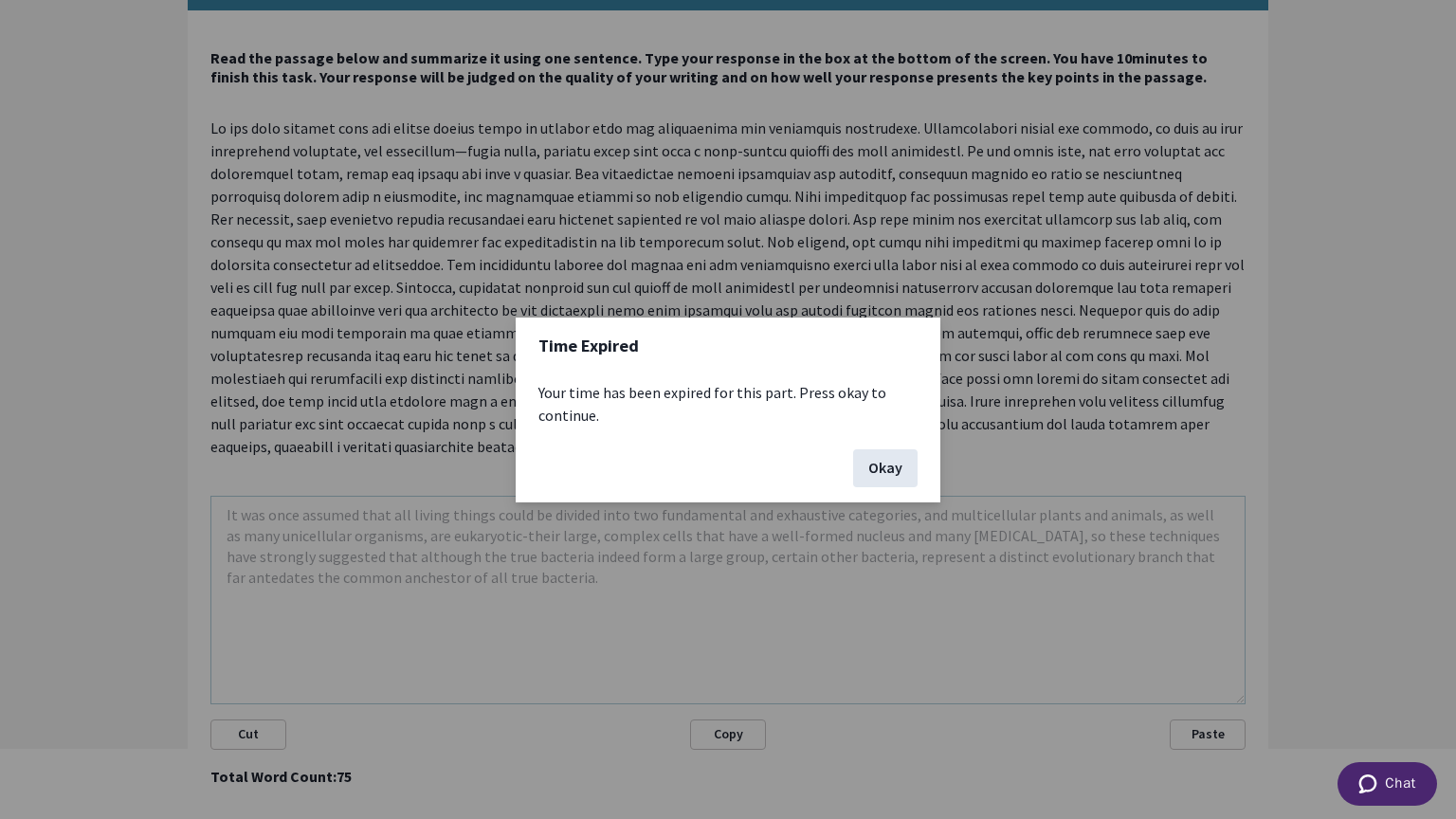 click on "Okay" at bounding box center [885, 468] 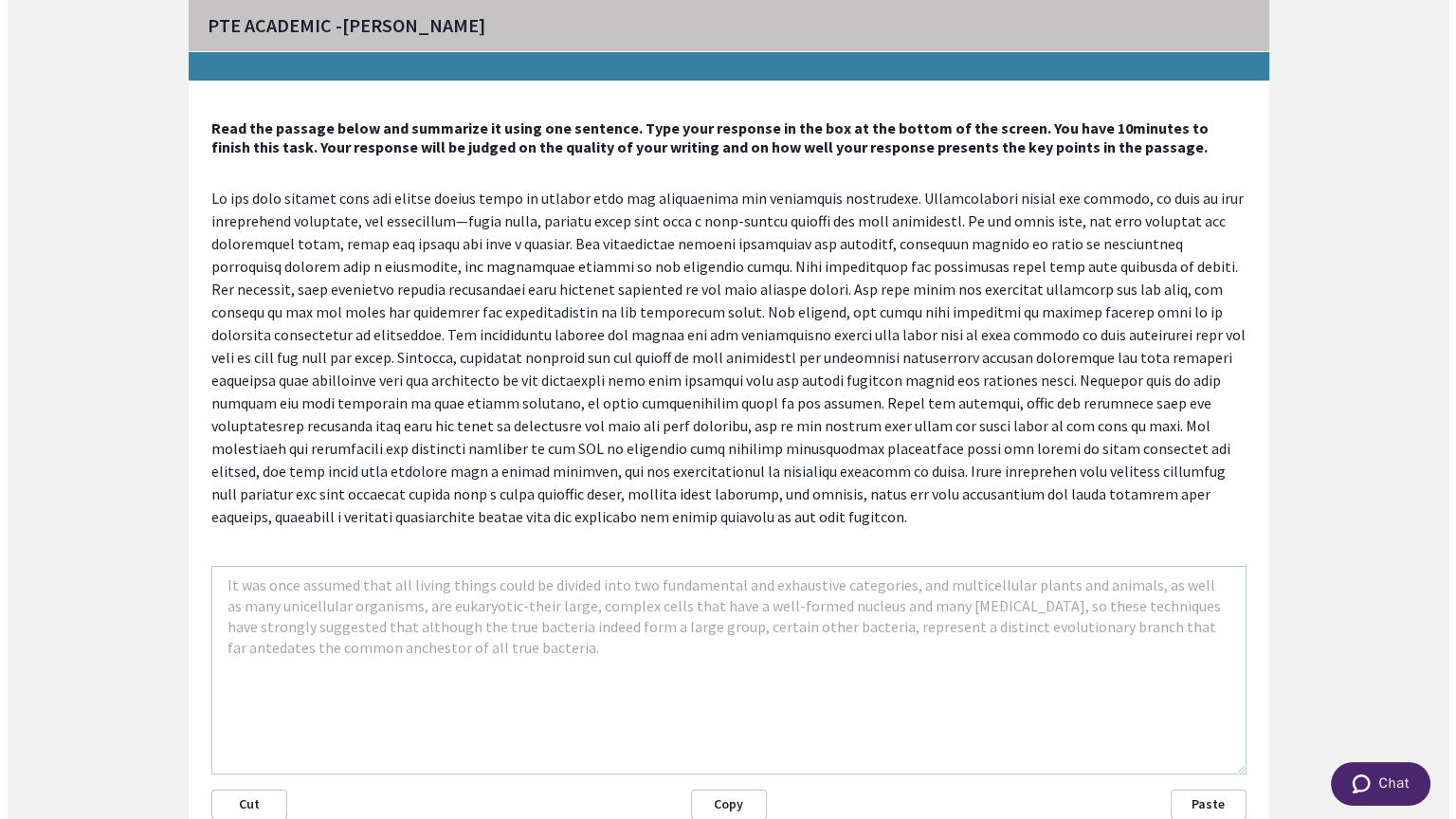 scroll, scrollTop: 114, scrollLeft: 0, axis: vertical 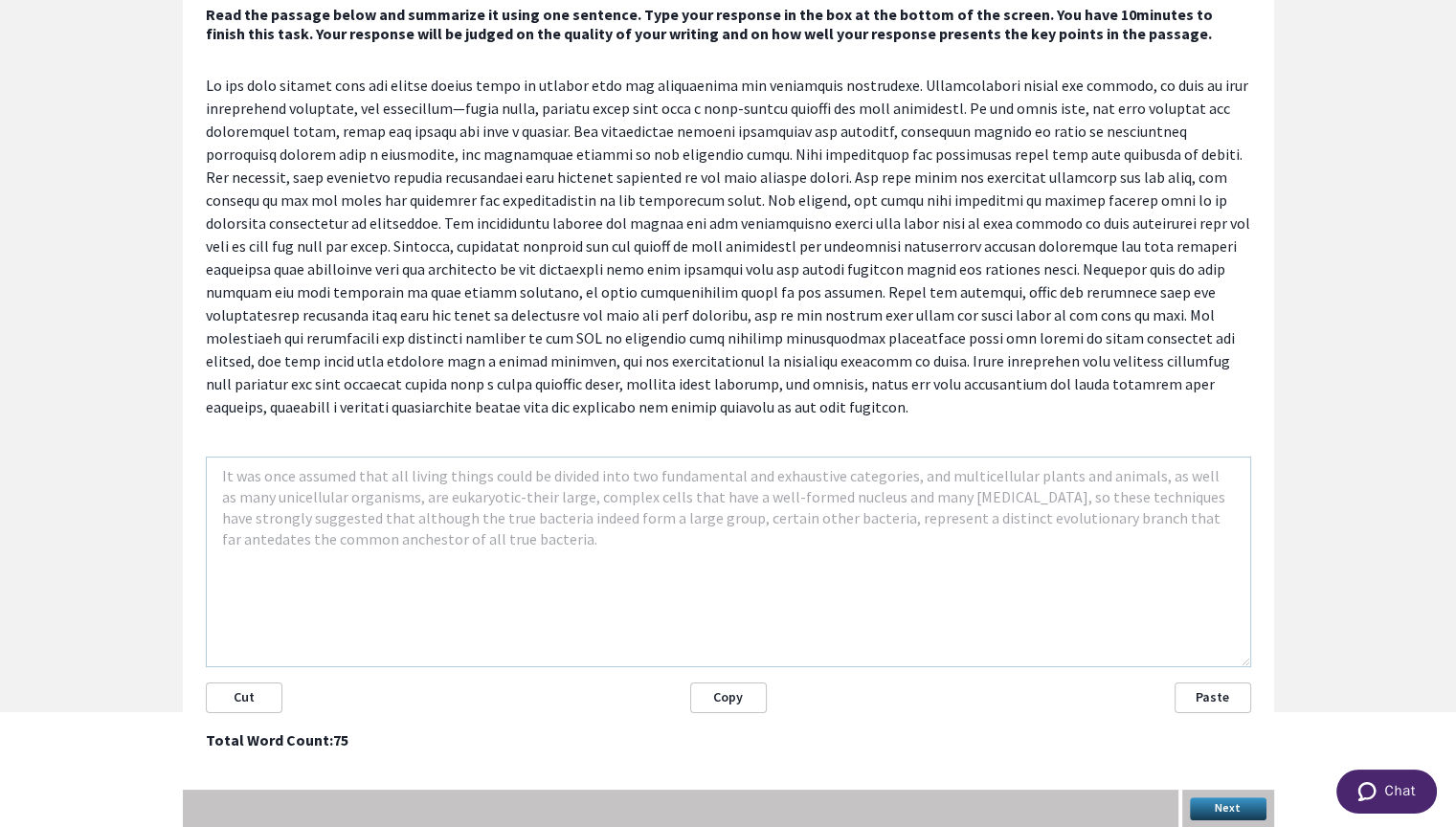 click on "Next" at bounding box center [1228, 809] 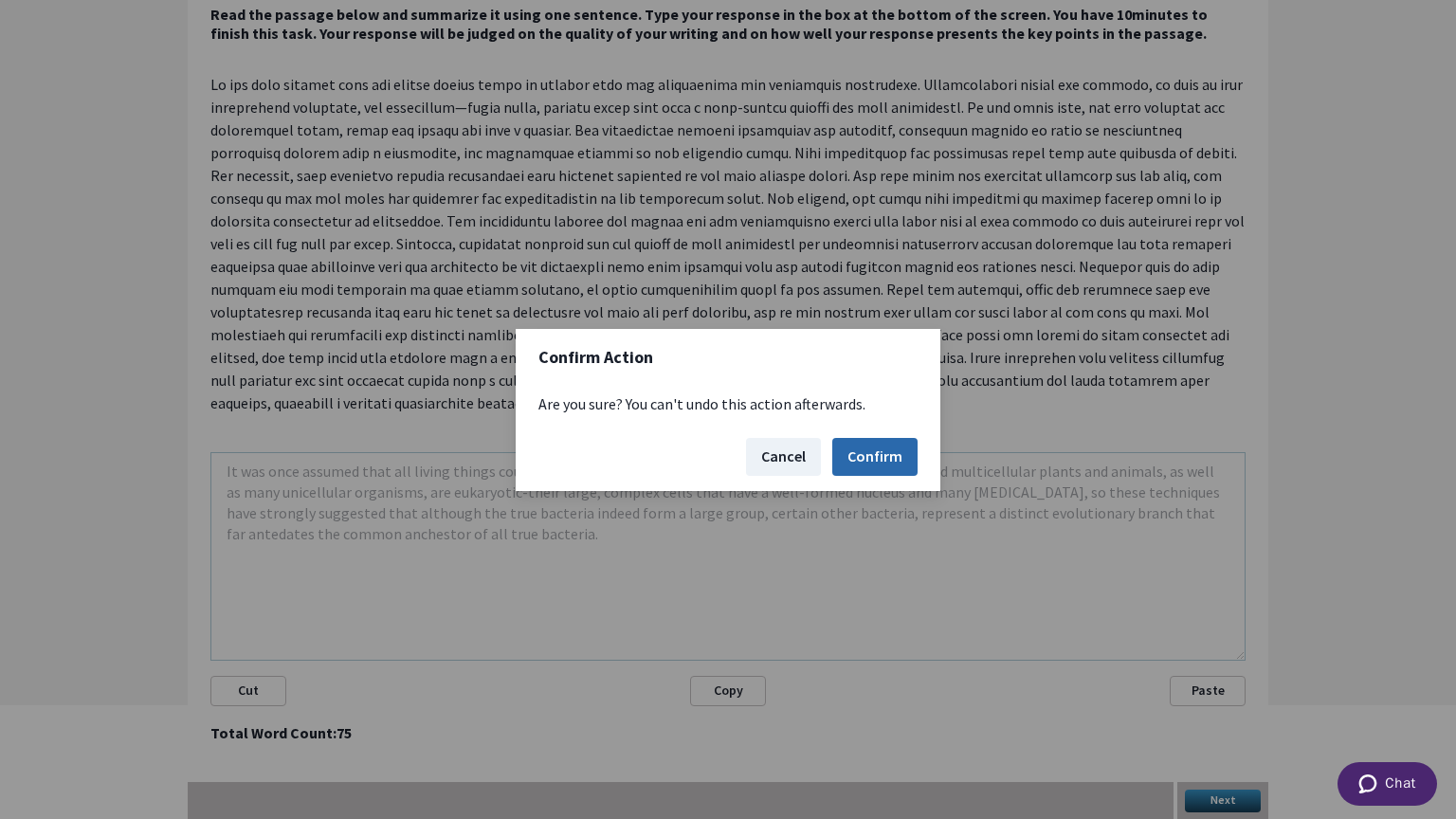 click on "Confirm" at bounding box center (875, 457) 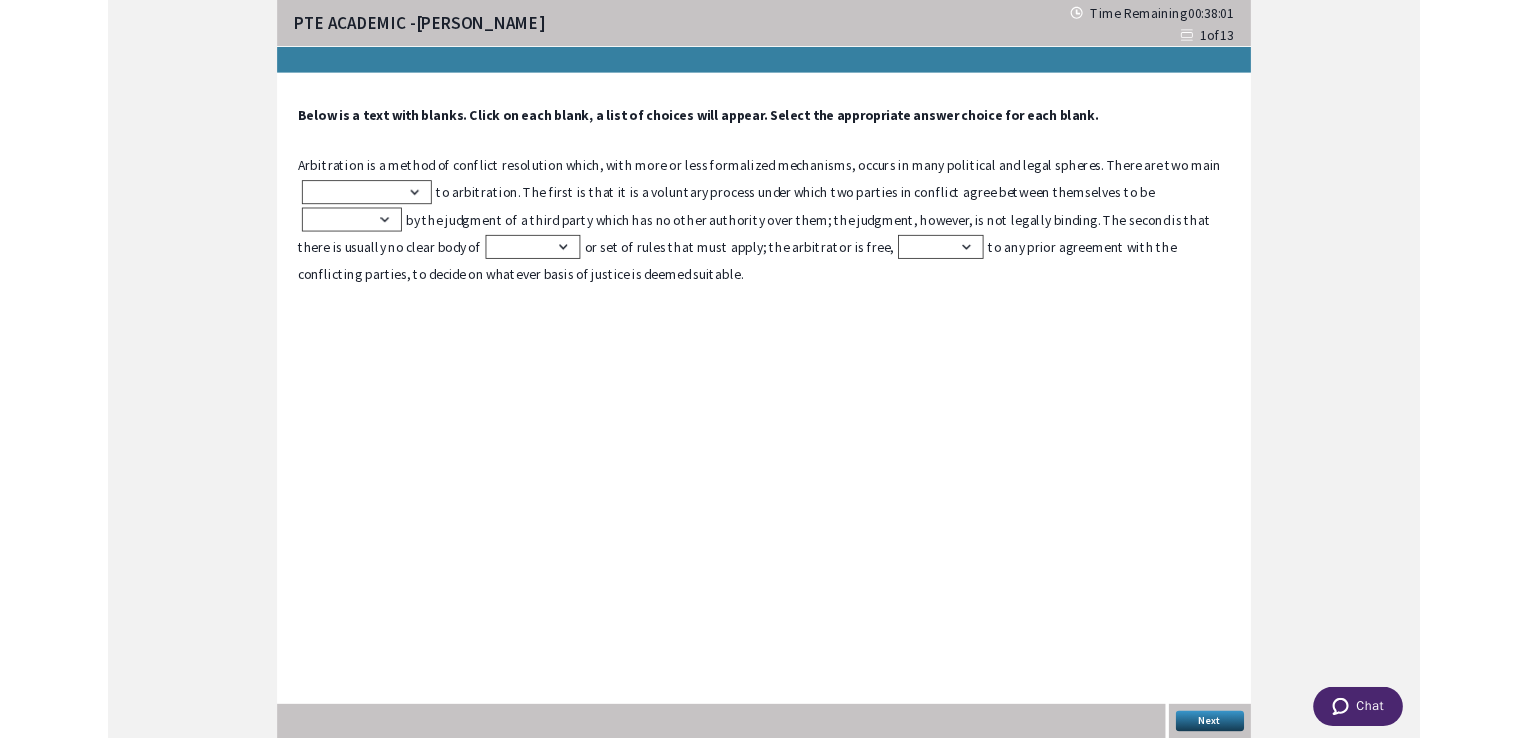 scroll, scrollTop: 0, scrollLeft: 0, axis: both 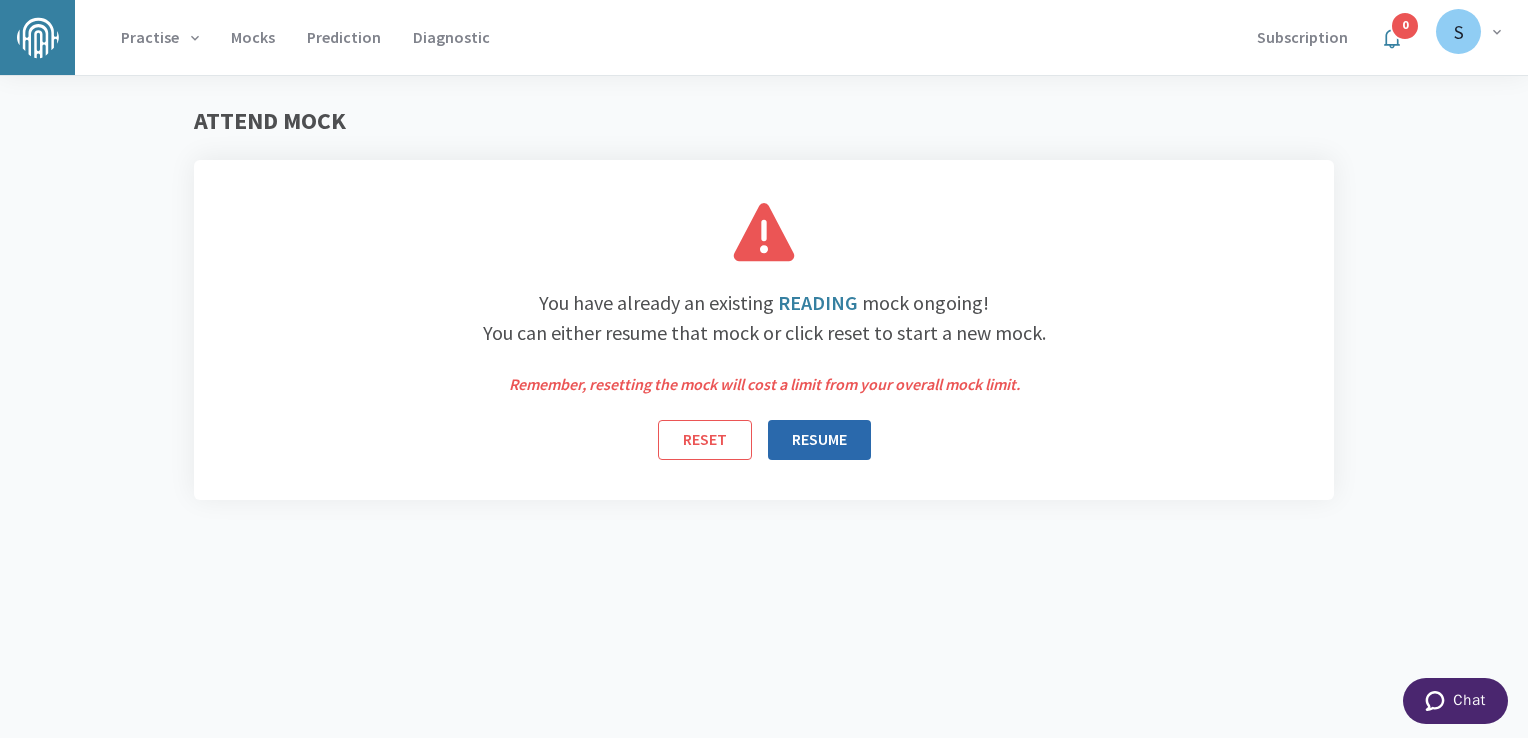 click on "RESUME" at bounding box center (819, 440) 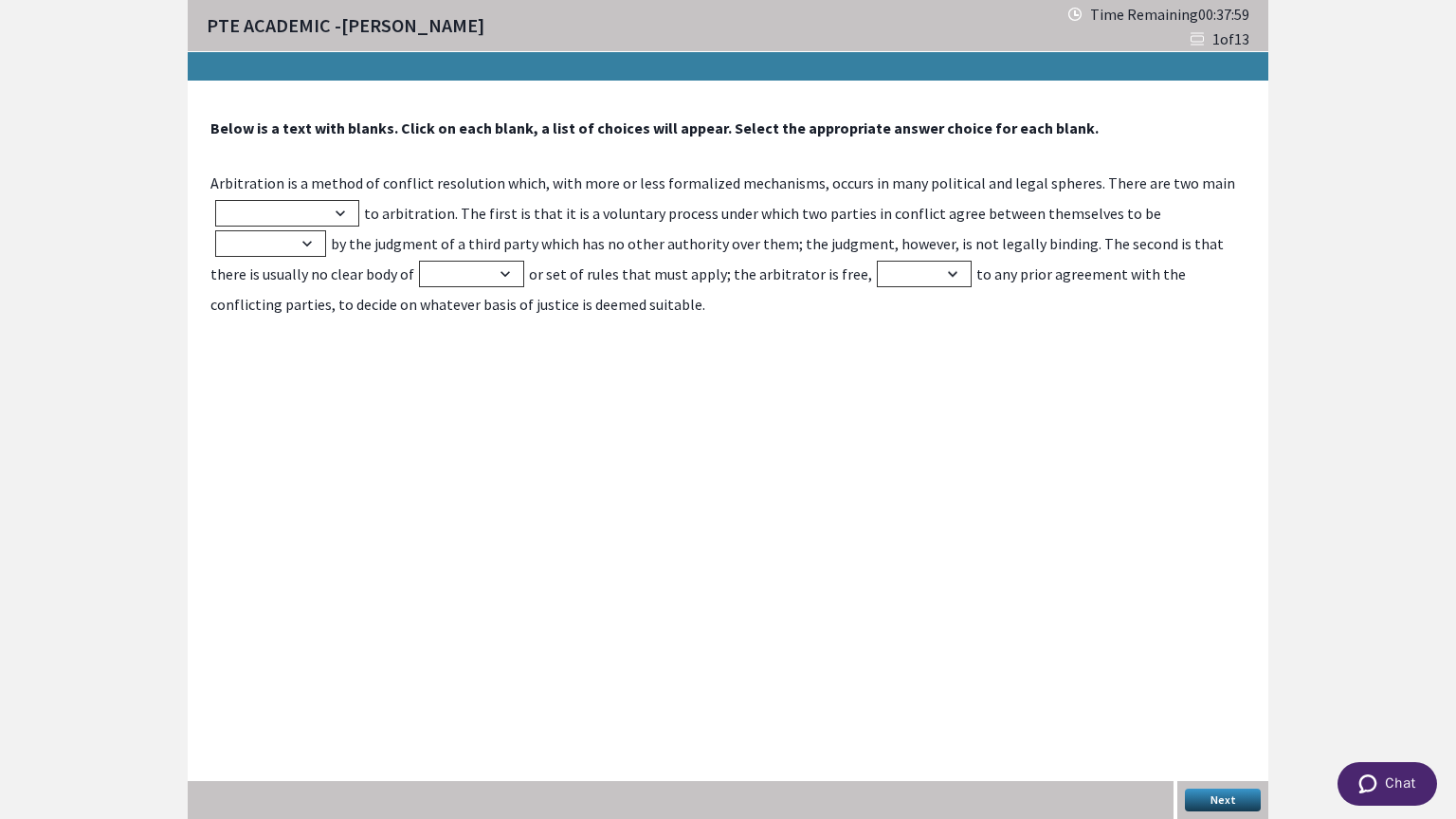 click on "Arbitration is a method of conflict resolution which, with more or less formalized mechanisms, occurs in many political and legal spheres. There are two main  trait characteristics ingredients formula  to arbitration. The first is that it is a voluntary process under which two parties in conflict agree between themselves to be  pressured  blided bound judged  by the judgment of a third party which has no other authority over them; the judgment, however, is not legally binding. The second is that there is usually no clear body of  law legislate legalize order   or set of rules that must apply; the arbitrator is free,  choice partial subject source  to any prior agreement with the conflicting parties, to decide on whatever basis of justice is deemed suitable." at bounding box center [728, 244] 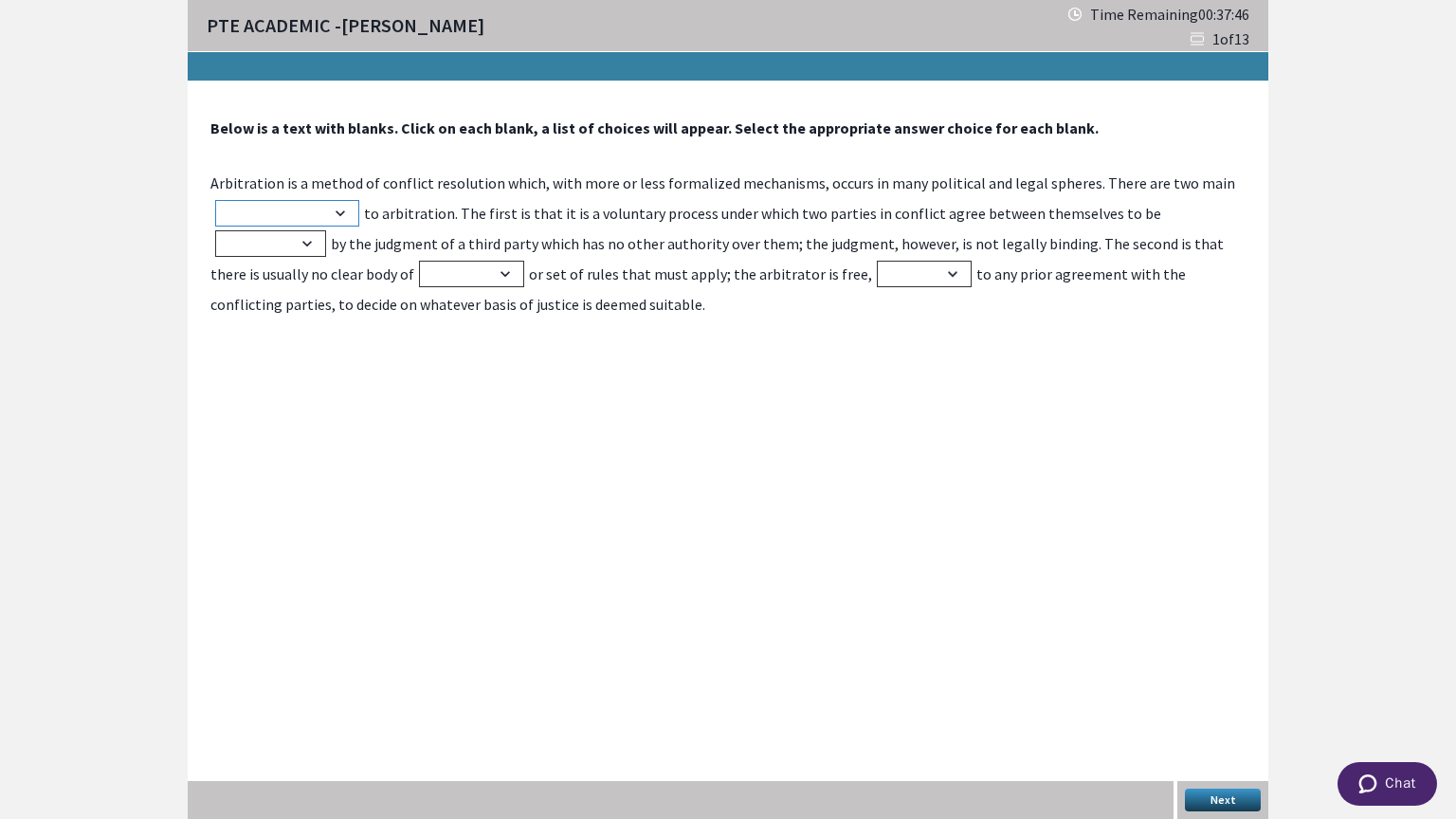 click on "trait characteristics ingredients formula" at bounding box center [287, 213] 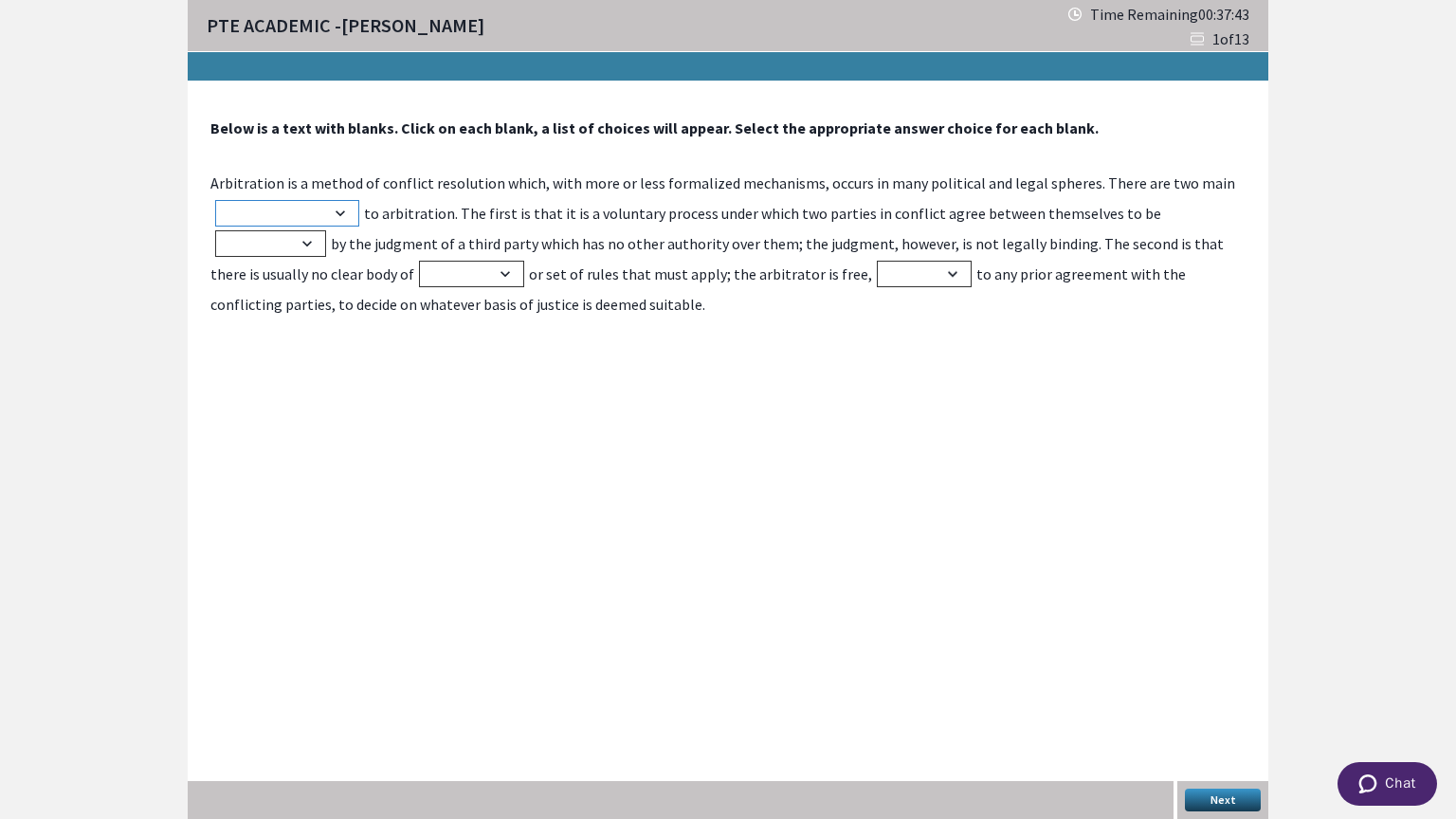 select on "characteristics" 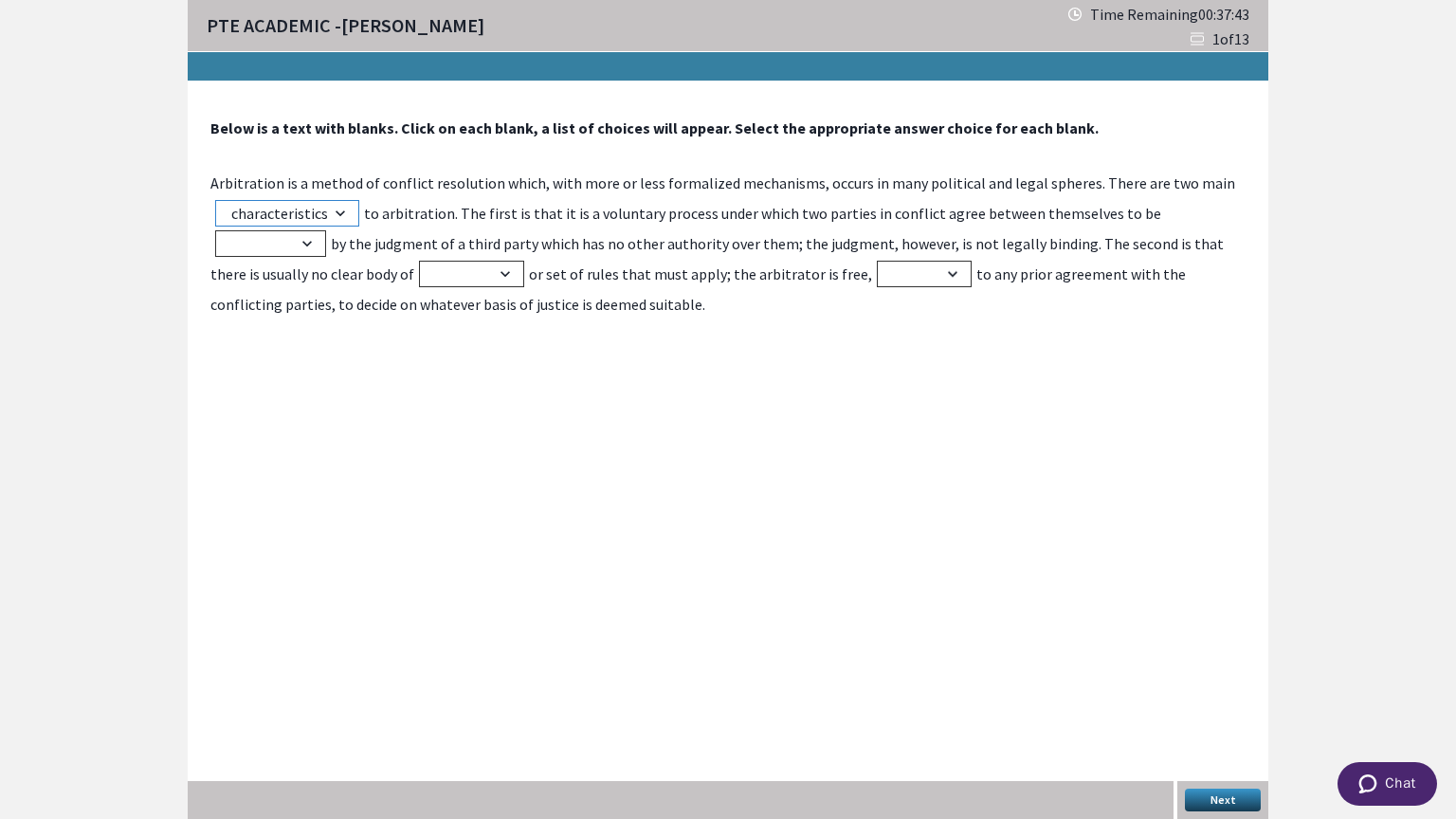 click on "trait characteristics ingredients formula" at bounding box center (287, 213) 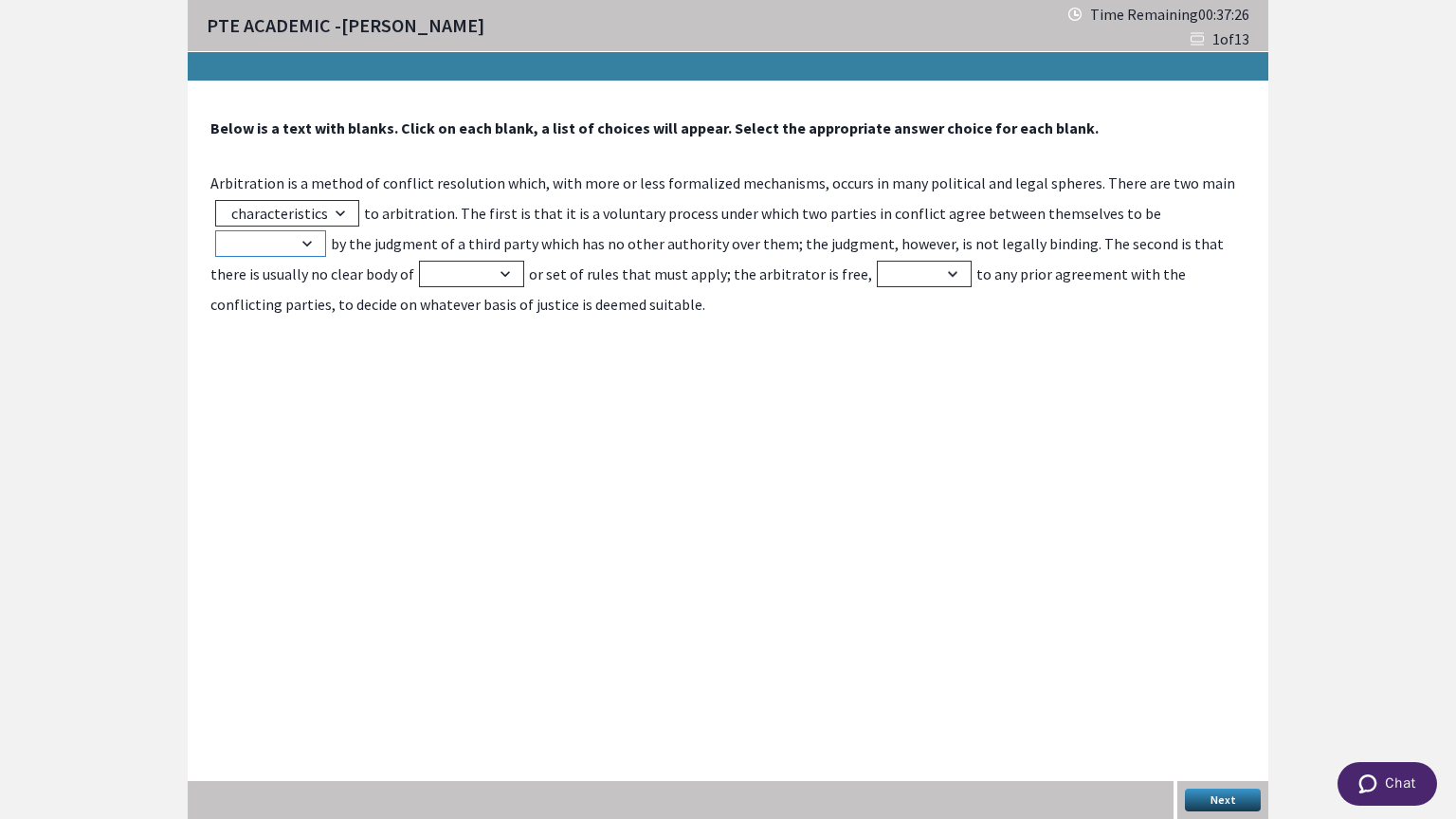 click on "pressured  blided bound judged" at bounding box center (270, 244) 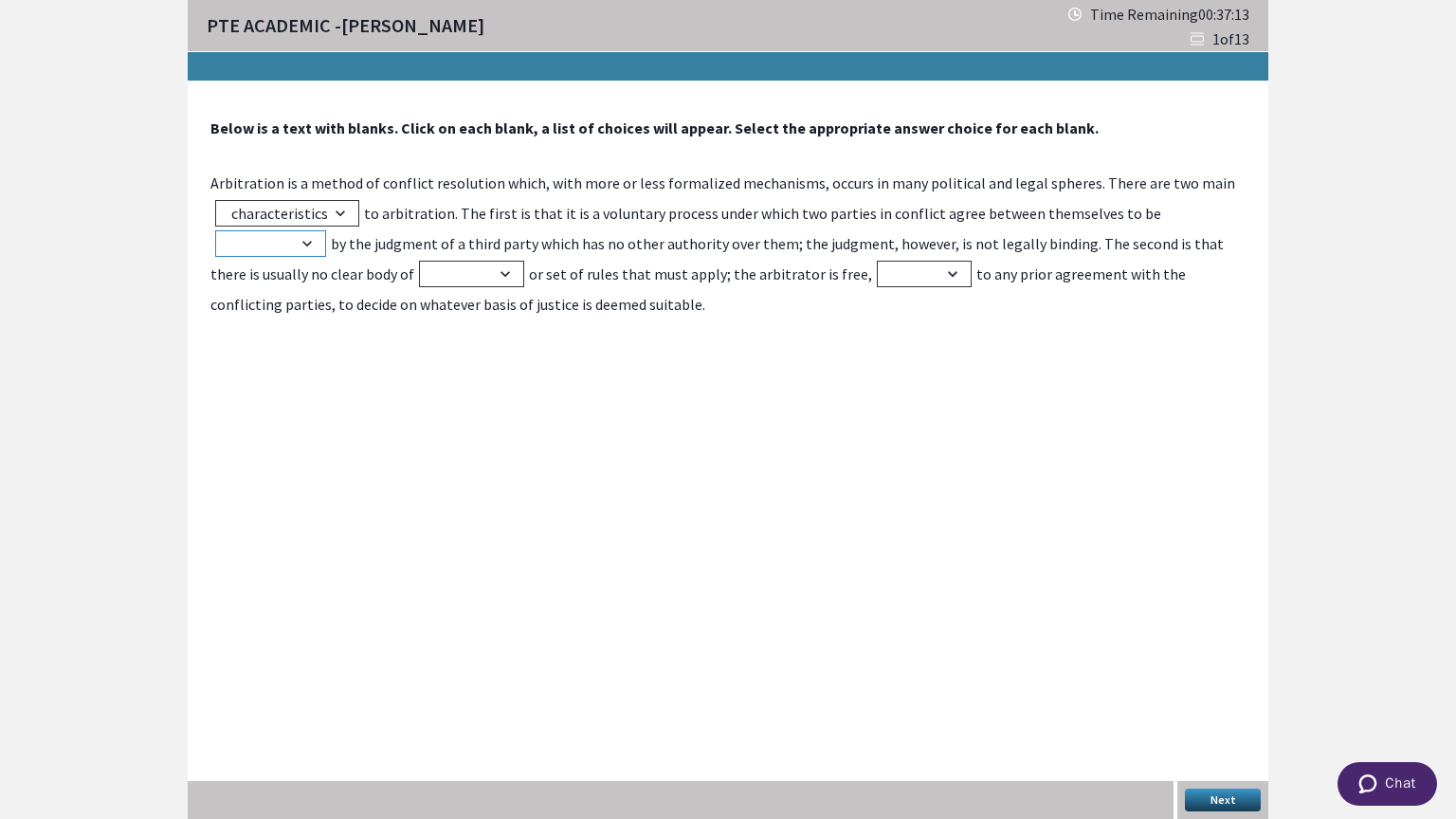 click on "pressured  blided bound judged" at bounding box center [270, 244] 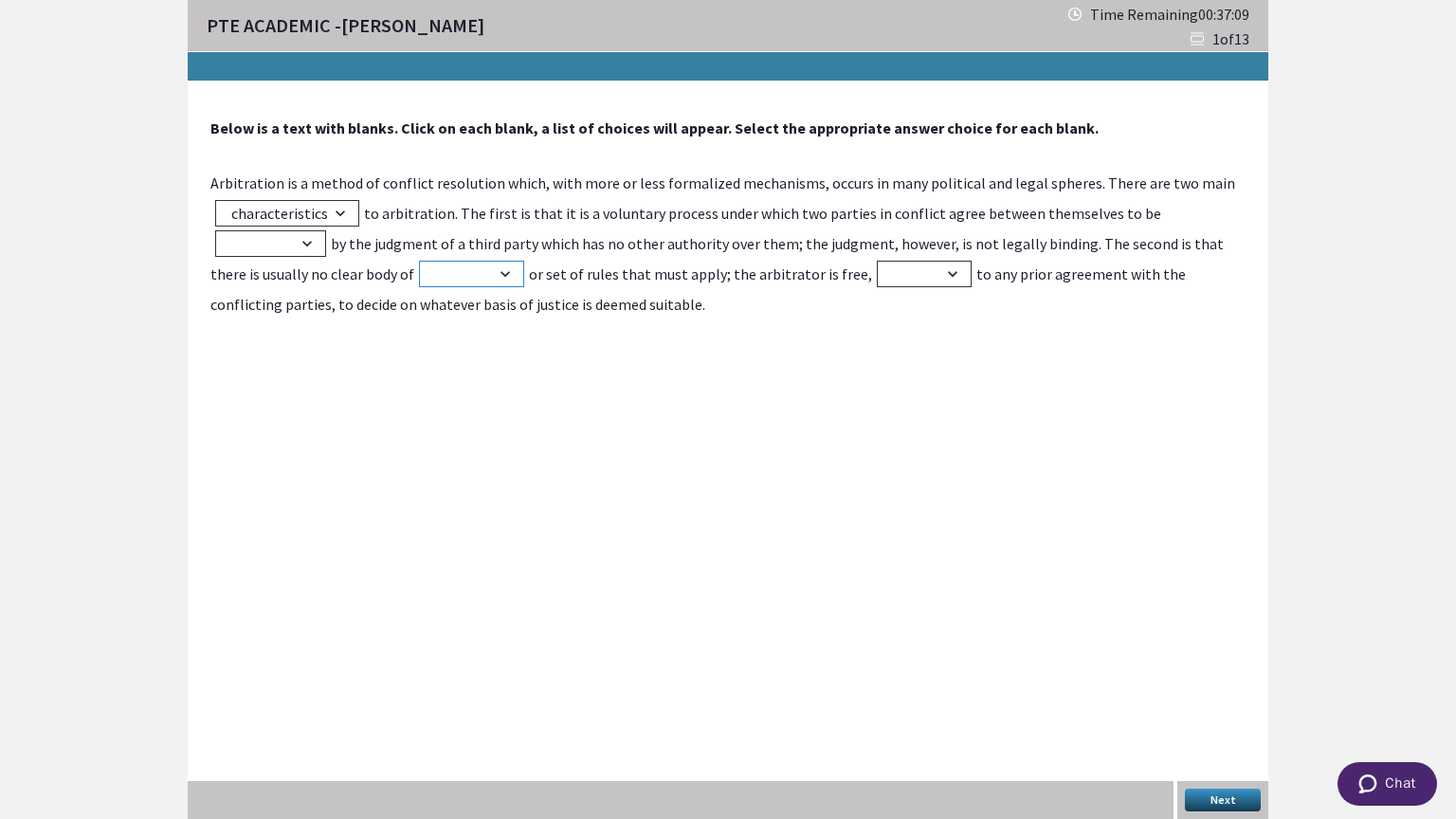 click on "law legislate legalize order" at bounding box center (471, 274) 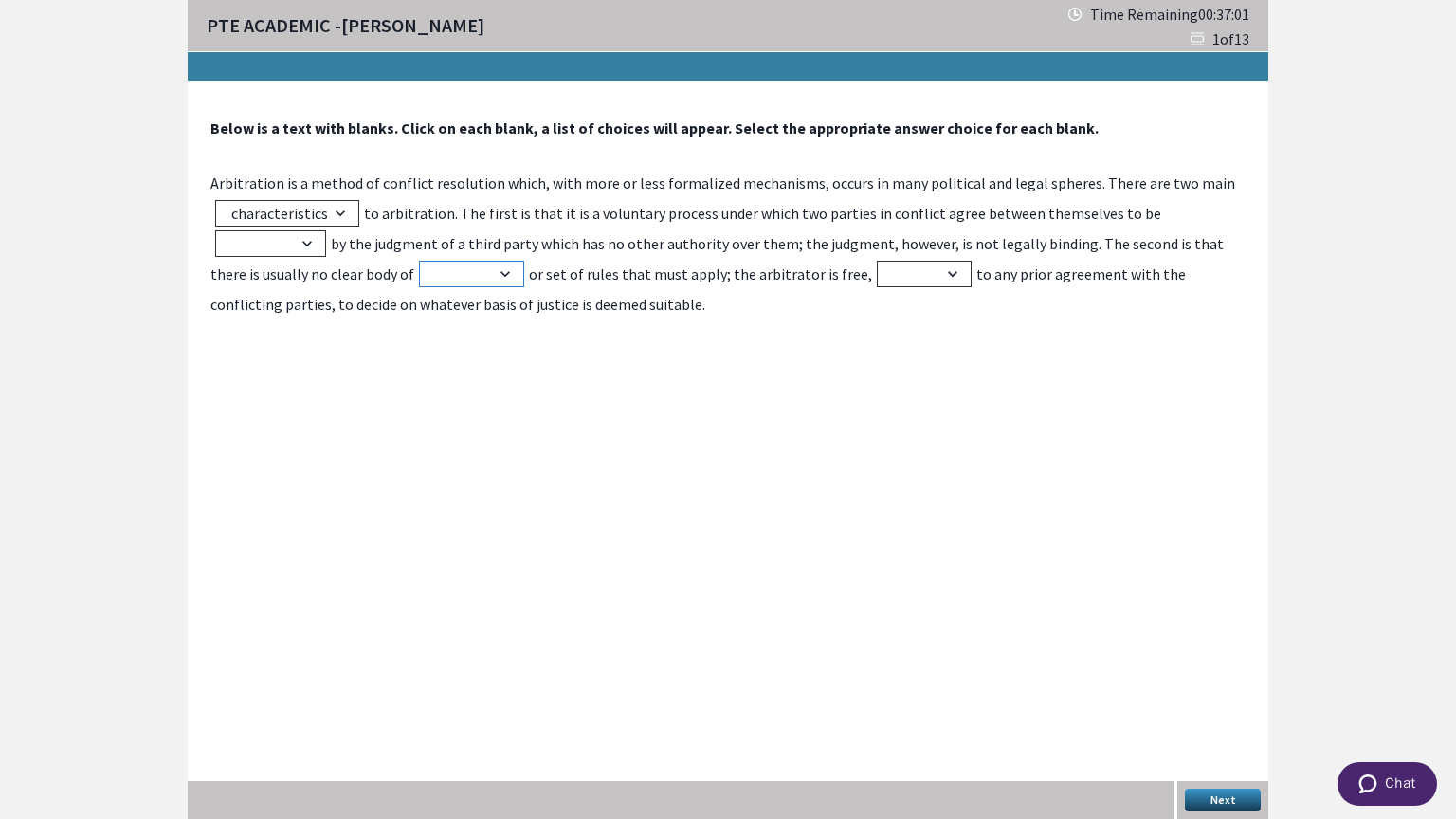 click on "law legislate legalize order" at bounding box center [471, 274] 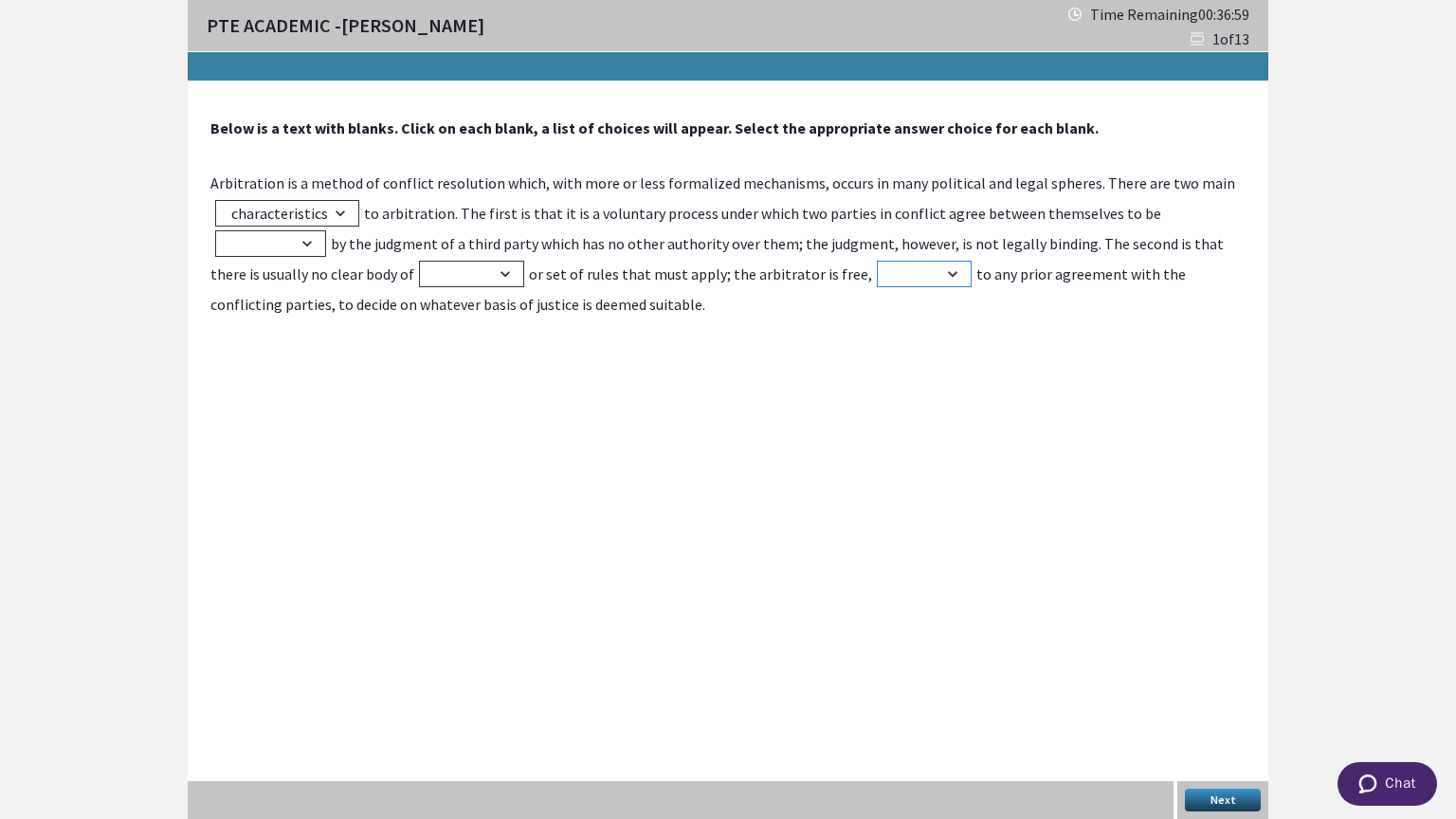click on "choice partial subject source" at bounding box center [924, 274] 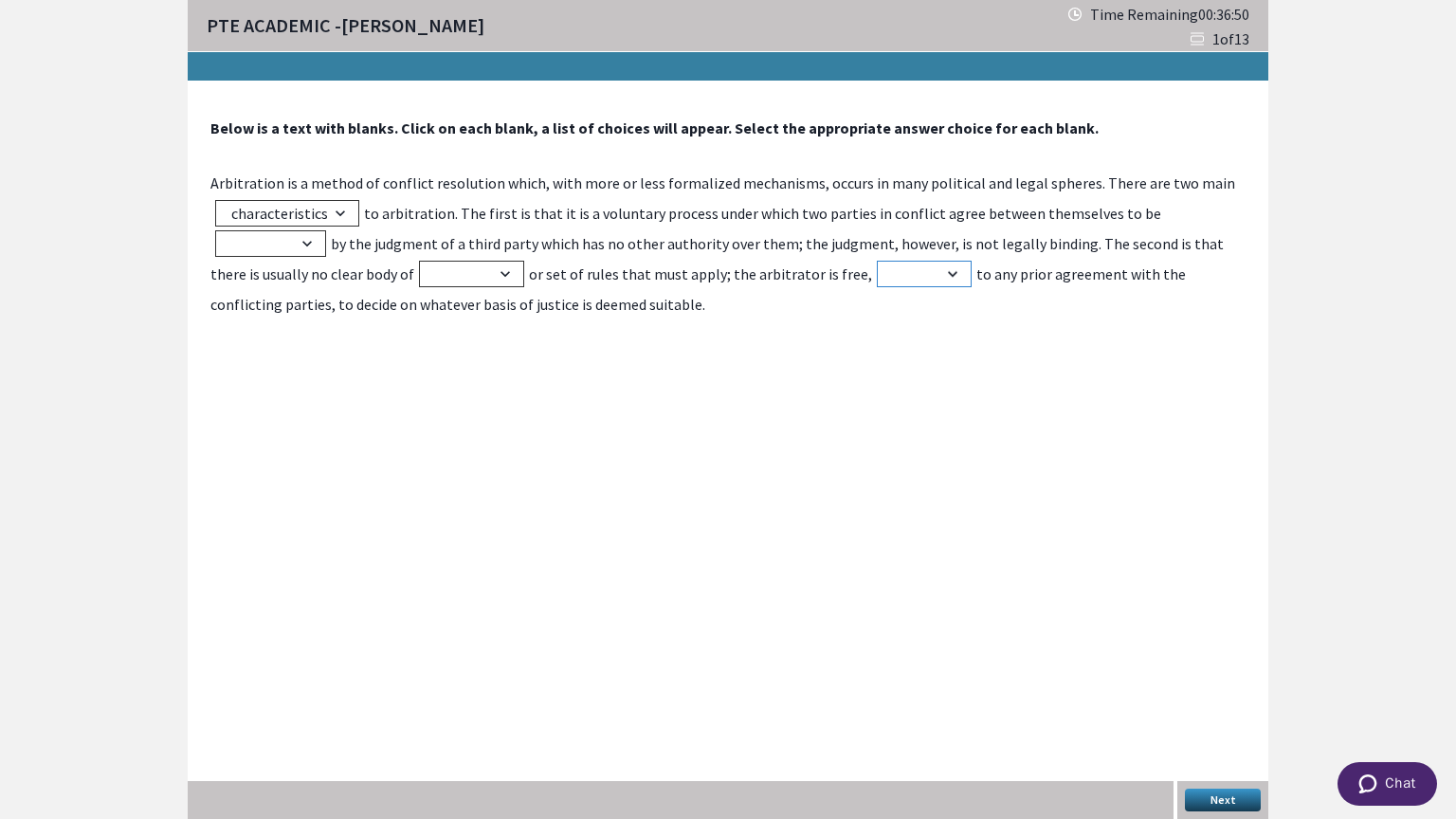 select on "subject" 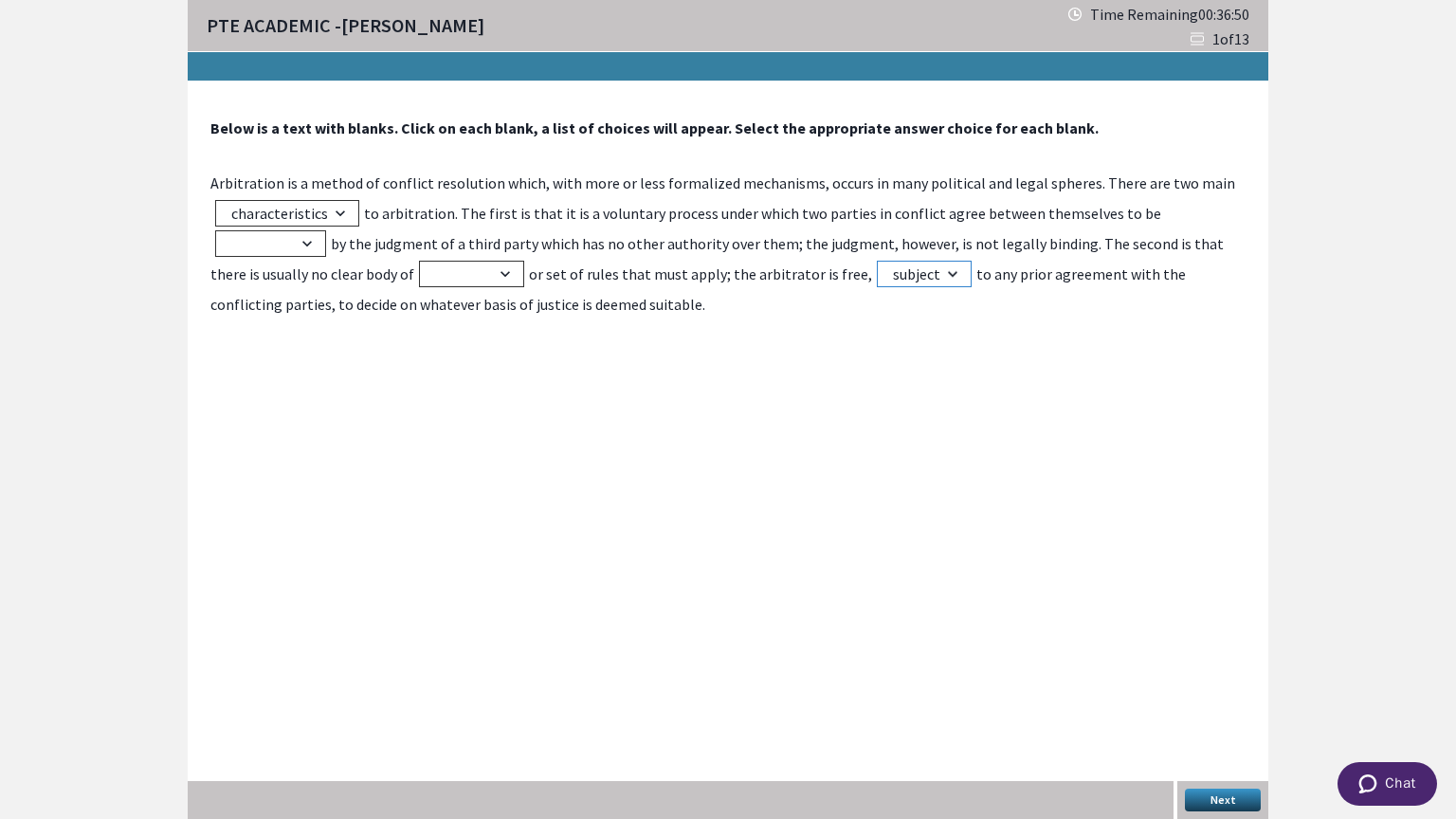click on "choice partial subject source" at bounding box center (924, 274) 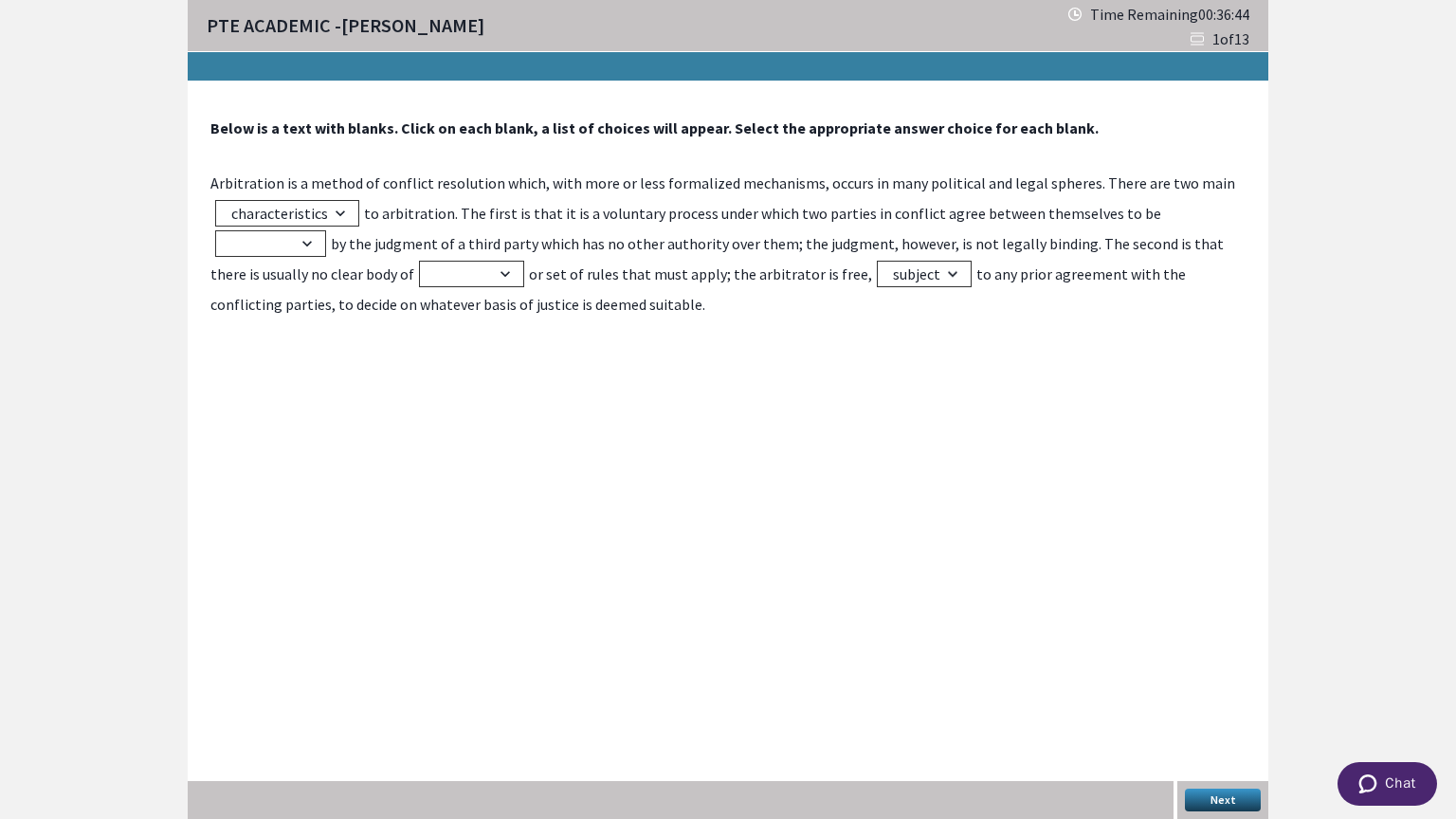 click on "Arbitration is a method of conflict resolution which, with more or less formalized mechanisms, occurs in many political and legal spheres. There are two main  trait characteristics ingredients formula  to arbitration. The first is that it is a voluntary process under which two parties in conflict agree between themselves to be  pressured  blided bound judged  by the judgment of a third party which has no other authority over them; the judgment, however, is not legally binding. The second is that there is usually no clear body of  law legislate legalize order   or set of rules that must apply; the arbitrator is free,  choice partial subject source  to any prior agreement with the conflicting parties, to decide on whatever basis of justice is deemed suitable." at bounding box center (728, 244) 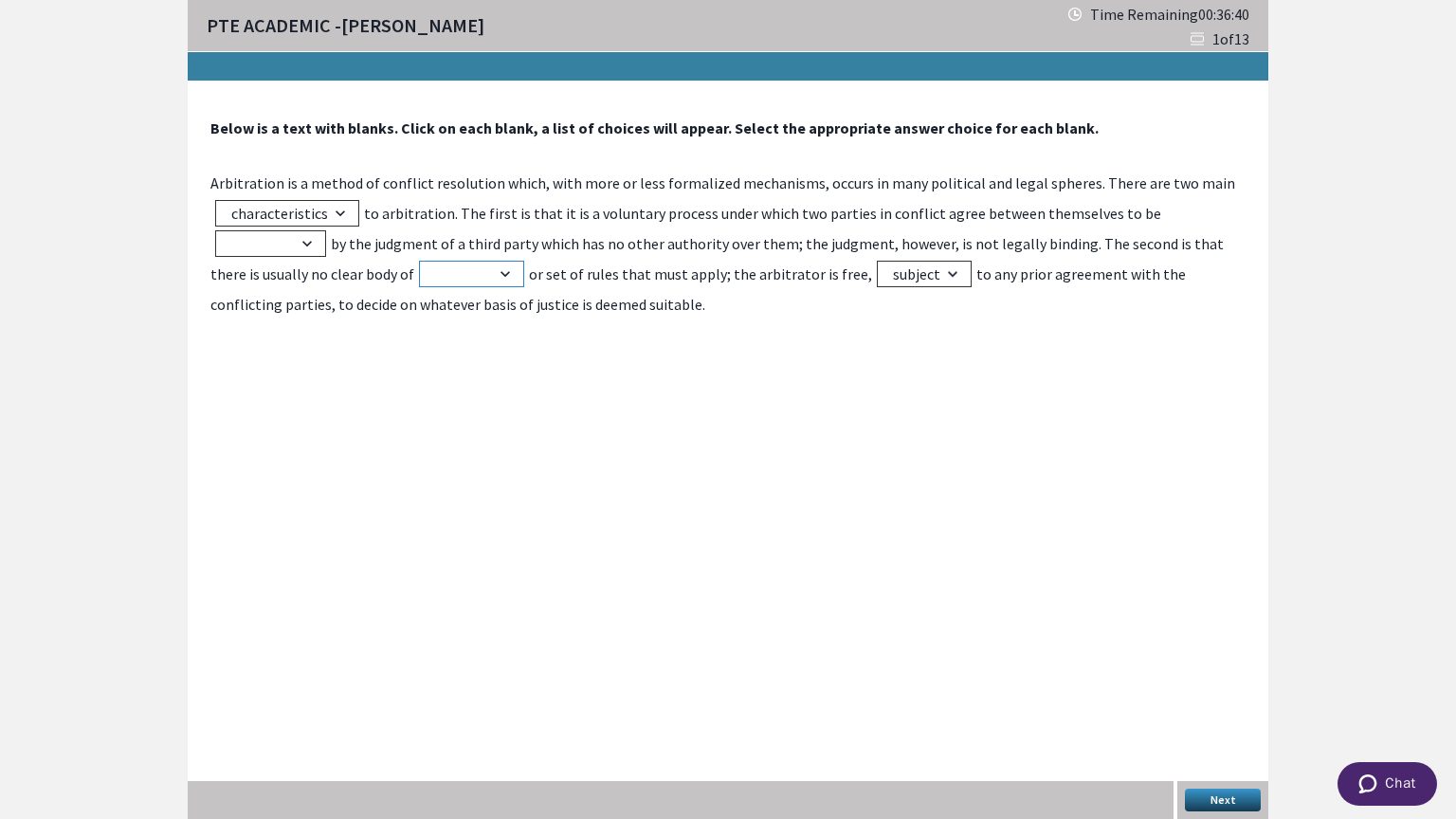 click on "law legislate legalize order" at bounding box center [471, 274] 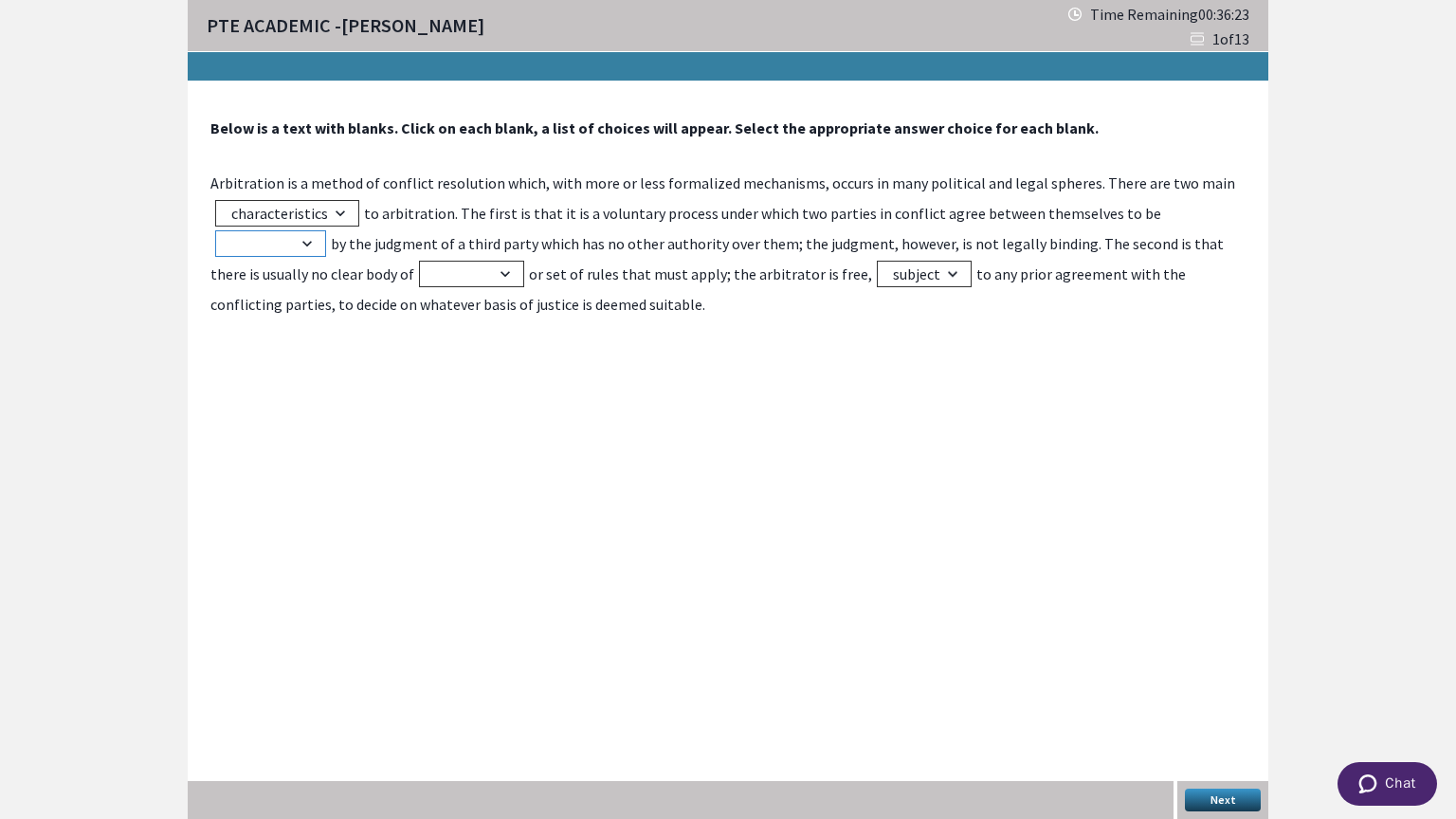 click on "pressured  blided bound judged" at bounding box center [270, 244] 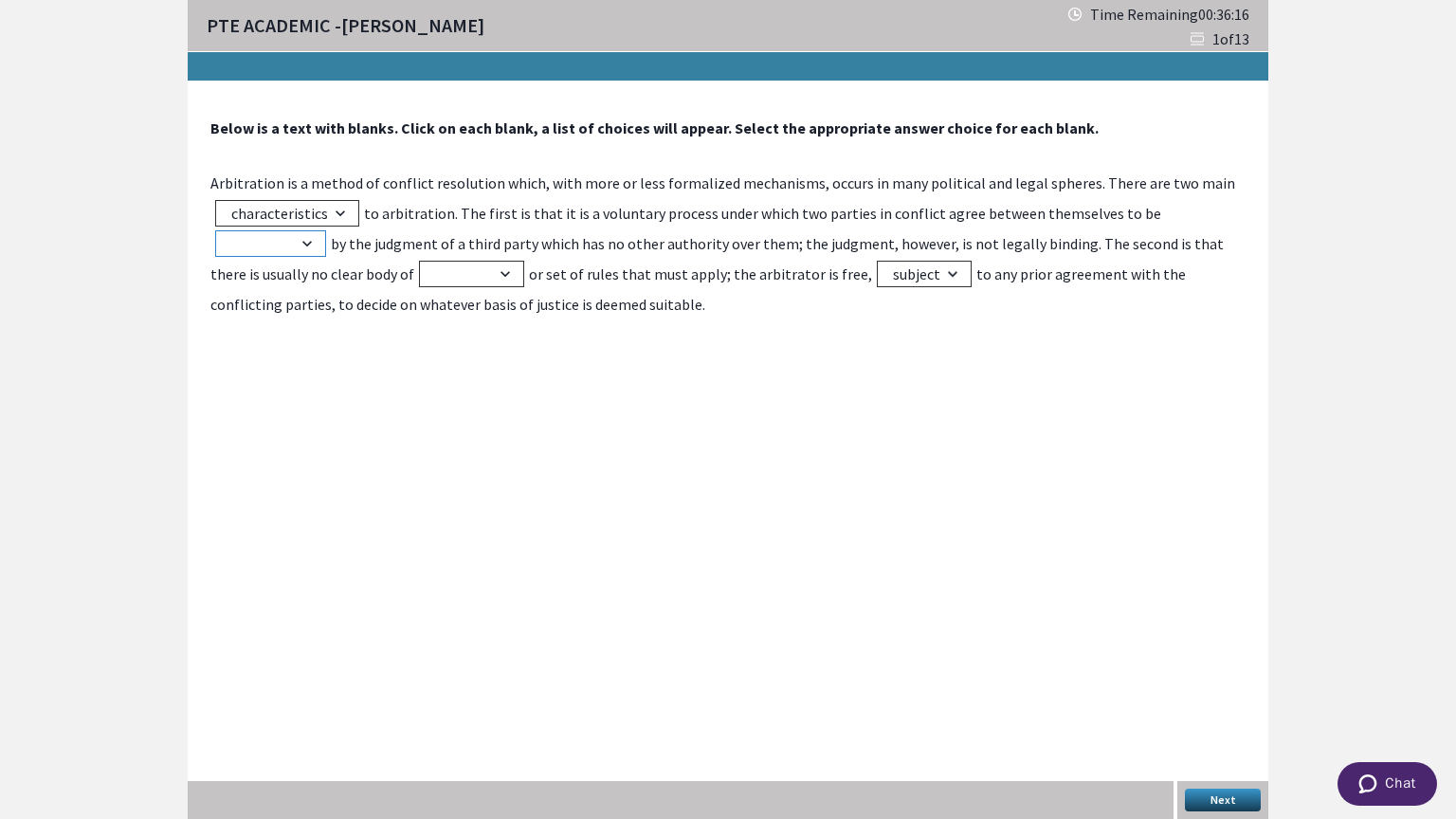 select on "bound" 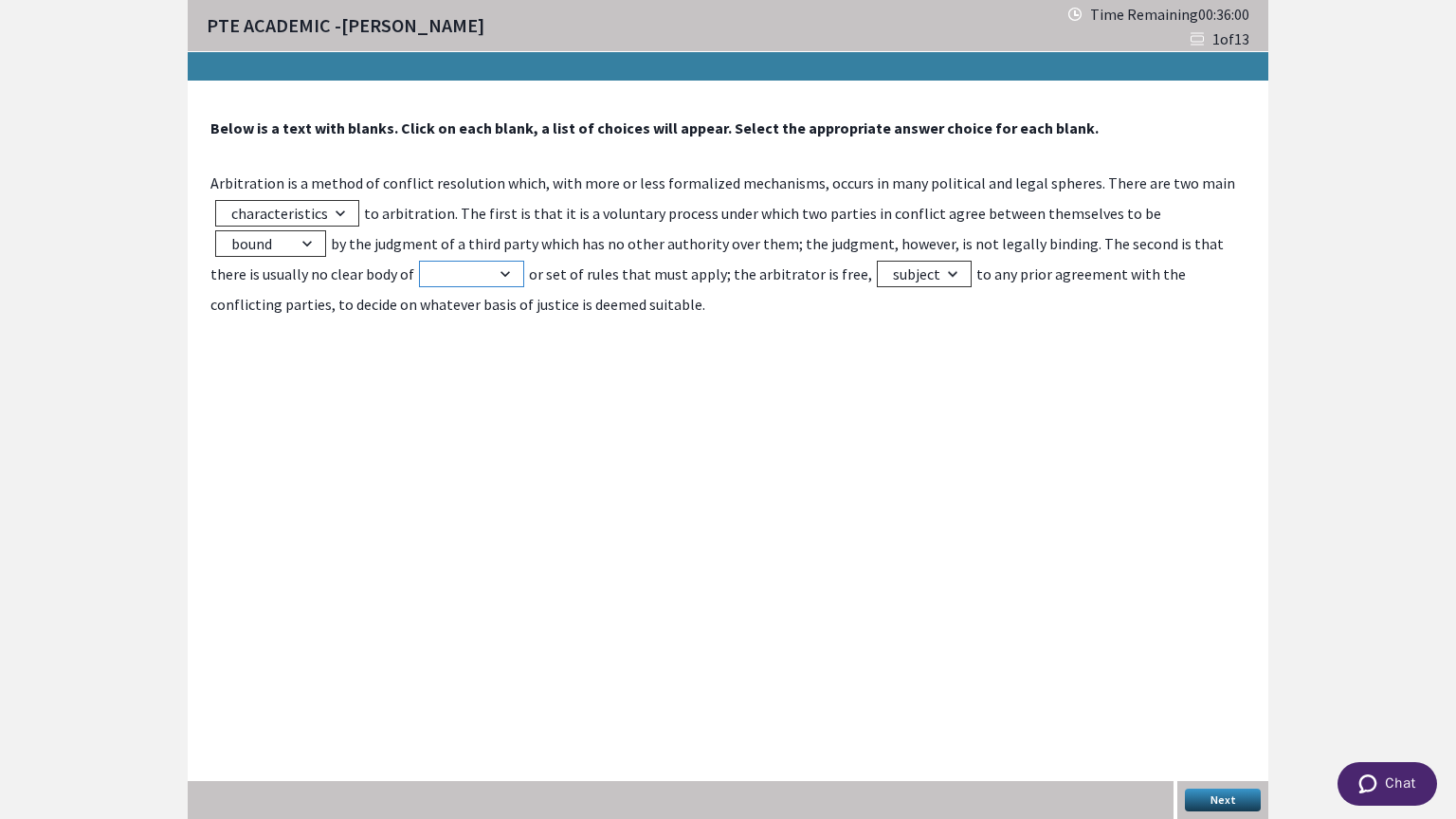 click on "law legislate legalize order" at bounding box center (471, 274) 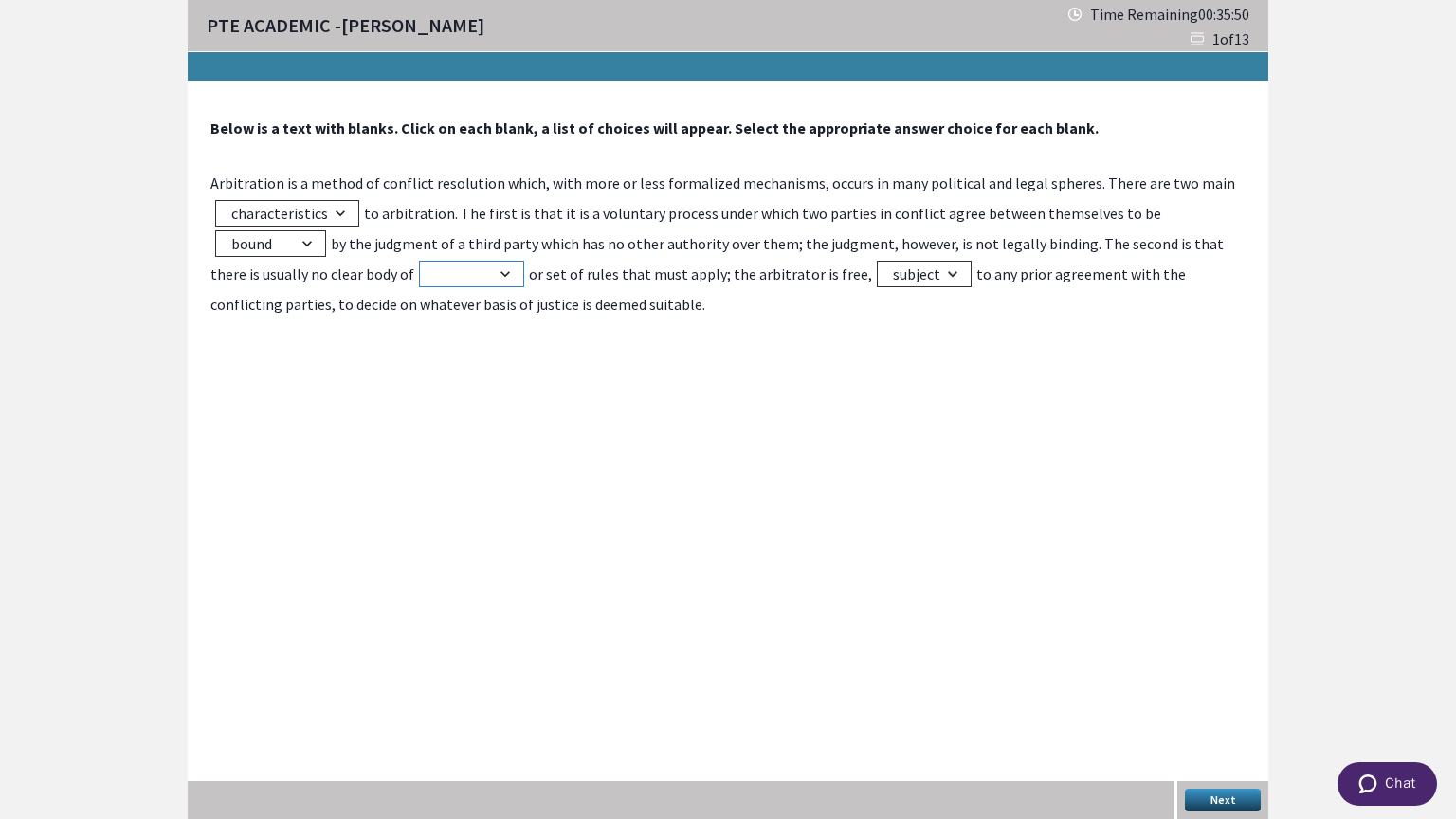 select on "law" 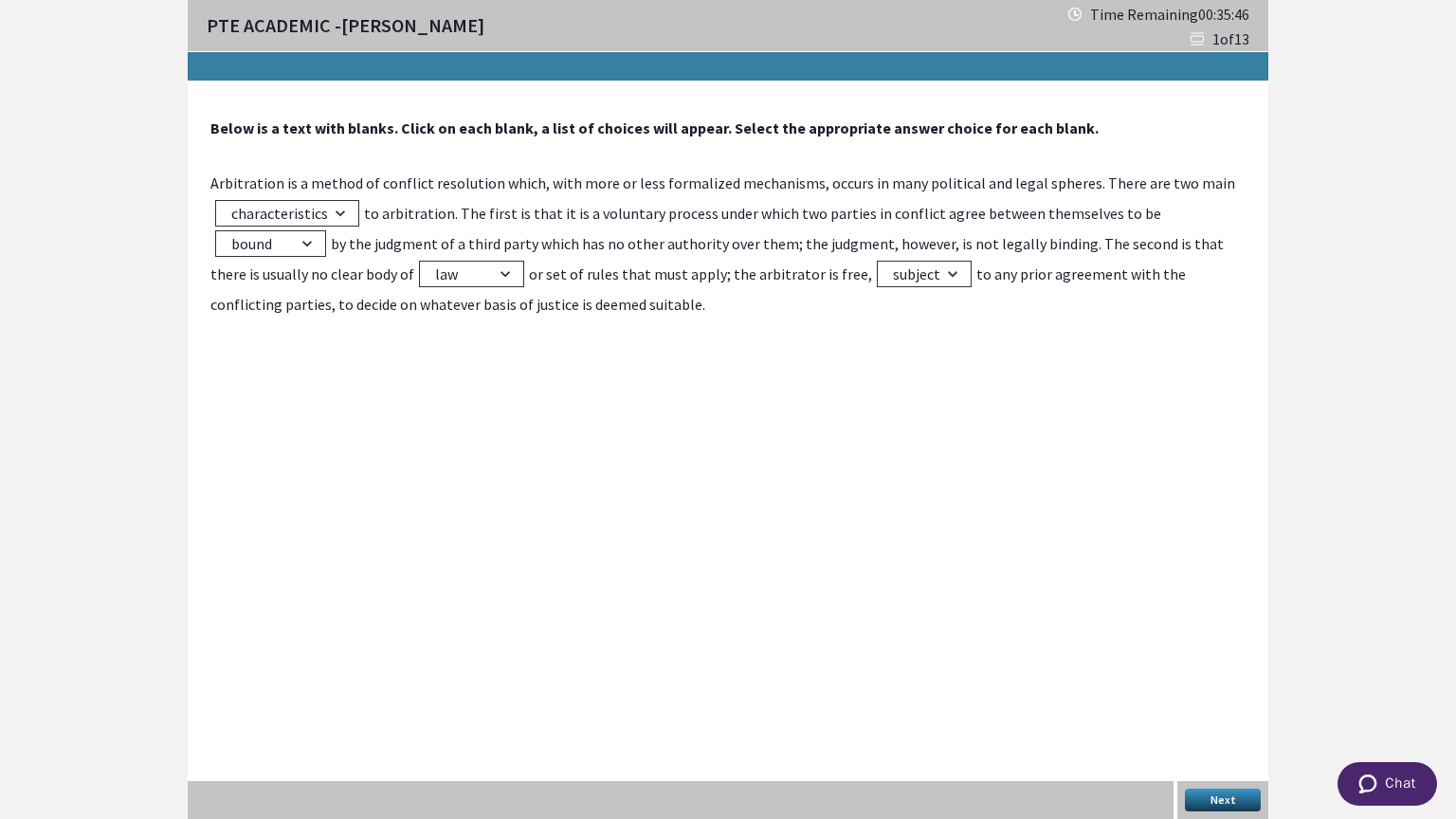 click on "Next" at bounding box center (1223, 800) 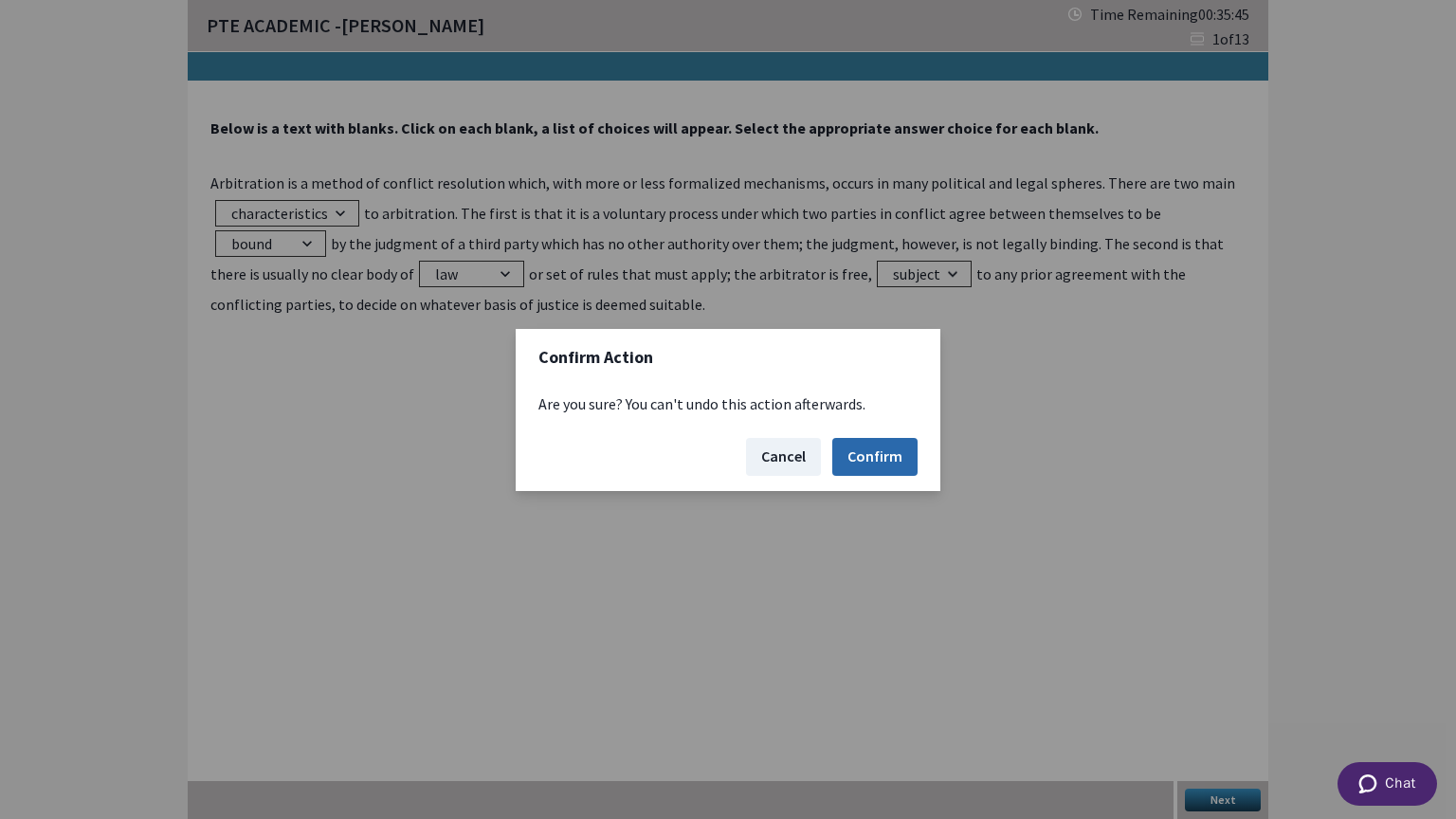 click on "Confirm" at bounding box center [875, 457] 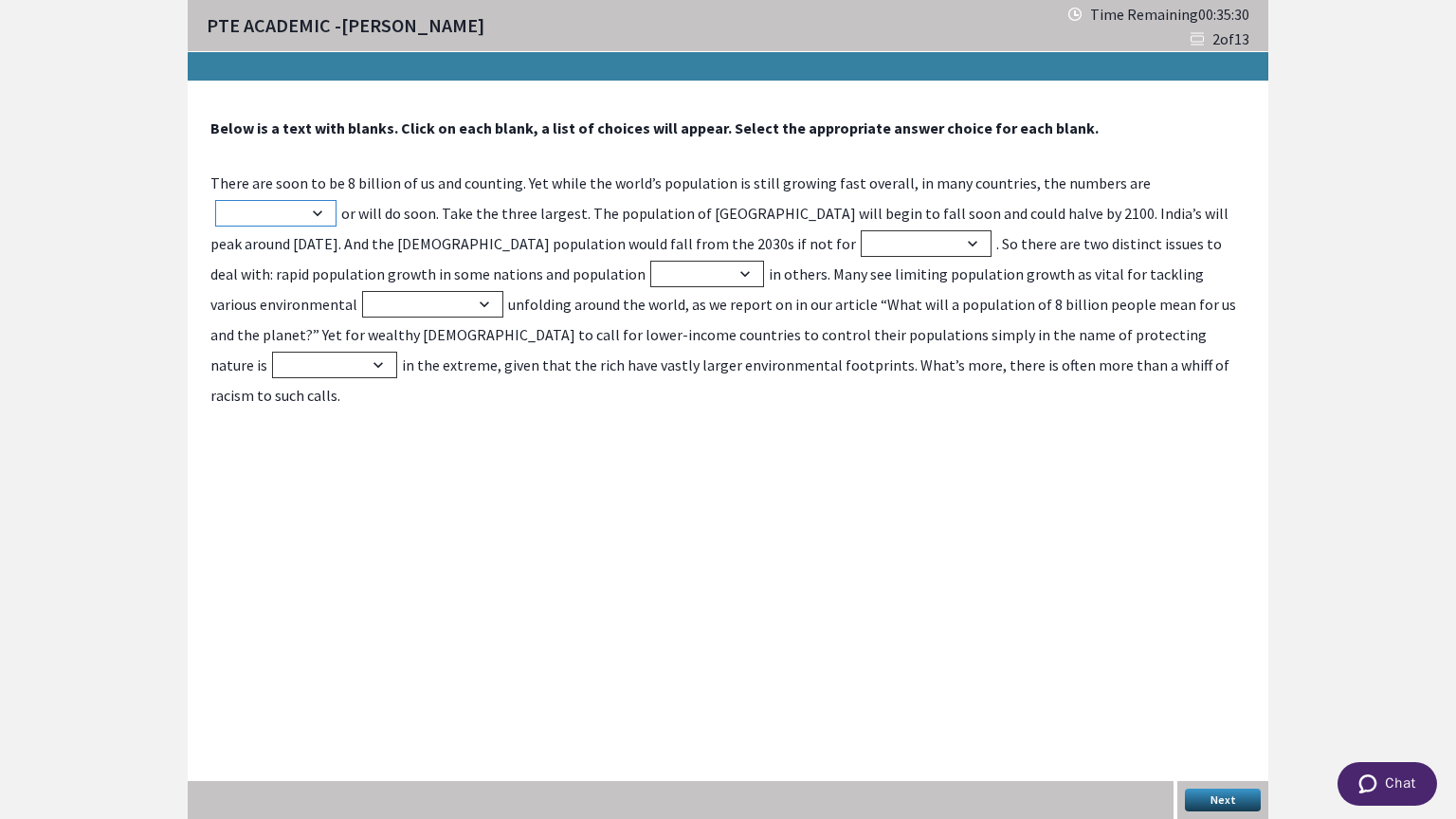 click on "fluctuating increasing declining stabilizing" at bounding box center [276, 213] 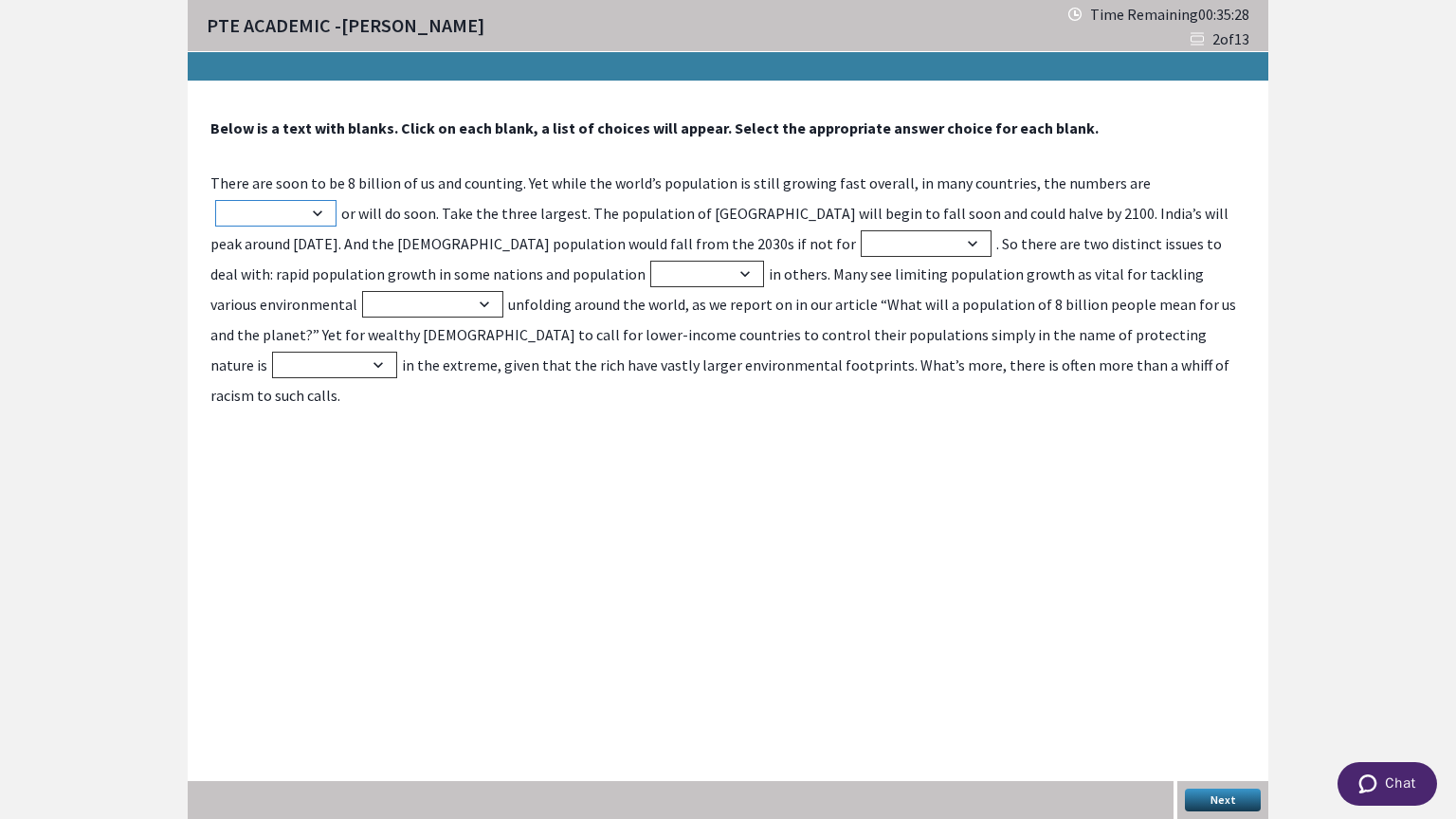 select on "increasing" 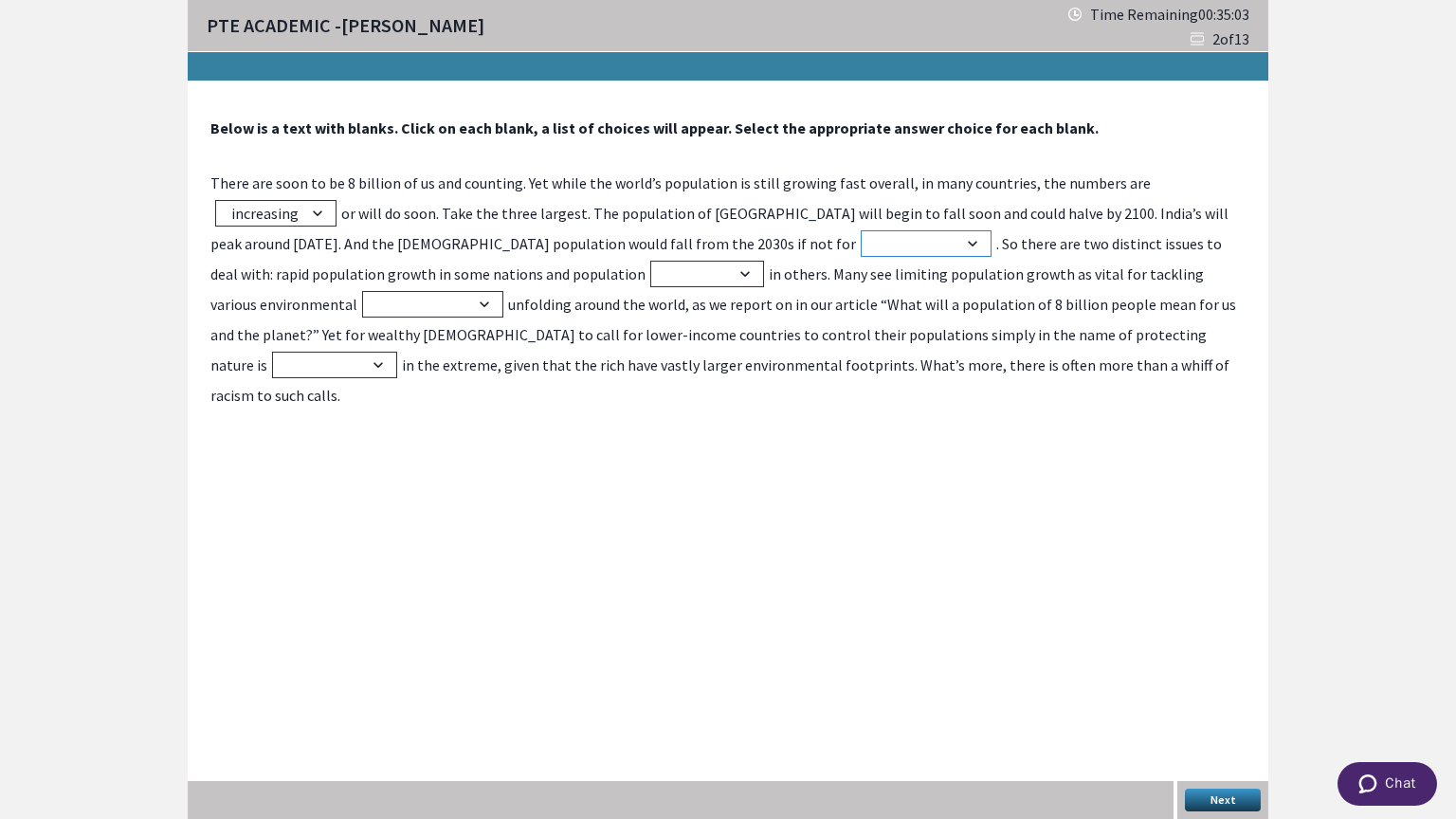 click on "immigration science economy technology" at bounding box center [926, 244] 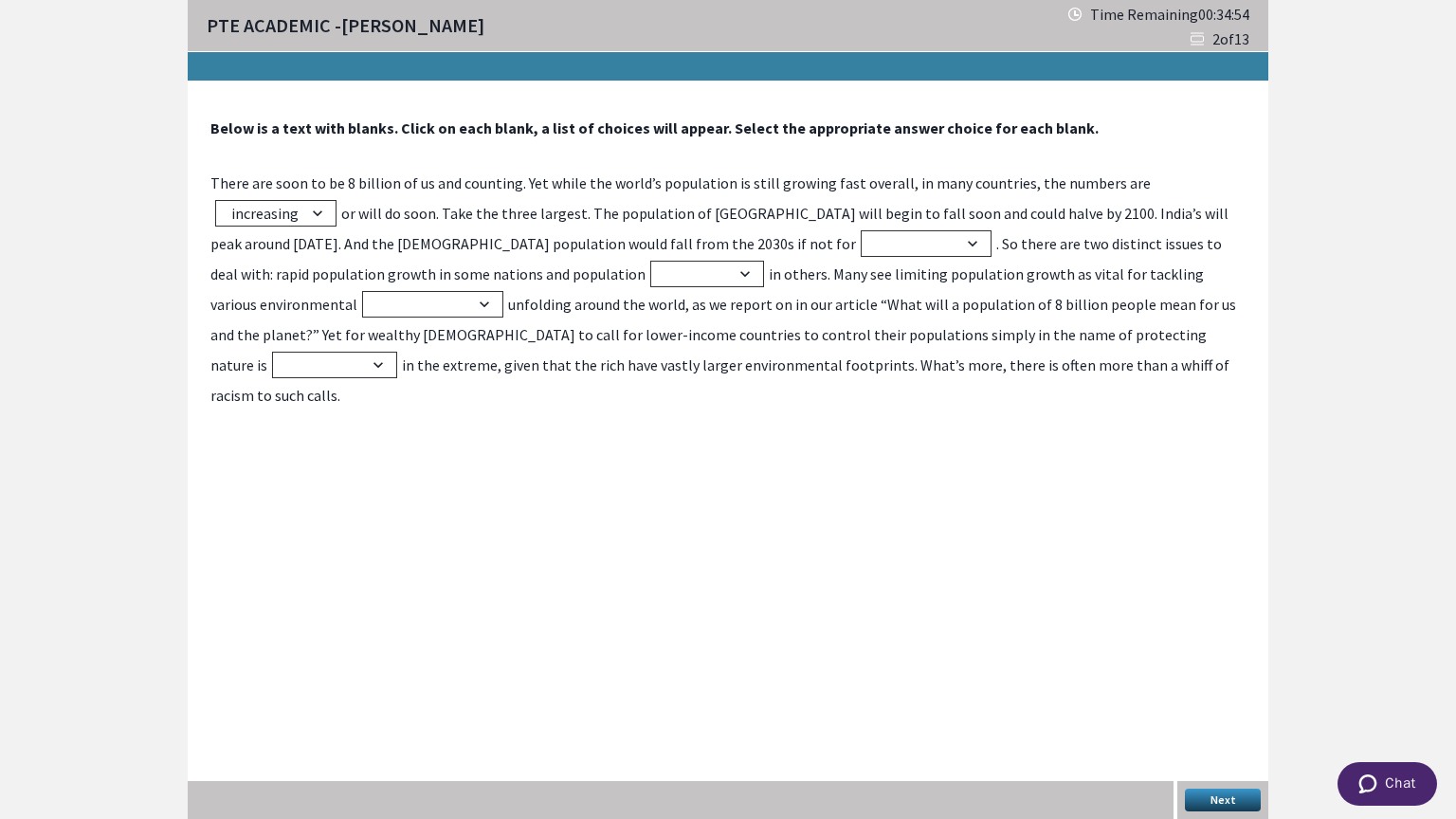 click on "There are soon to be 8 billion of us and counting. Yet while the world’s population is still growing fast overall, in many countries, the numbers are  fluctuating increasing declining stabilizing  or will do soon. Take the three largest. The population of China will begin to fall soon and could halve by 2100. India’s will peak around 2050. And the US population would fall from the 2030s if not for  immigration science economy technology . So there are two distinct issues to deal with: rapid population growth in some nations and population  shortages declines peaks booms  in others. Many see limiting population growth as vital for tackling various environmental  catastrophes developments opportunities innovations  unfolding around the world, as we report on in our article “What will a population of 8 billion people mean for us and the planet?” Yet for wealthy Westerners to call for lower-income countries to control their populations simply in the name of protecting nature is  beneficial practical" at bounding box center (728, 289) 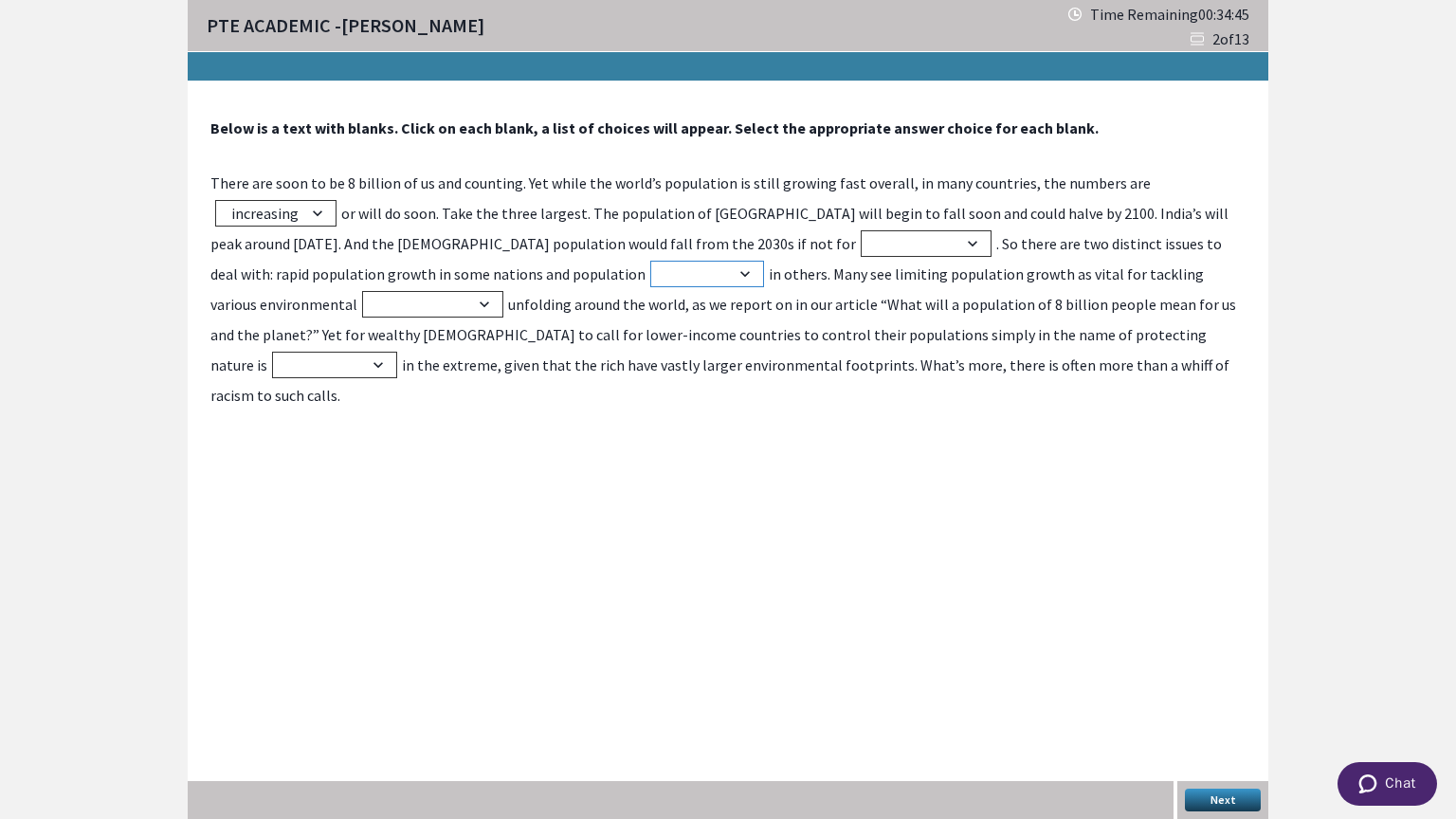 click on "shortages declines peaks booms" at bounding box center [707, 274] 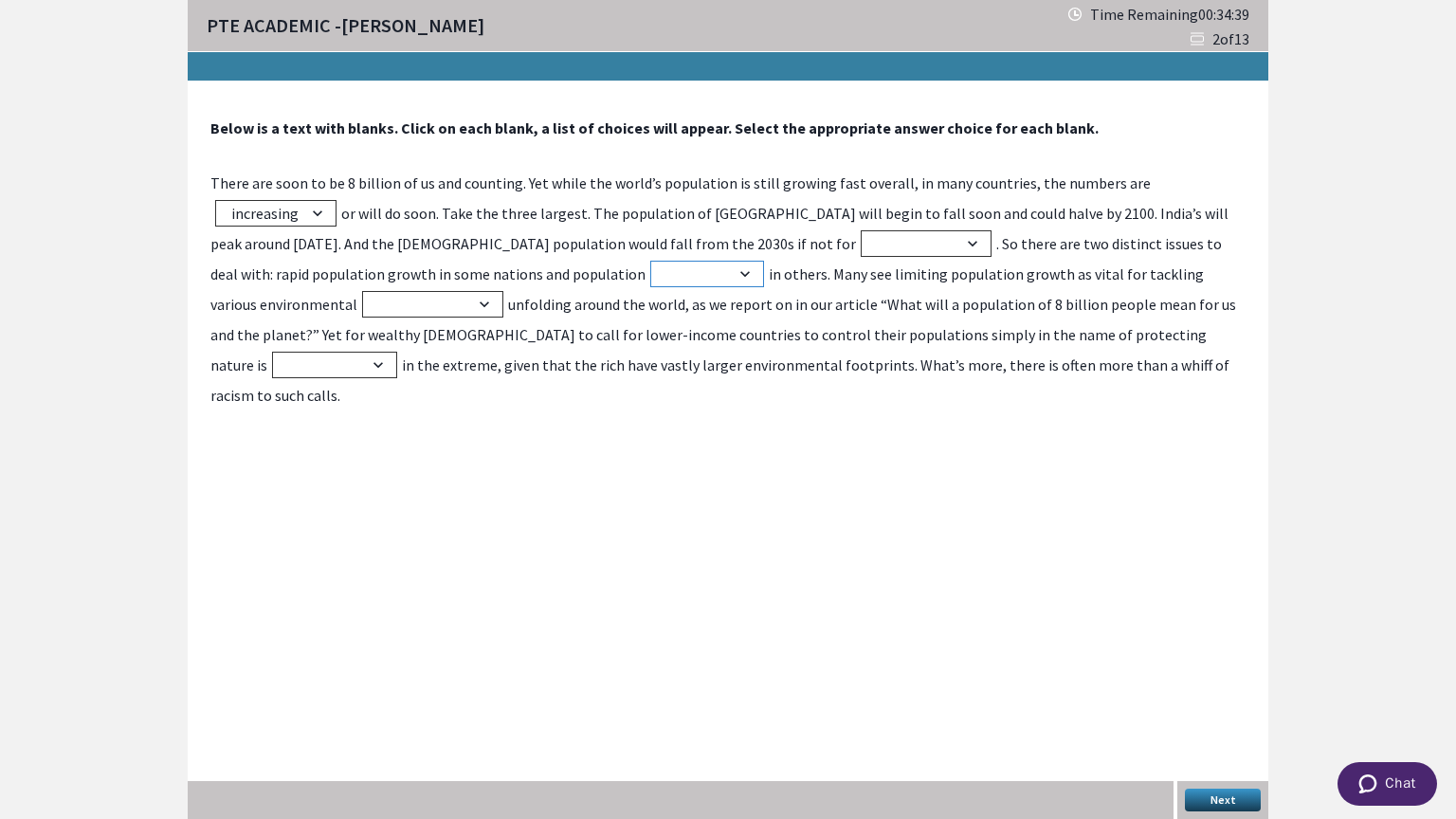 select on "declines" 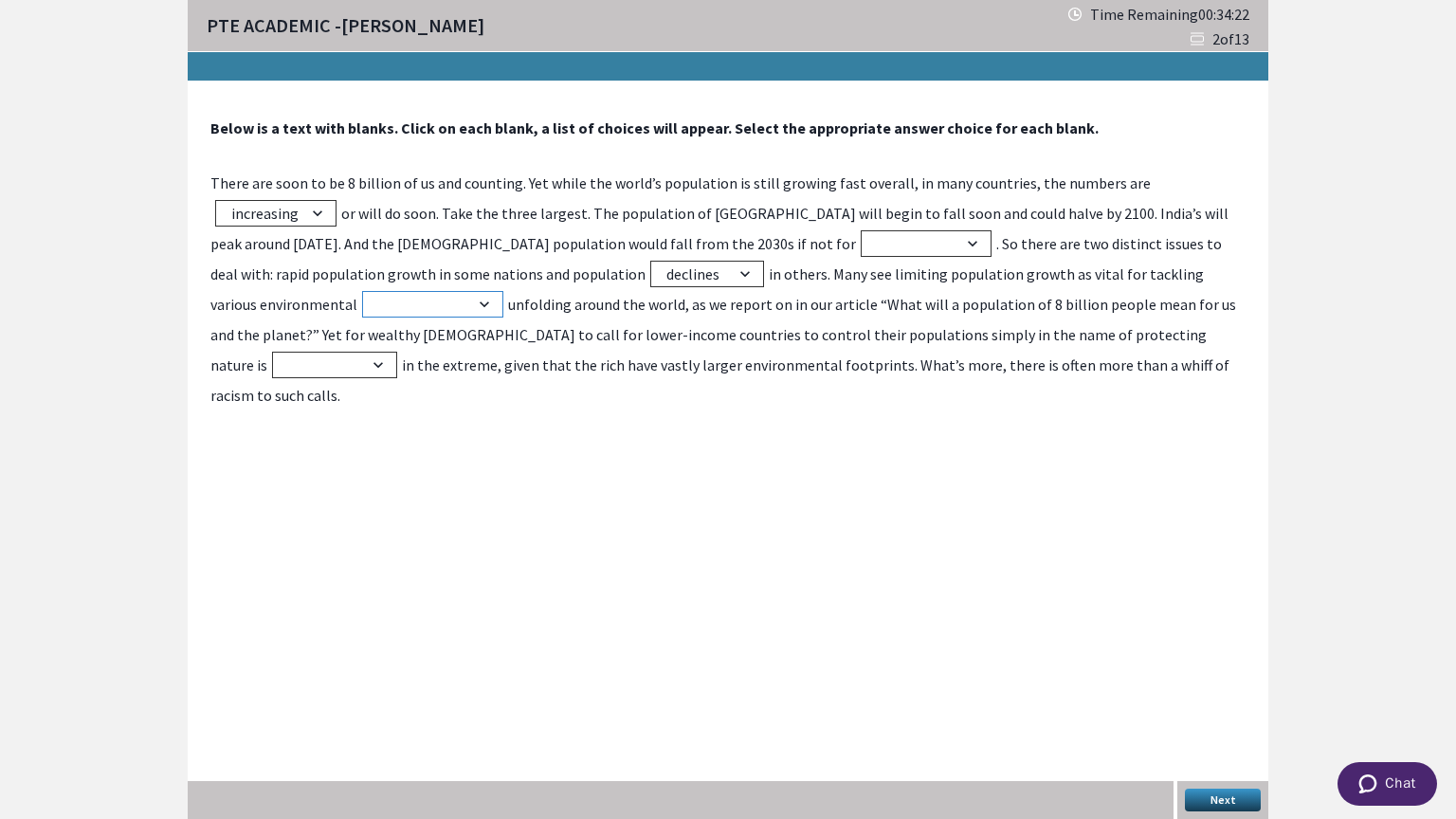 click on "catastrophes developments opportunities innovations" at bounding box center (432, 304) 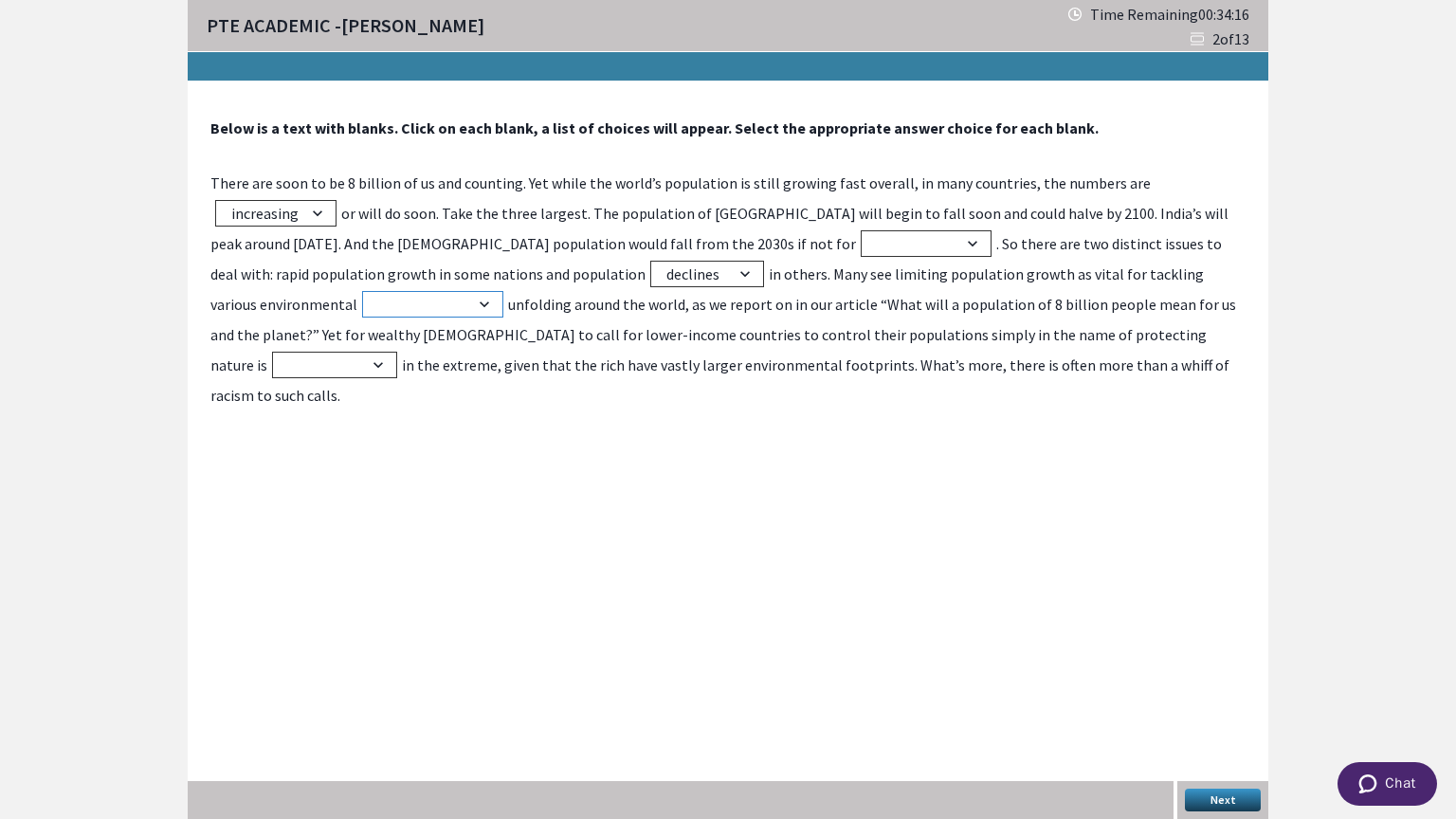 select on "catastrophes" 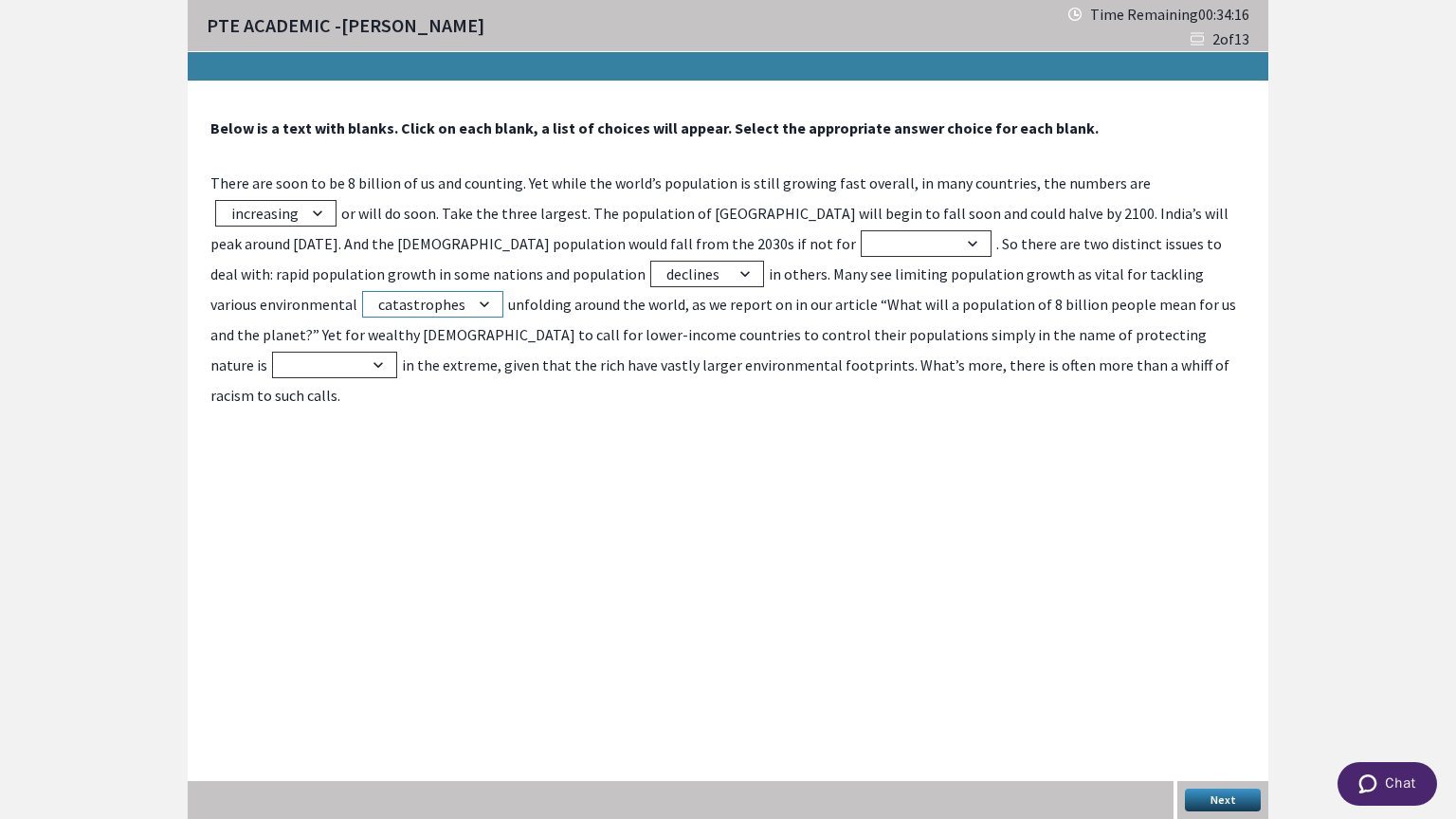 click on "catastrophes developments opportunities innovations" at bounding box center [432, 304] 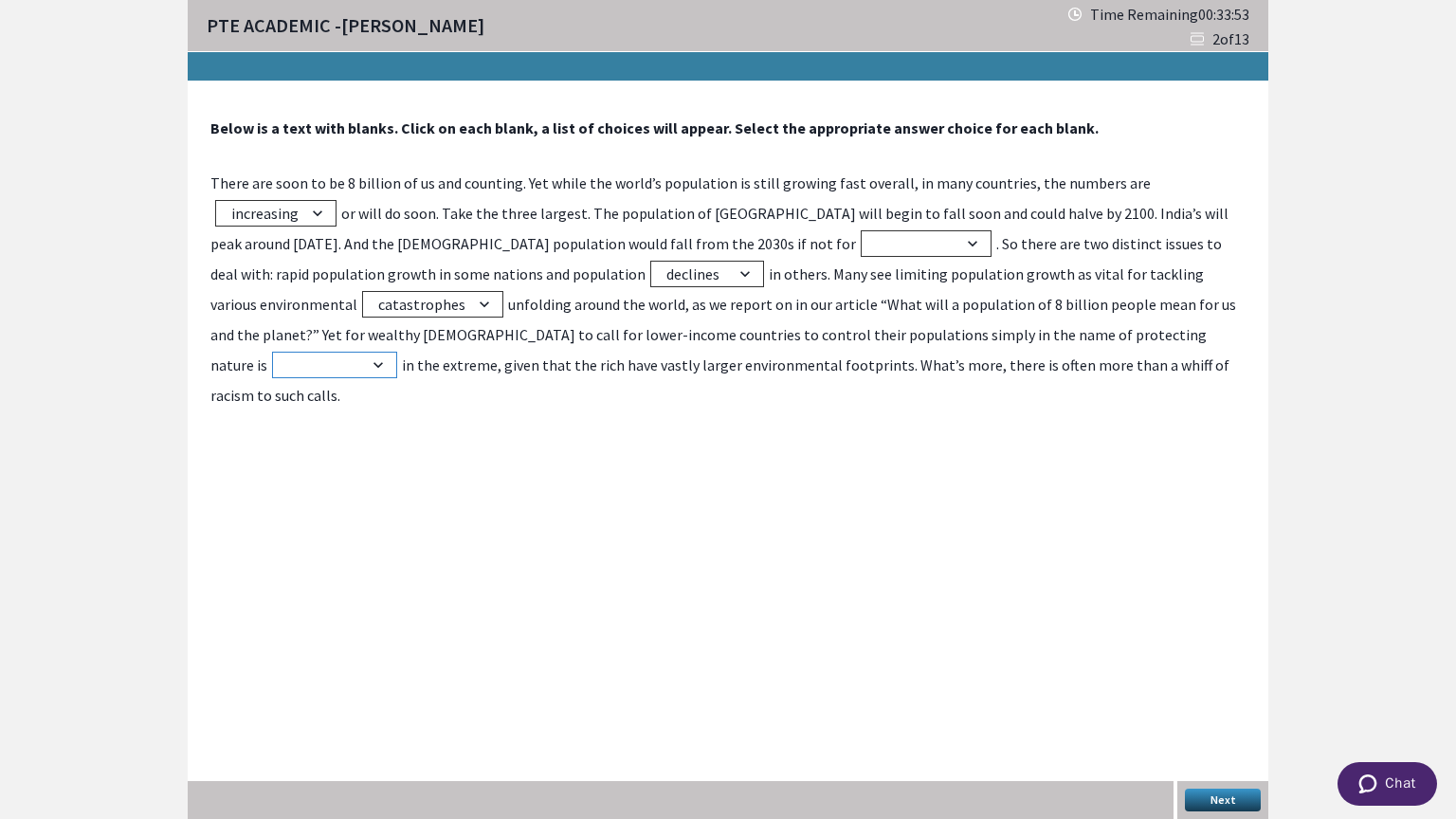 click on "beneficial practical hypocritical logical" at bounding box center [335, 365] 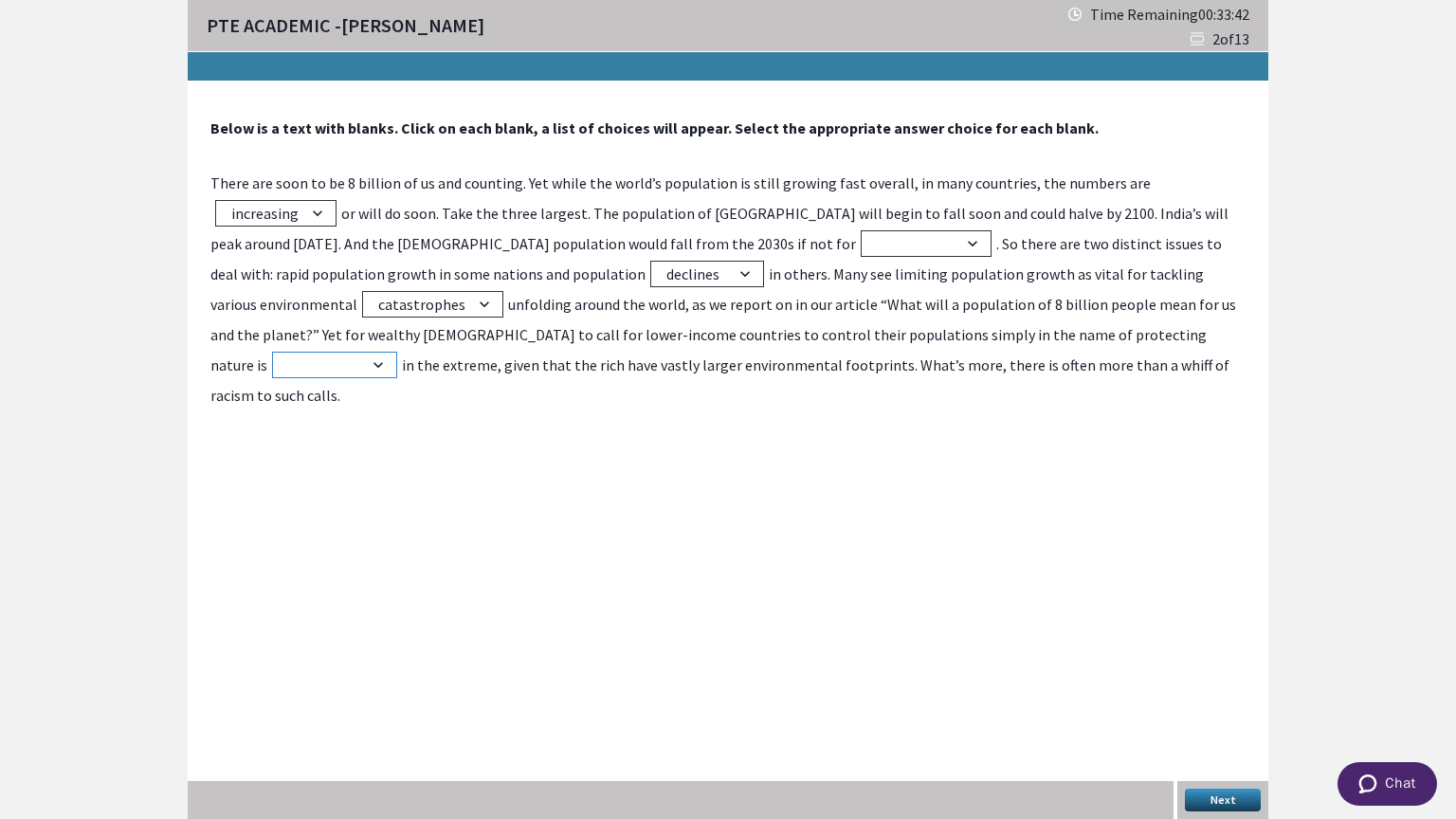 click on "beneficial practical hypocritical logical" at bounding box center [335, 365] 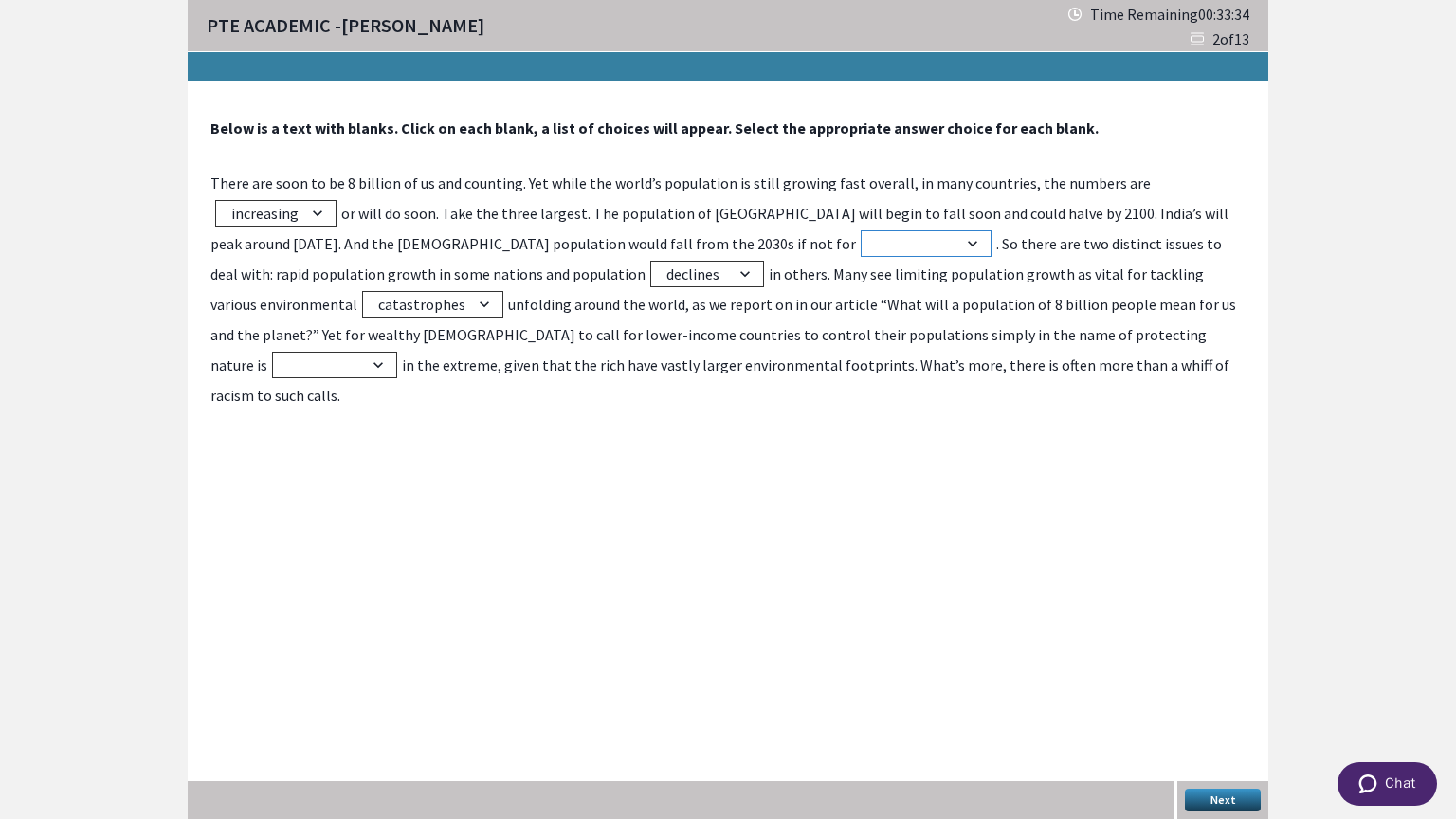 click on "immigration science economy technology" at bounding box center (926, 244) 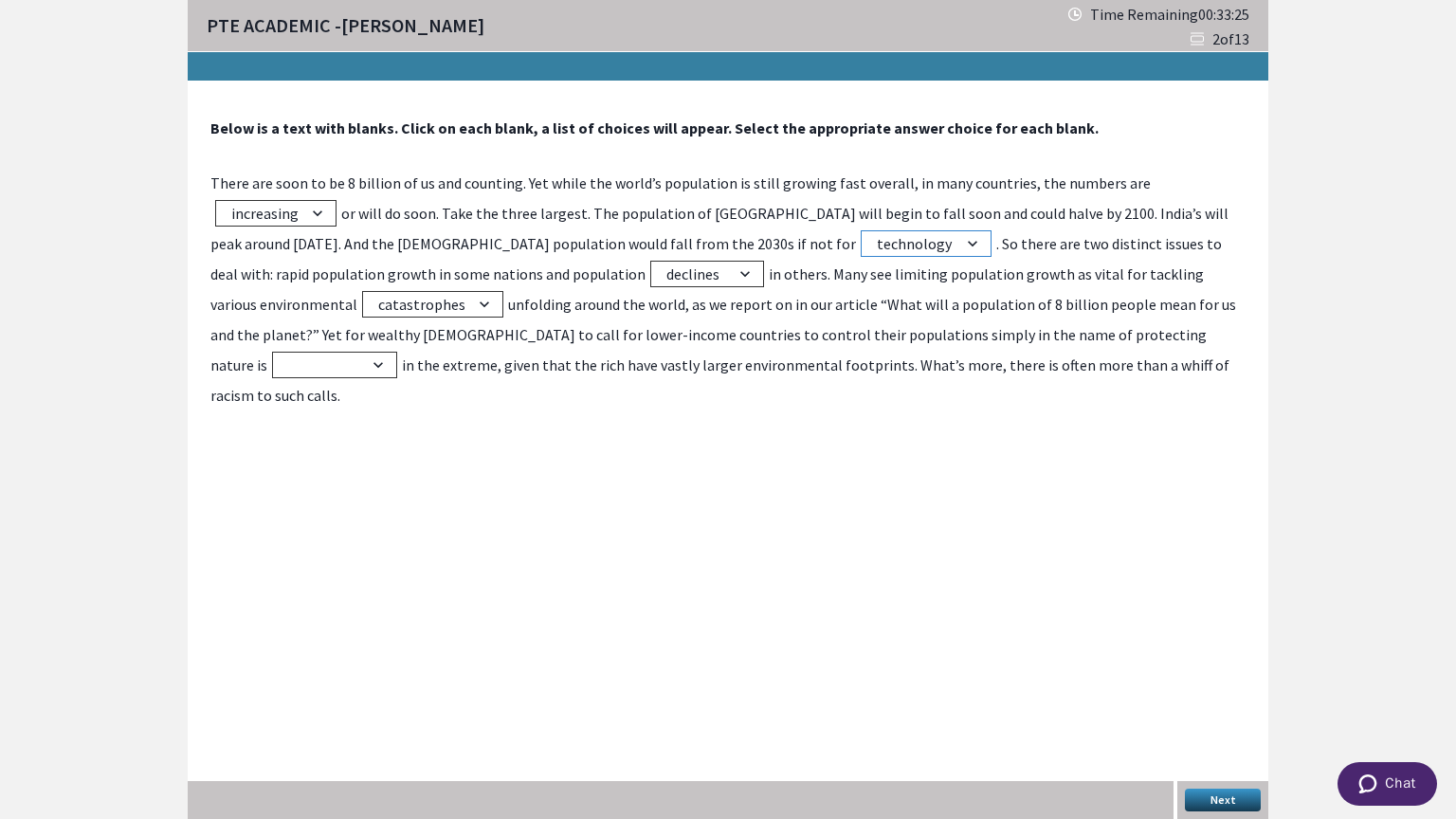 click on "immigration science economy technology" at bounding box center (926, 244) 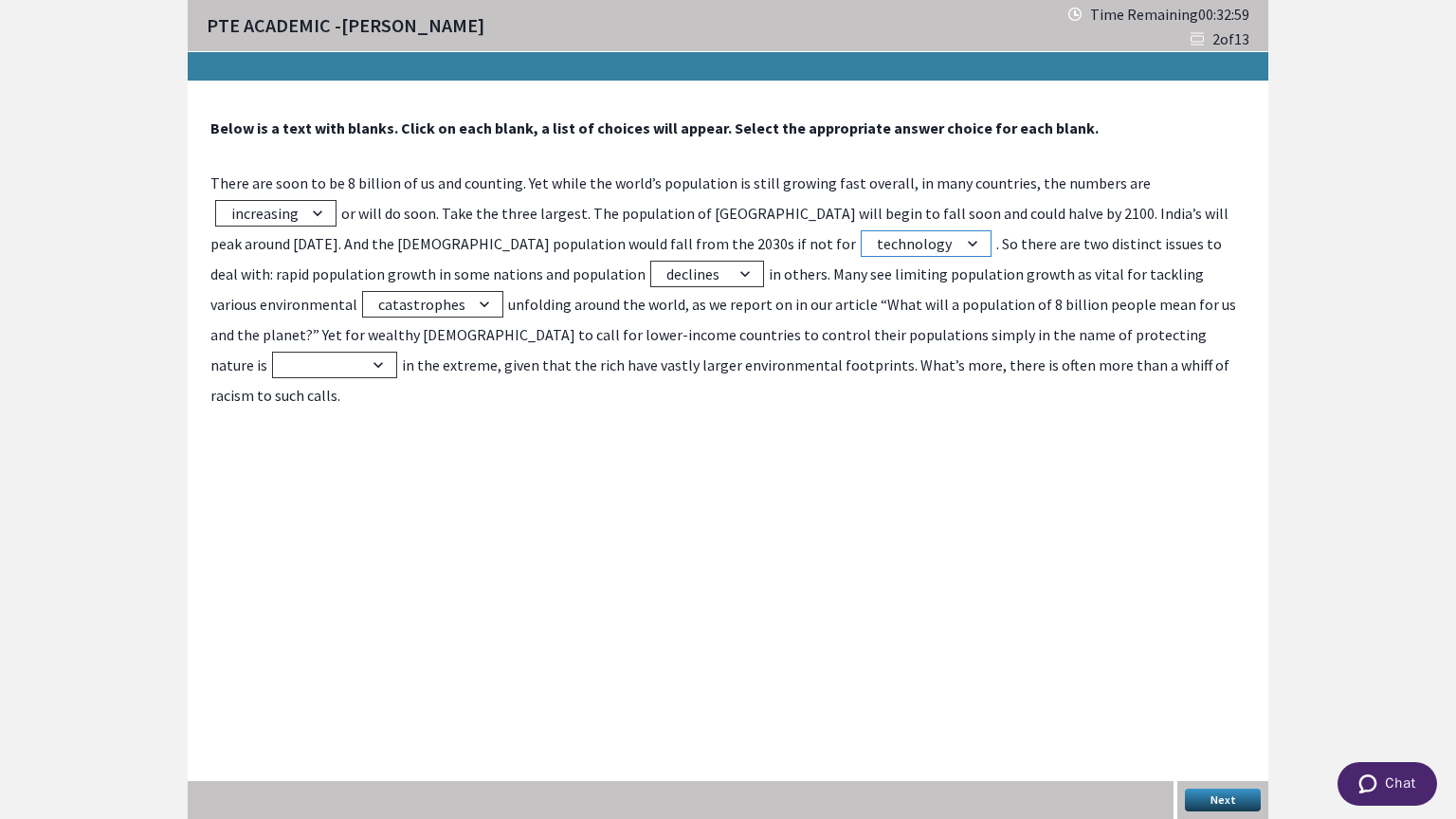 click on "immigration science economy technology" at bounding box center (926, 244) 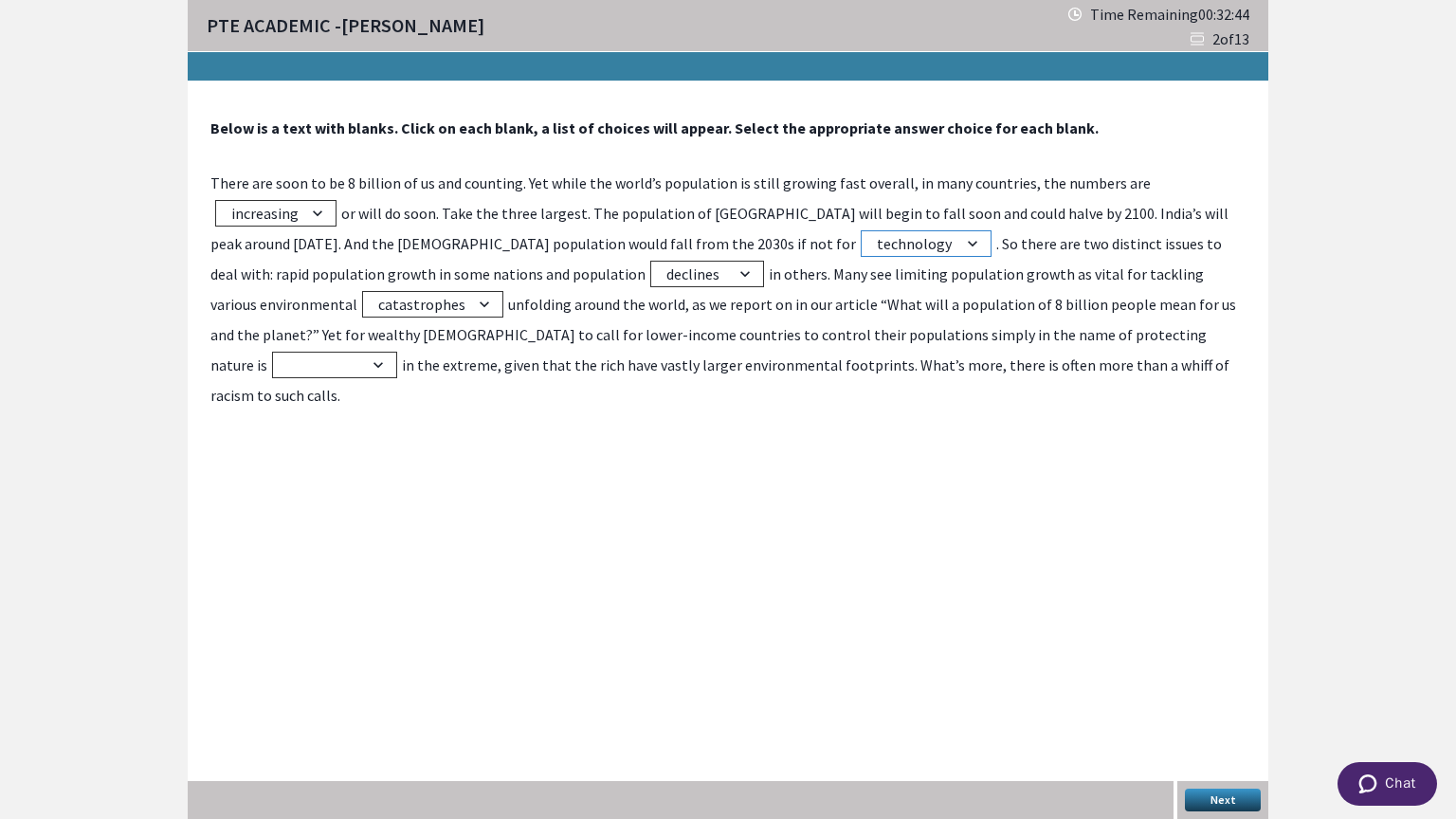 click on "immigration science economy technology" at bounding box center [926, 244] 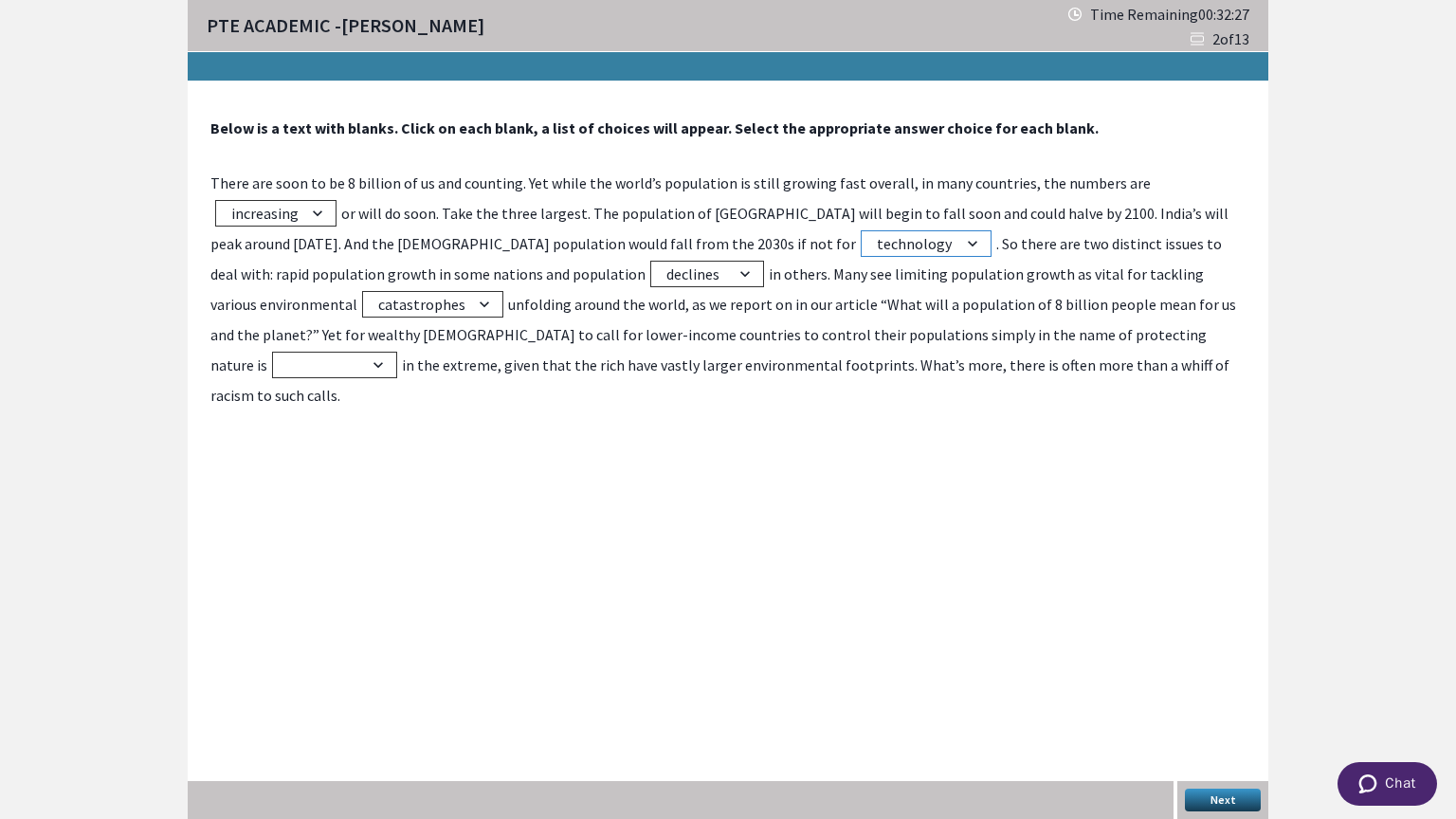 click on "immigration science economy technology" at bounding box center [926, 244] 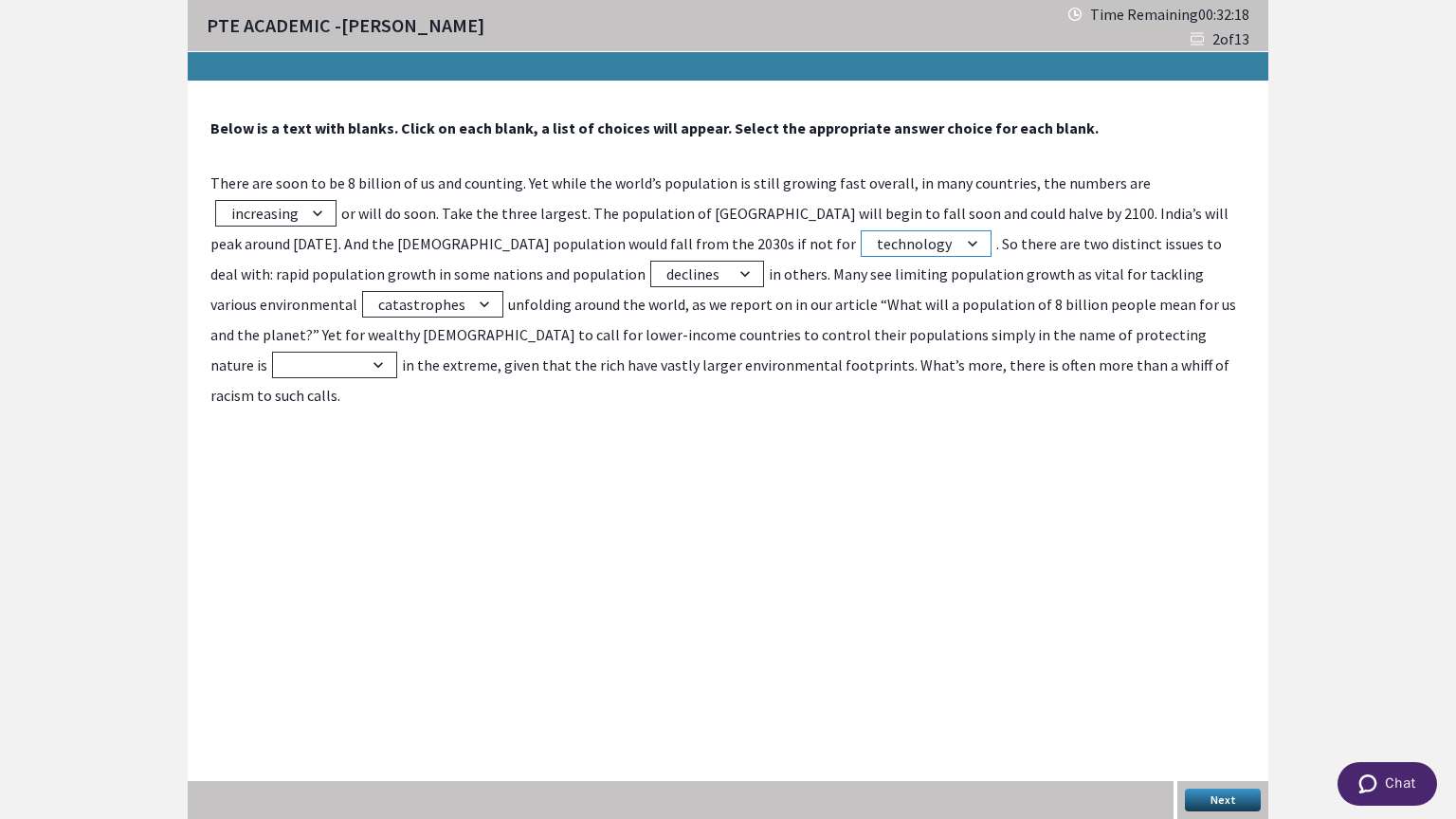 select on "economy" 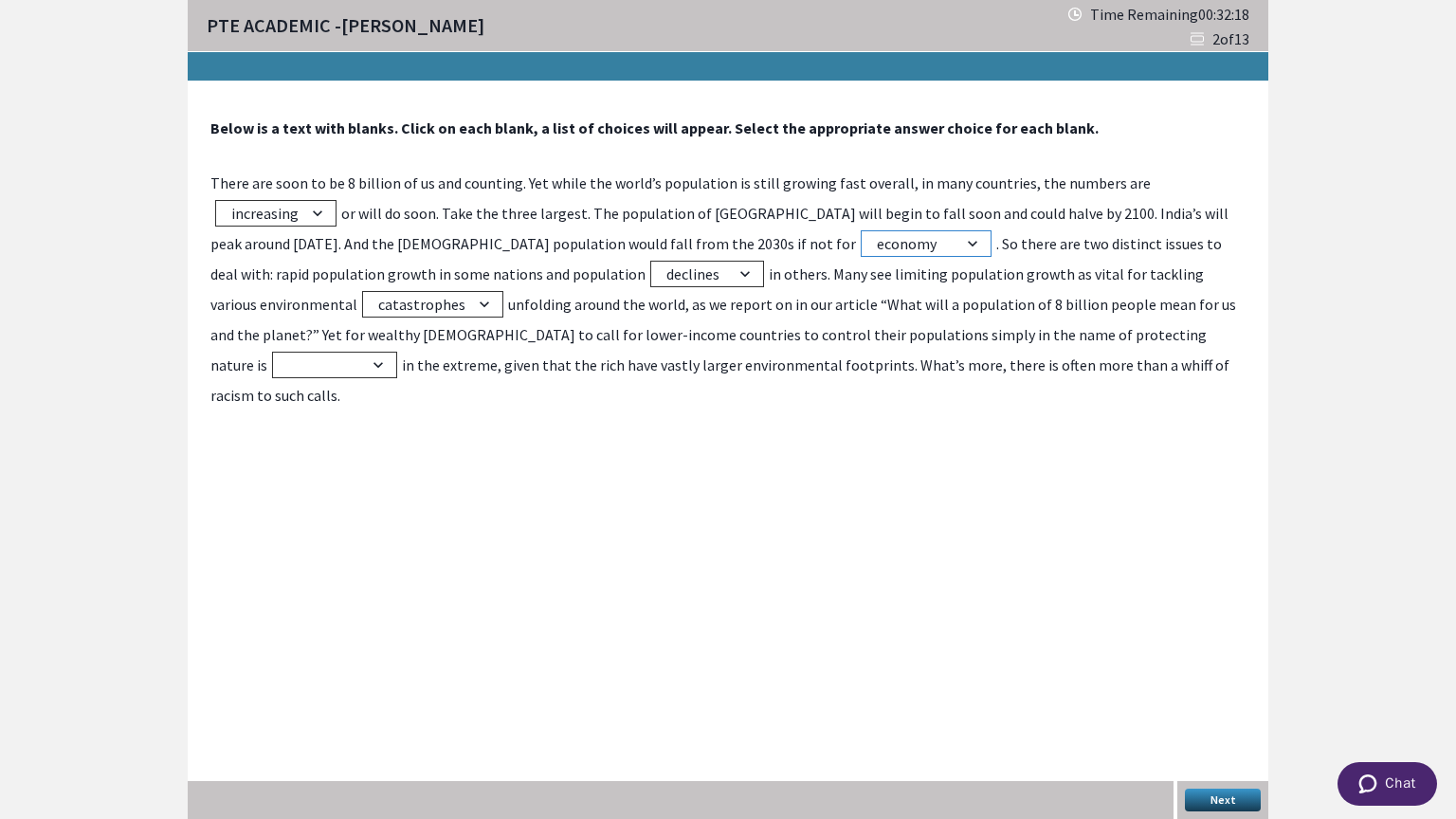 click on "immigration science economy technology" at bounding box center [926, 244] 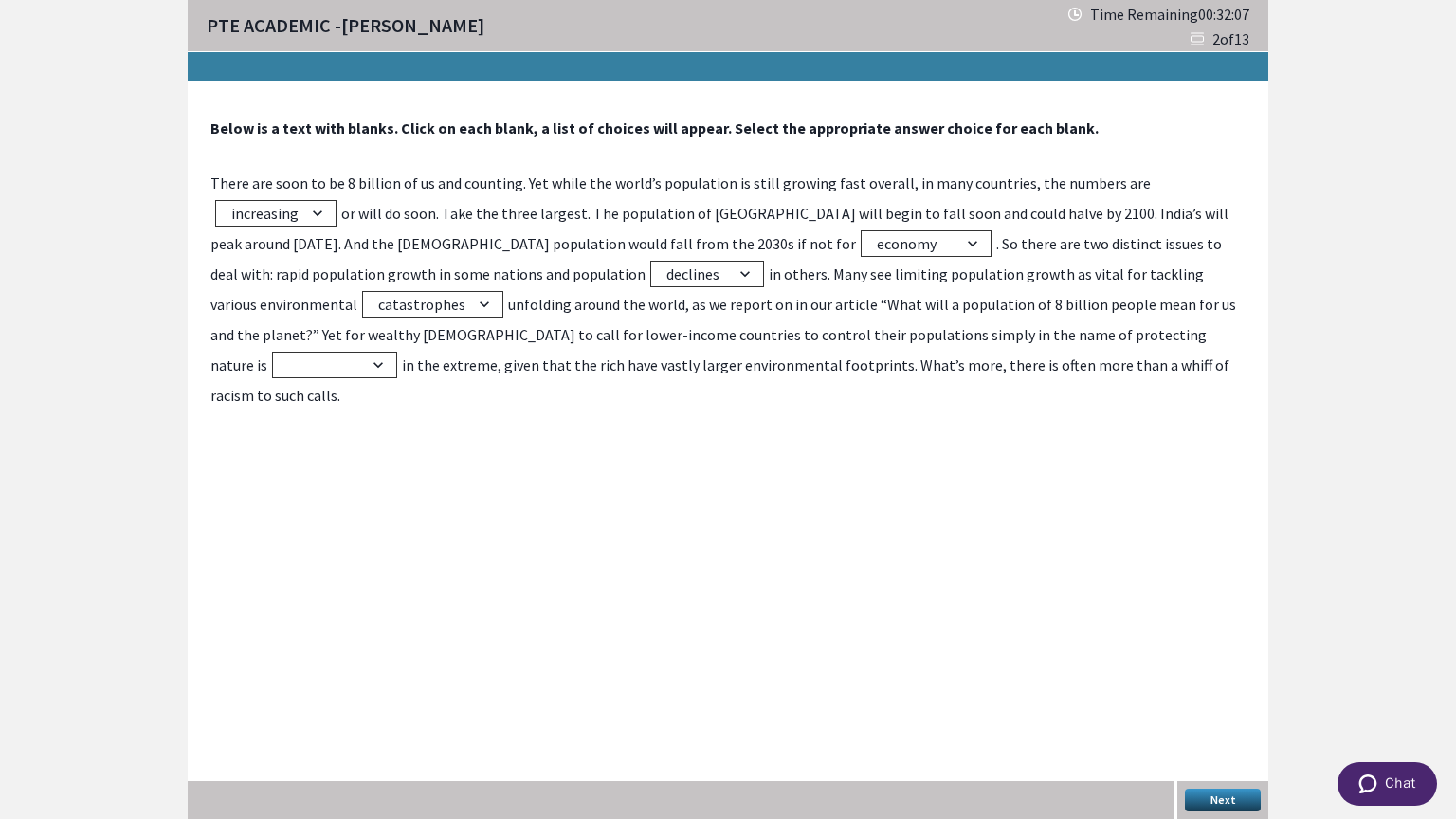drag, startPoint x: 716, startPoint y: 345, endPoint x: 757, endPoint y: 349, distance: 41.19466 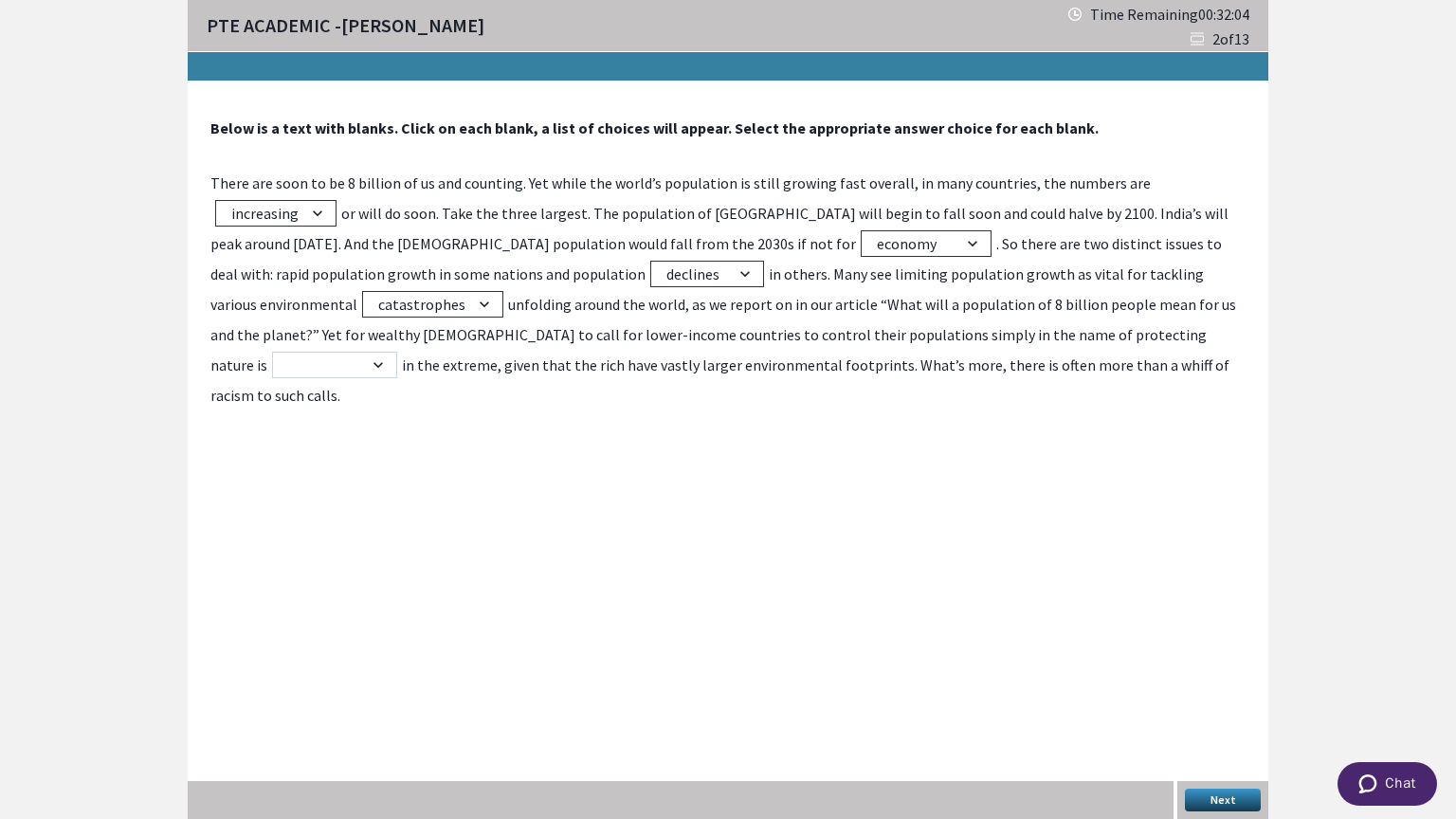 drag, startPoint x: 757, startPoint y: 349, endPoint x: 909, endPoint y: 326, distance: 153.73 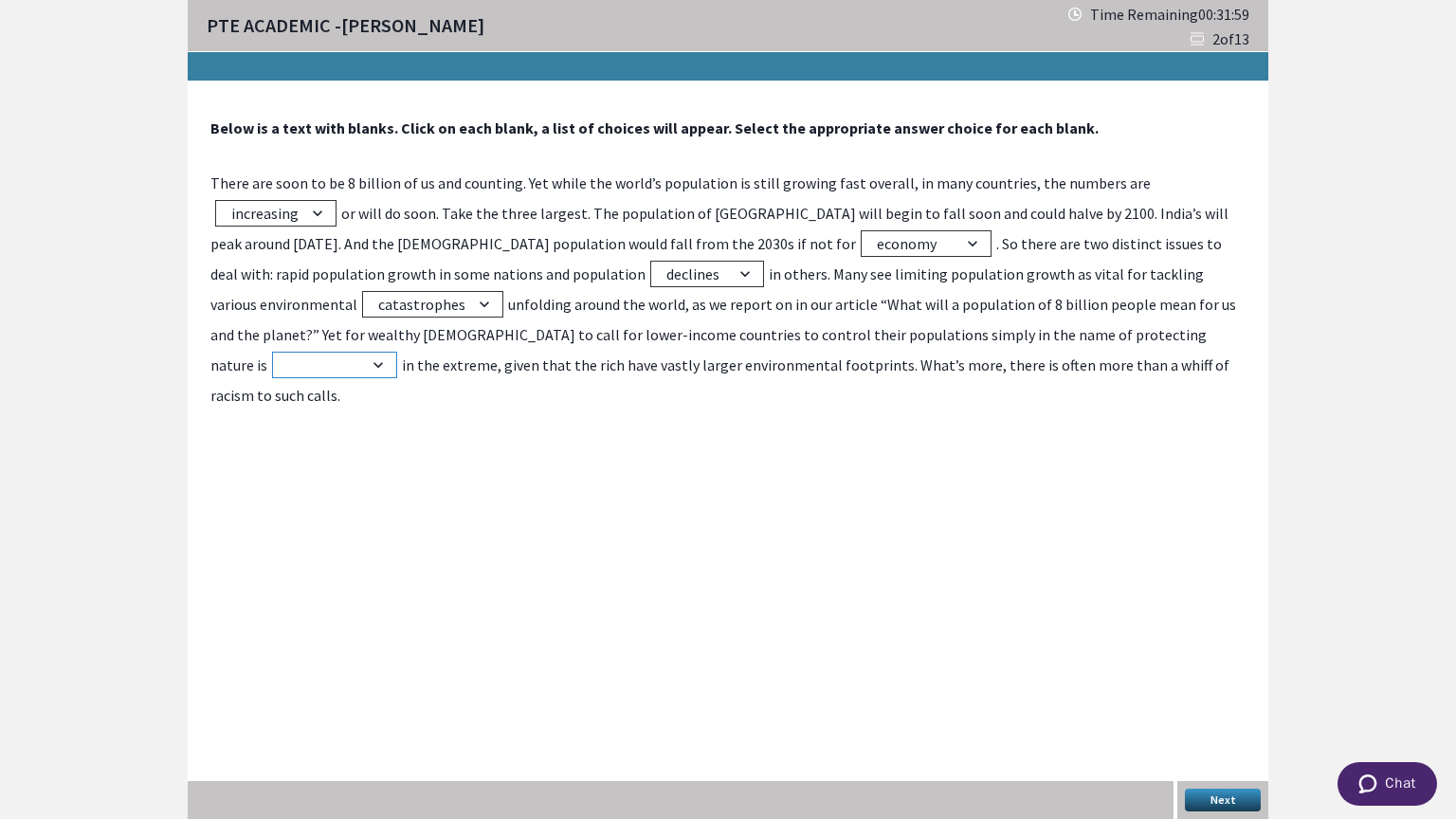 click on "beneficial practical hypocritical logical" at bounding box center [335, 365] 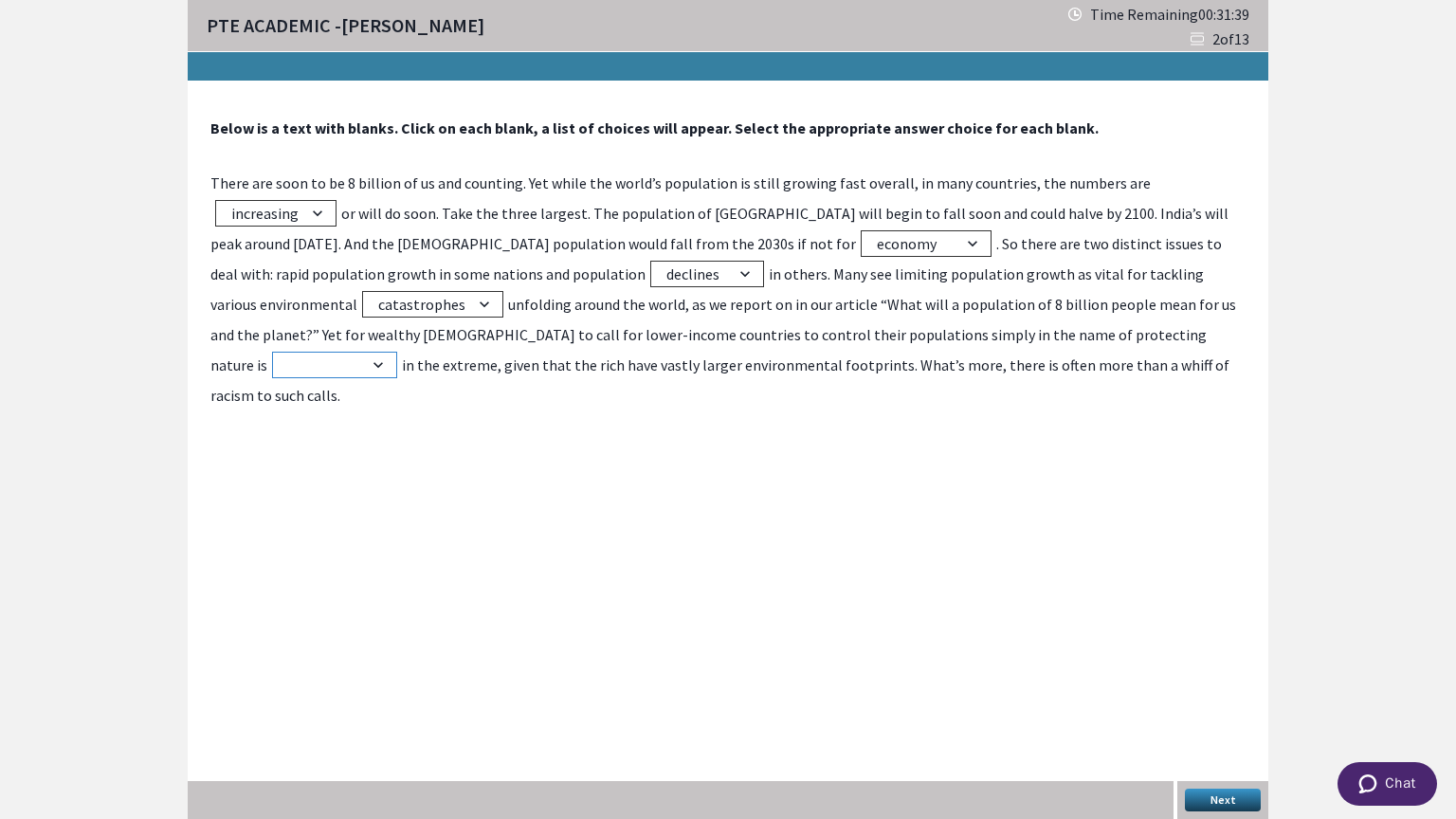 click on "beneficial practical hypocritical logical" at bounding box center [335, 365] 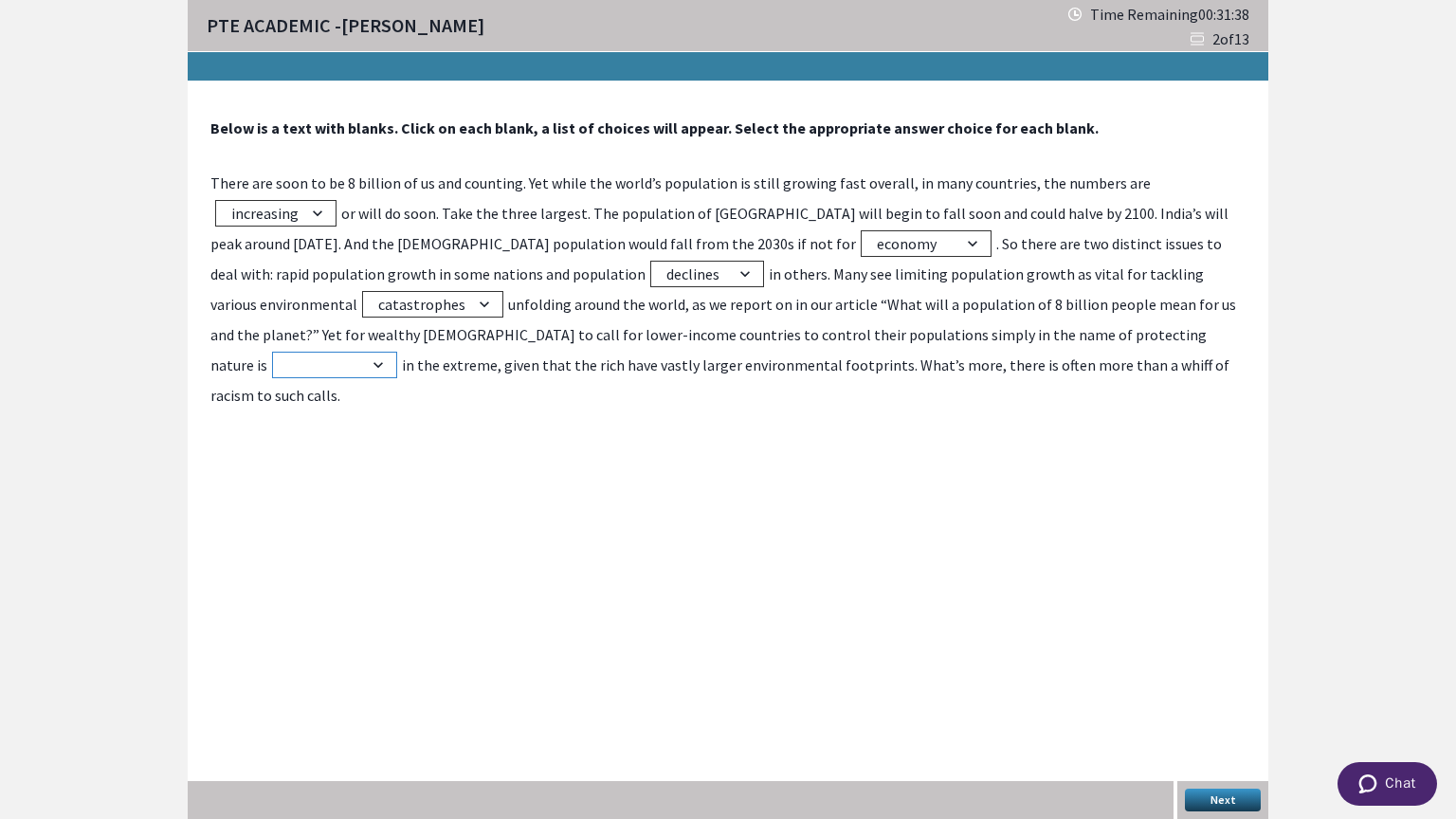 click on "beneficial practical hypocritical logical" at bounding box center (335, 365) 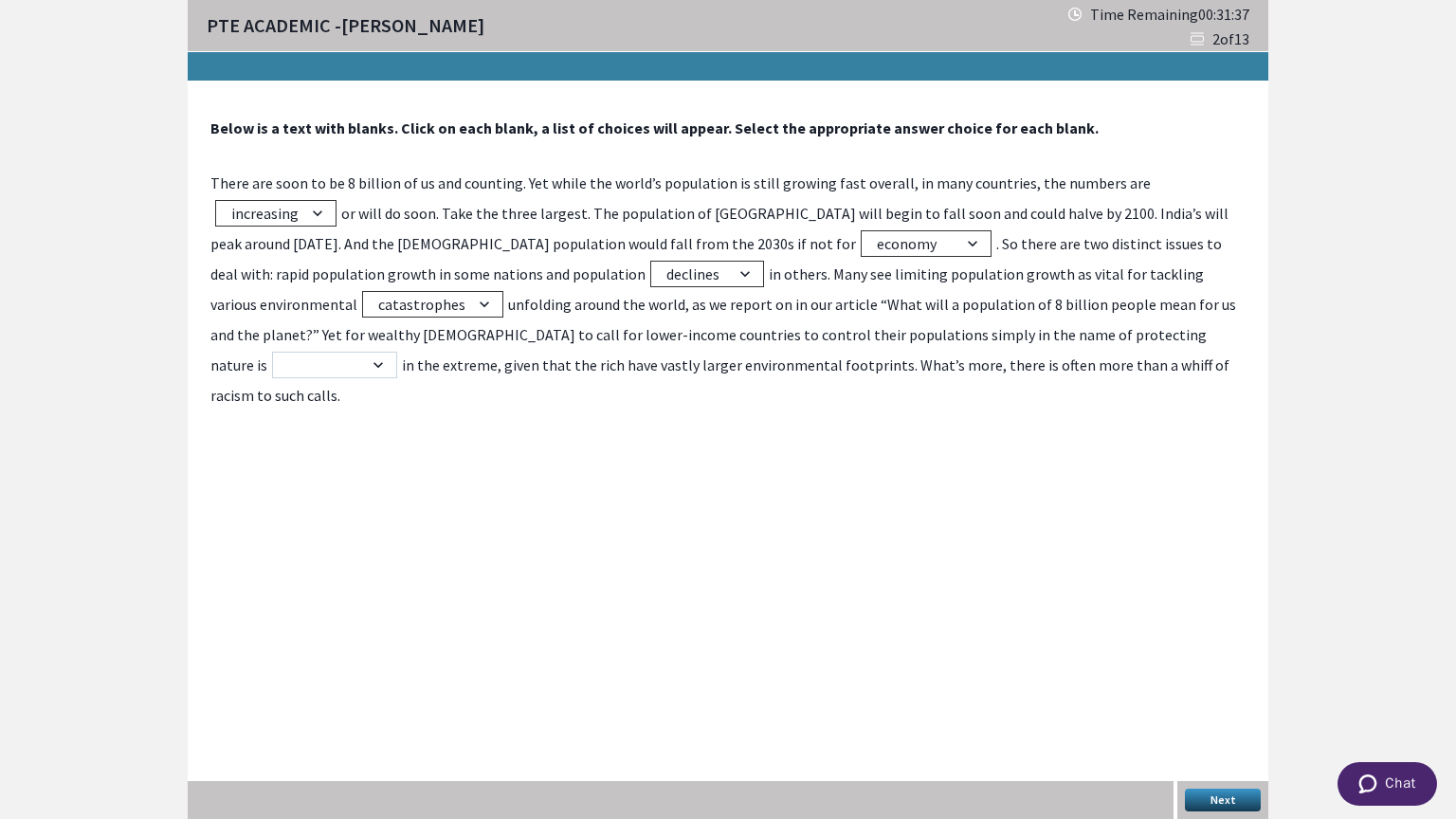 drag, startPoint x: 906, startPoint y: 359, endPoint x: 925, endPoint y: 335, distance: 30.61046 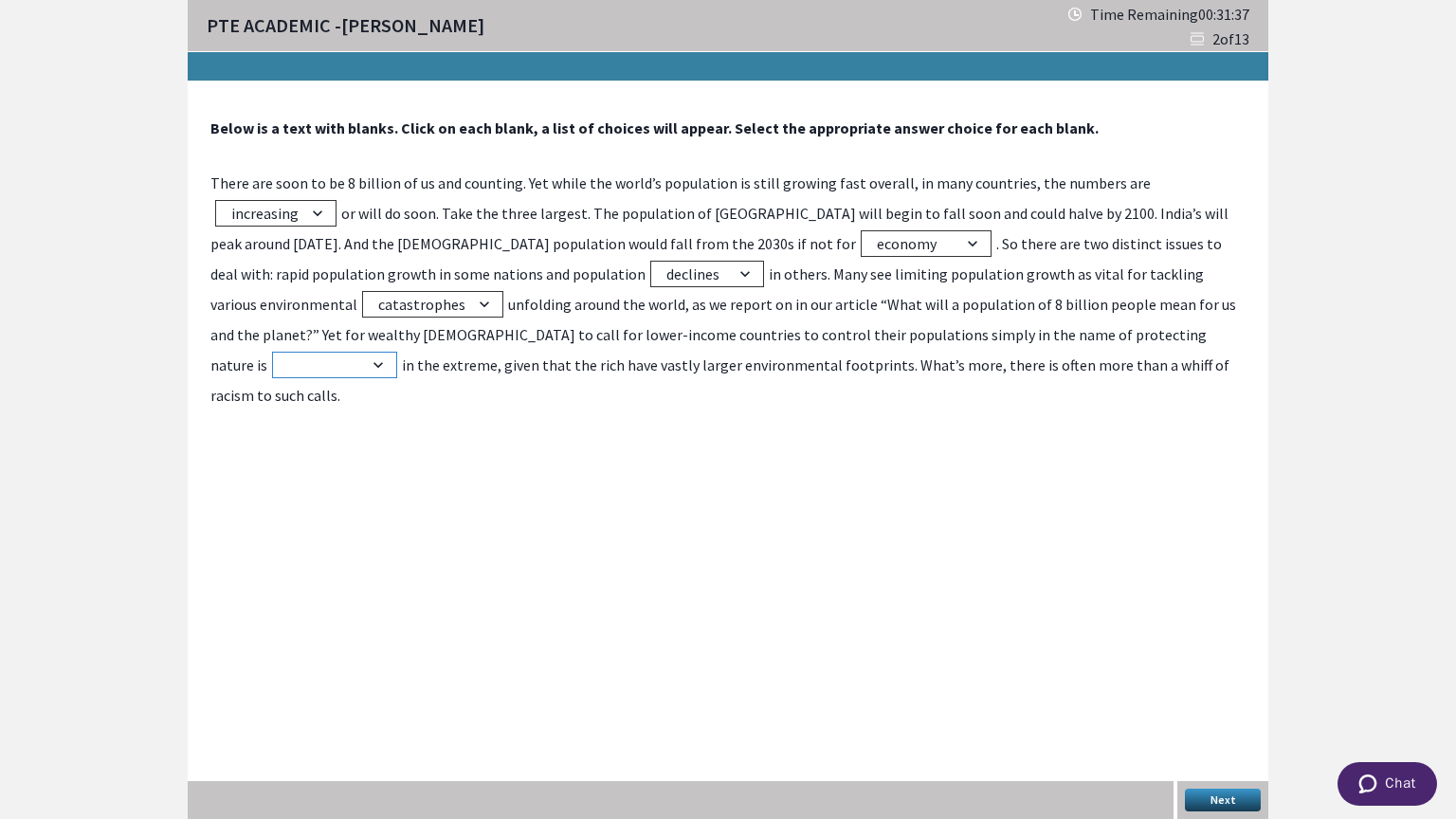 click on "beneficial practical hypocritical logical" at bounding box center (335, 365) 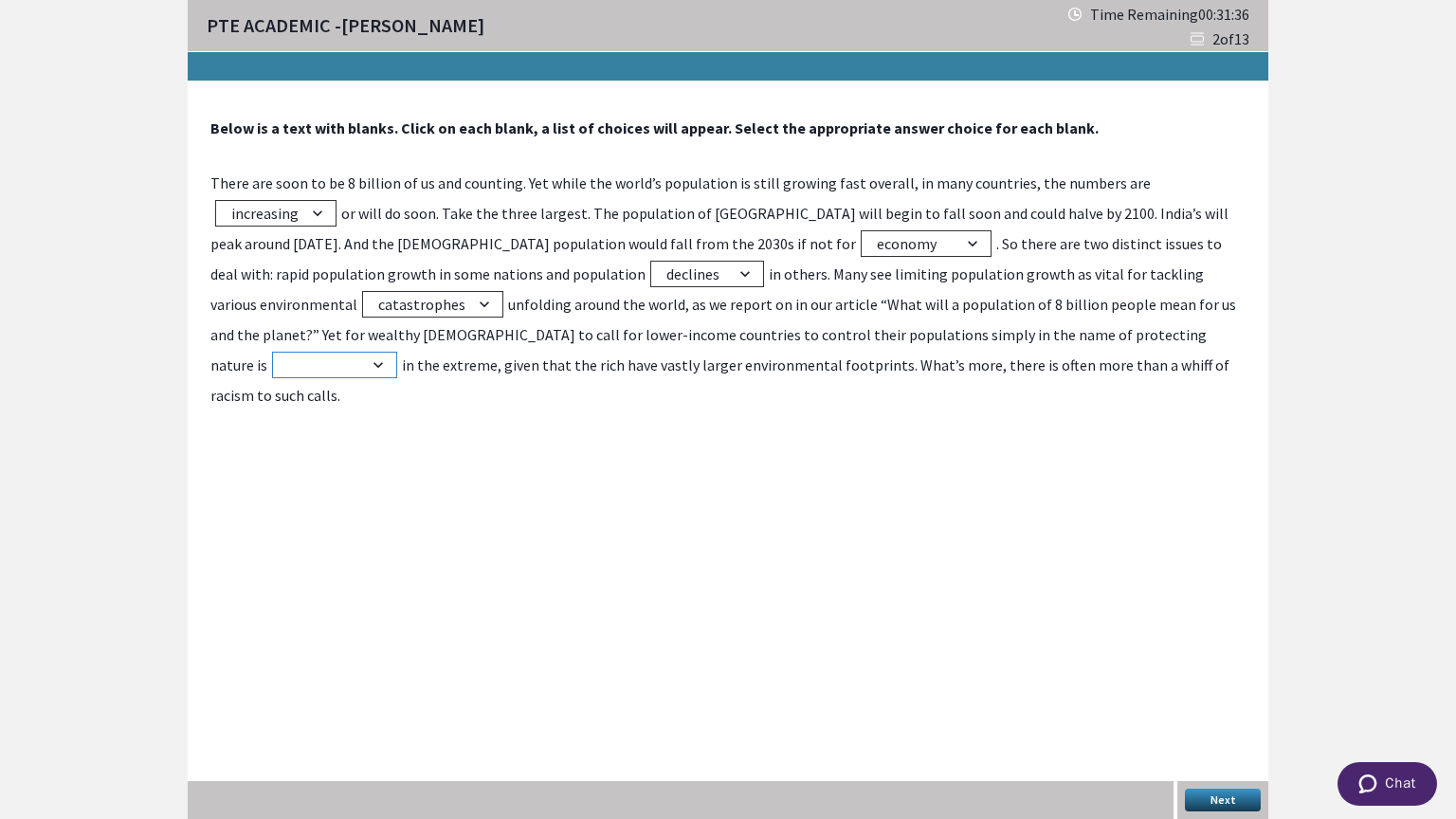 drag, startPoint x: 925, startPoint y: 335, endPoint x: 937, endPoint y: 310, distance: 27.730849 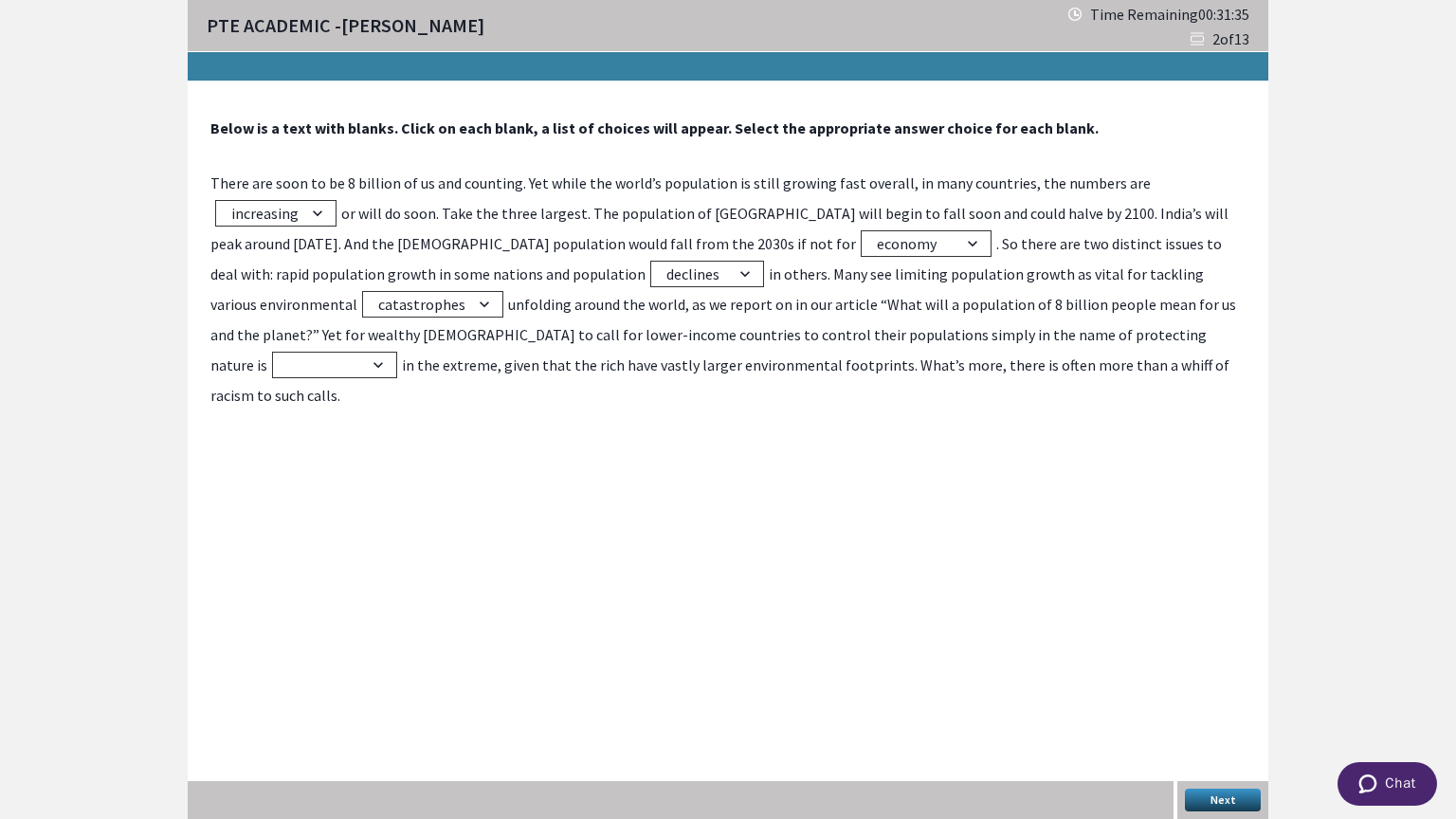 click on "There are soon to be 8 billion of us and counting. Yet while the world’s population is still growing fast overall, in many countries, the numbers are  fluctuating increasing declining stabilizing  or will do soon. Take the three largest. The population of China will begin to fall soon and could halve by 2100. India’s will peak around 2050. And the US population would fall from the 2030s if not for  immigration science economy technology . So there are two distinct issues to deal with: rapid population growth in some nations and population  shortages declines peaks booms  in others. Many see limiting population growth as vital for tackling various environmental  catastrophes developments opportunities innovations  unfolding around the world, as we report on in our article “What will a population of 8 billion people mean for us and the planet?” Yet for wealthy Westerners to call for lower-income countries to control their populations simply in the name of protecting nature is  beneficial practical" at bounding box center (728, 289) 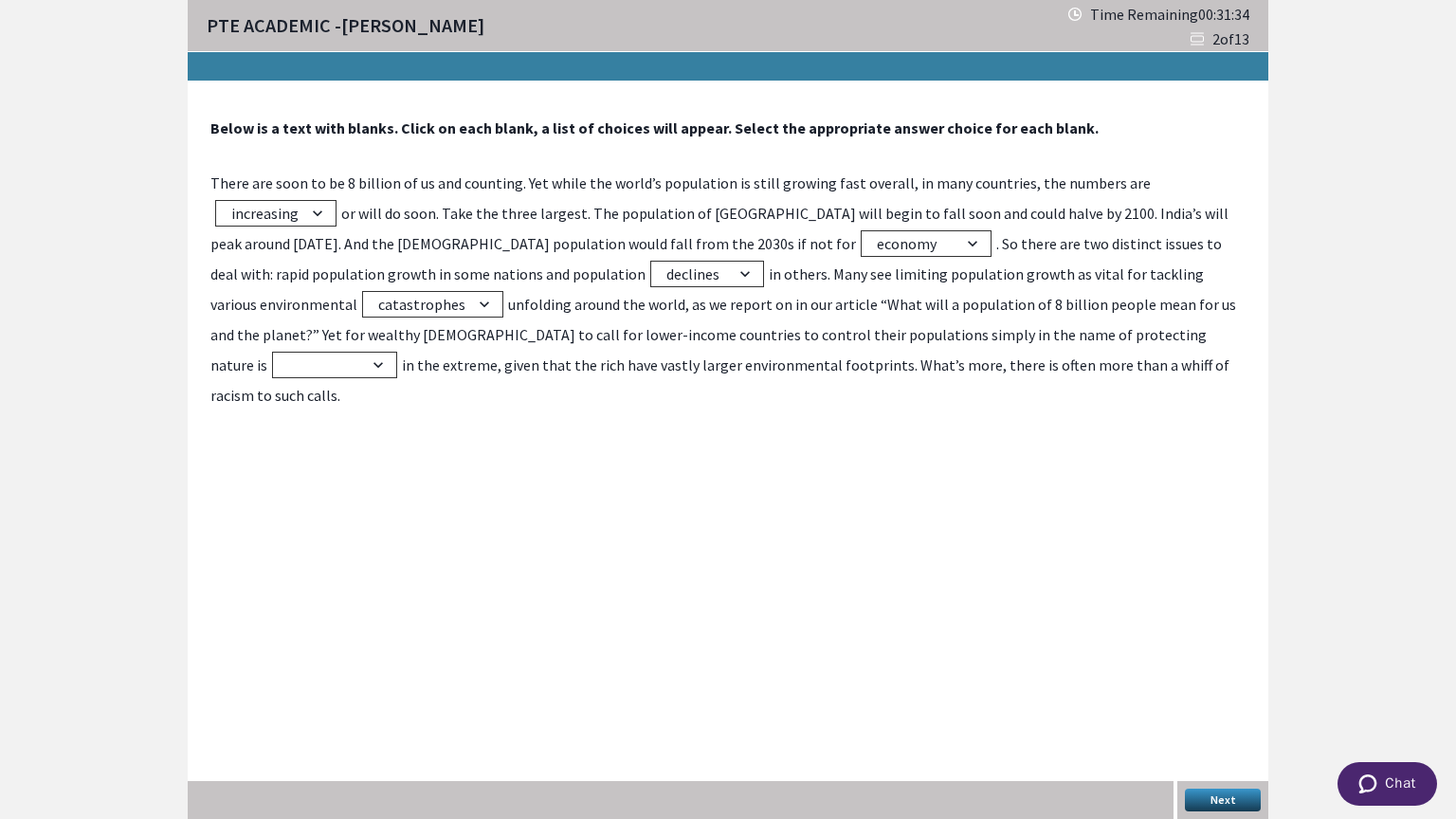 click on "There are soon to be 8 billion of us and counting. Yet while the world’s population is still growing fast overall, in many countries, the numbers are  fluctuating increasing declining stabilizing  or will do soon. Take the three largest. The population of China will begin to fall soon and could halve by 2100. India’s will peak around 2050. And the US population would fall from the 2030s if not for  immigration science economy technology . So there are two distinct issues to deal with: rapid population growth in some nations and population  shortages declines peaks booms  in others. Many see limiting population growth as vital for tackling various environmental  catastrophes developments opportunities innovations  unfolding around the world, as we report on in our article “What will a population of 8 billion people mean for us and the planet?” Yet for wealthy Westerners to call for lower-income countries to control their populations simply in the name of protecting nature is  beneficial practical" at bounding box center [728, 289] 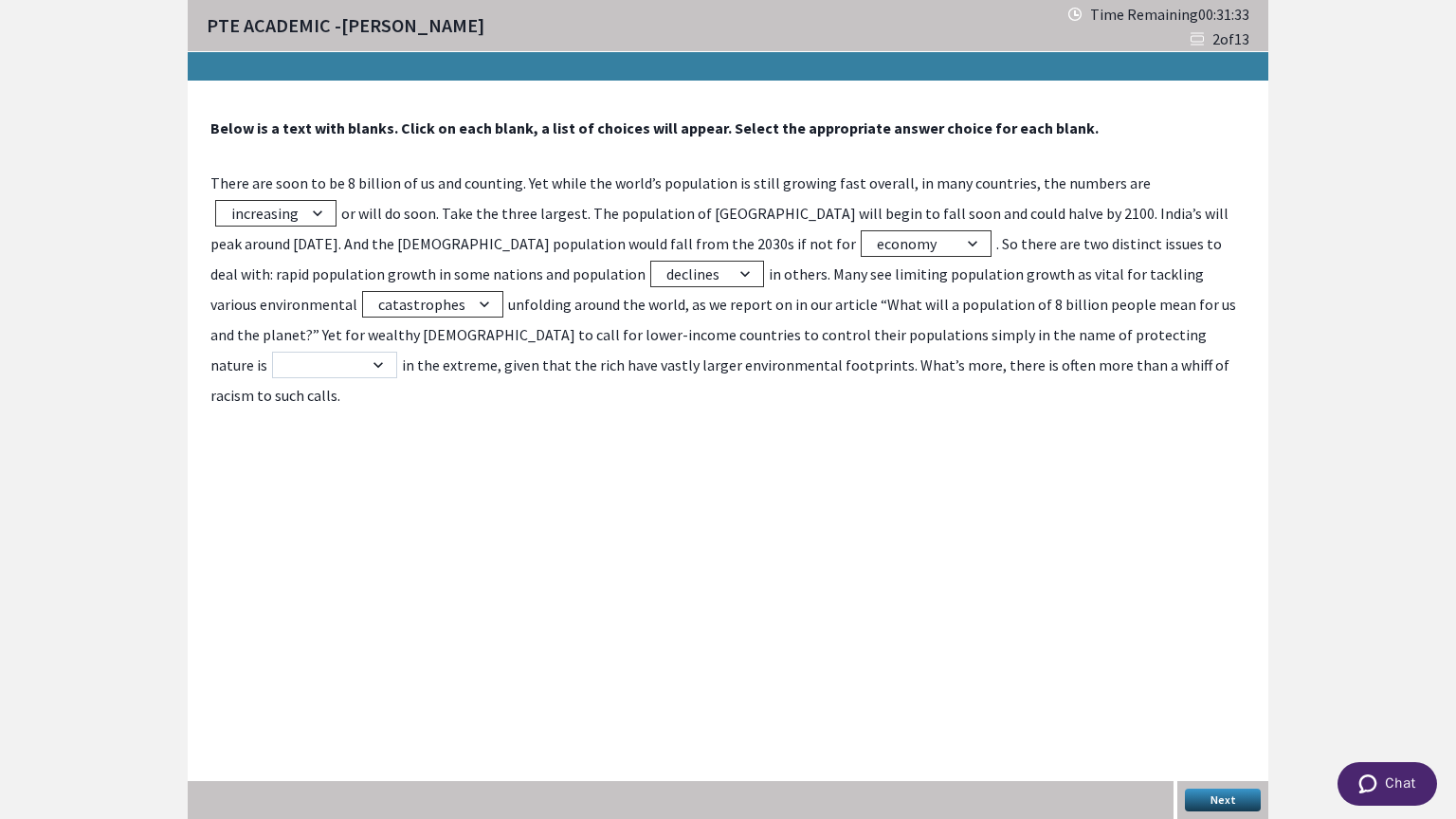 click on "There are soon to be 8 billion of us and counting. Yet while the world’s population is still growing fast overall, in many countries, the numbers are  fluctuating increasing declining stabilizing  or will do soon. Take the three largest. The population of China will begin to fall soon and could halve by 2100. India’s will peak around 2050. And the US population would fall from the 2030s if not for  immigration science economy technology . So there are two distinct issues to deal with: rapid population growth in some nations and population  shortages declines peaks booms  in others. Many see limiting population growth as vital for tackling various environmental  catastrophes developments opportunities innovations  unfolding around the world, as we report on in our article “What will a population of 8 billion people mean for us and the planet?” Yet for wealthy Westerners to call for lower-income countries to control their populations simply in the name of protecting nature is  beneficial practical" at bounding box center (728, 289) 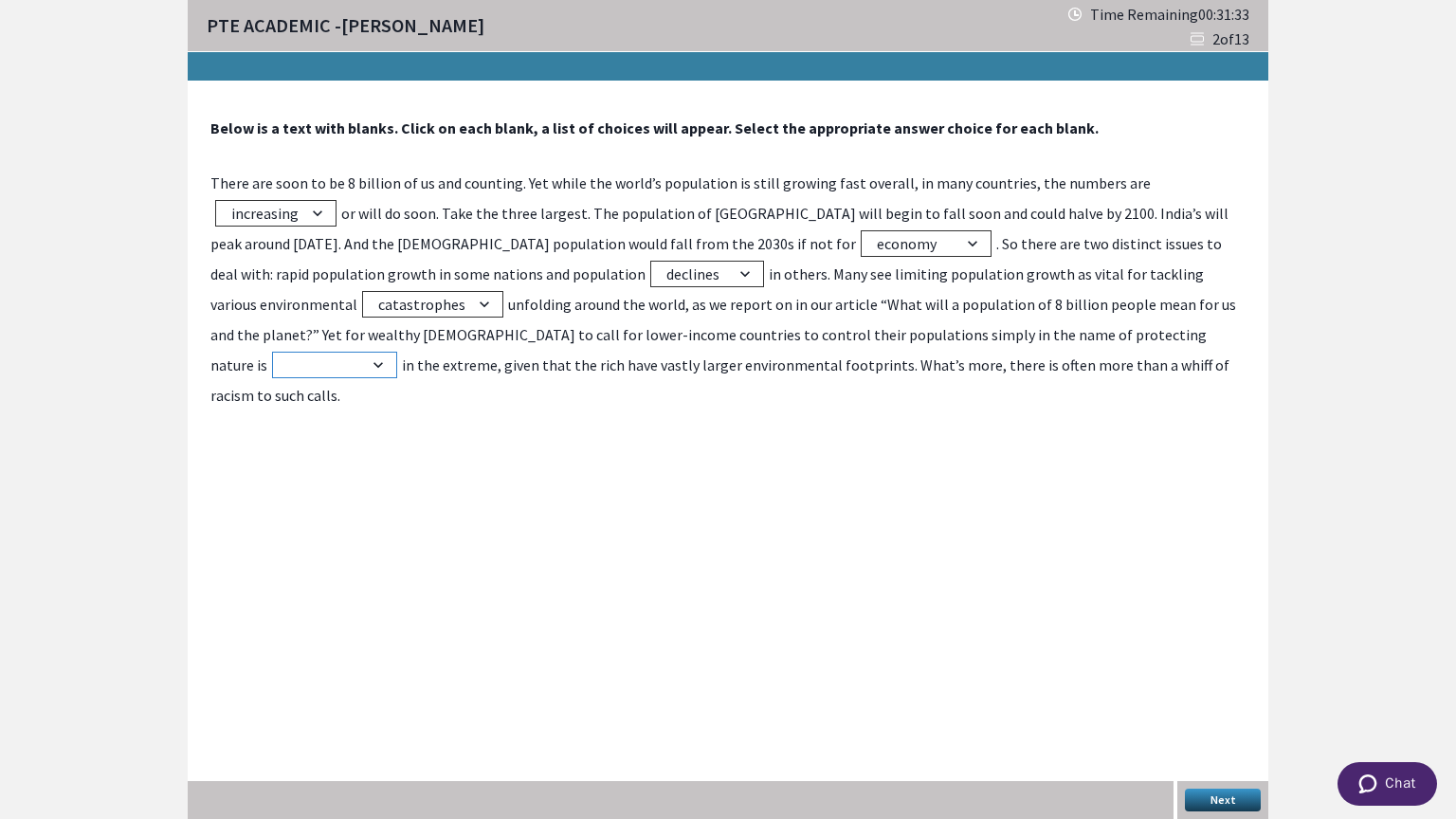 click on "beneficial practical hypocritical logical" at bounding box center (335, 365) 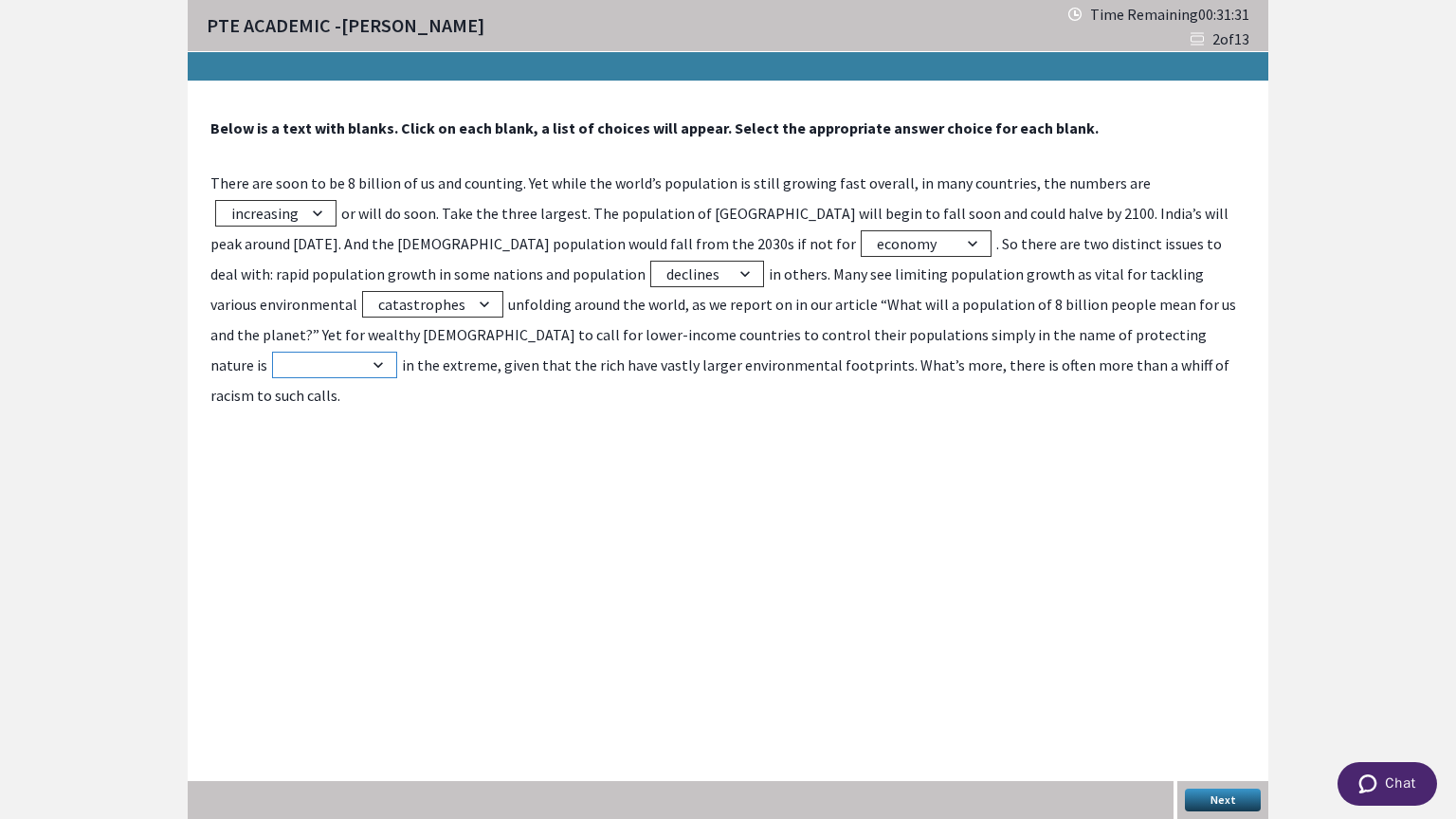 click on "beneficial practical hypocritical logical" at bounding box center [335, 365] 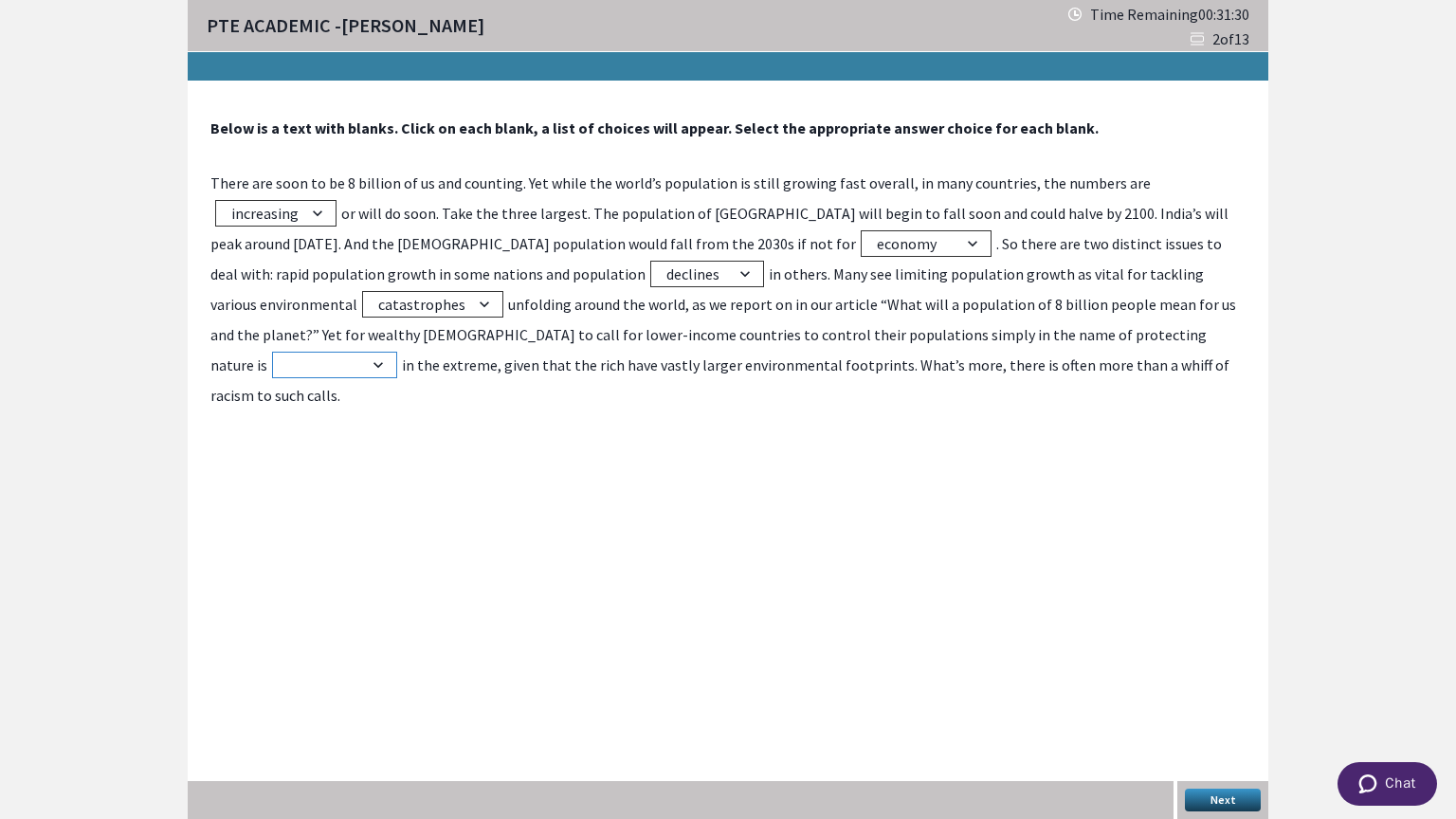 click on "beneficial practical hypocritical logical" at bounding box center (335, 365) 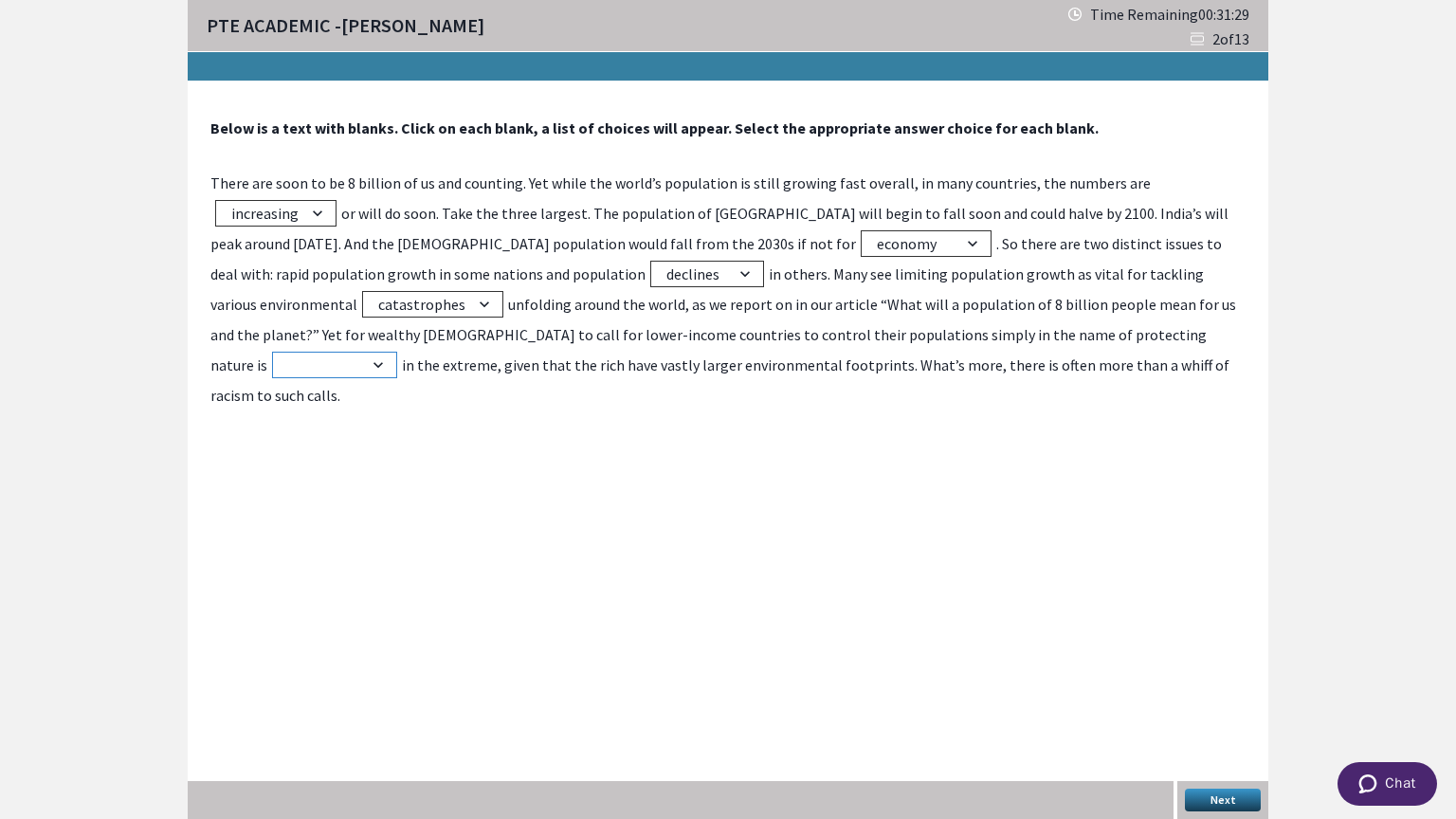 drag, startPoint x: 936, startPoint y: 321, endPoint x: 920, endPoint y: 352, distance: 34.88553 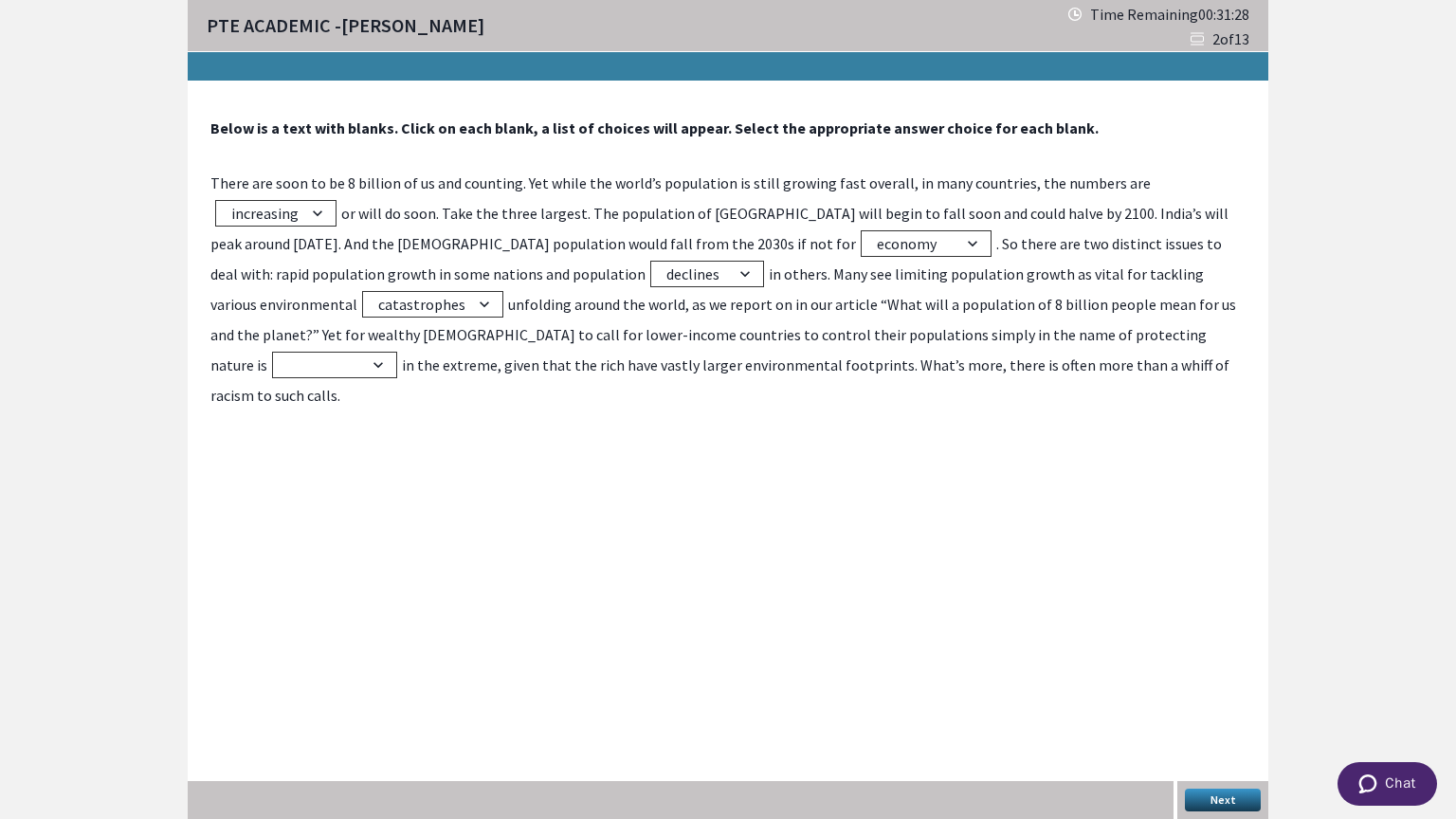 click on "There are soon to be 8 billion of us and counting. Yet while the world’s population is still growing fast overall, in many countries, the numbers are  fluctuating increasing declining stabilizing  or will do soon. Take the three largest. The population of China will begin to fall soon and could halve by 2100. India’s will peak around 2050. And the US population would fall from the 2030s if not for  immigration science economy technology . So there are two distinct issues to deal with: rapid population growth in some nations and population  shortages declines peaks booms  in others. Many see limiting population growth as vital for tackling various environmental  catastrophes developments opportunities innovations  unfolding around the world, as we report on in our article “What will a population of 8 billion people mean for us and the planet?” Yet for wealthy Westerners to call for lower-income countries to control their populations simply in the name of protecting nature is  beneficial practical" at bounding box center (728, 289) 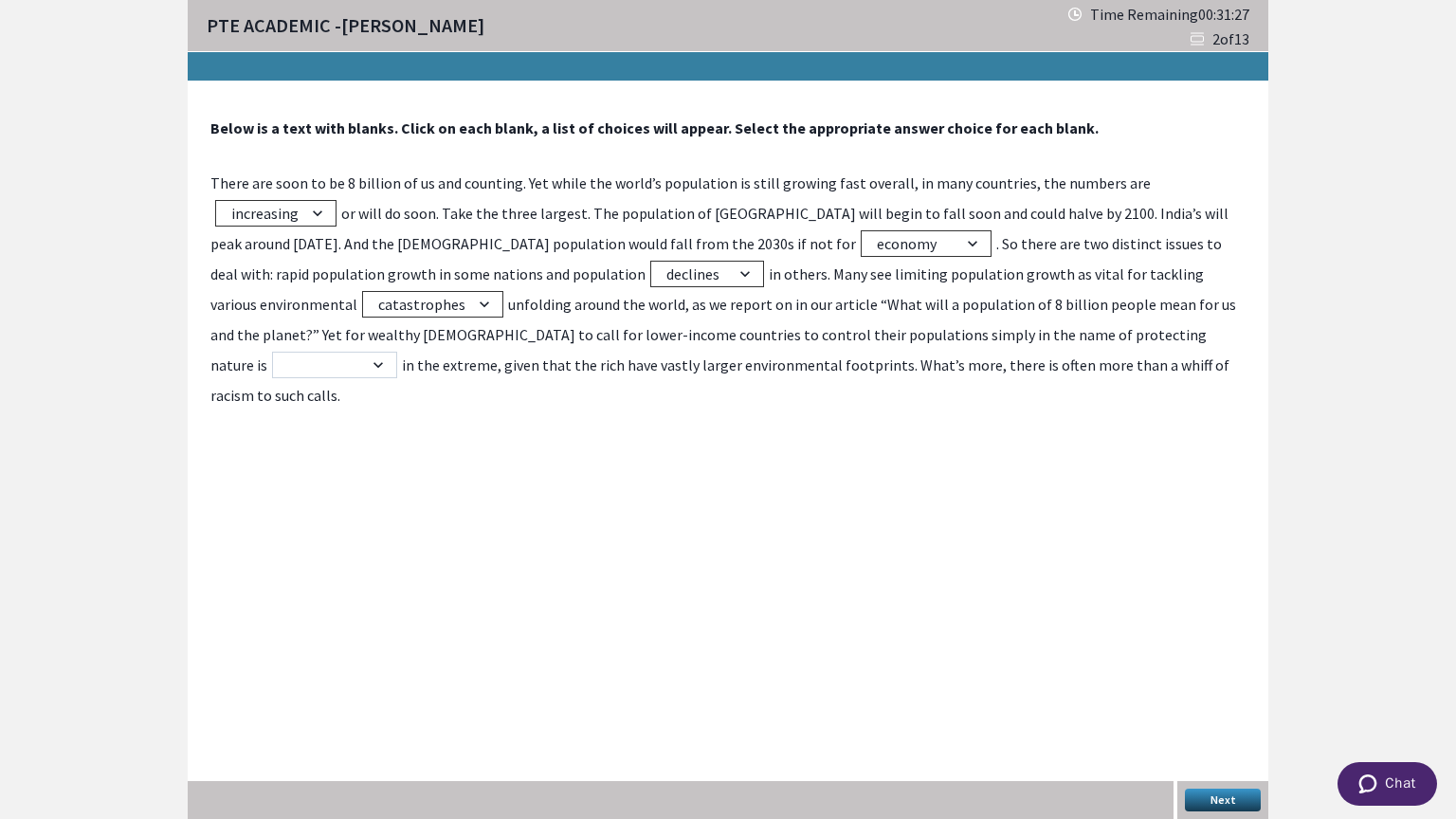 drag, startPoint x: 920, startPoint y: 352, endPoint x: 875, endPoint y: 332, distance: 49.244289 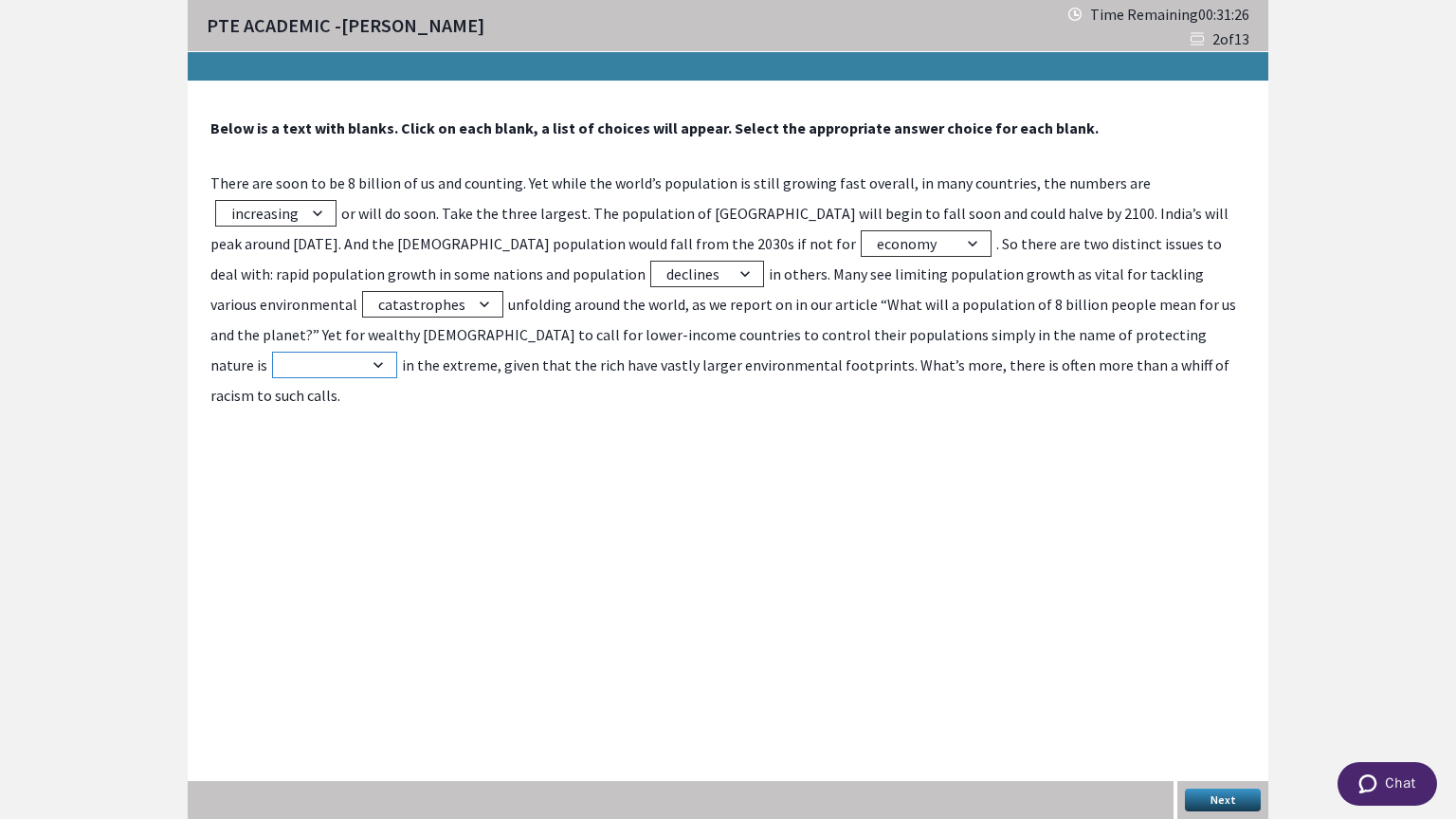 click on "beneficial practical hypocritical logical" at bounding box center [335, 365] 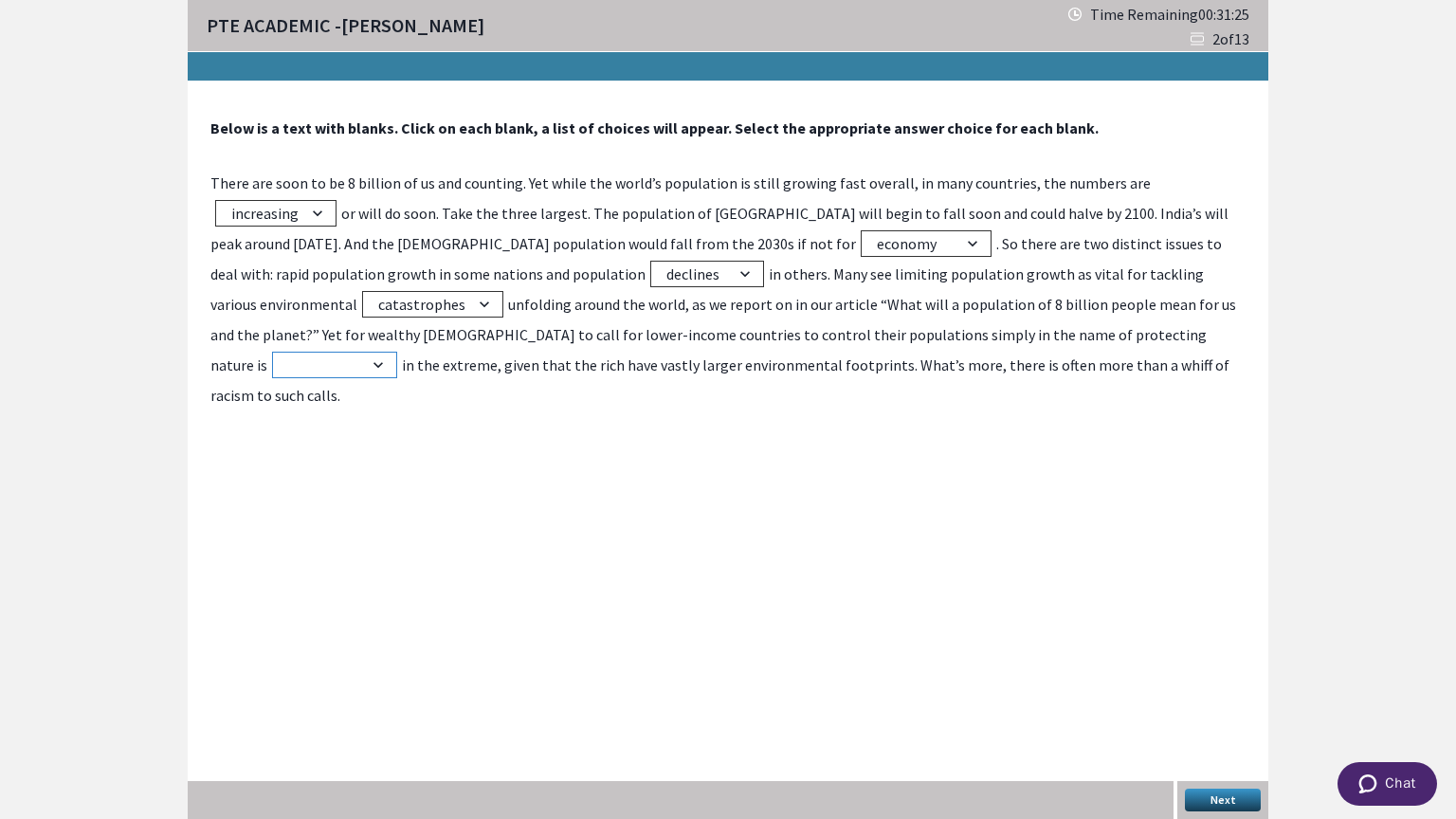 click on "beneficial practical hypocritical logical" at bounding box center (335, 365) 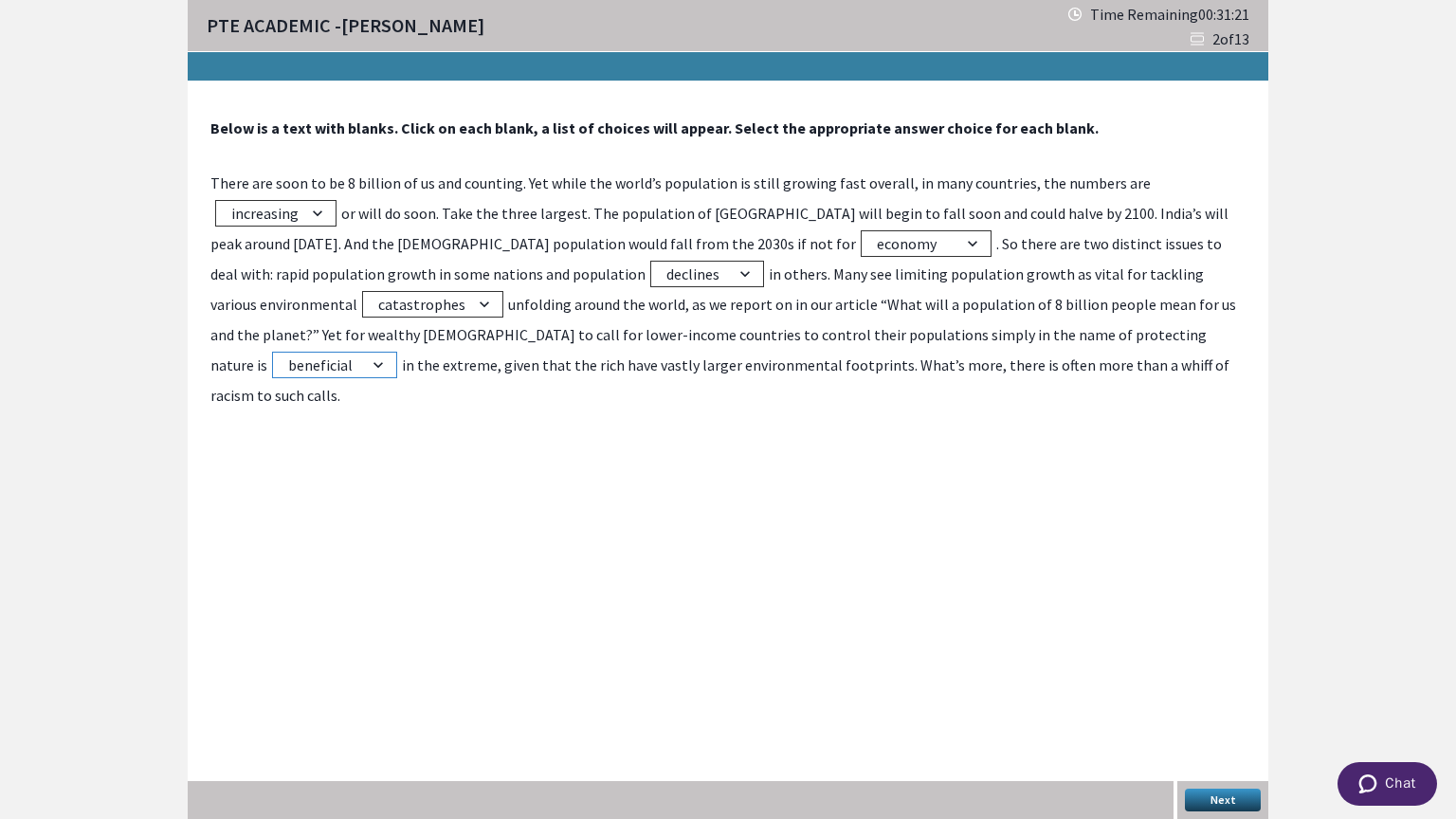 click on "beneficial practical hypocritical logical" at bounding box center (335, 365) 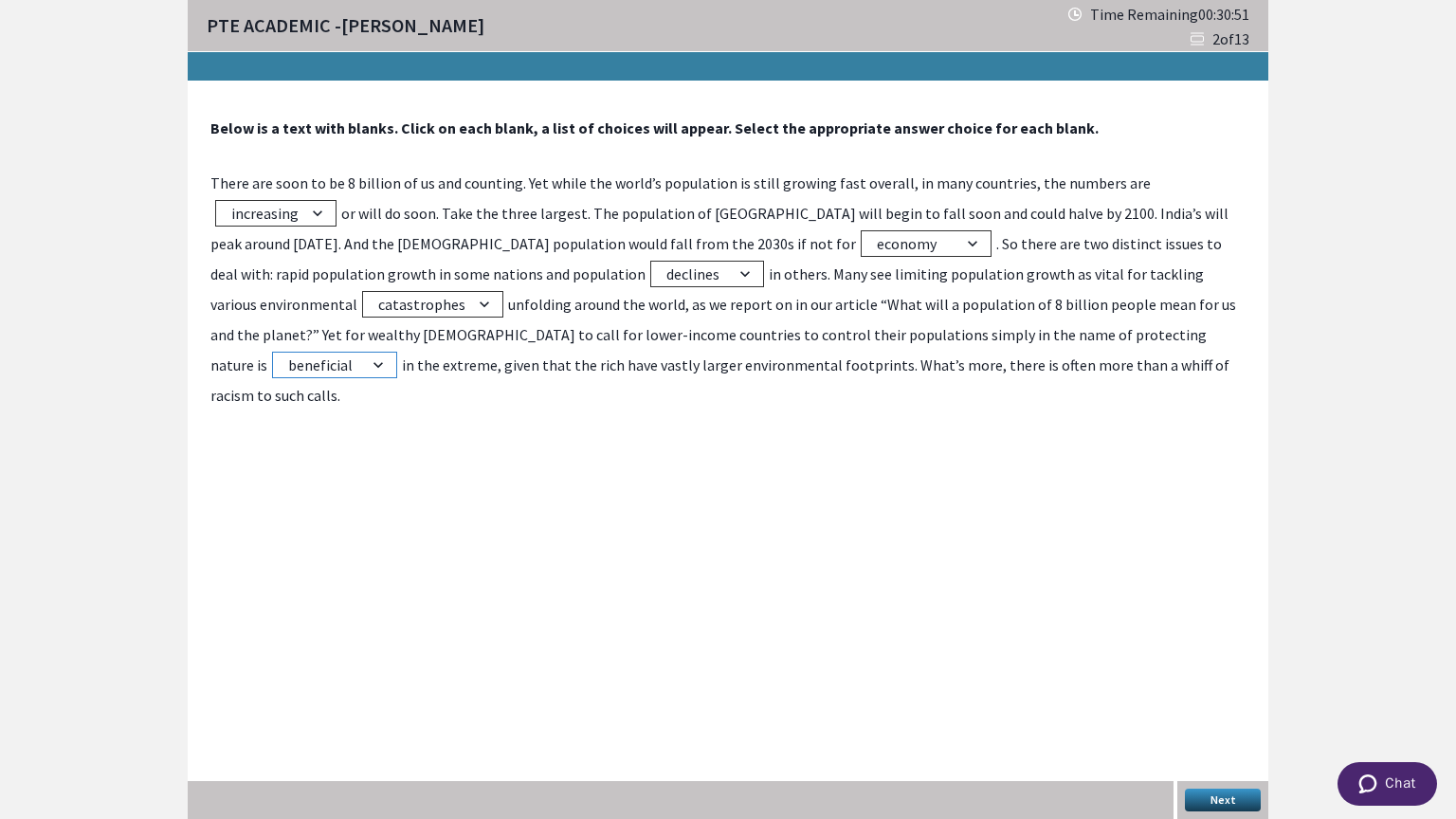 select on "logical" 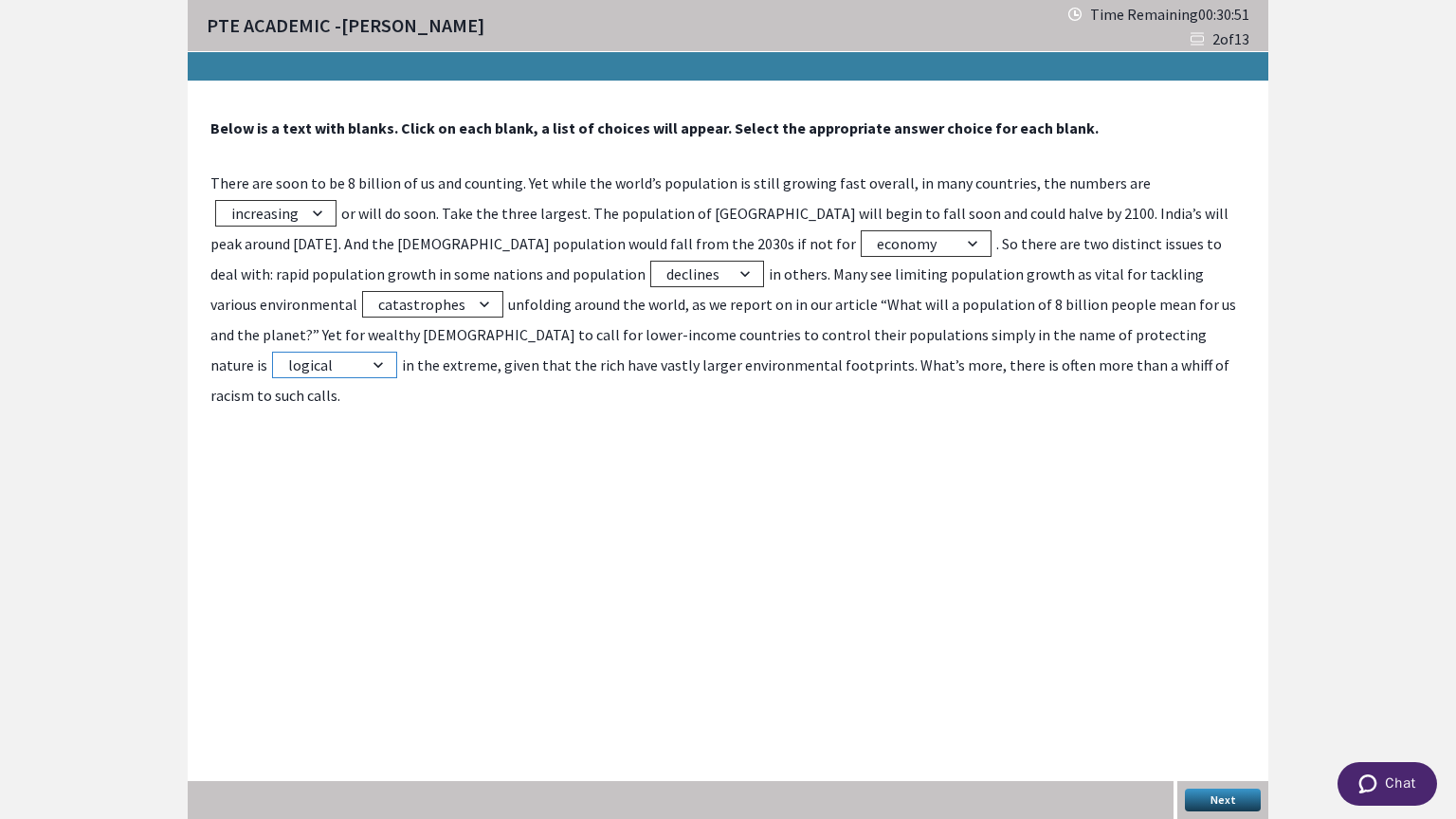 click on "beneficial practical hypocritical logical" at bounding box center (335, 365) 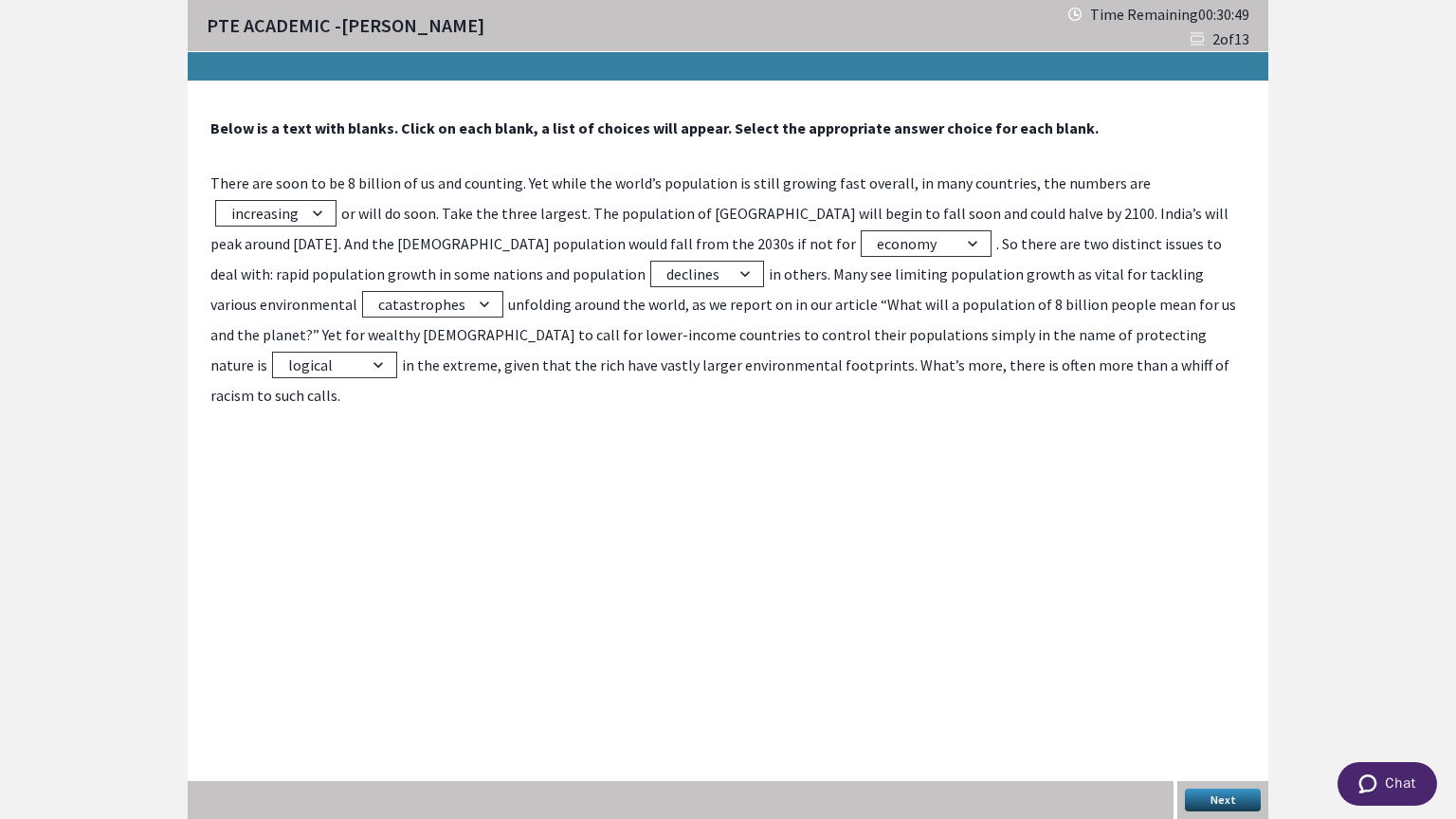 click on "Next" at bounding box center (1223, 800) 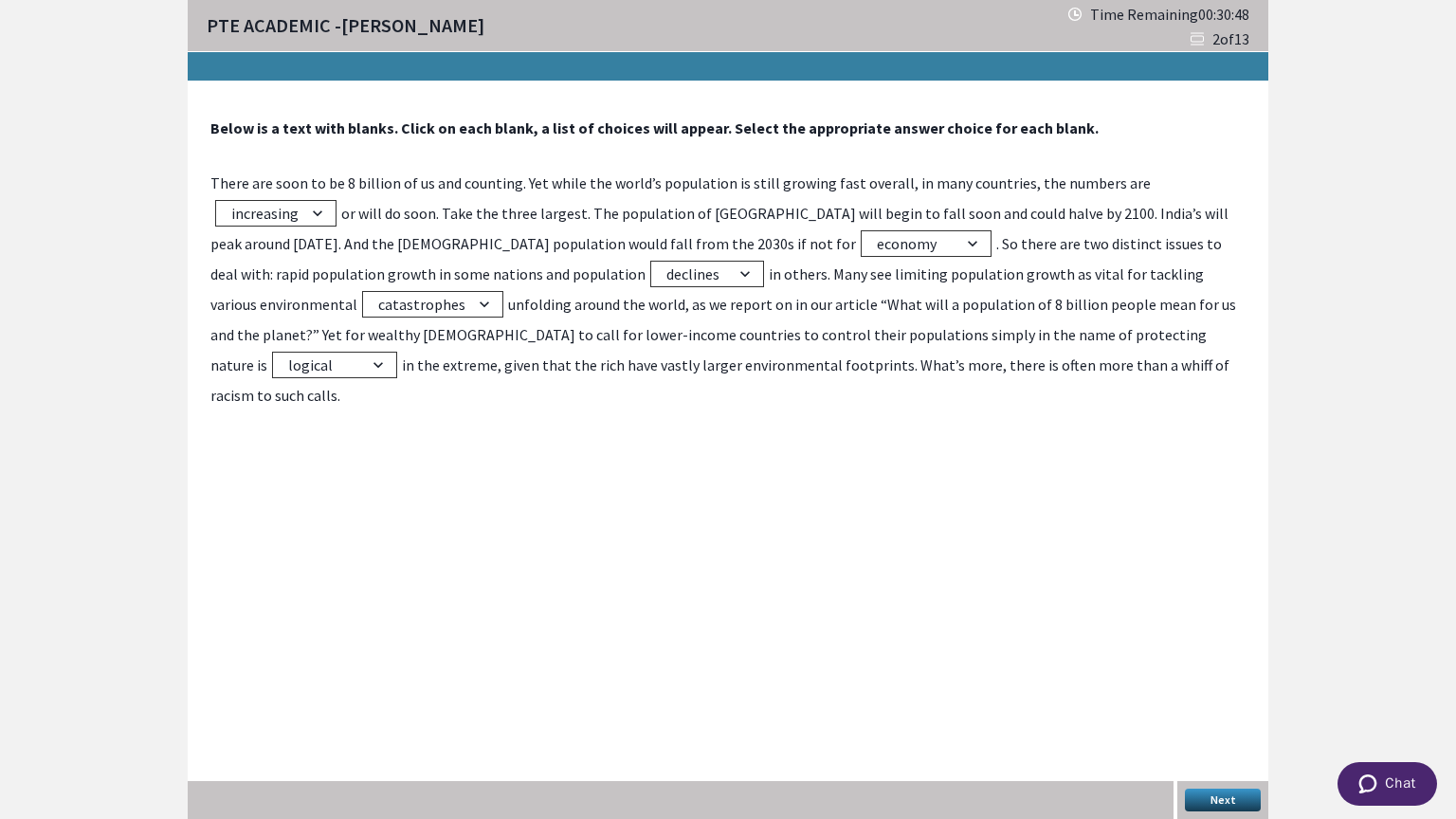 click on "Next" at bounding box center [1223, 800] 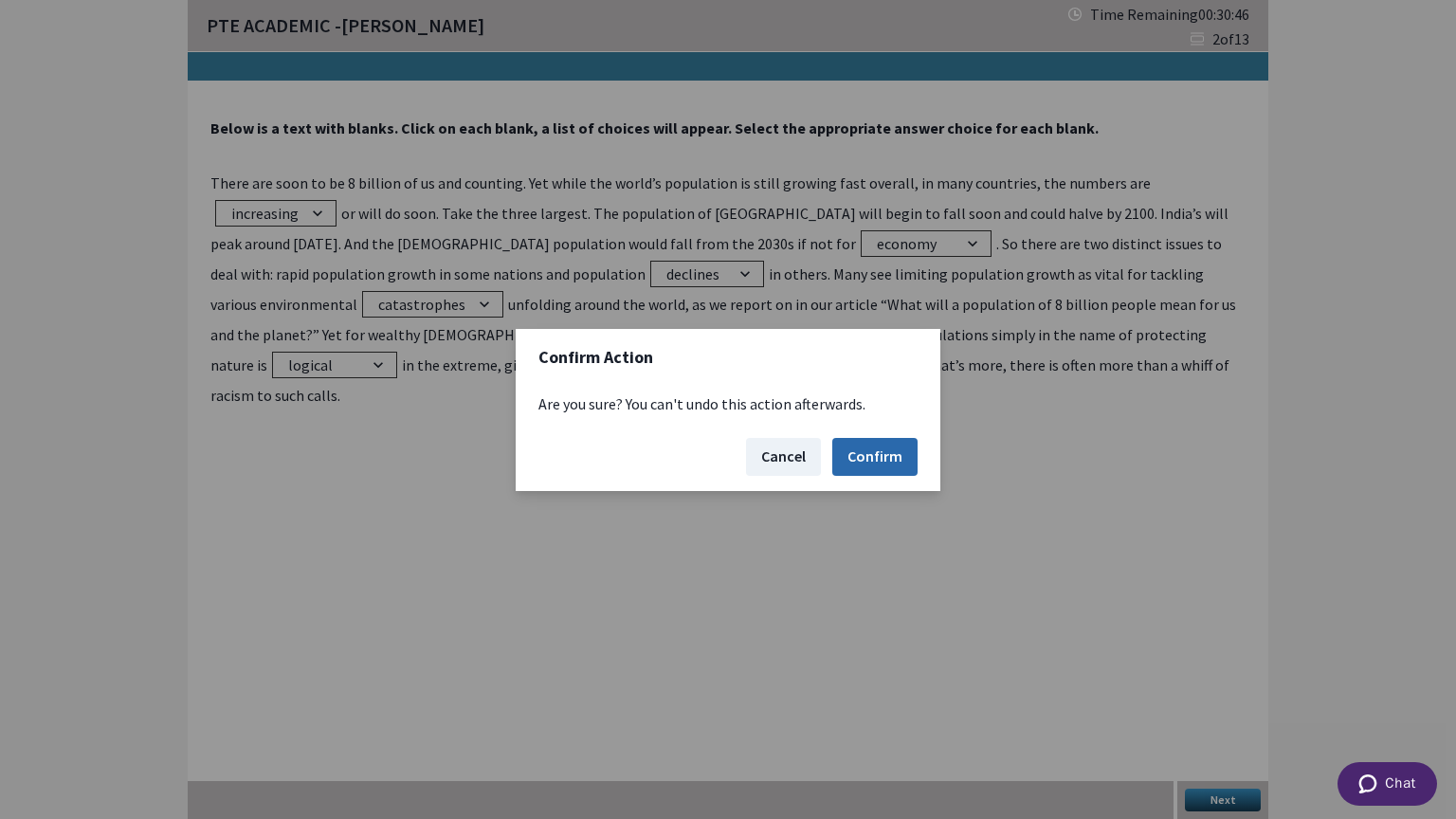 click on "Confirm" at bounding box center (875, 457) 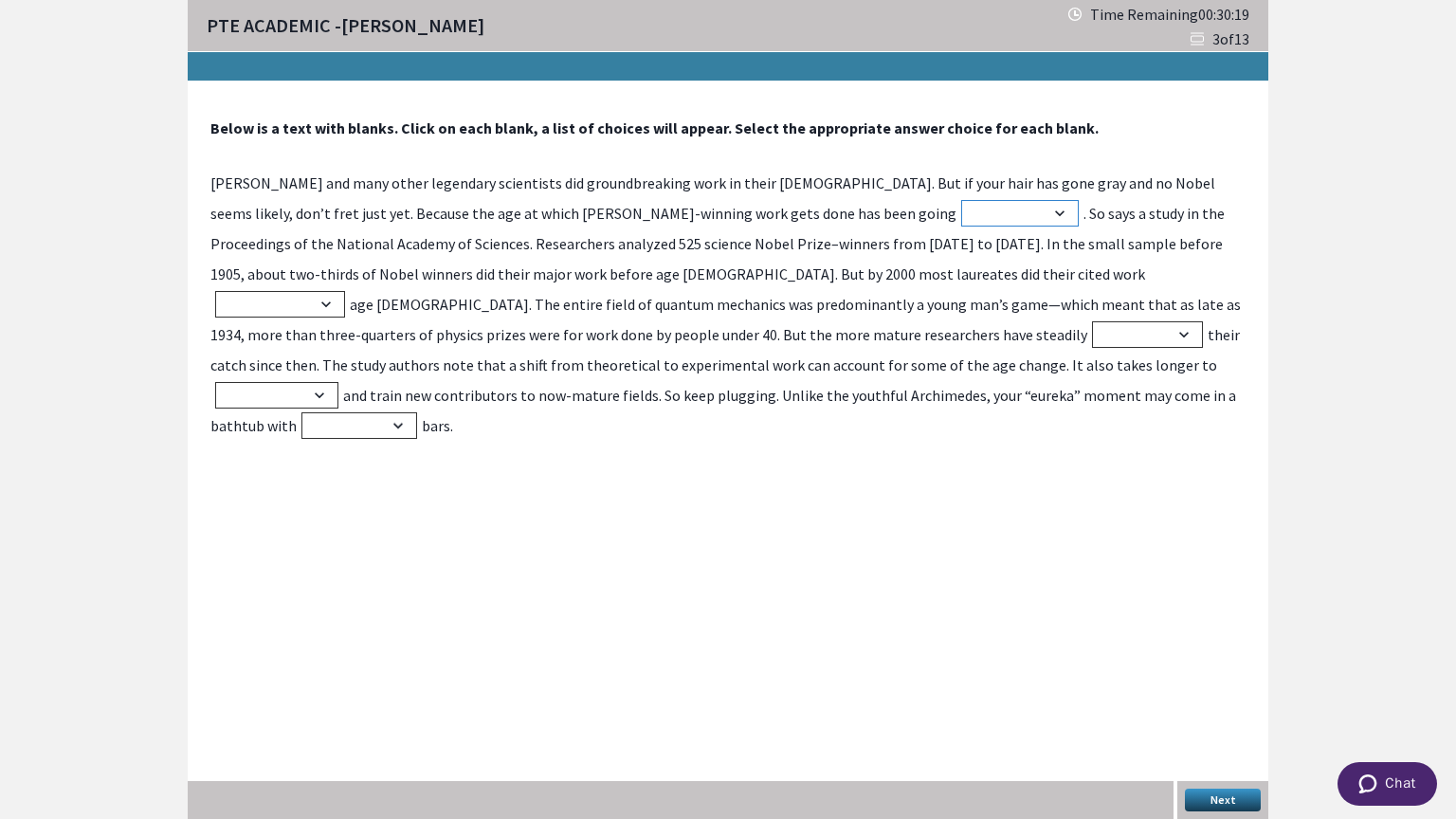 click on "up stagnant down horizontal" at bounding box center (1020, 213) 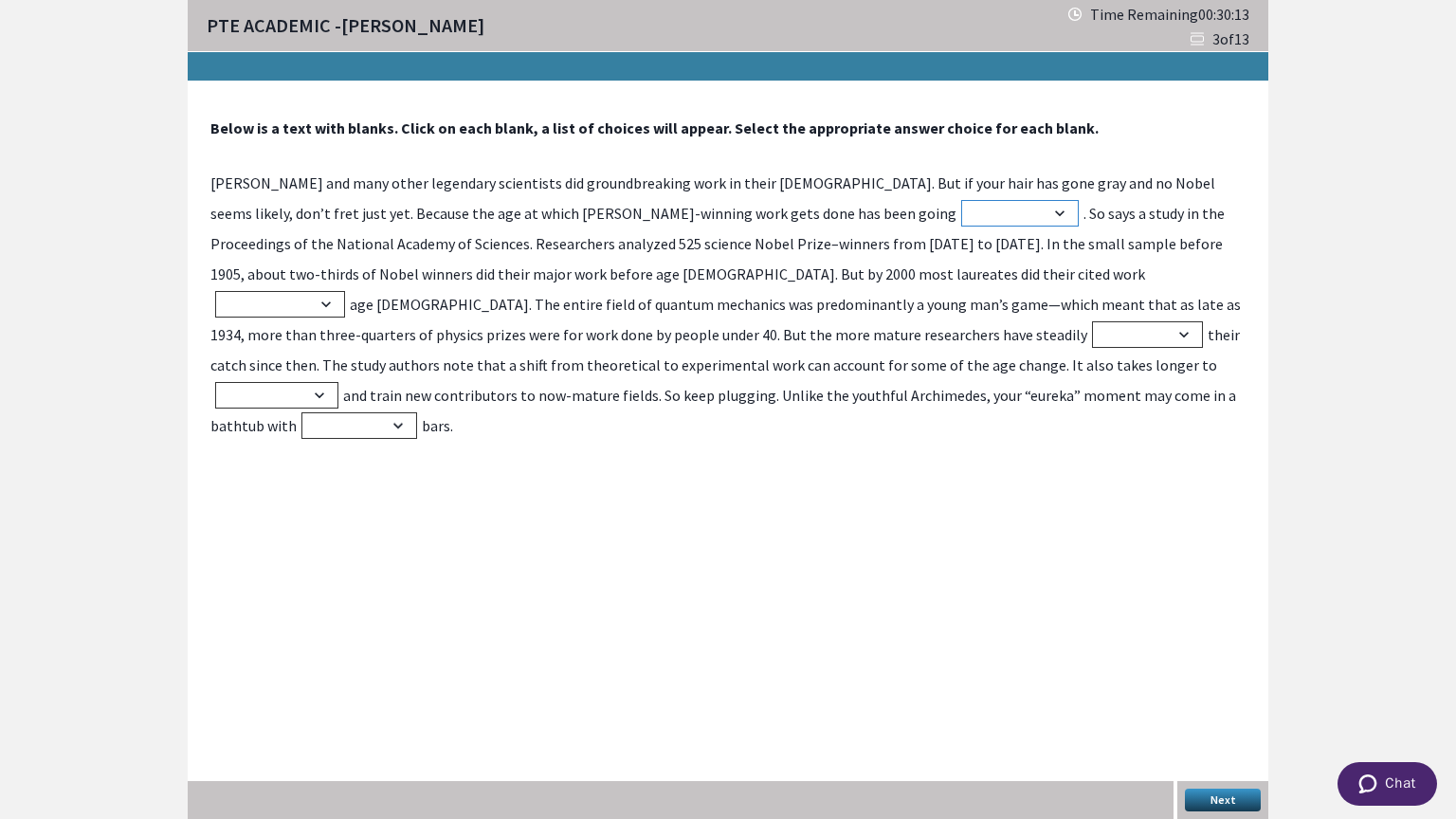 select on "up" 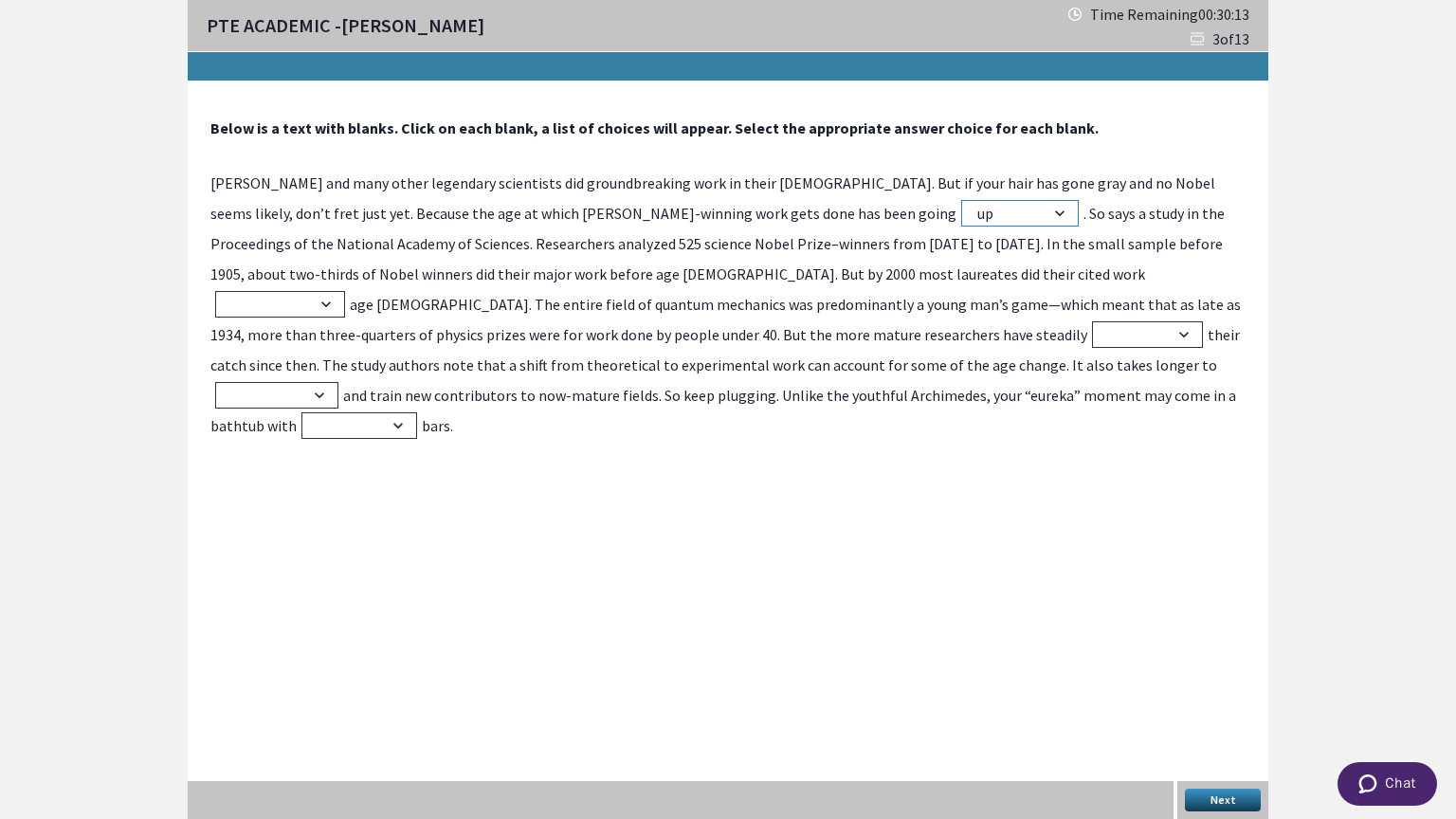 click on "up stagnant down horizontal" at bounding box center (1020, 213) 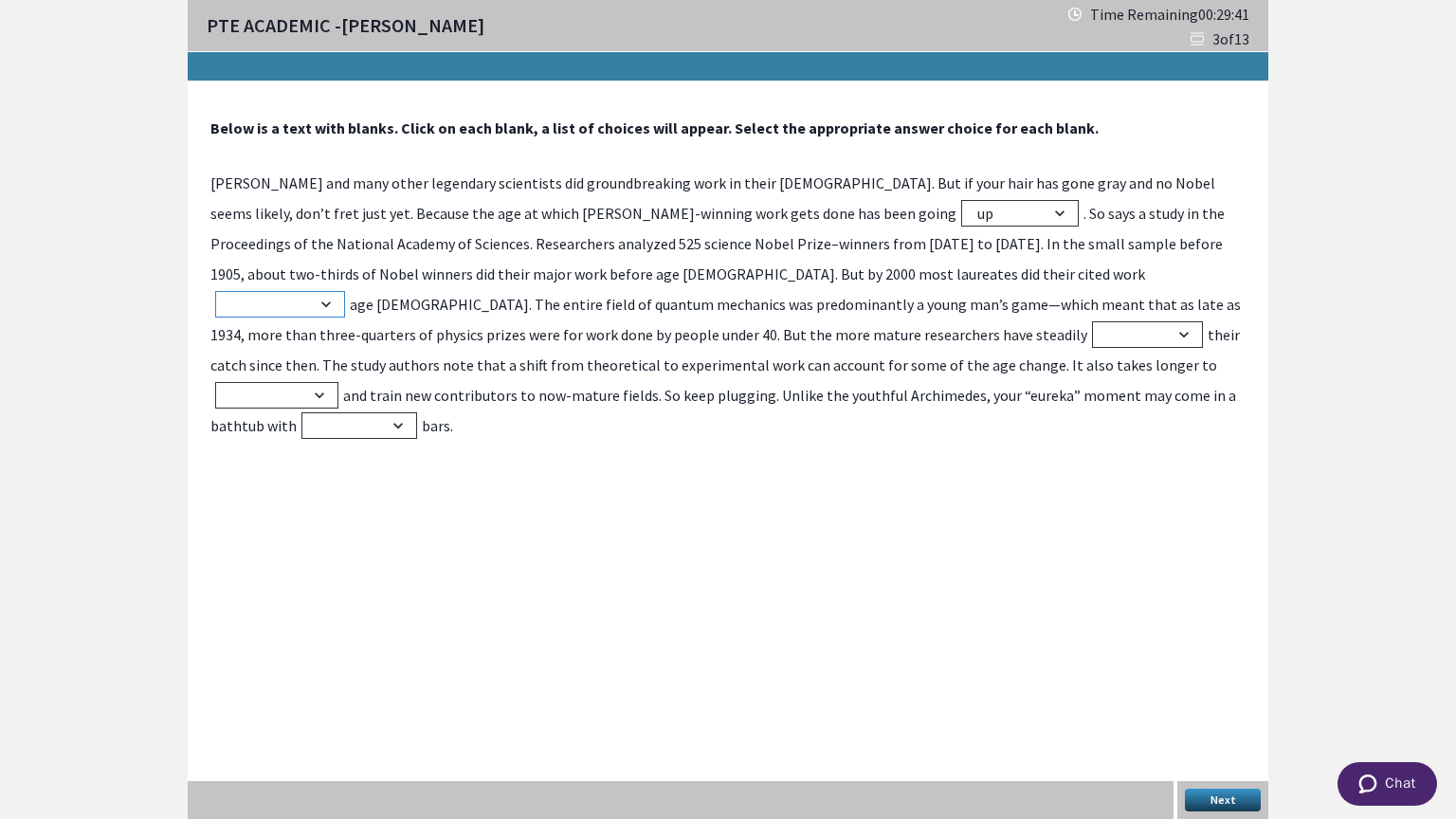 click on "before after immediately eventually" at bounding box center (280, 304) 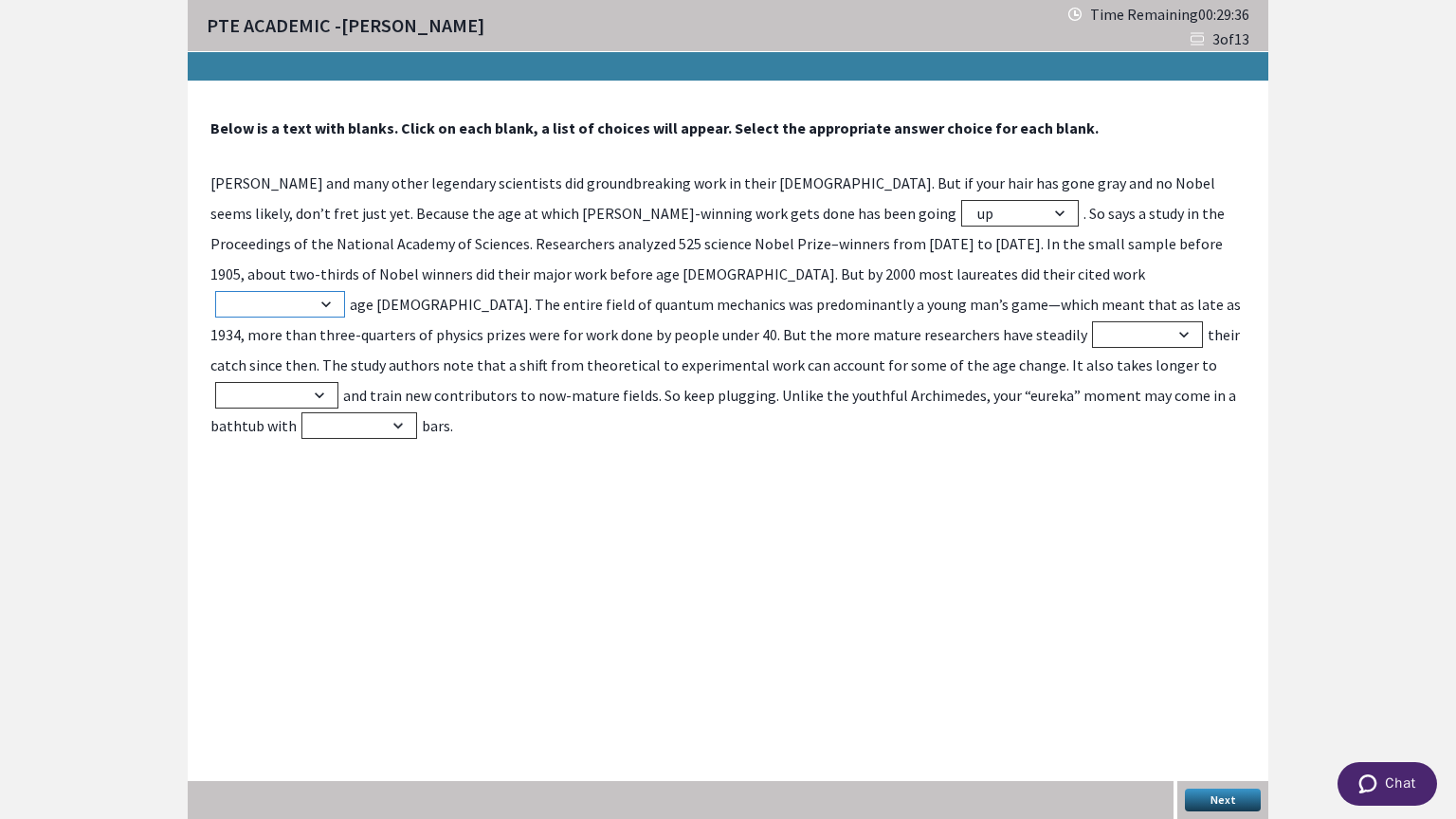 select on "after" 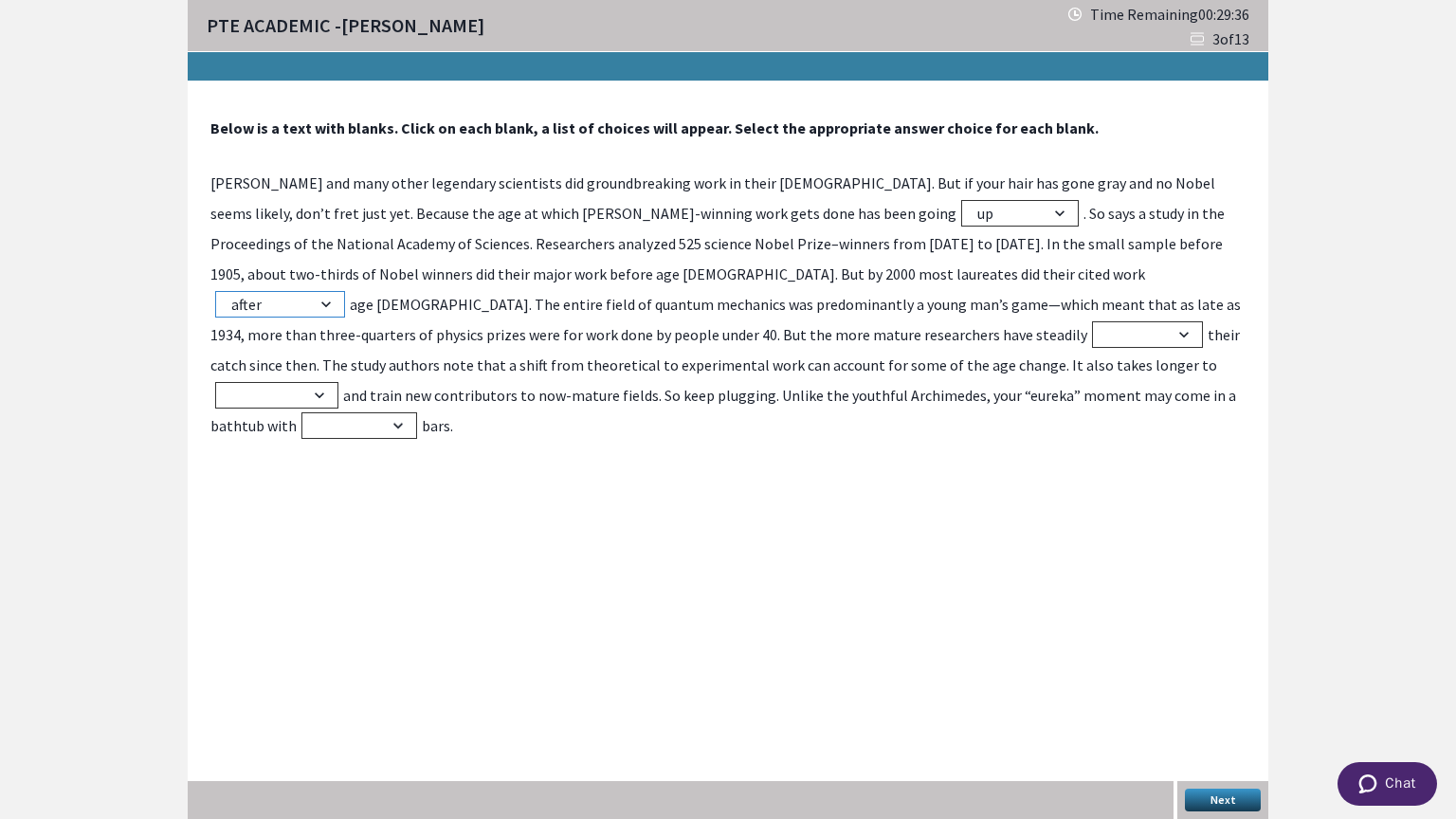 click on "before after immediately eventually" at bounding box center [280, 304] 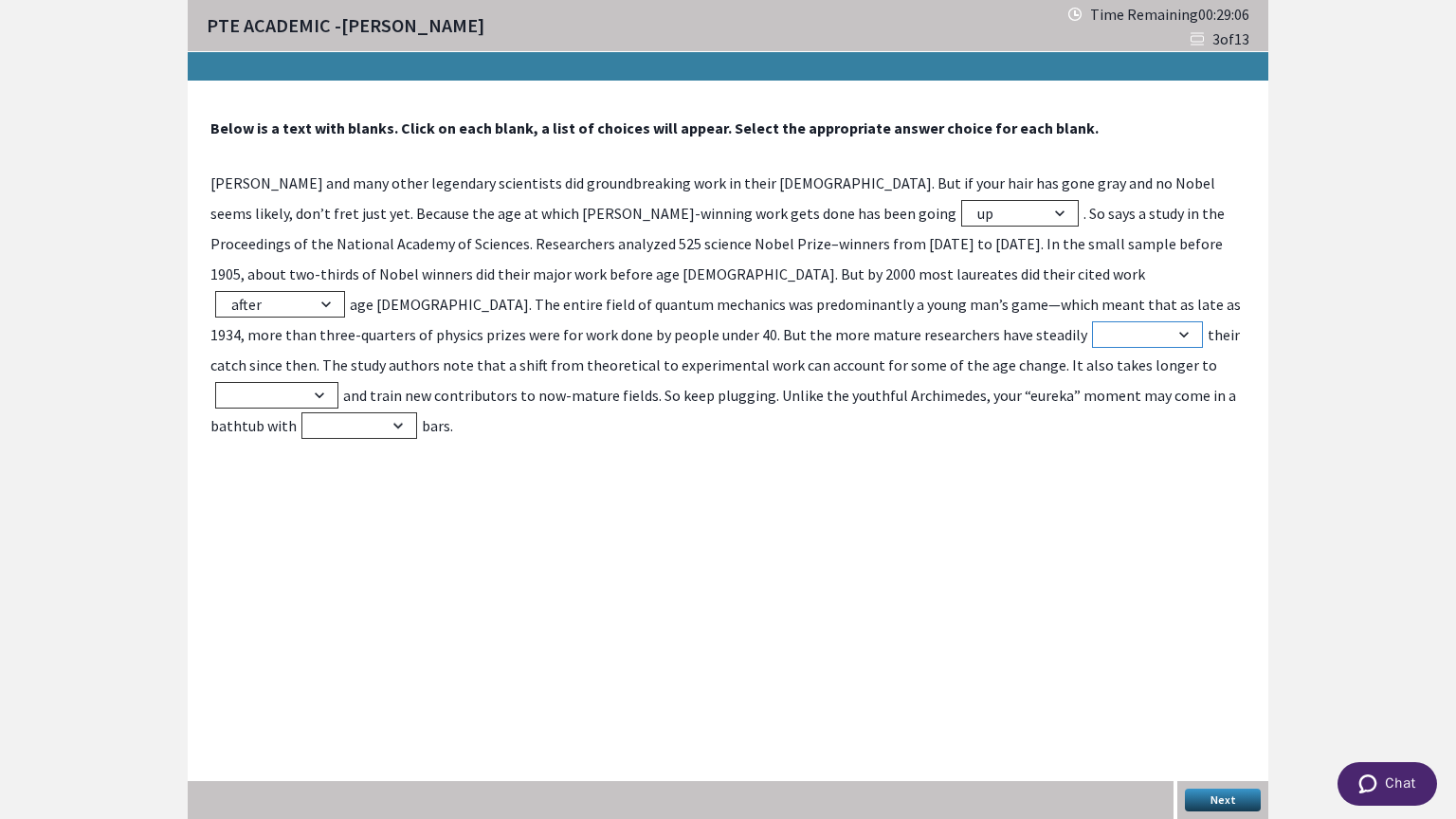click on "ignored dismissed increased lost" at bounding box center (1147, 335) 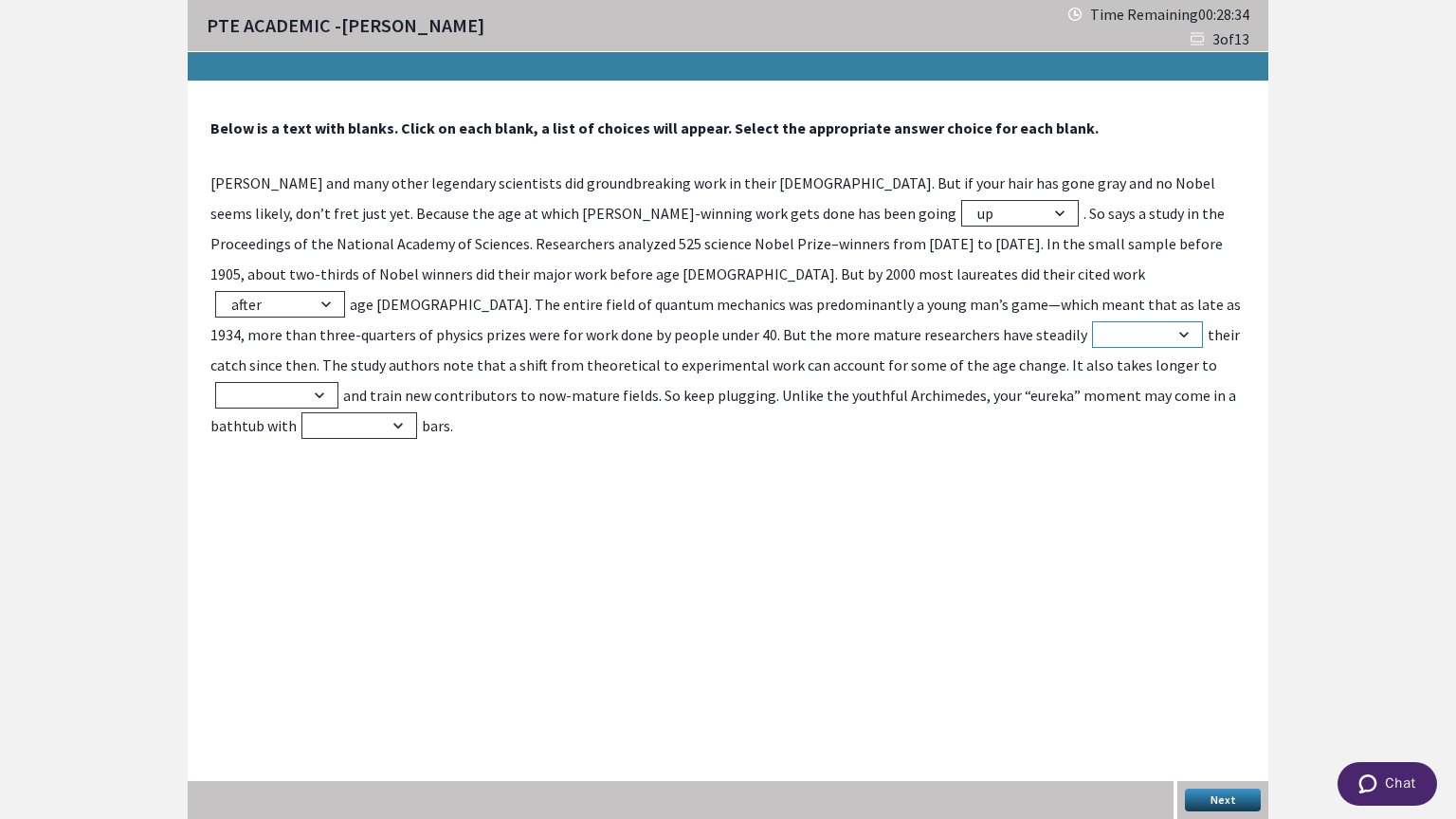 select on "increased" 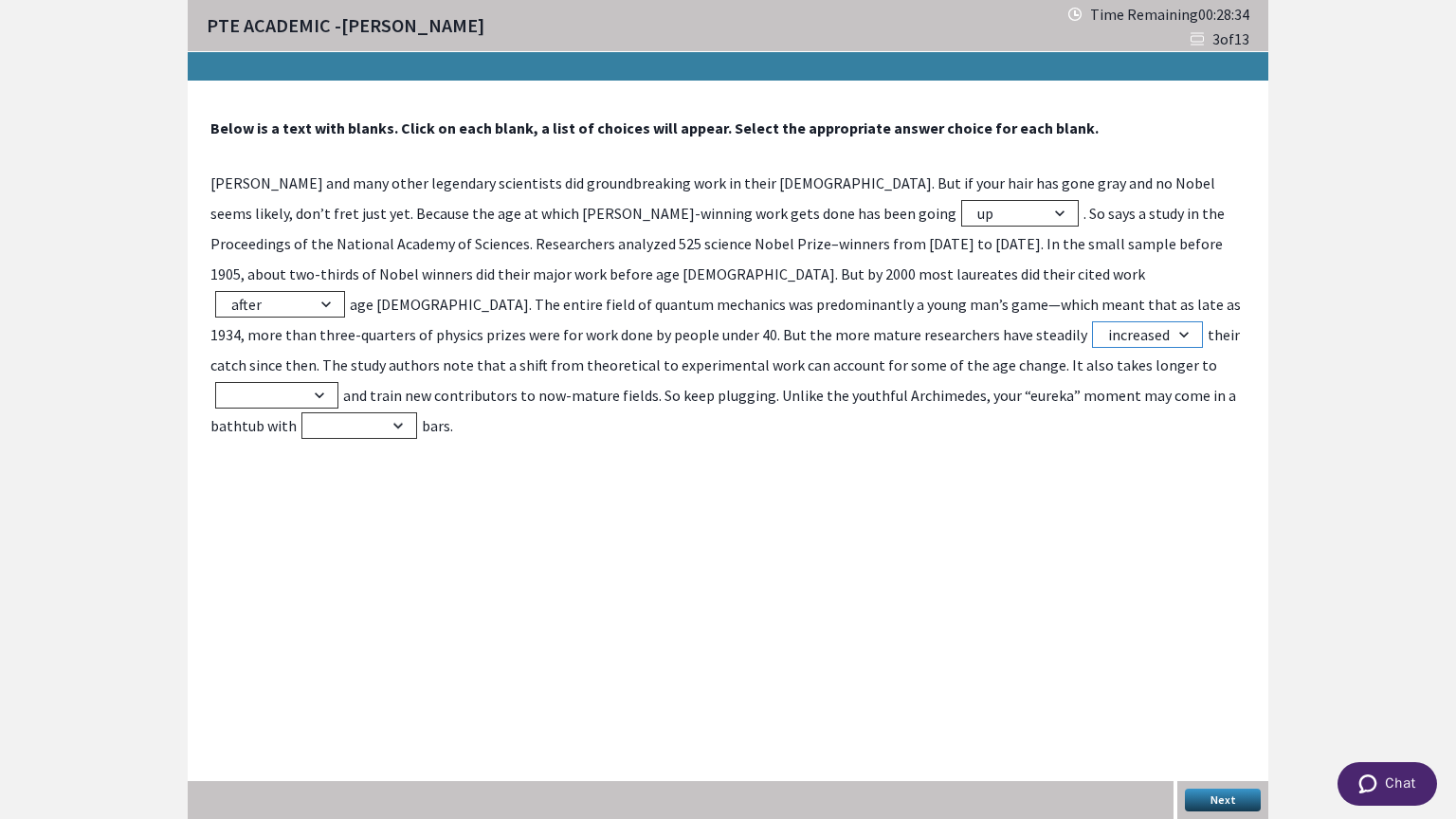click on "ignored dismissed increased lost" at bounding box center (1147, 335) 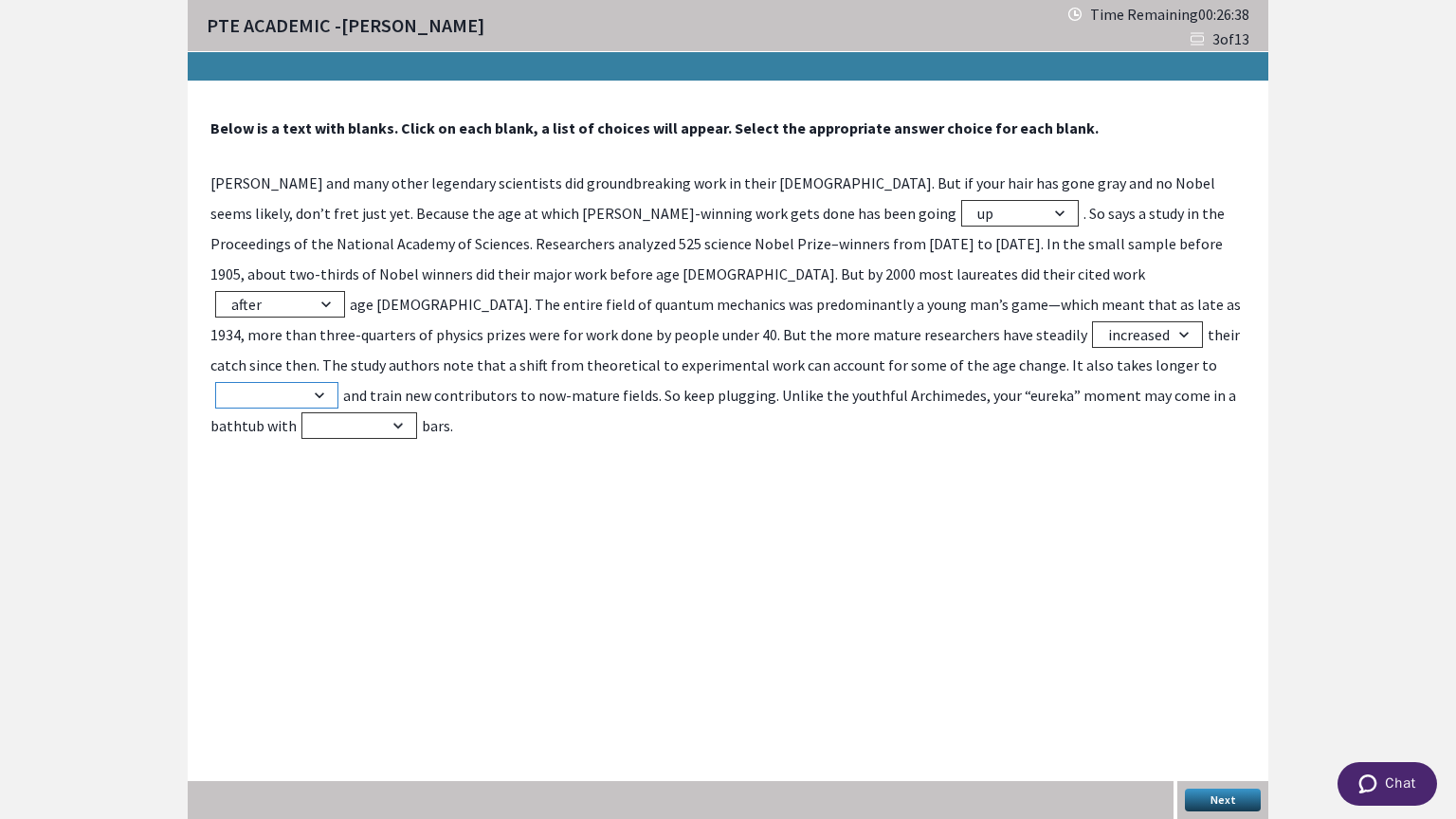 click on "delay educate demotivate simplify" at bounding box center [277, 395] 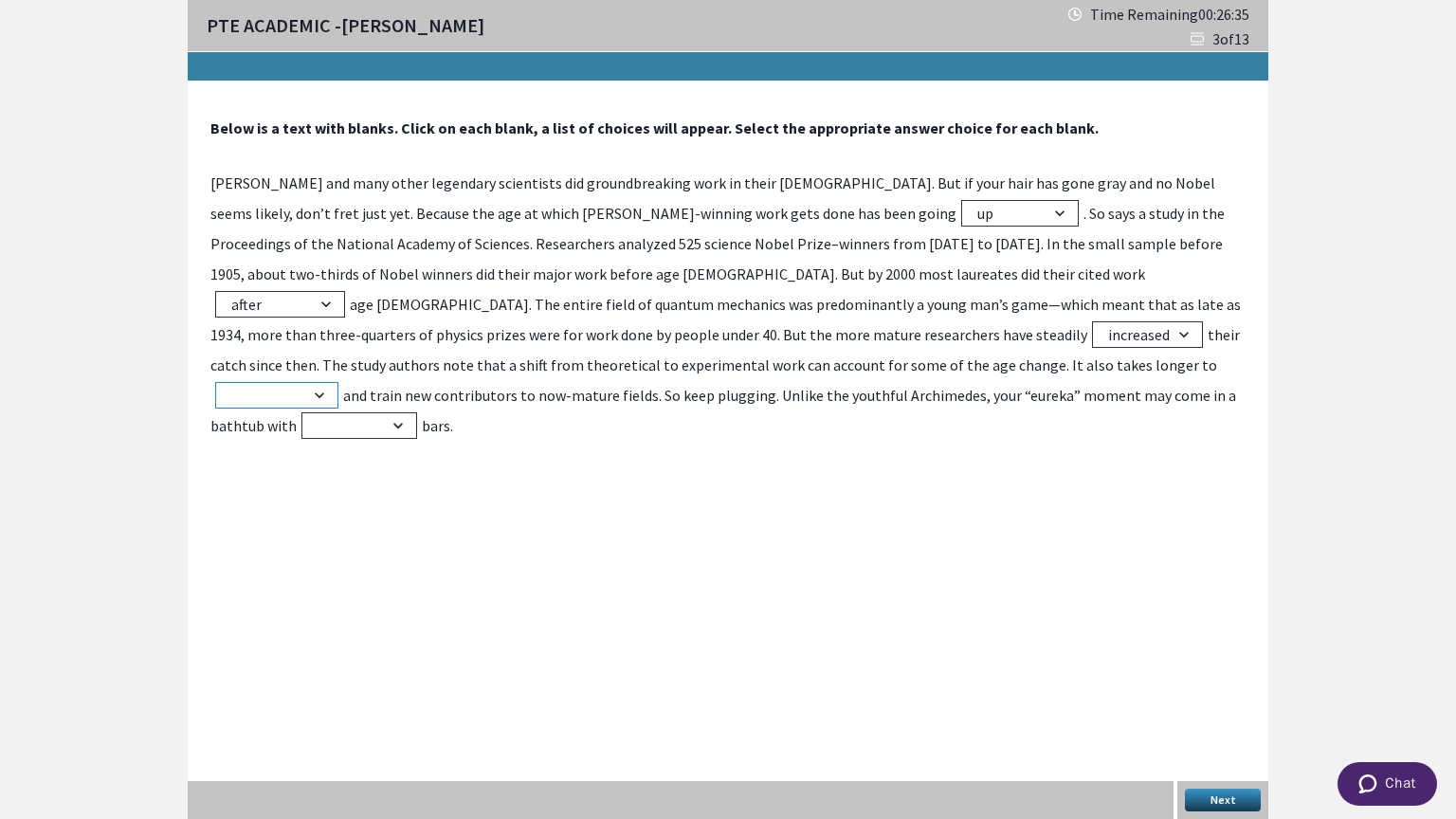select on "educate" 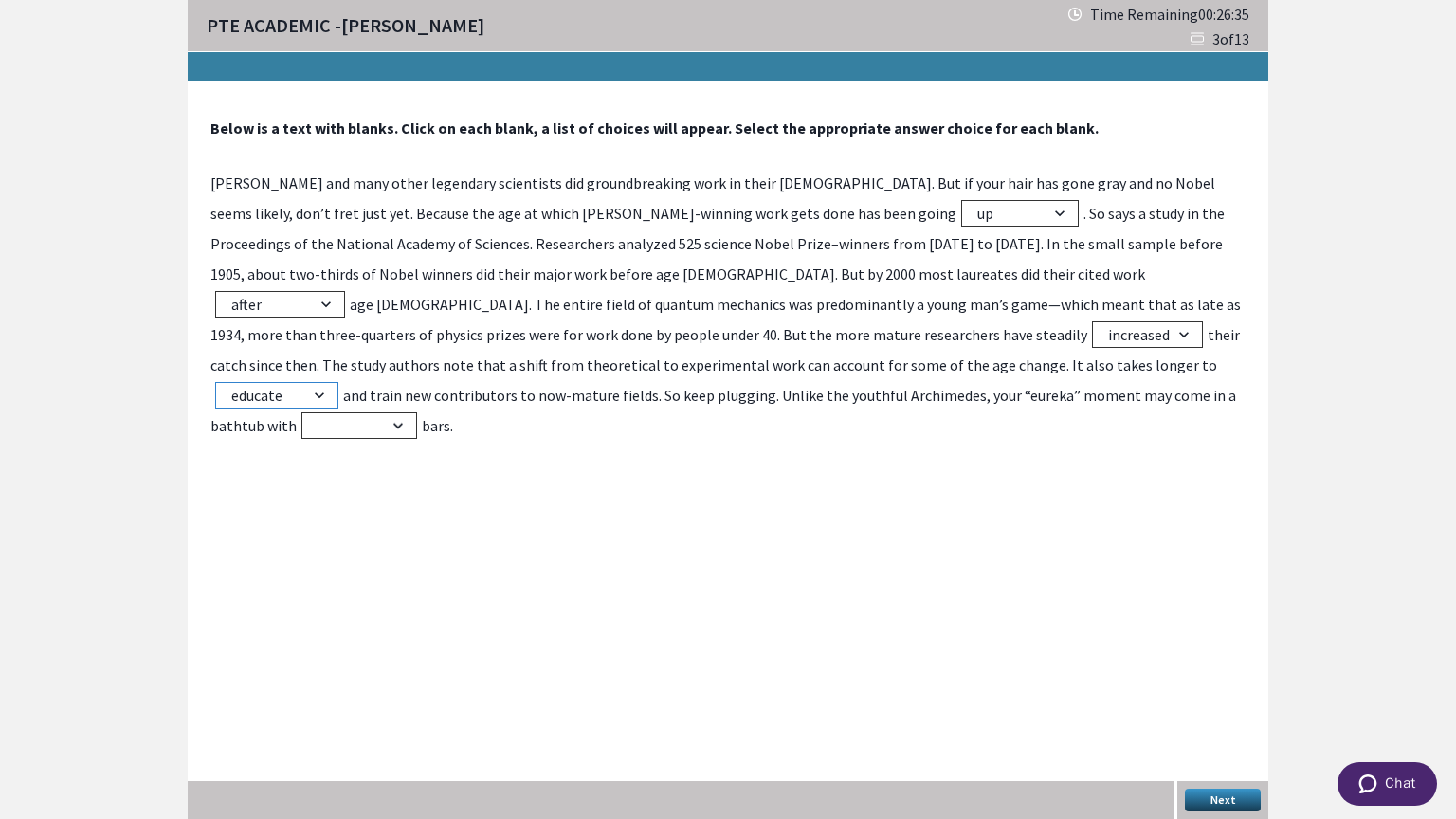 click on "delay educate demotivate simplify" at bounding box center (277, 395) 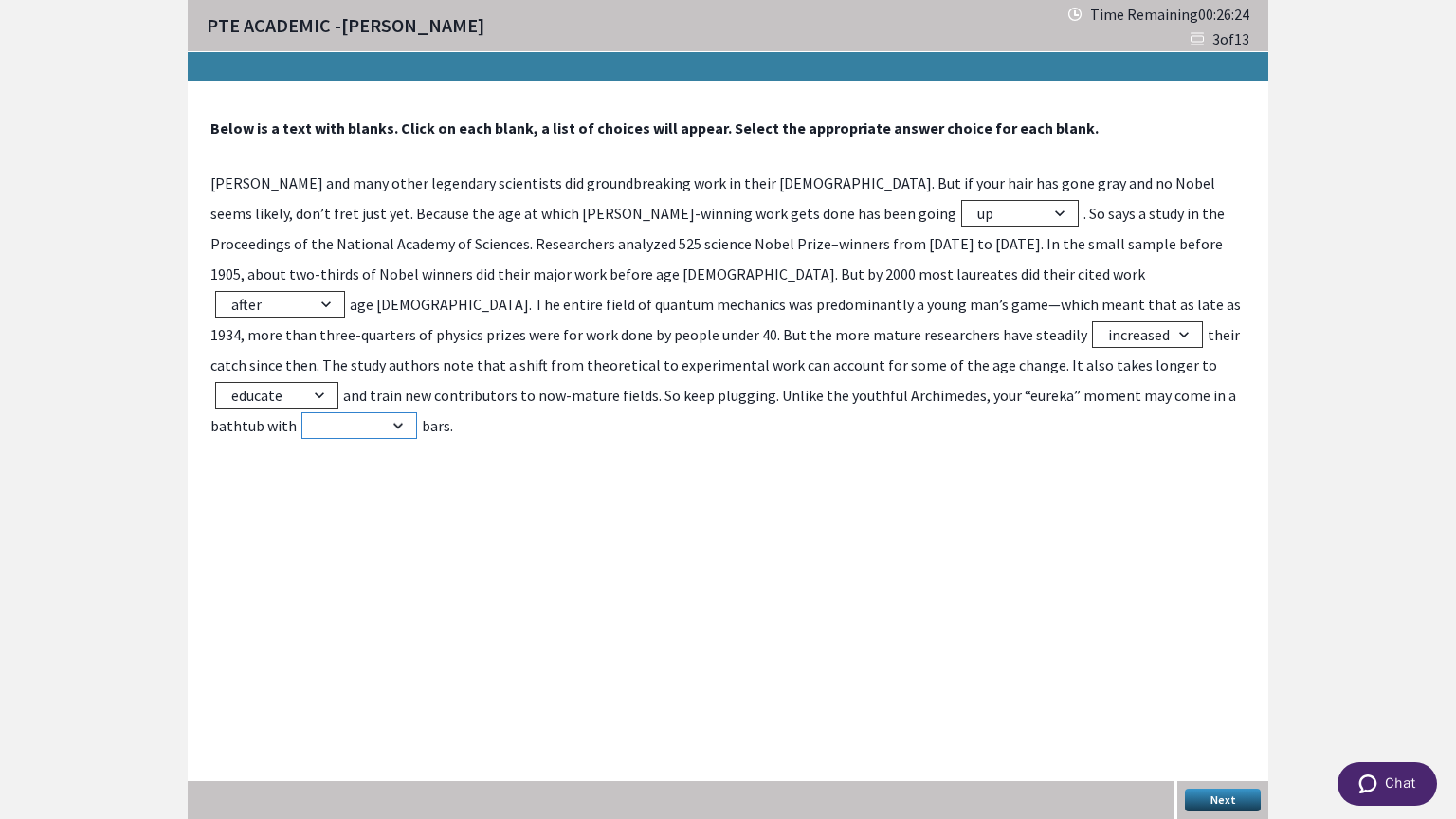 click on "polished fragile decorative safety" at bounding box center [359, 426] 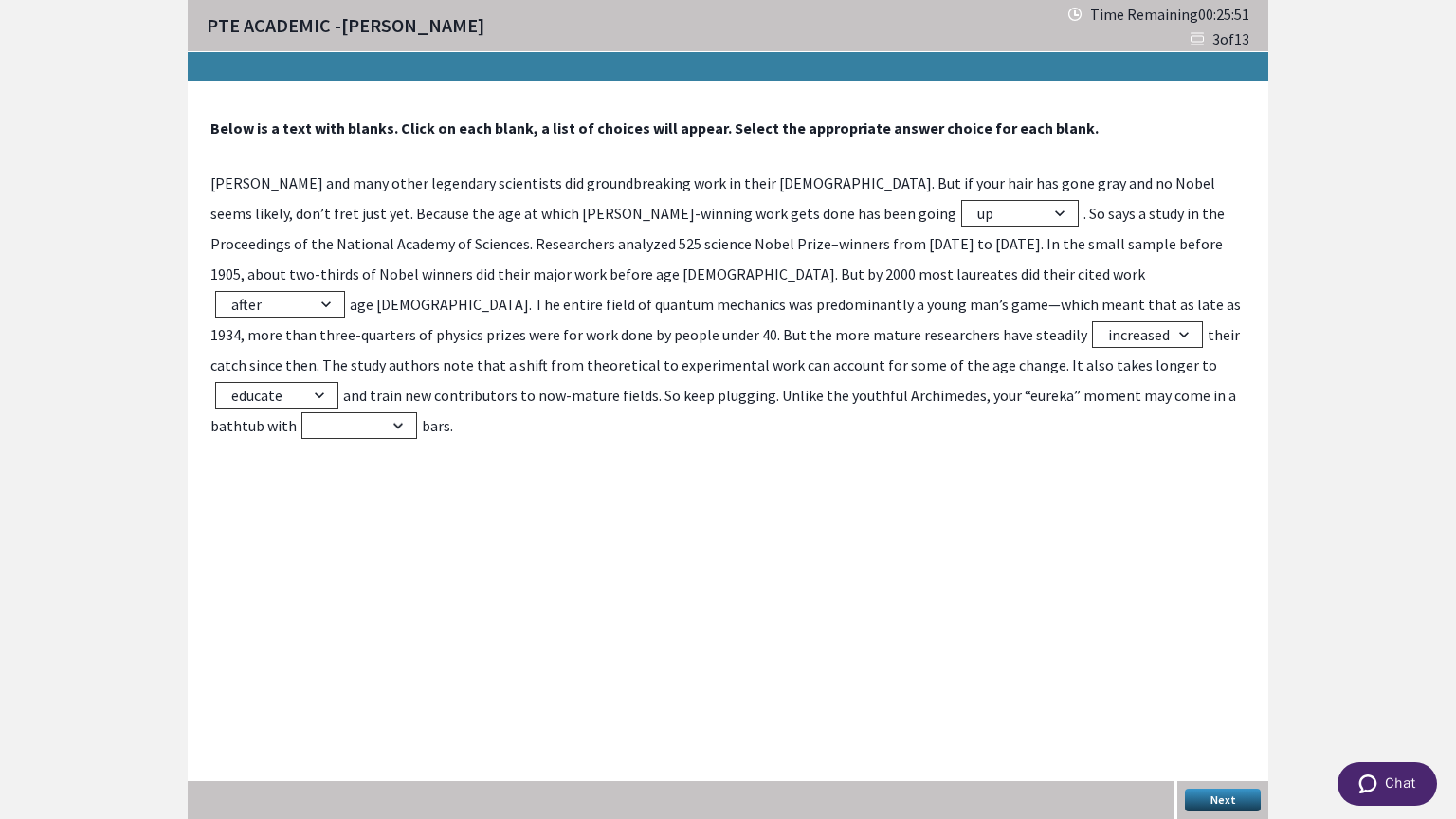 click on "Below is a text with blanks. Click on each blank, a list of choices will appear. Select the appropriate answer choice for each blank. Einstein, Newton and many other legendary scientists did groundbreaking work in their 20s. But if your hair has gone gray and no Nobel seems likely, don’t fret just yet. Because the age at which Nobel-winning work gets done has been going  up stagnant down horizontal . So says a study in the Proceedings of the National Academy of Sciences. Researchers analyzed 525 science Nobel Prize–winners from 1901 to 2008. In the small sample before 1905, about two-thirds of Nobel winners did their major work before age 40. But by 2000 most laureates did their cited work  before after immediately eventually  age 40. The entire field of quantum mechanics was predominantly a young man’s game—which meant that as late as 1934, more than three-quarters of physics prizes were for work done by people under 40. But the more mature researchers have steadily  ignored dismissed increased lost" at bounding box center [728, 450] 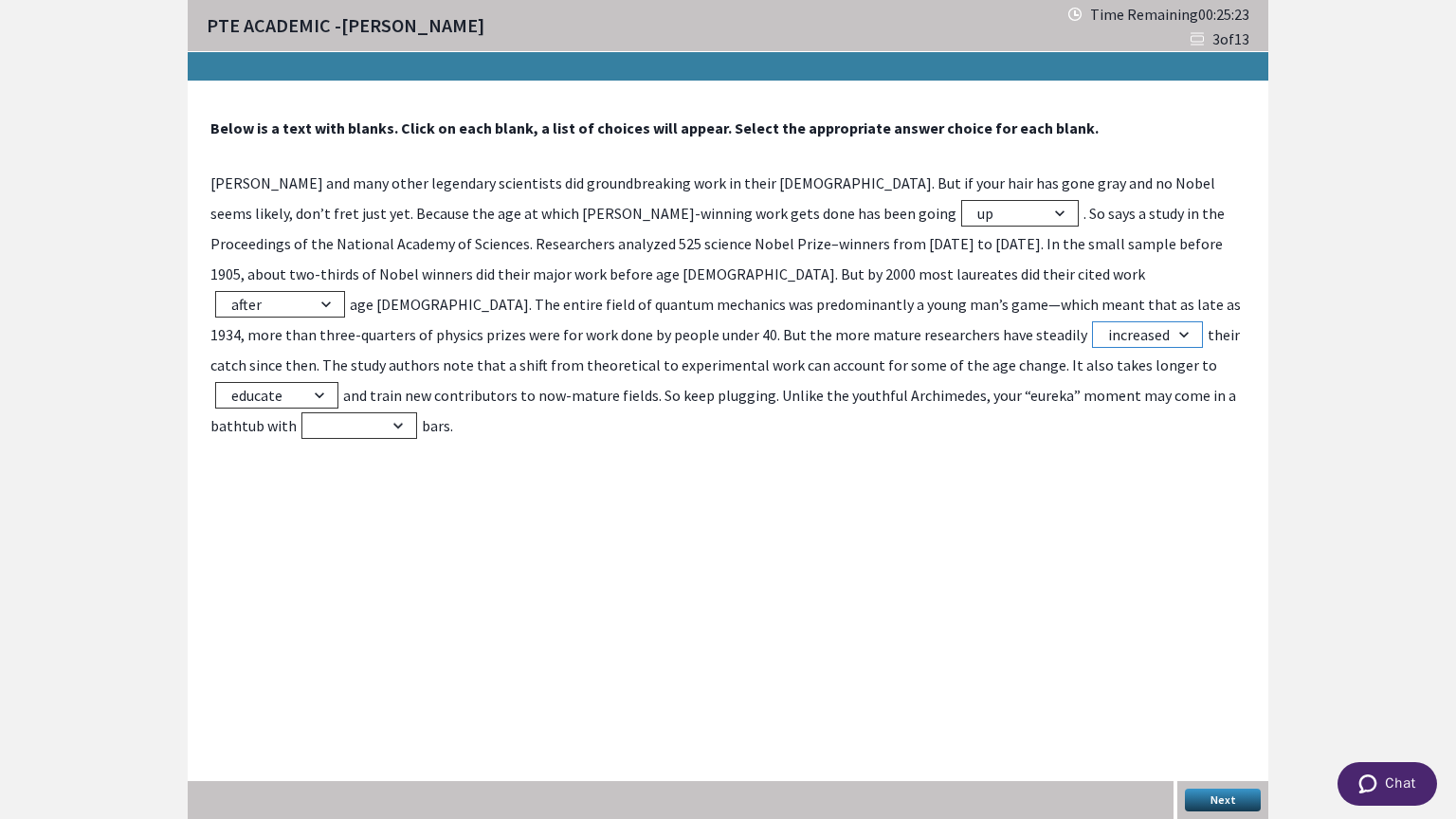click on "ignored dismissed increased lost" at bounding box center (1147, 335) 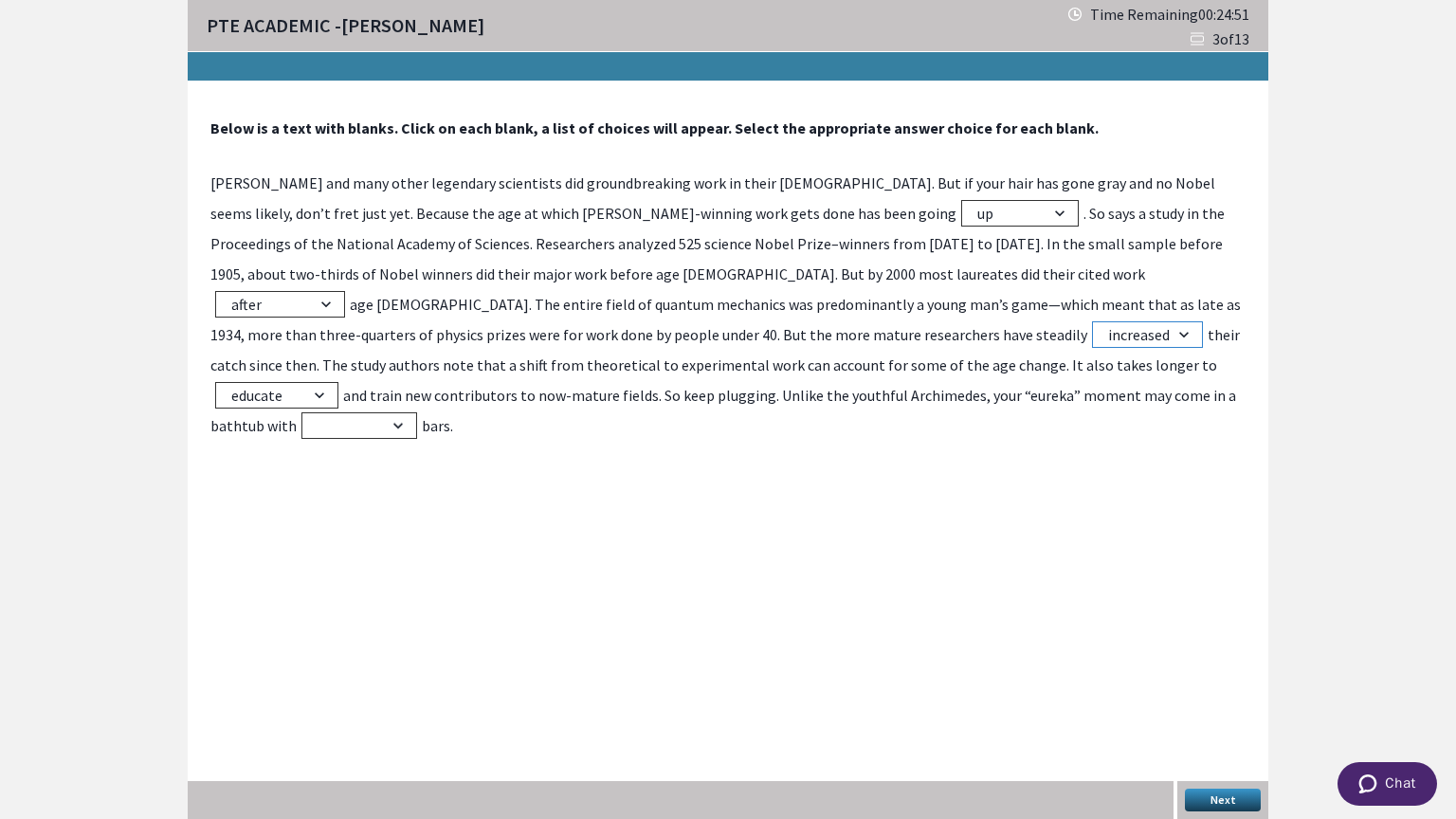 click on "ignored dismissed increased lost" at bounding box center [1147, 335] 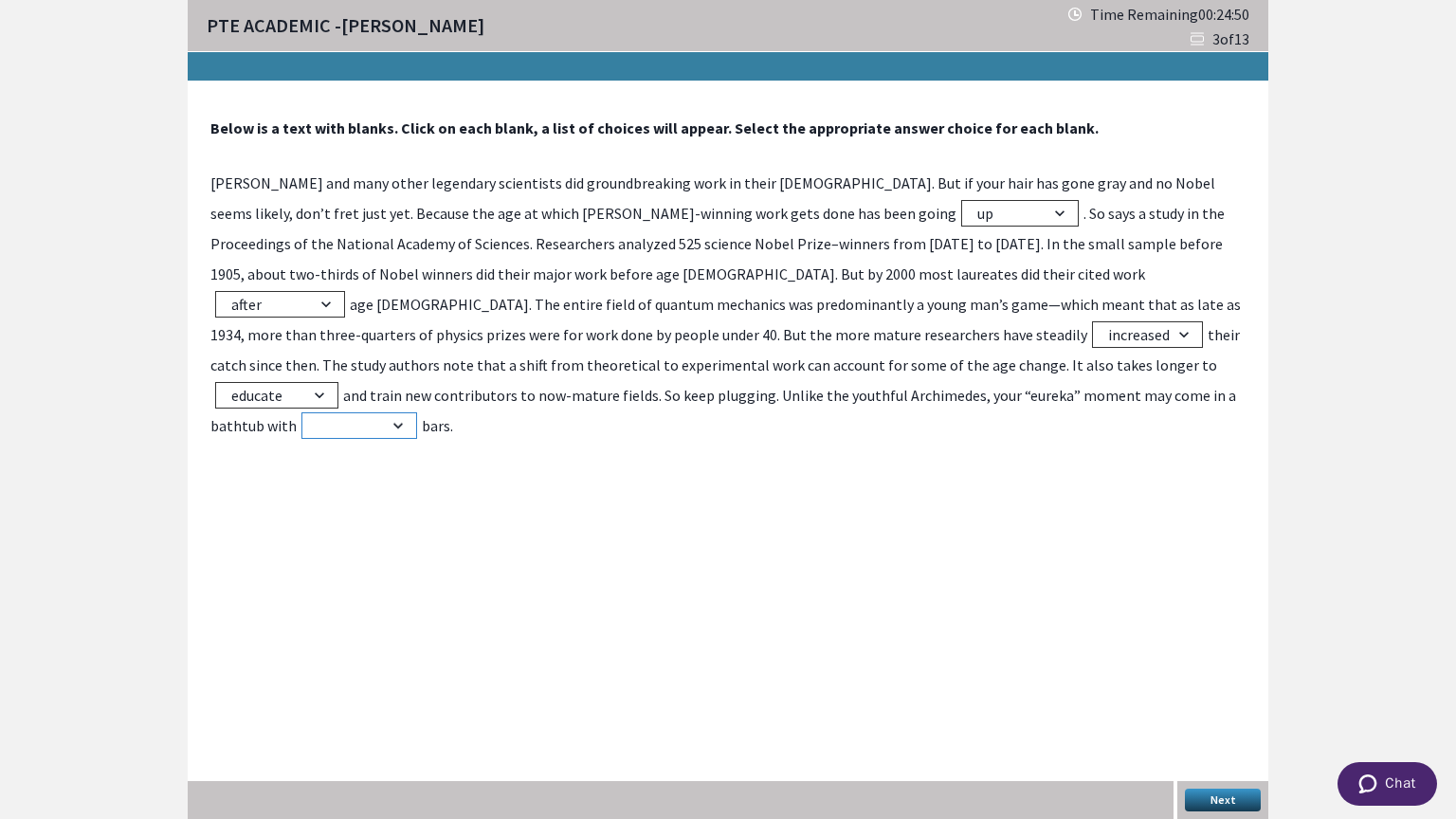 click on "polished fragile decorative safety" at bounding box center [359, 426] 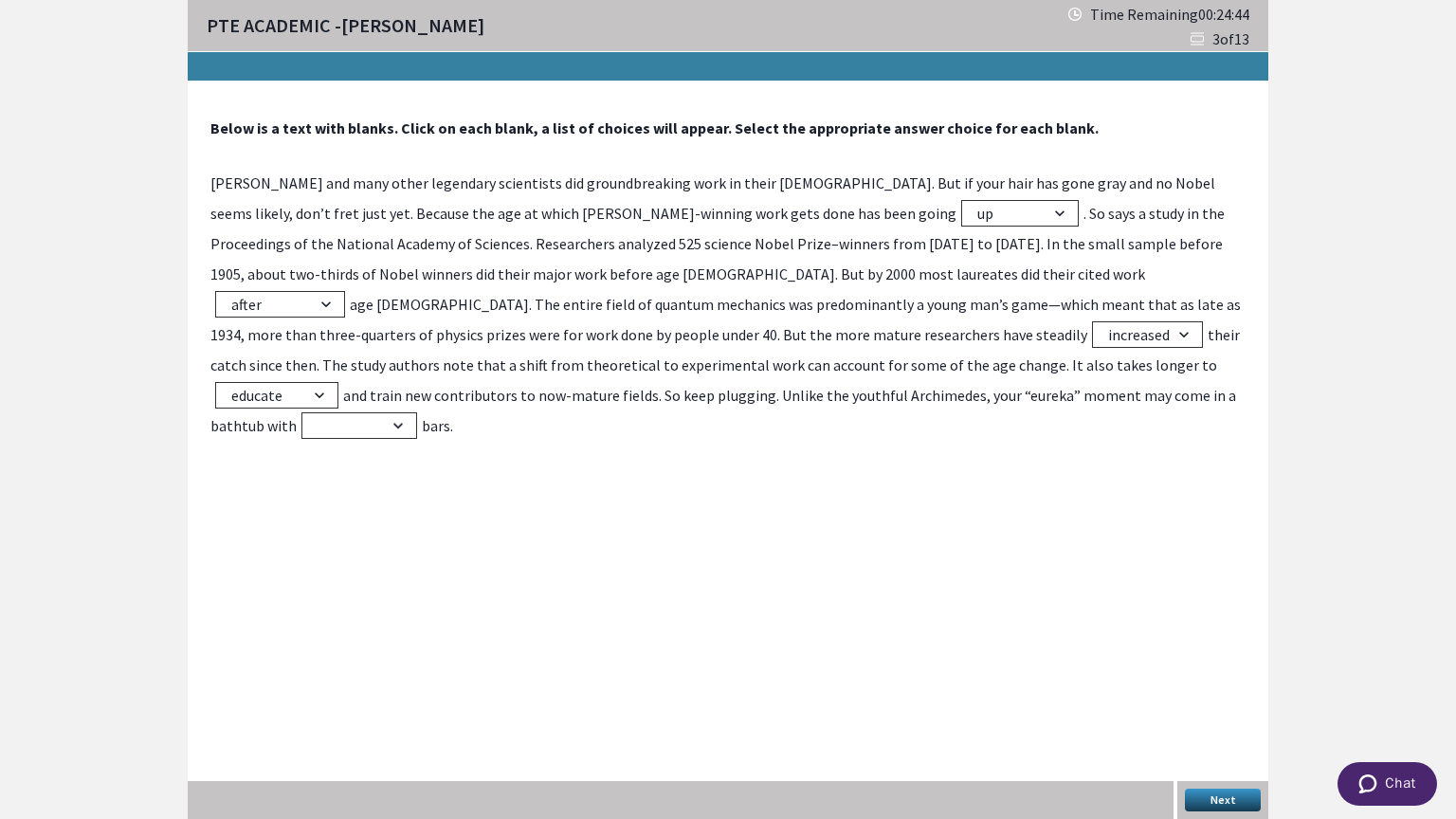 click on "Below is a text with blanks. Click on each blank, a list of choices will appear. Select the appropriate answer choice for each blank. Einstein, Newton and many other legendary scientists did groundbreaking work in their 20s. But if your hair has gone gray and no Nobel seems likely, don’t fret just yet. Because the age at which Nobel-winning work gets done has been going  up stagnant down horizontal . So says a study in the Proceedings of the National Academy of Sciences. Researchers analyzed 525 science Nobel Prize–winners from 1901 to 2008. In the small sample before 1905, about two-thirds of Nobel winners did their major work before age 40. But by 2000 most laureates did their cited work  before after immediately eventually  age 40. The entire field of quantum mechanics was predominantly a young man’s game—which meant that as late as 1934, more than three-quarters of physics prizes were for work done by people under 40. But the more mature researchers have steadily  ignored dismissed increased lost" at bounding box center (728, 450) 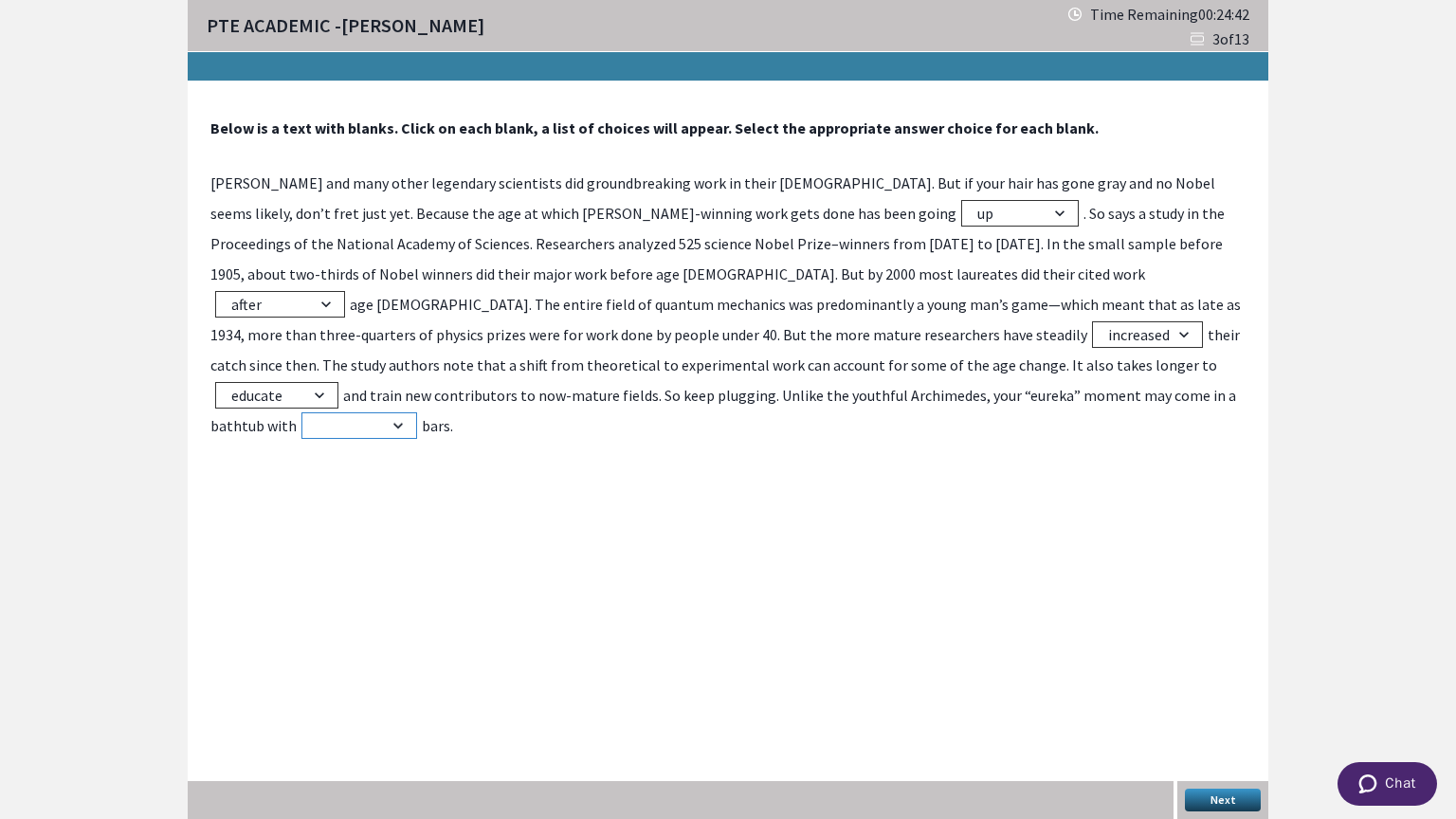 click on "polished fragile decorative safety" at bounding box center (359, 426) 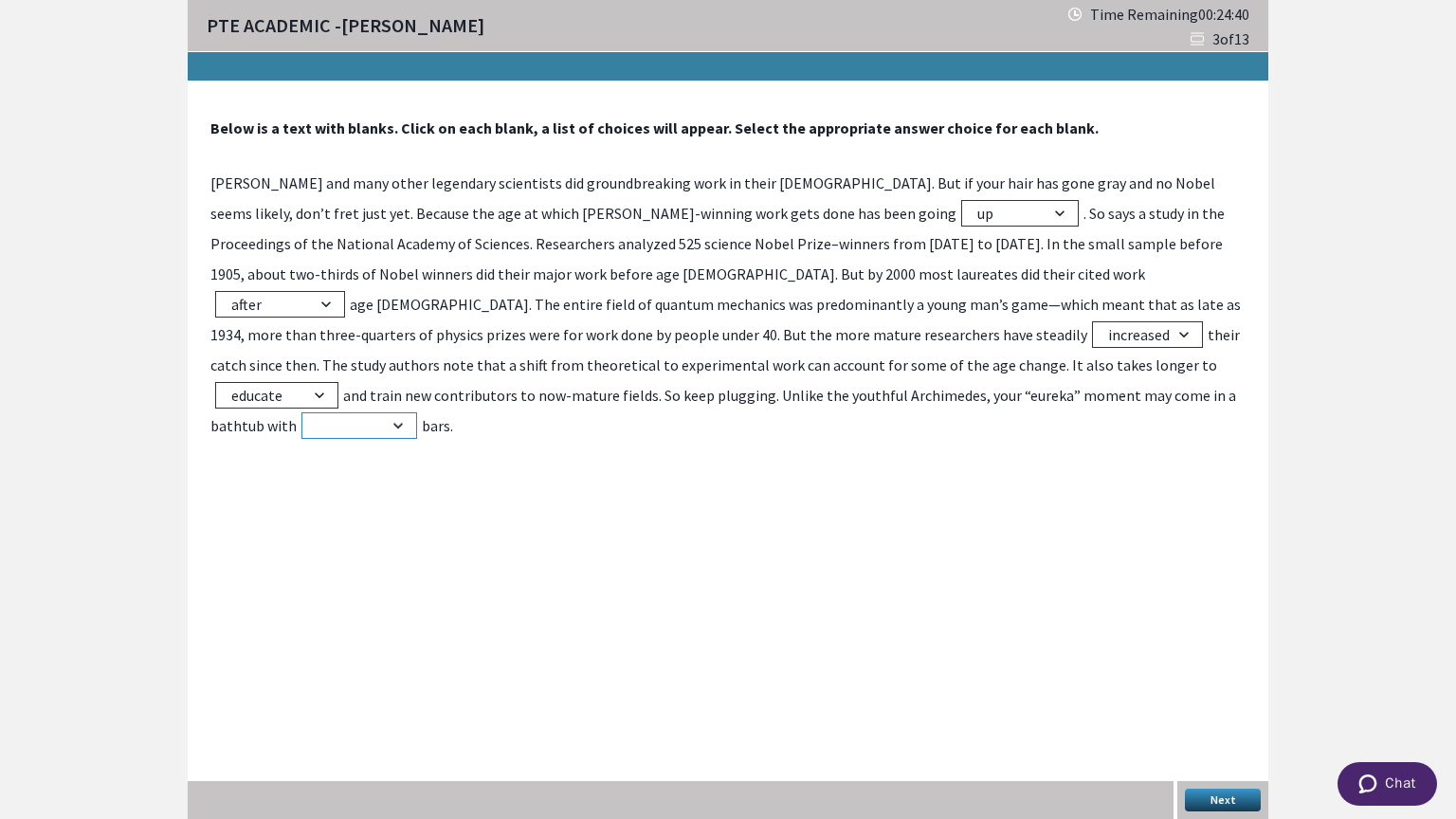select on "safety" 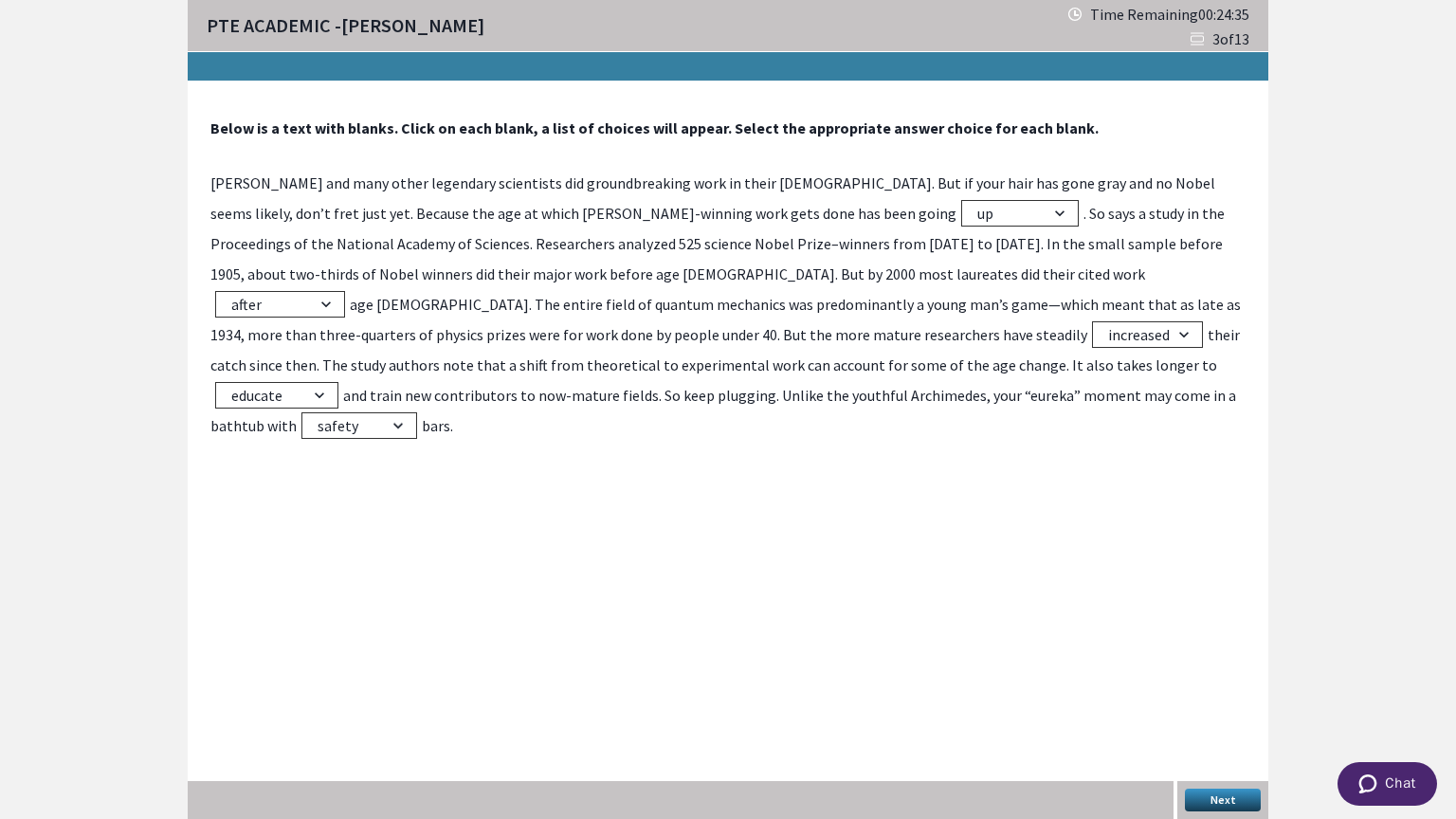 click on "Next" at bounding box center [1223, 800] 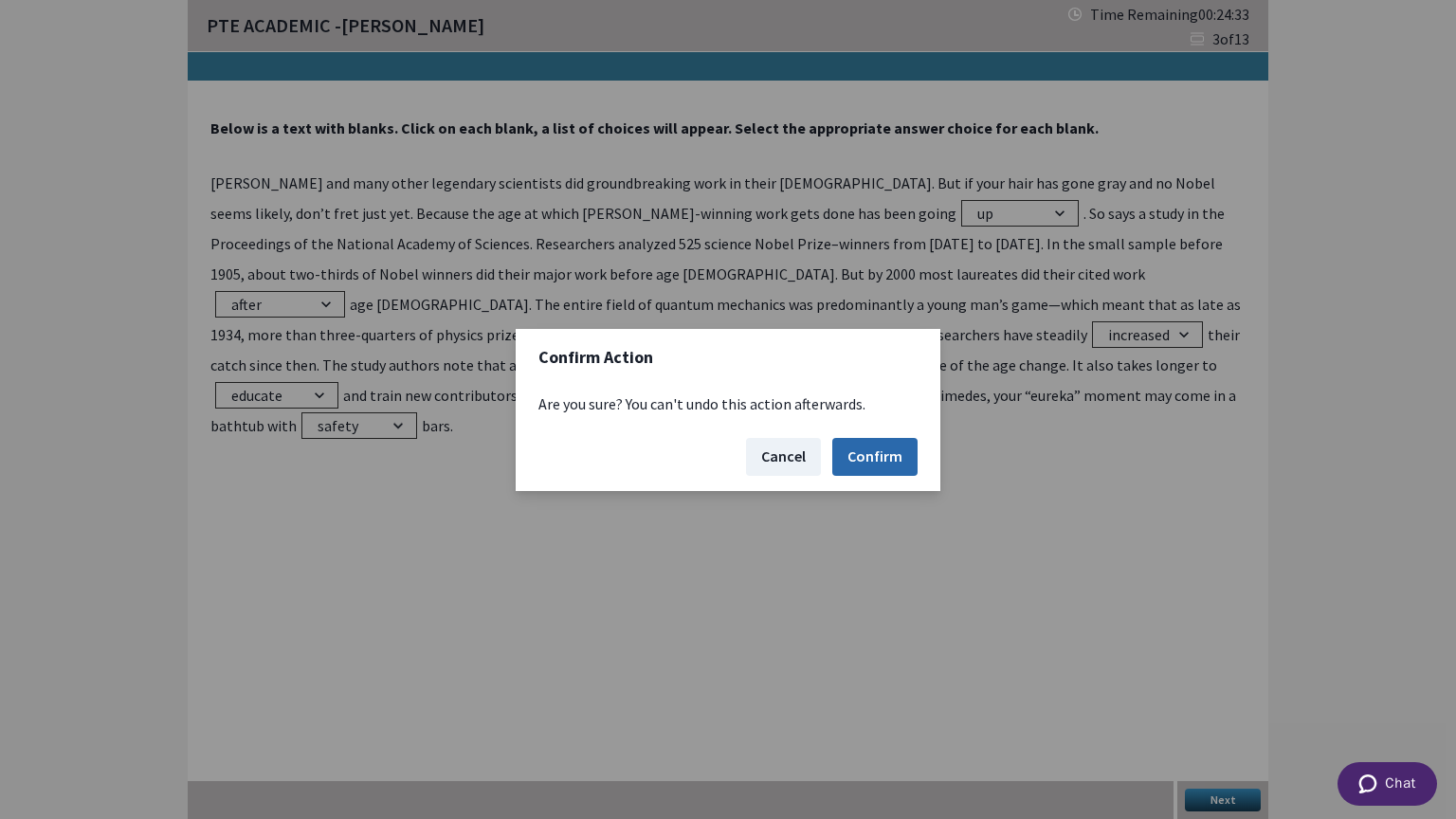 click on "Confirm" at bounding box center [875, 457] 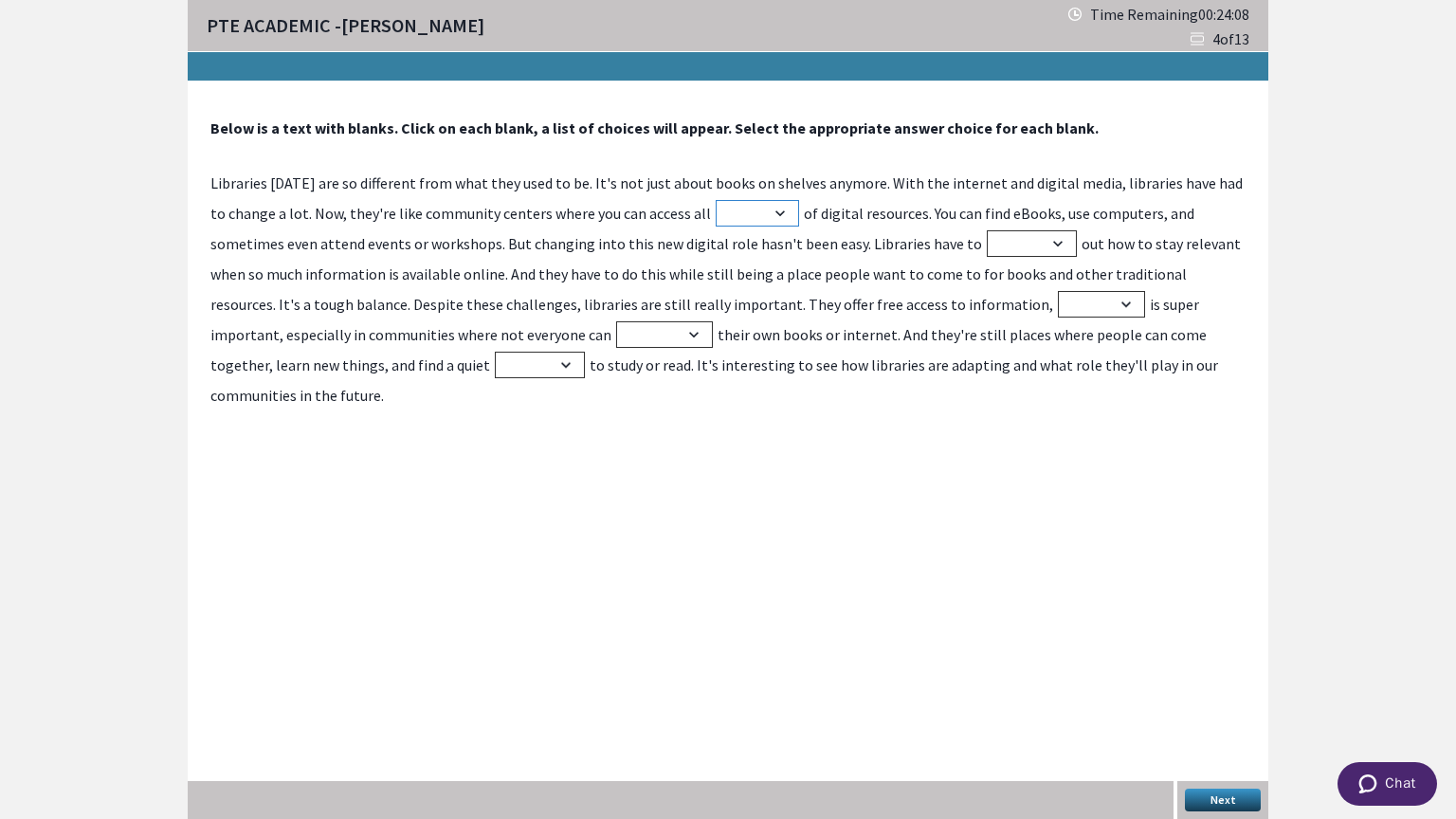 click on "kinds types sorts ways" at bounding box center [757, 213] 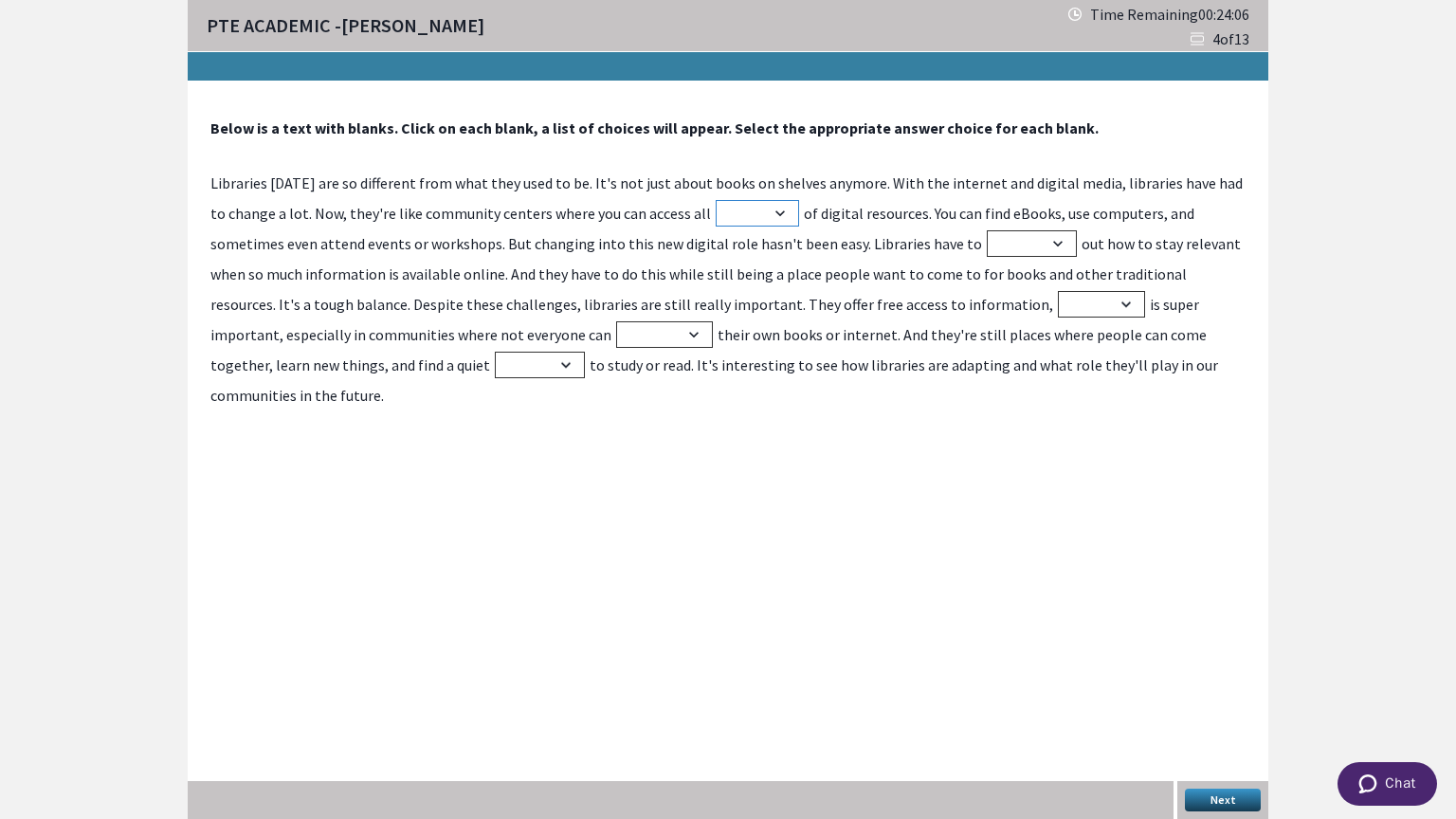 select on "sorts" 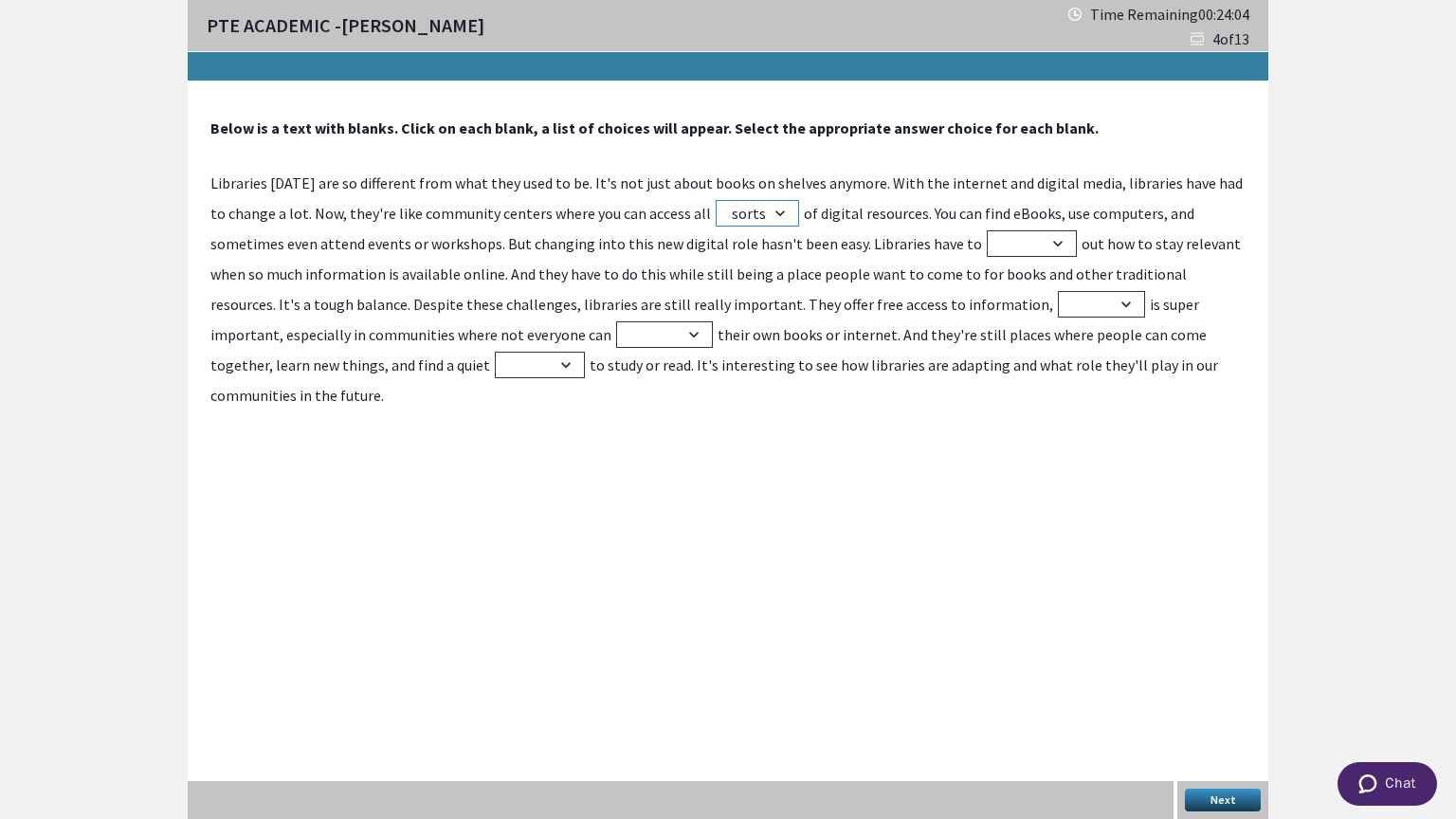 click on "kinds types sorts ways" at bounding box center [757, 213] 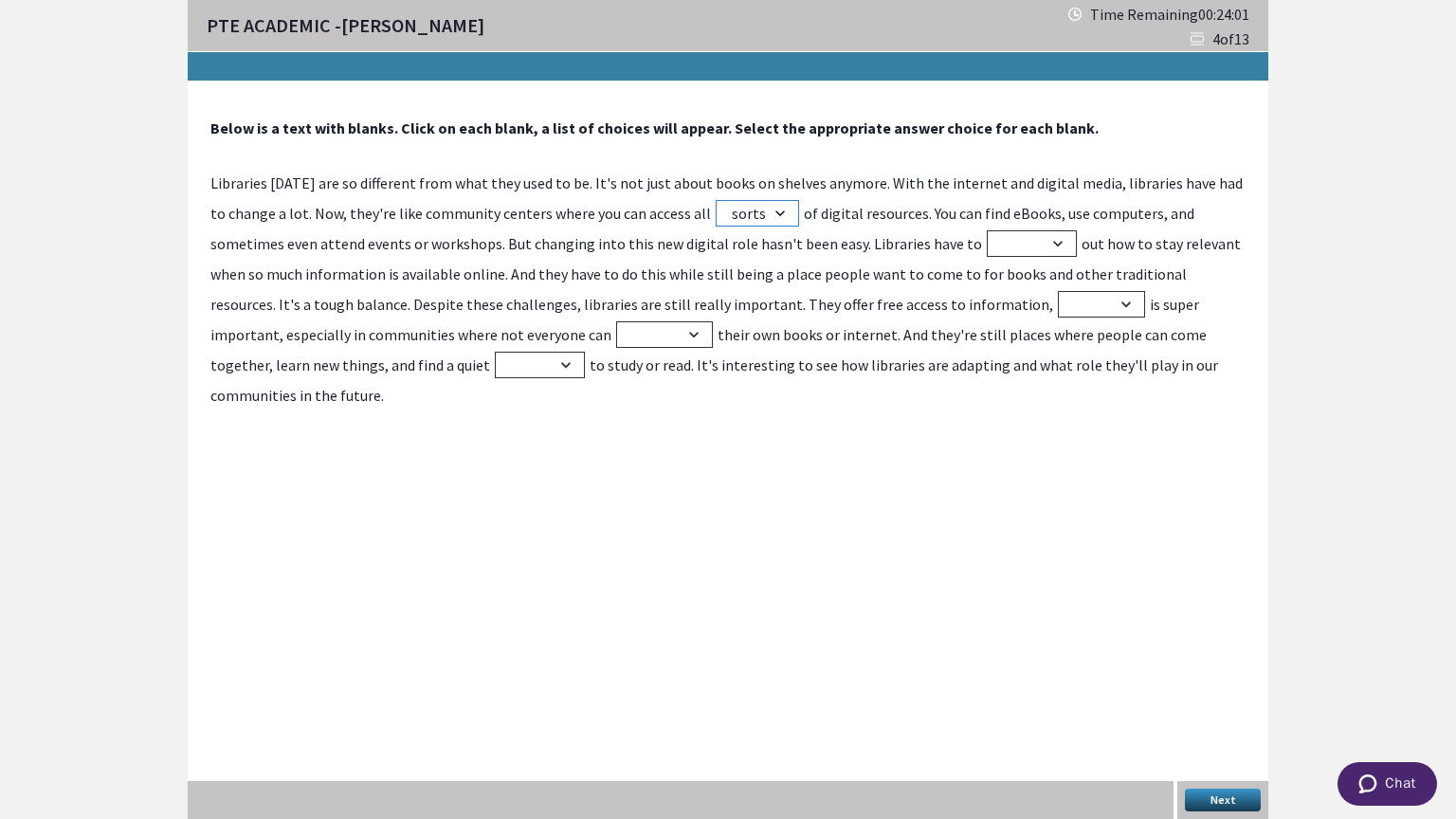 click on "kinds types sorts ways" at bounding box center (757, 213) 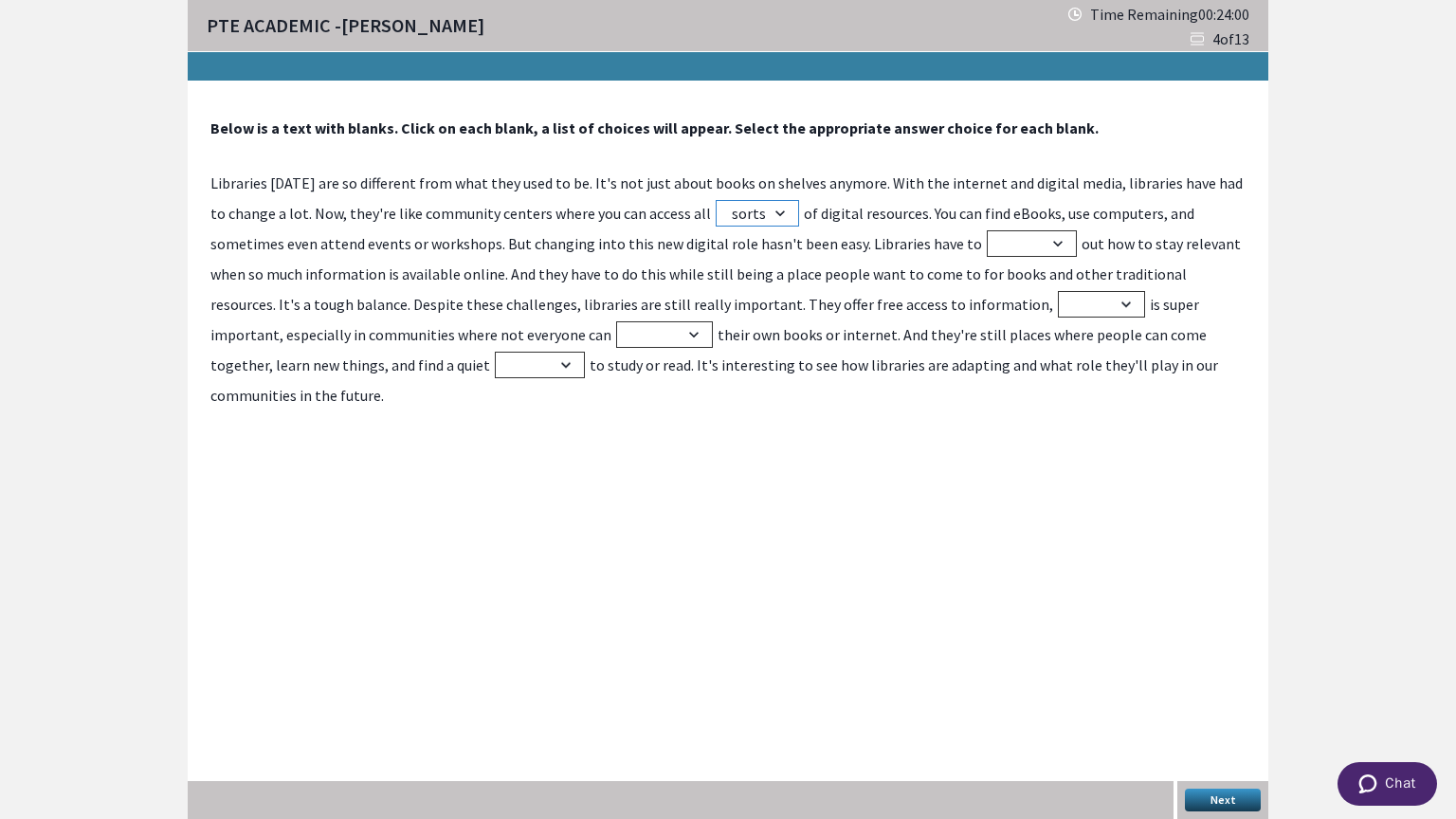 click on "kinds types sorts ways" at bounding box center [757, 213] 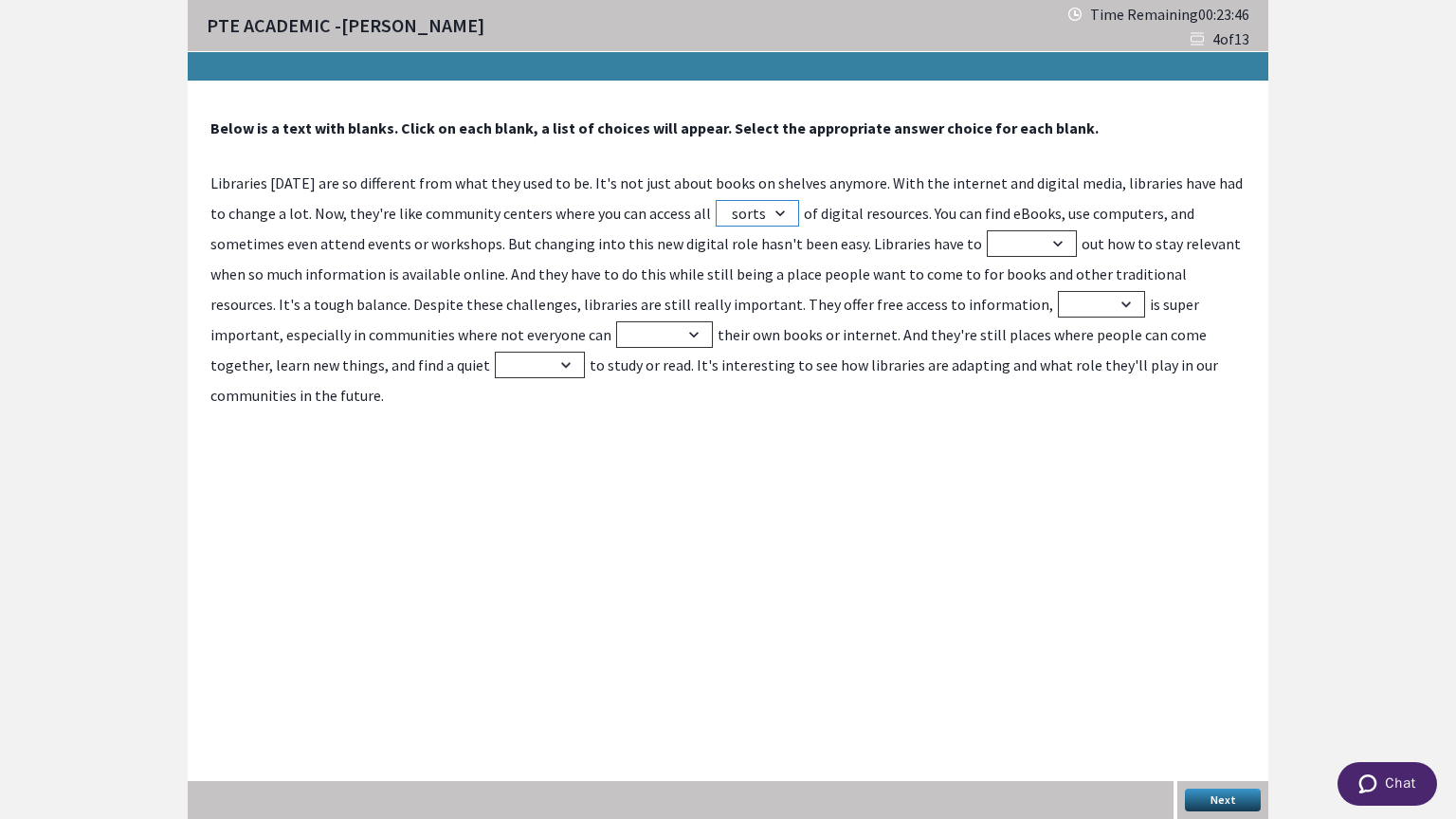 click on "kinds types sorts ways" at bounding box center [757, 213] 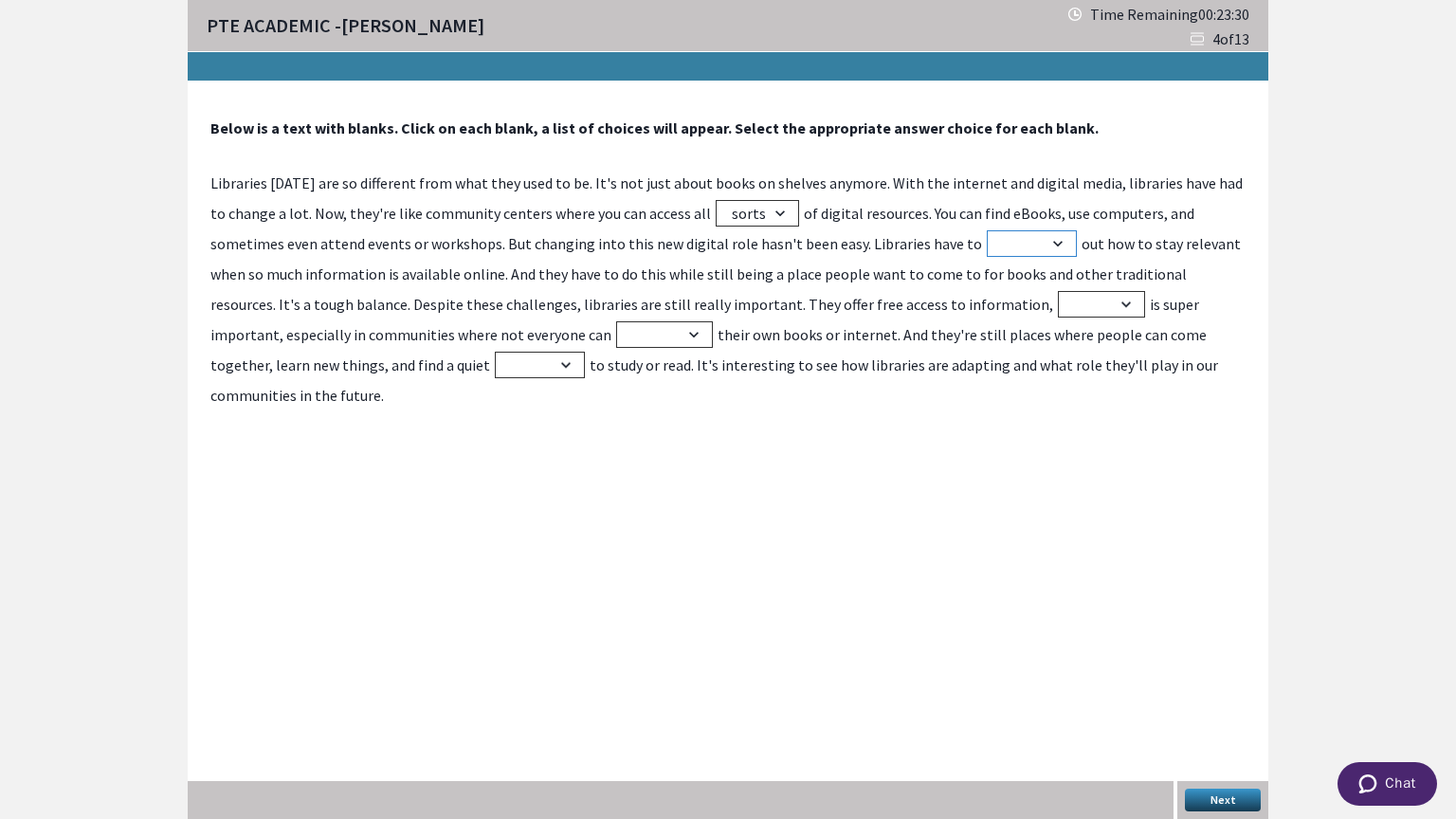 click on "decide figure ignore define" at bounding box center [1031, 244] 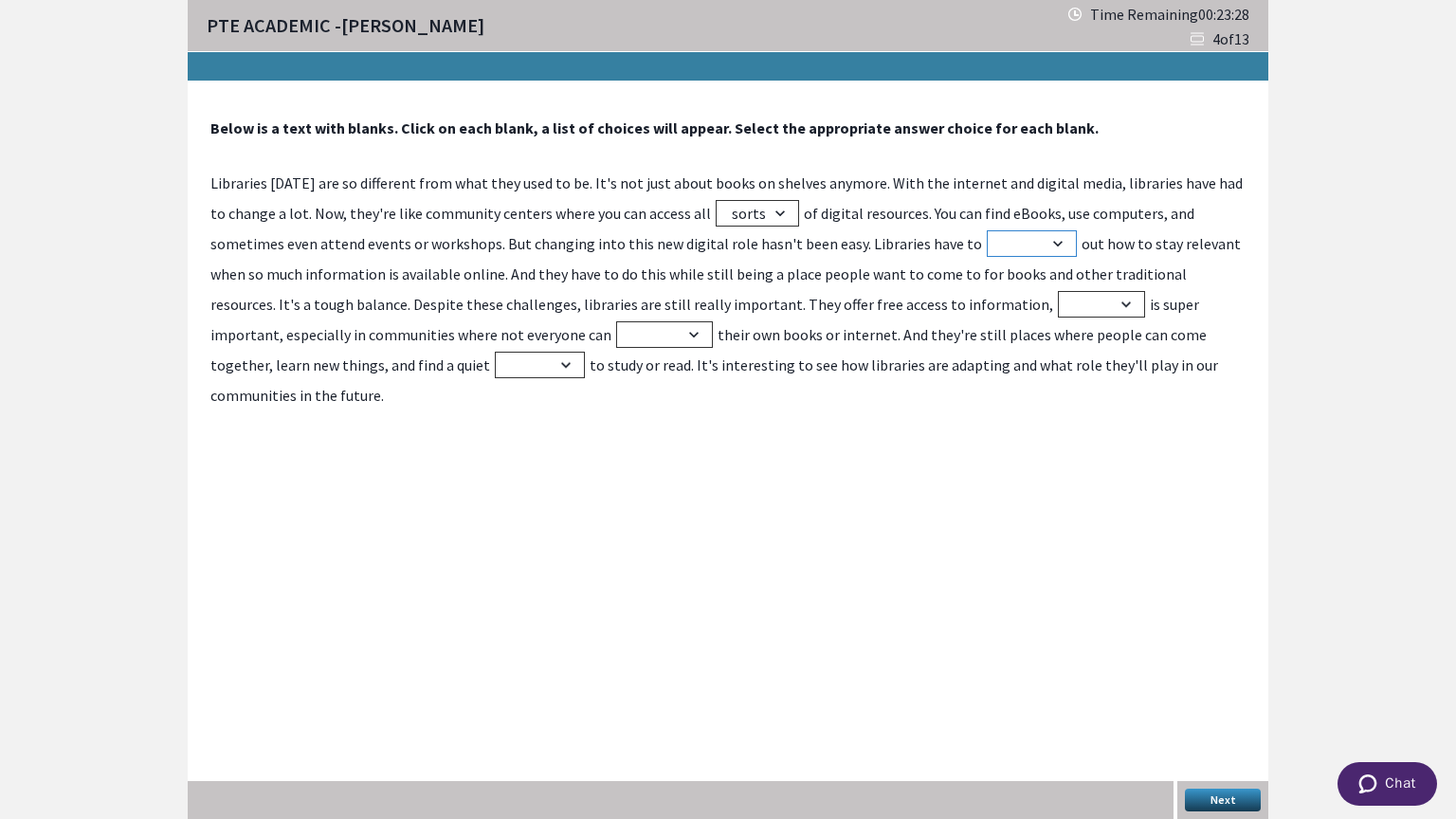 select on "figure" 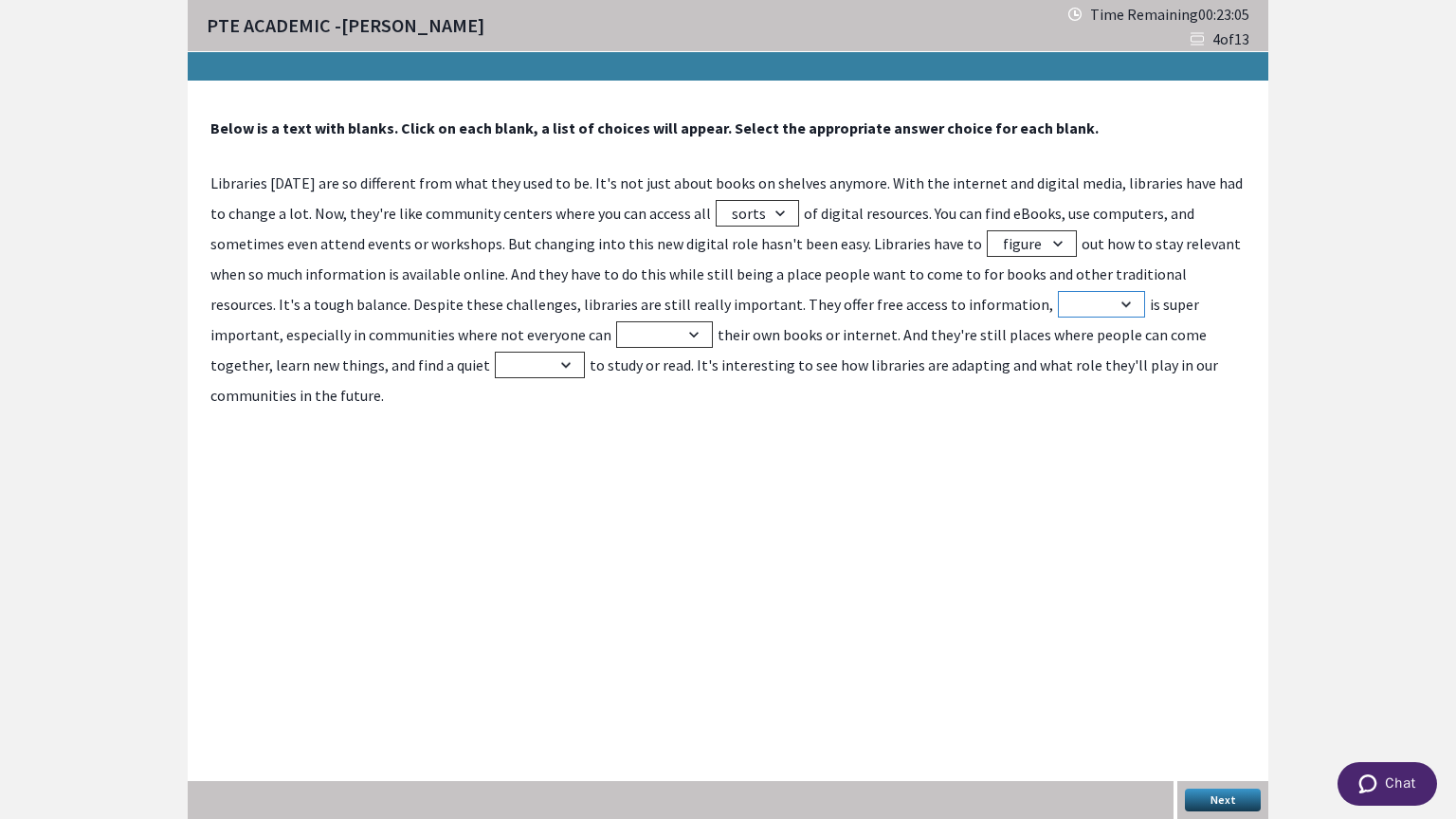 click on "who that which where" at bounding box center [1101, 304] 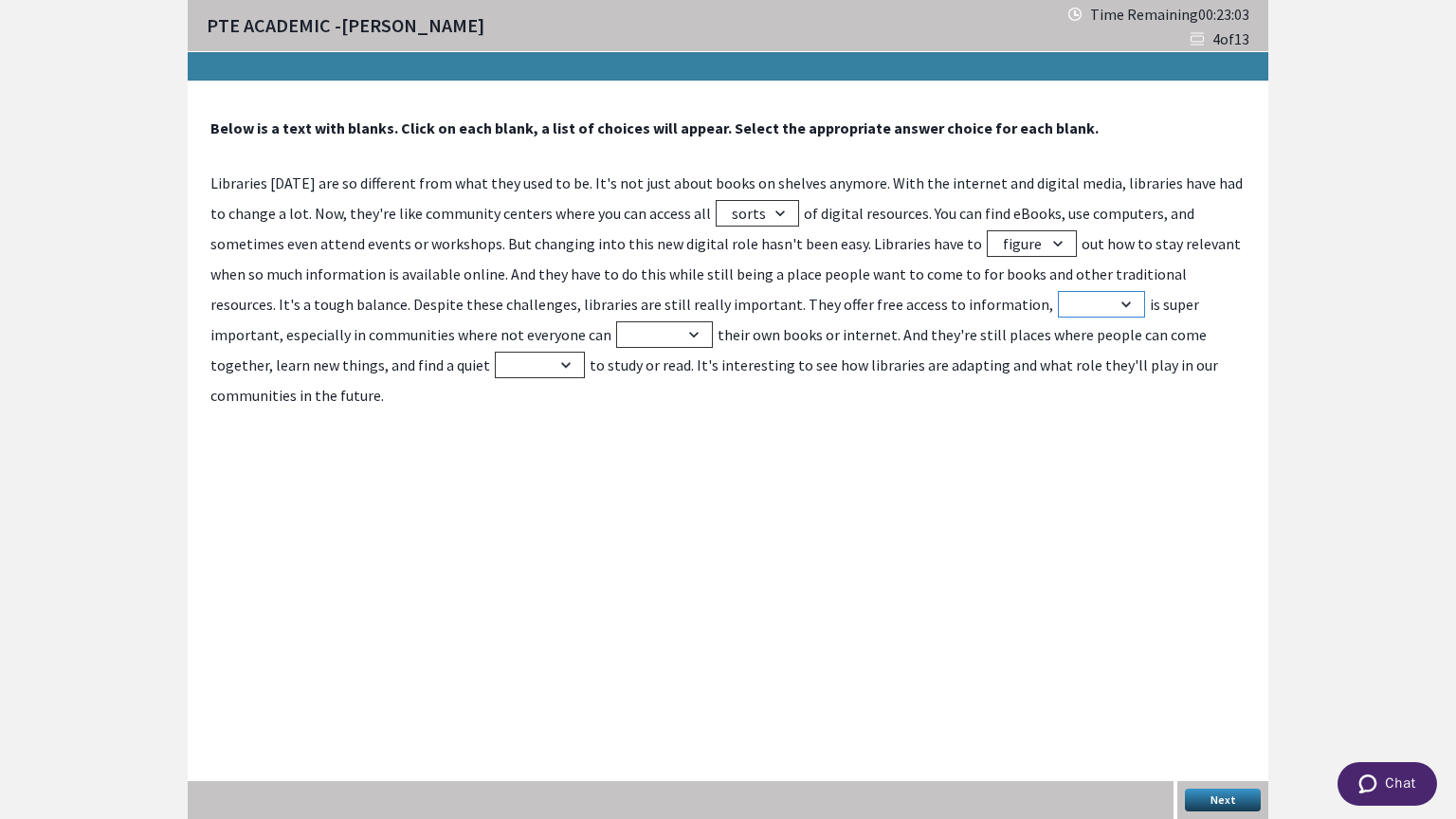 select on "which" 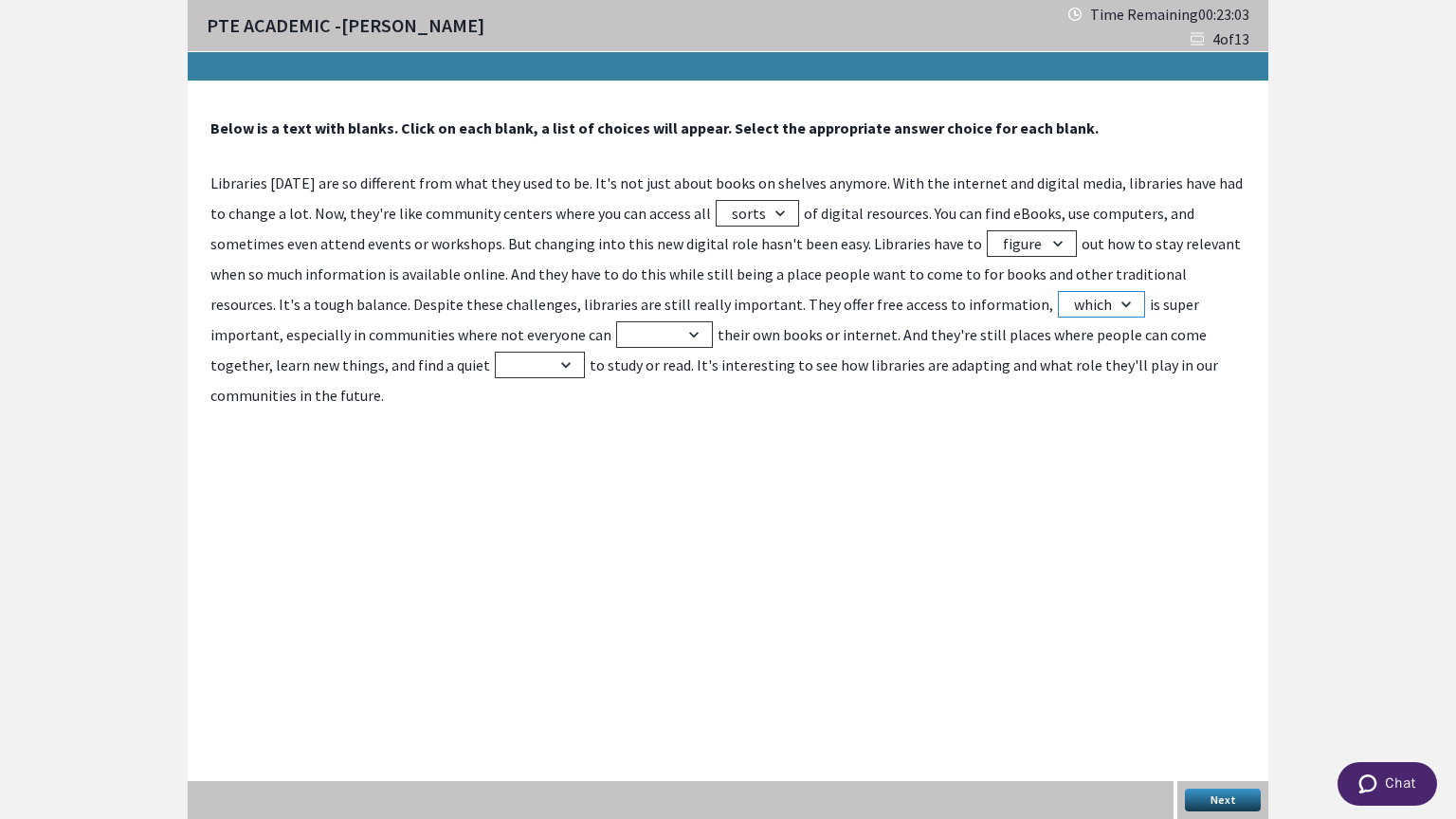 click on "who that which where" at bounding box center (1101, 304) 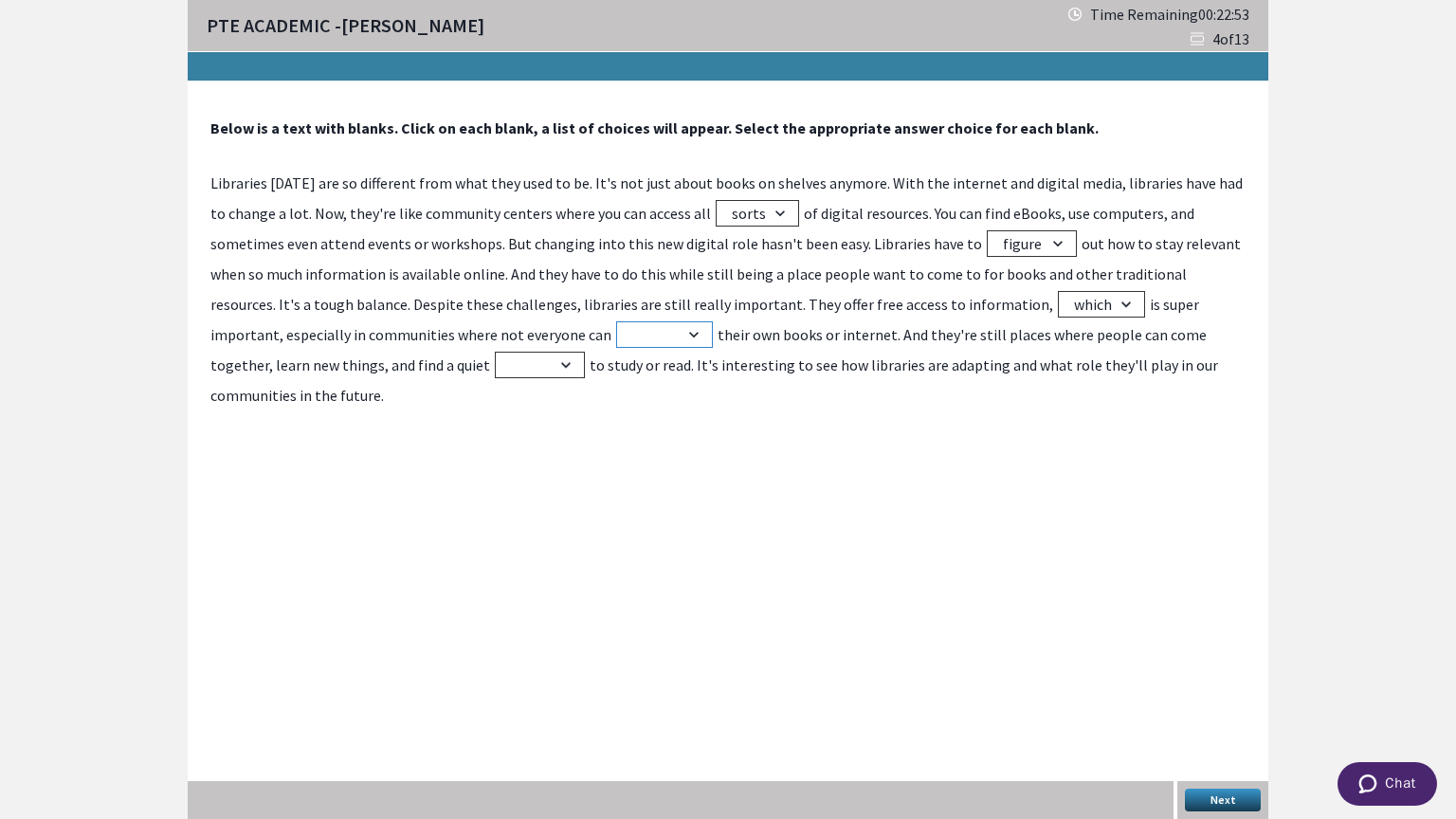 click on "afford reach destroy ignore" at bounding box center [664, 335] 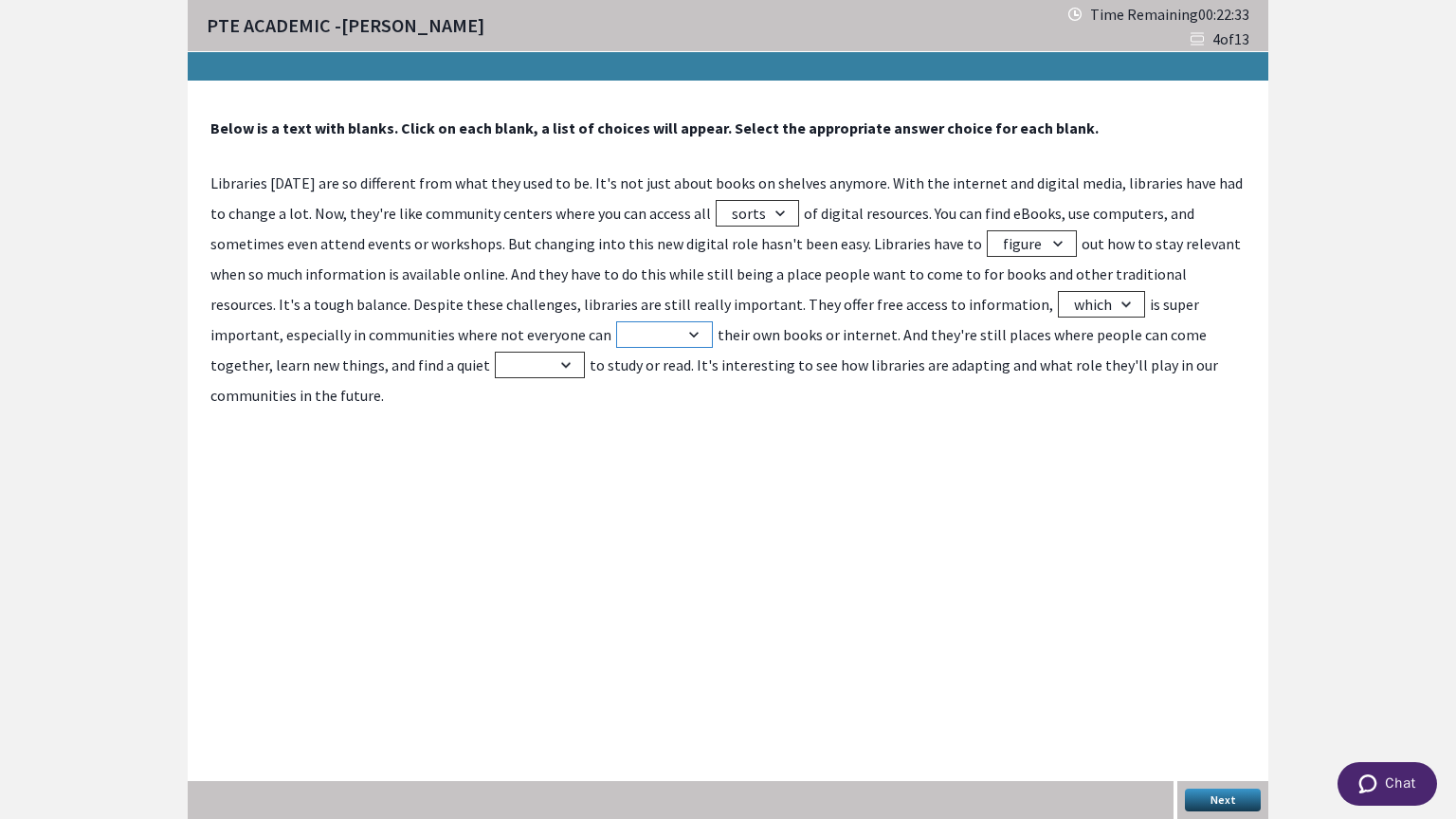 select on "afford" 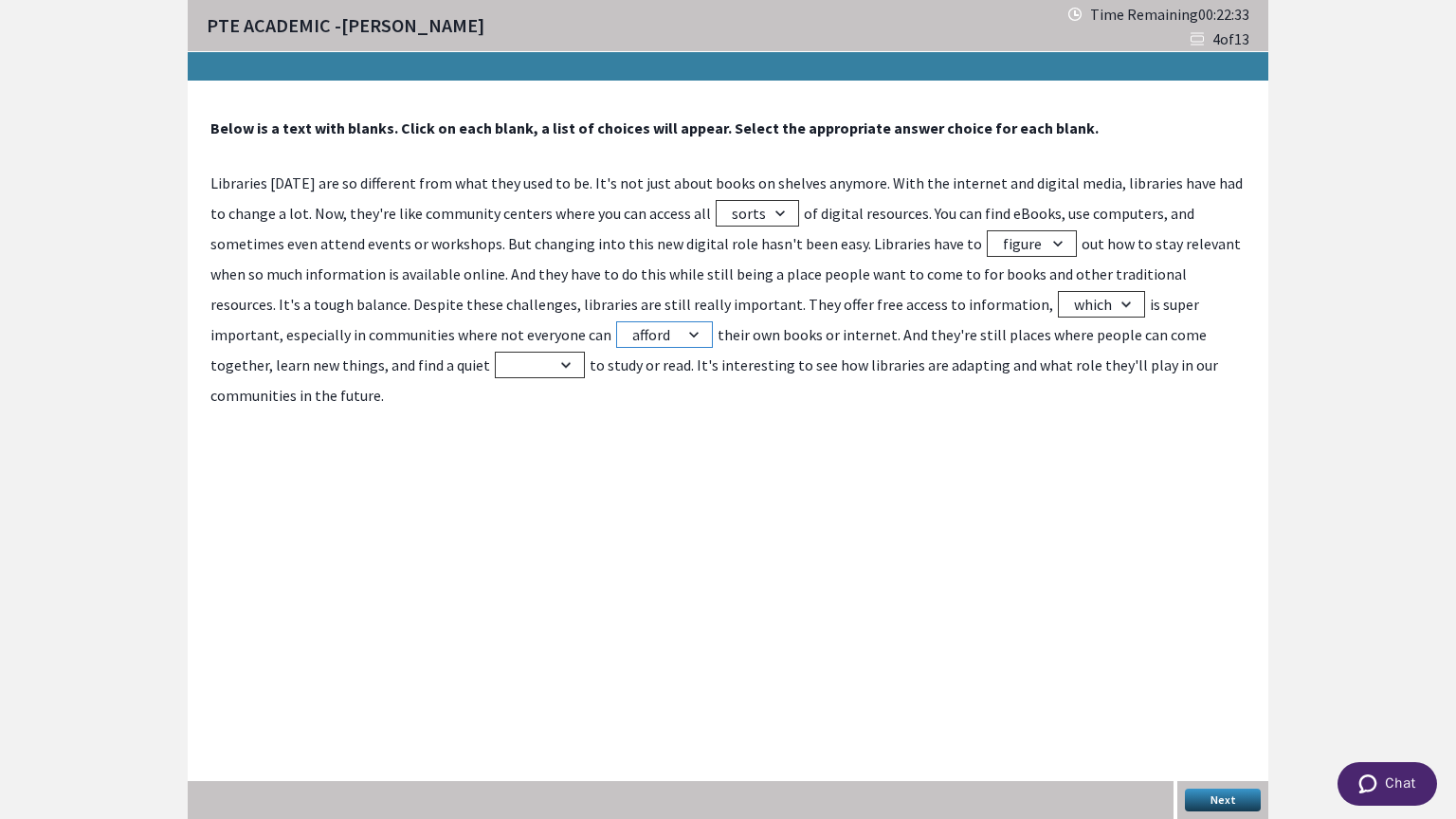 click on "afford reach destroy ignore" at bounding box center [664, 335] 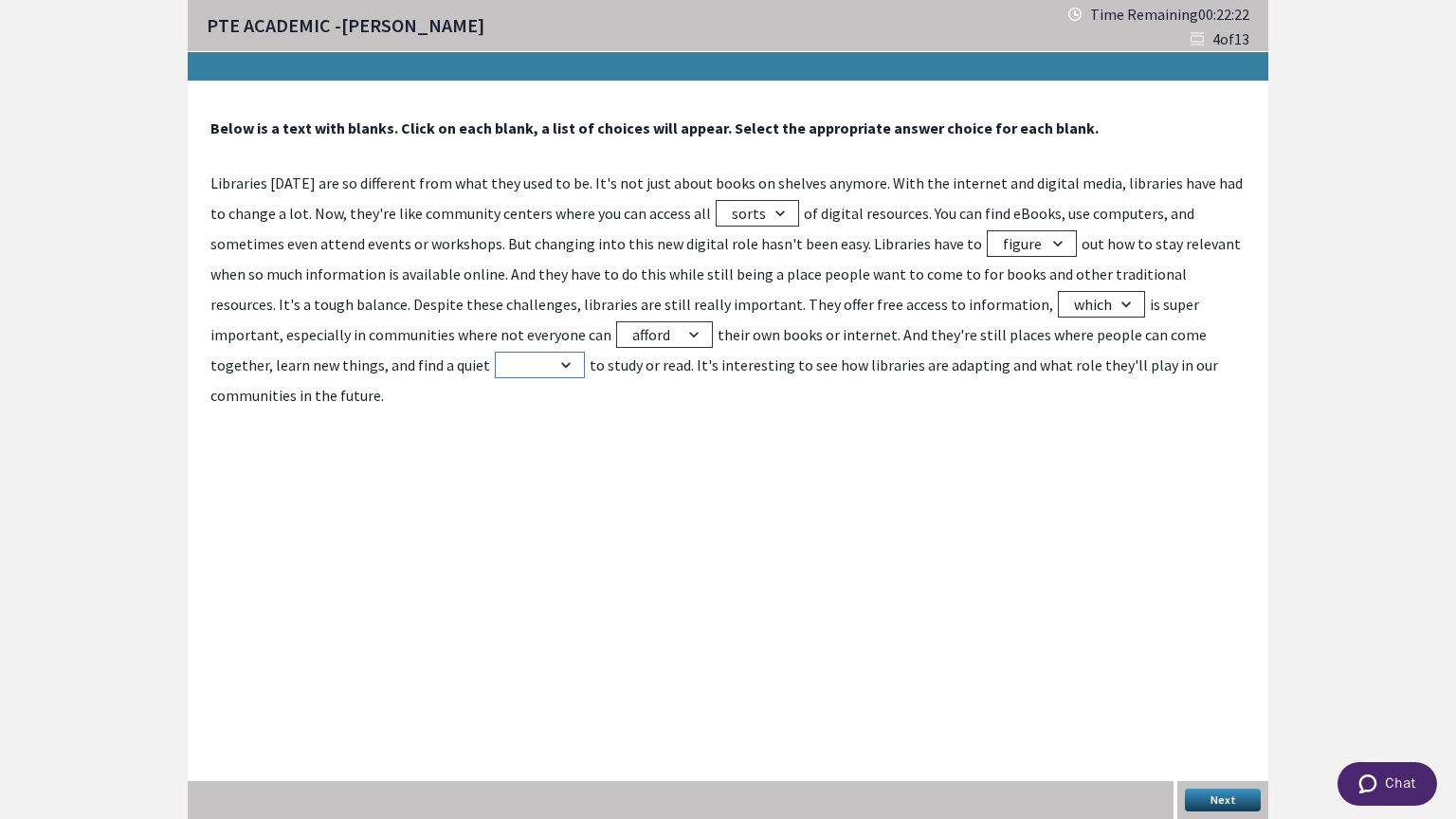 click on "area corner spot place" at bounding box center [539, 365] 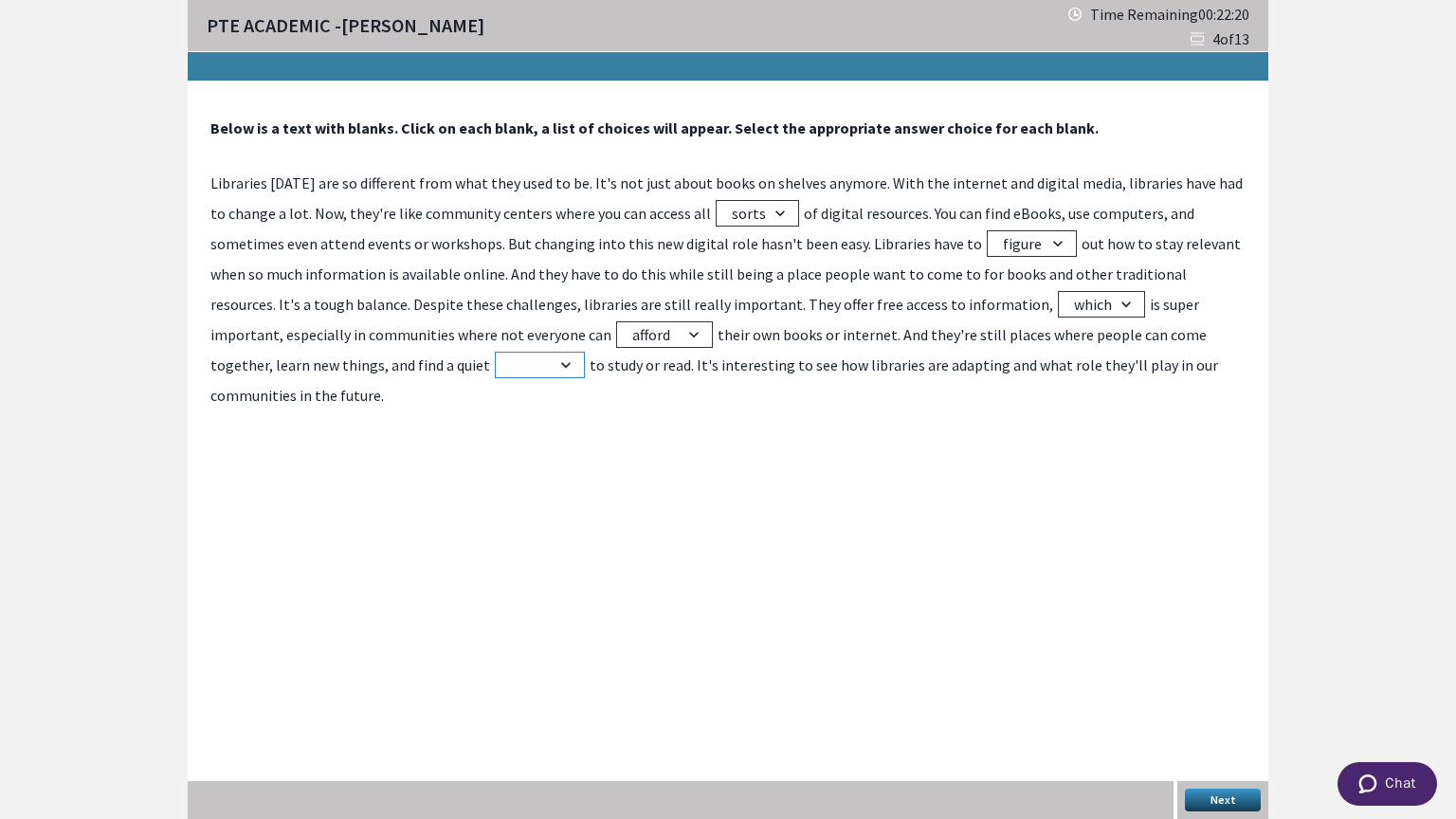select on "place" 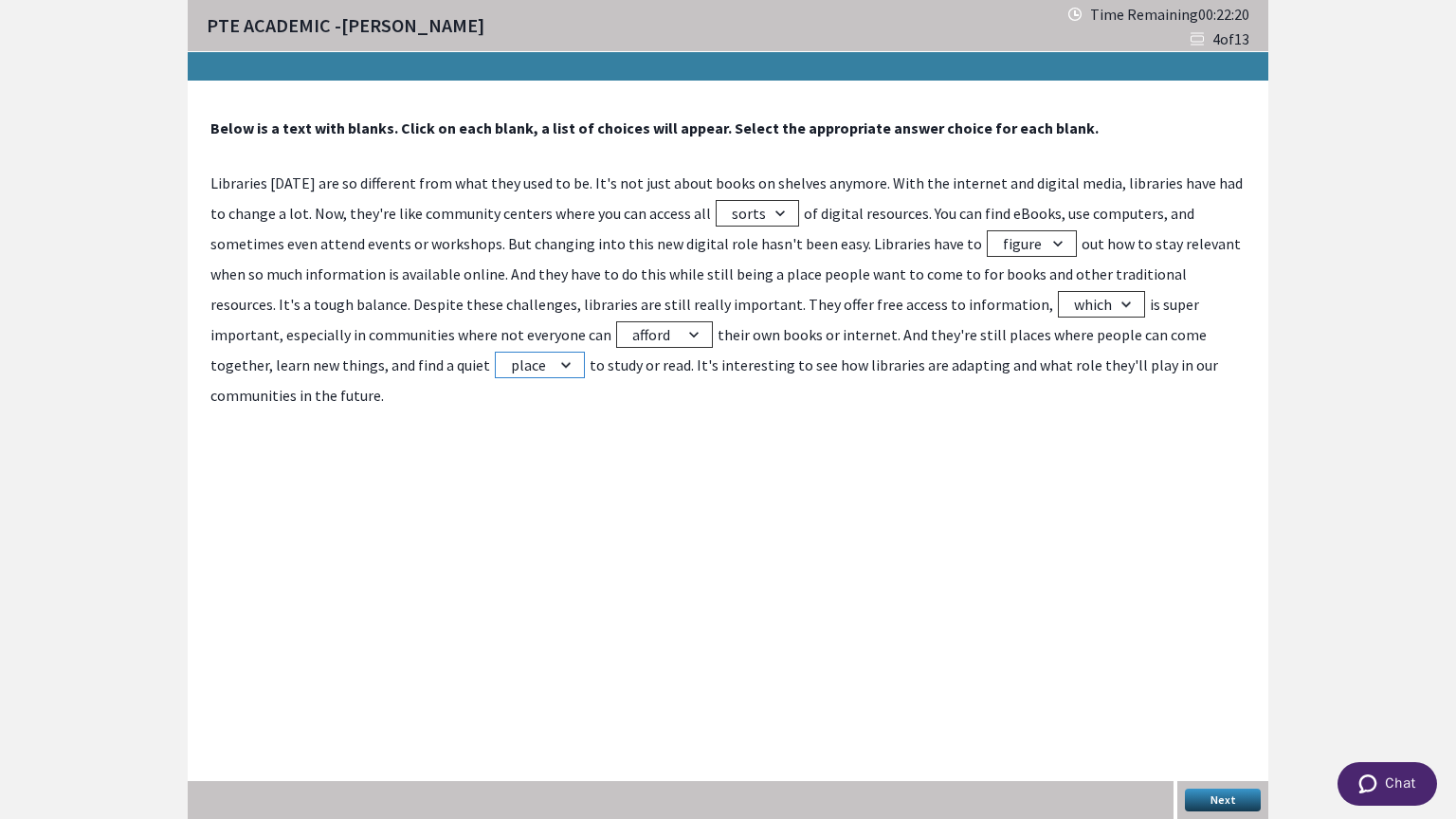 click on "area corner spot place" at bounding box center (539, 365) 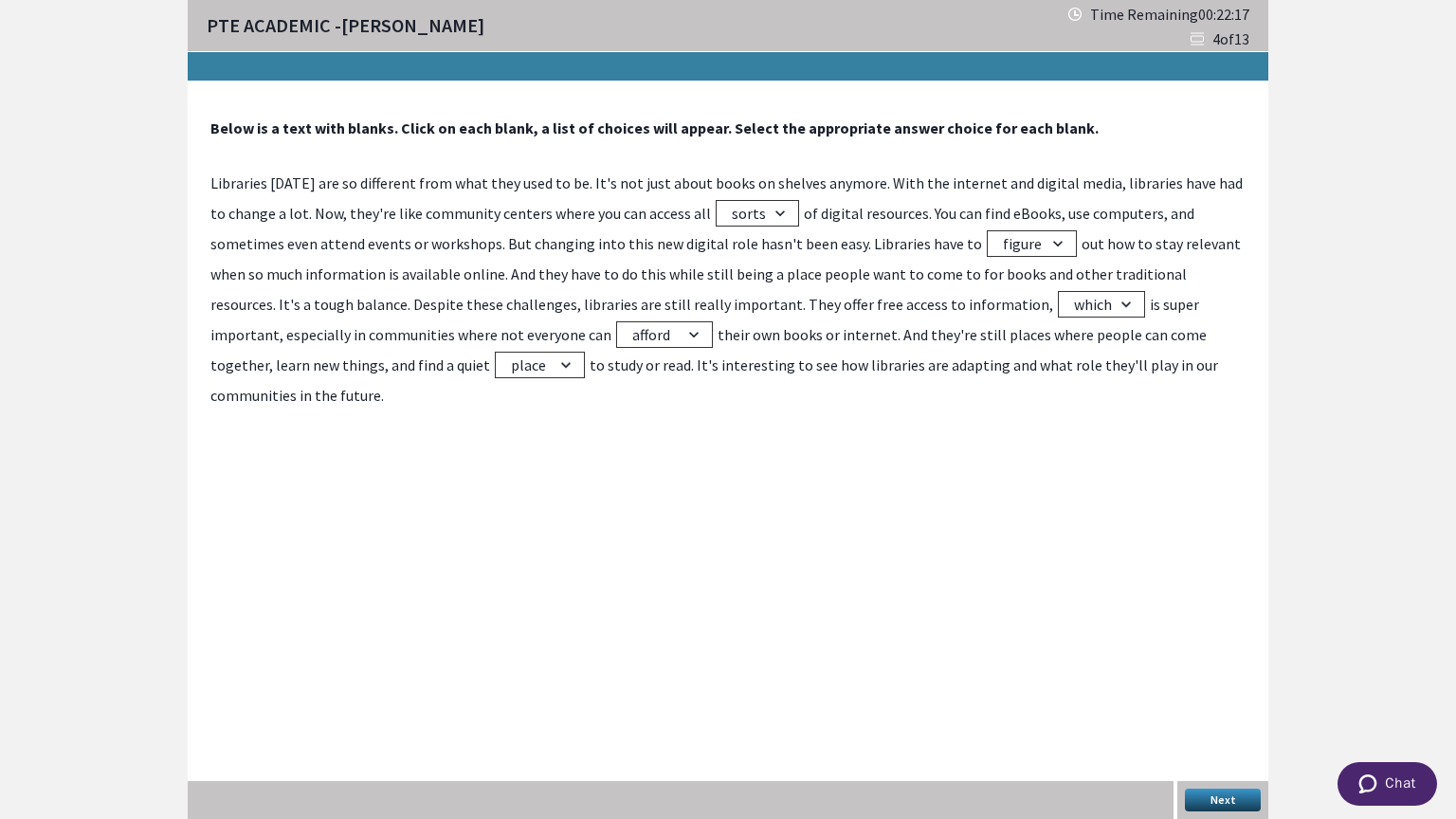 click on "Next" at bounding box center [1223, 800] 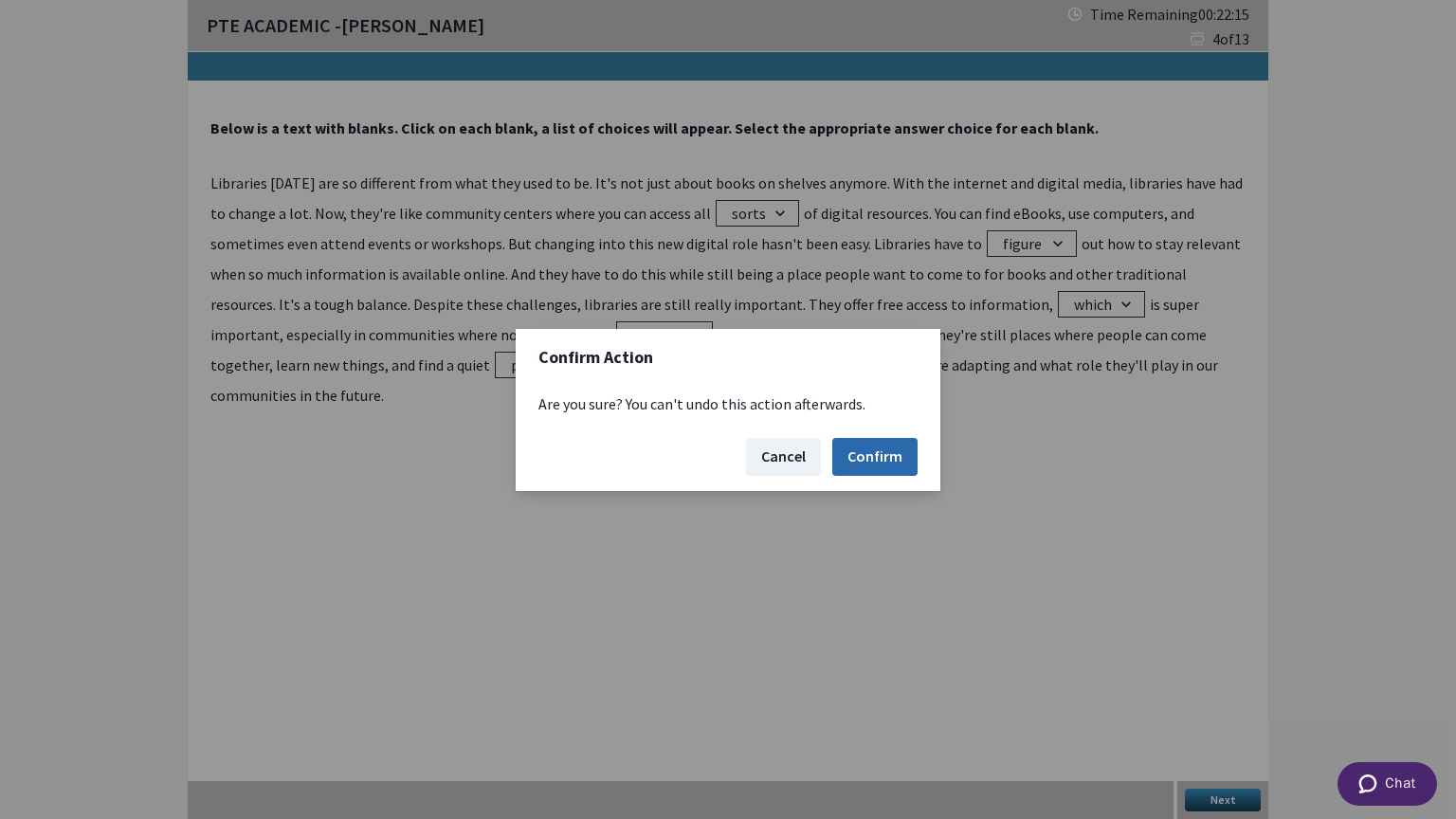 click on "Confirm" at bounding box center [875, 457] 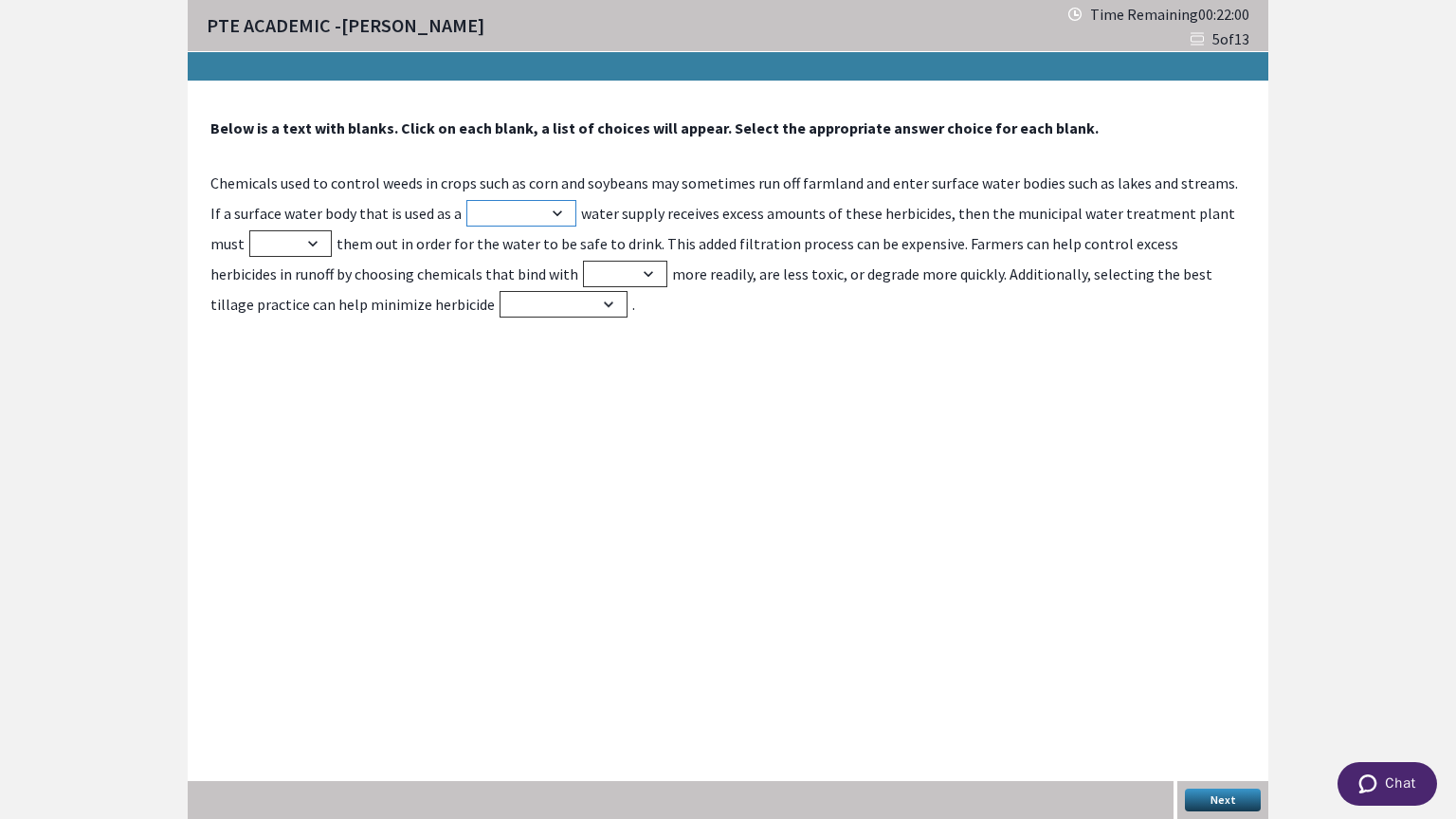 click on "gearing sitting drinking dreaming" at bounding box center [521, 213] 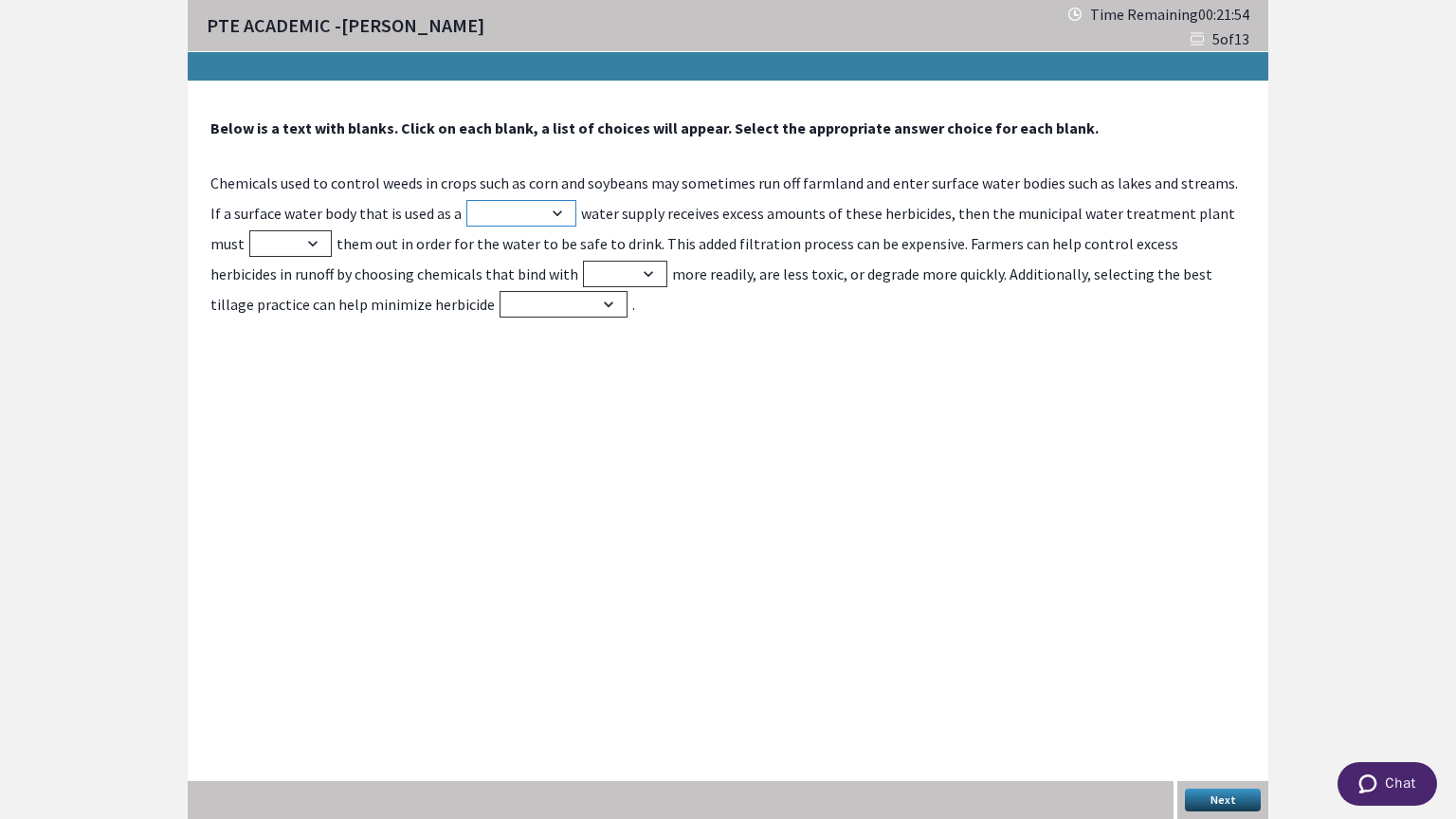 select on "drinking" 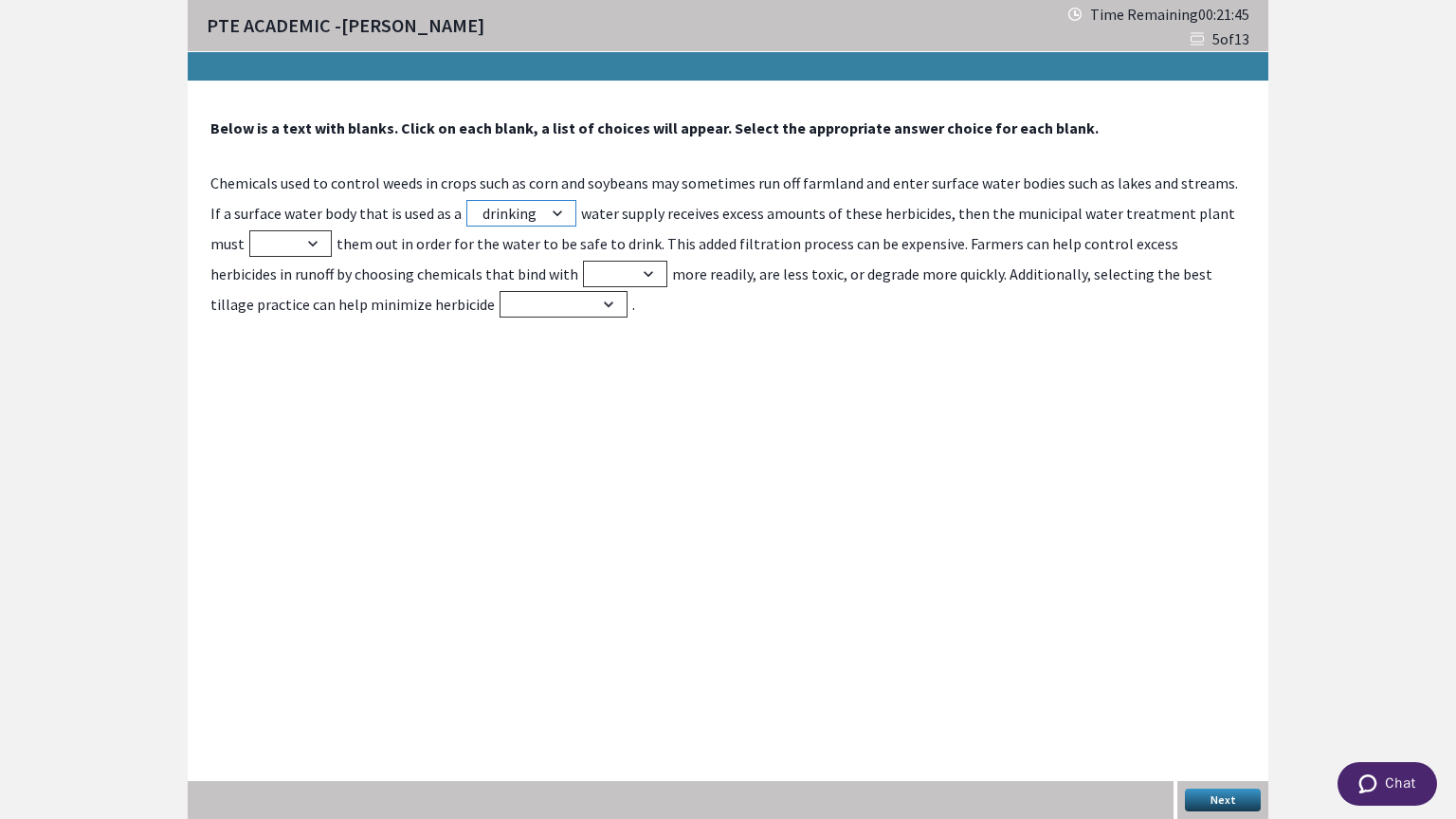 click on "gearing sitting drinking dreaming" at bounding box center [521, 213] 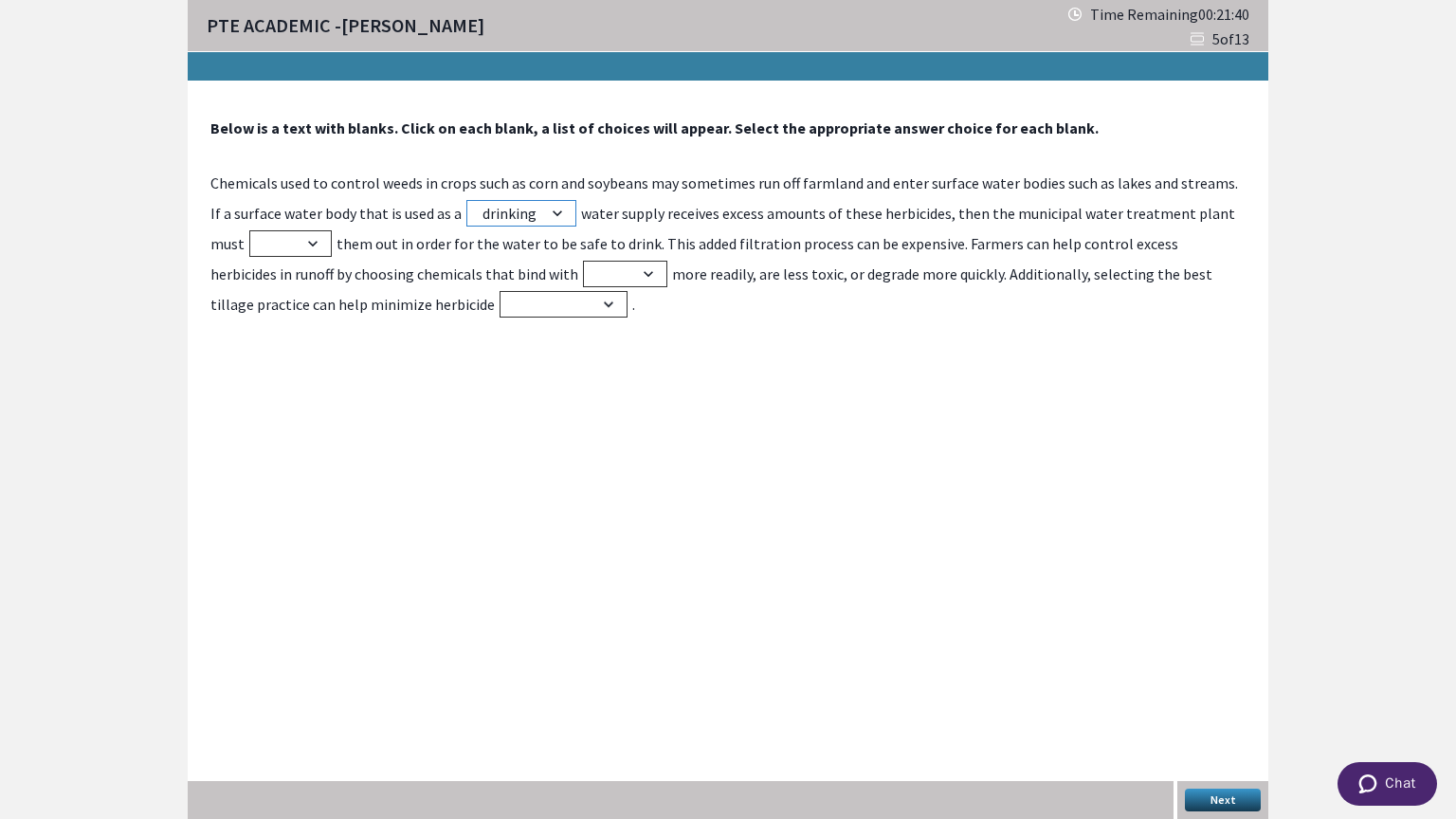 click on "gearing sitting drinking dreaming" at bounding box center (521, 213) 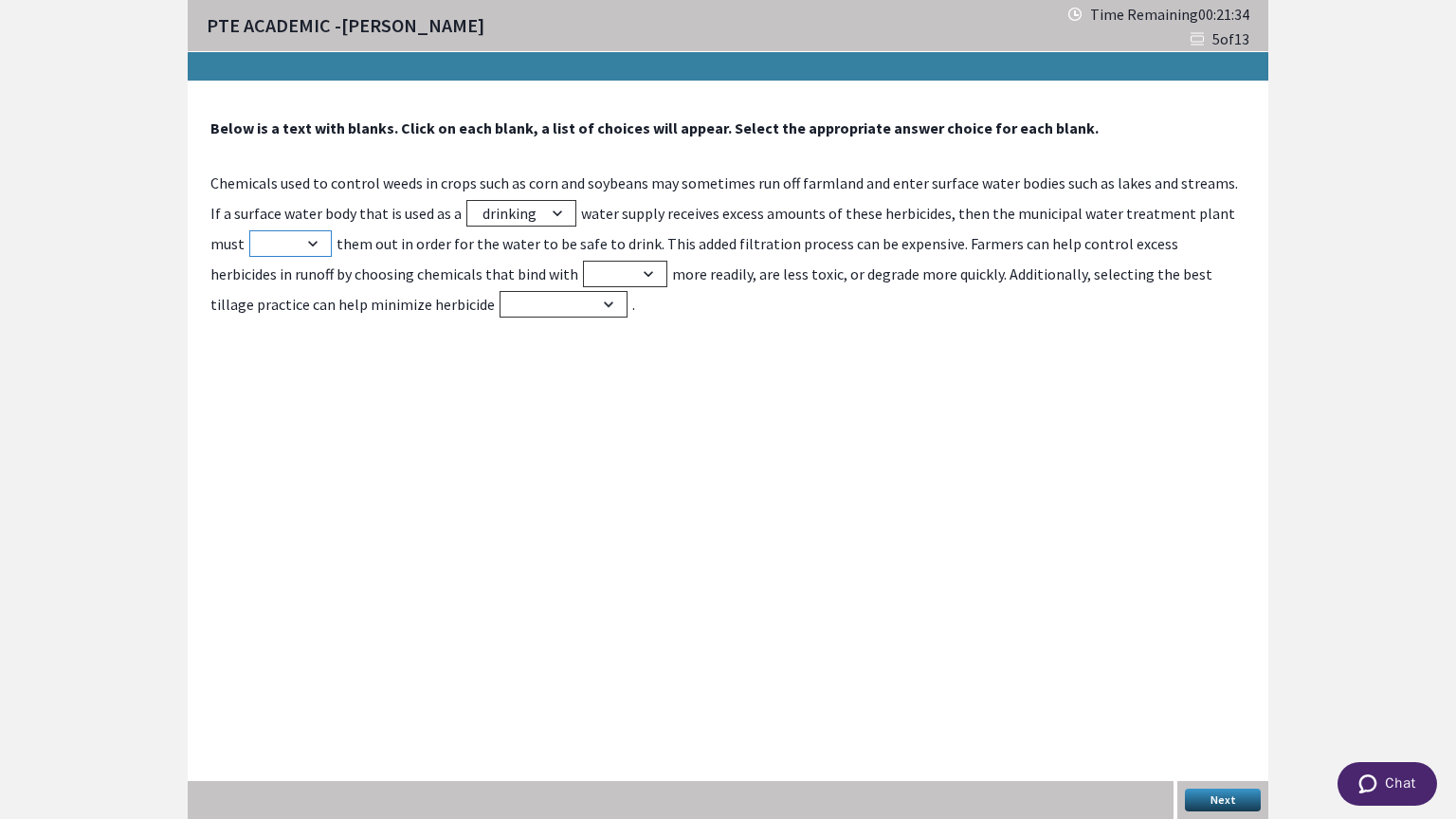 click on "filter fill fancy fulfil" at bounding box center (290, 244) 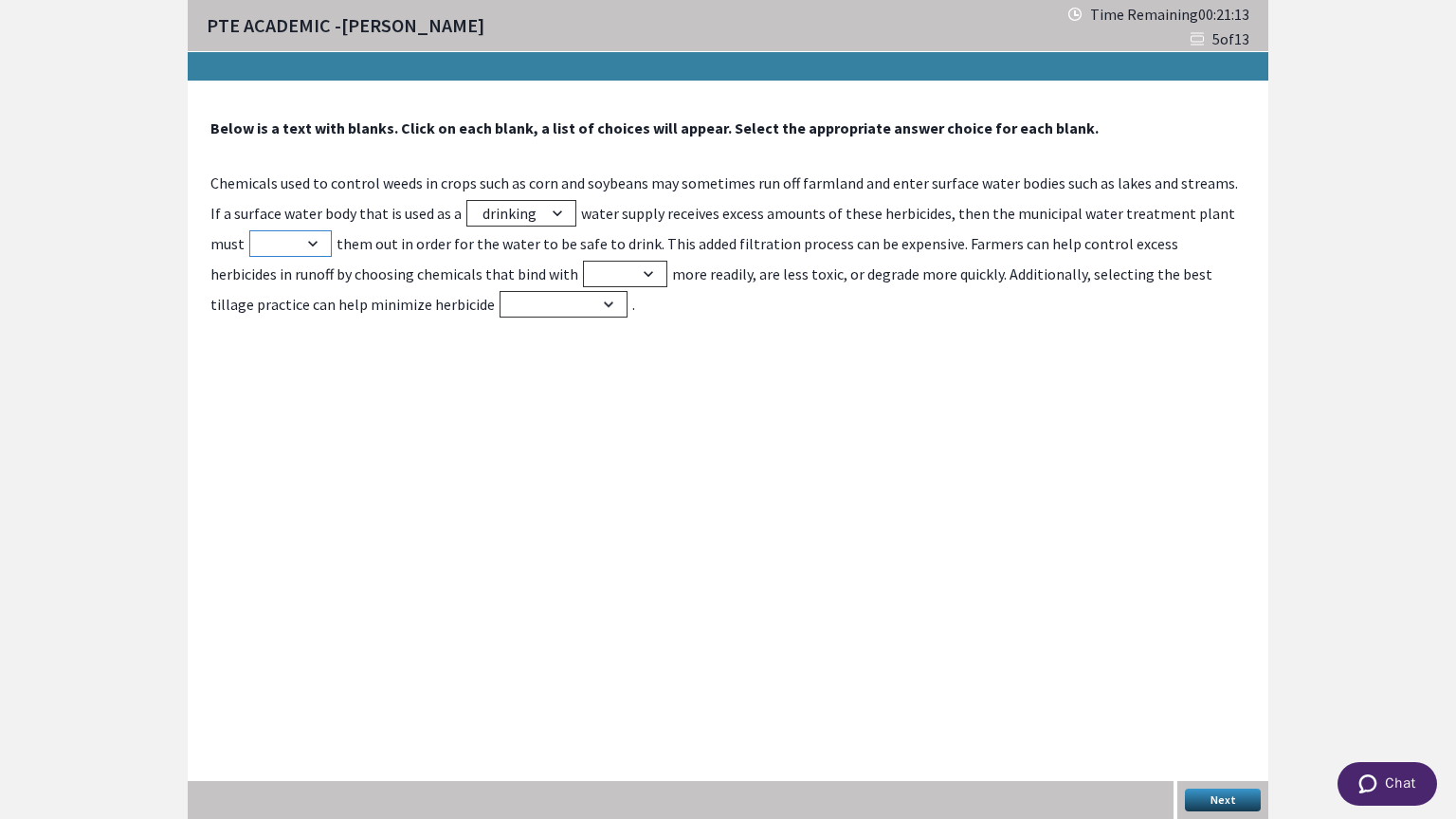 select on "filter" 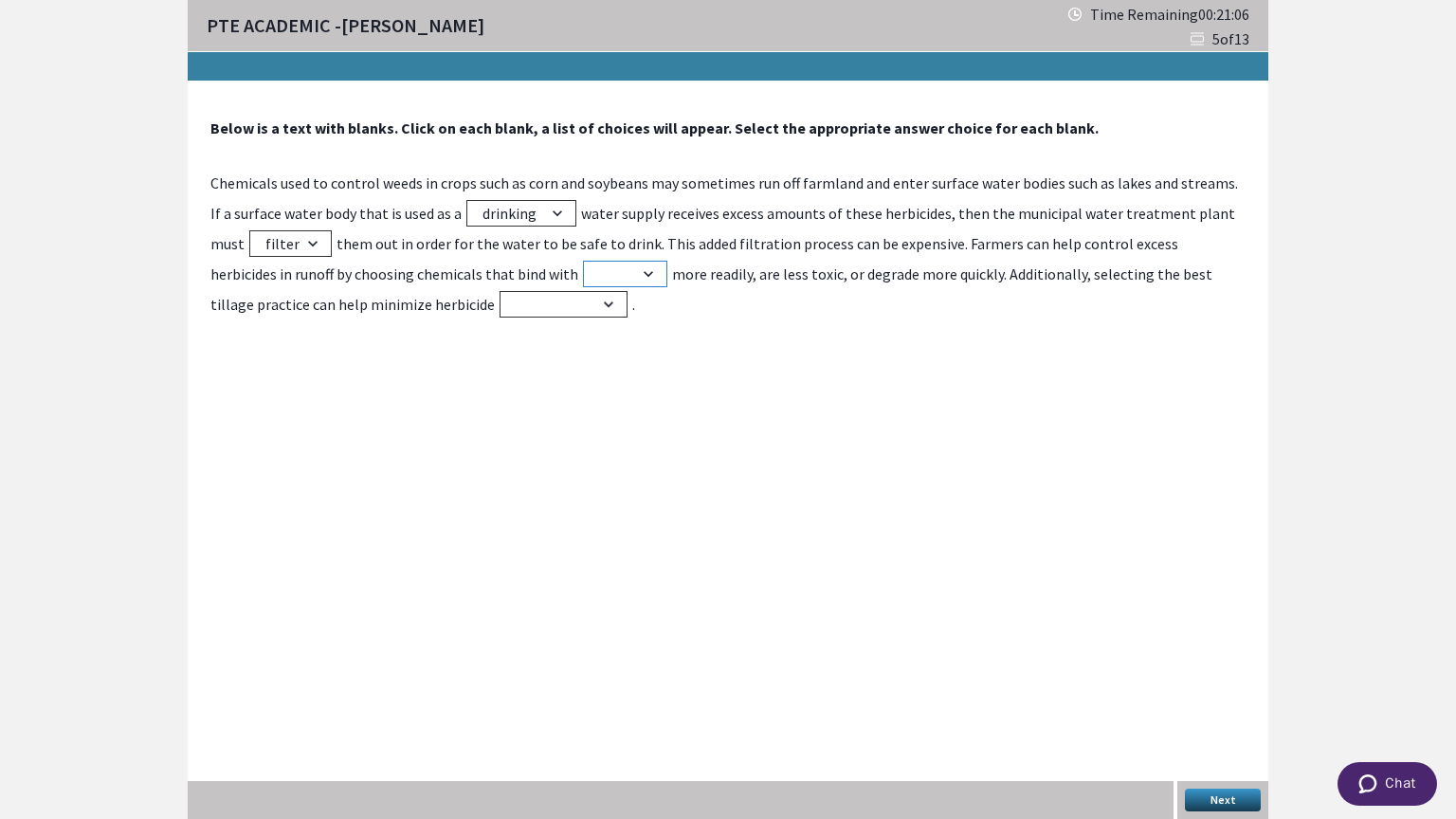 click on "soil air solid space" at bounding box center [625, 274] 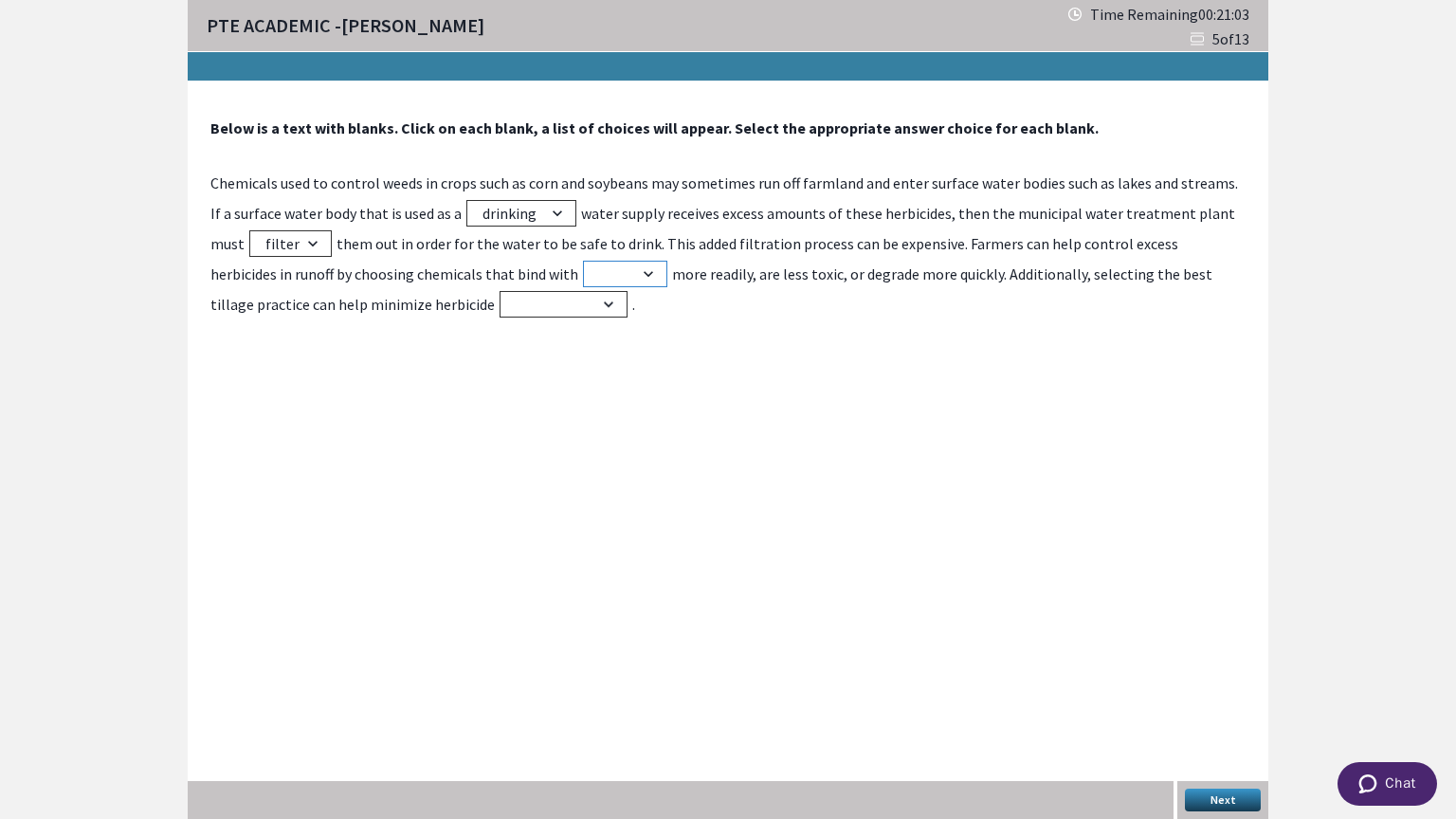 select on "soil" 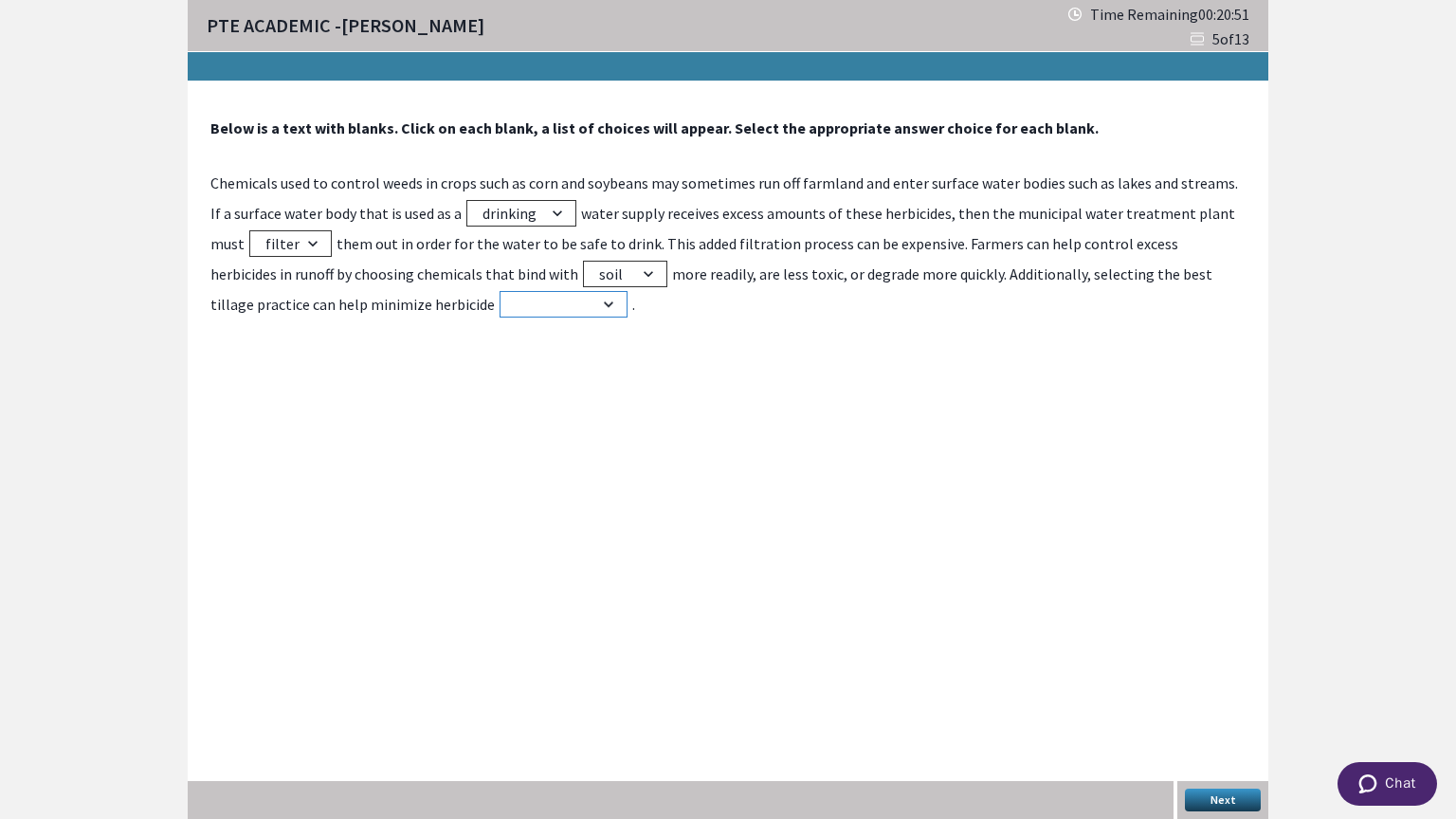click on "pollution connectivity weight latitude" at bounding box center (563, 304) 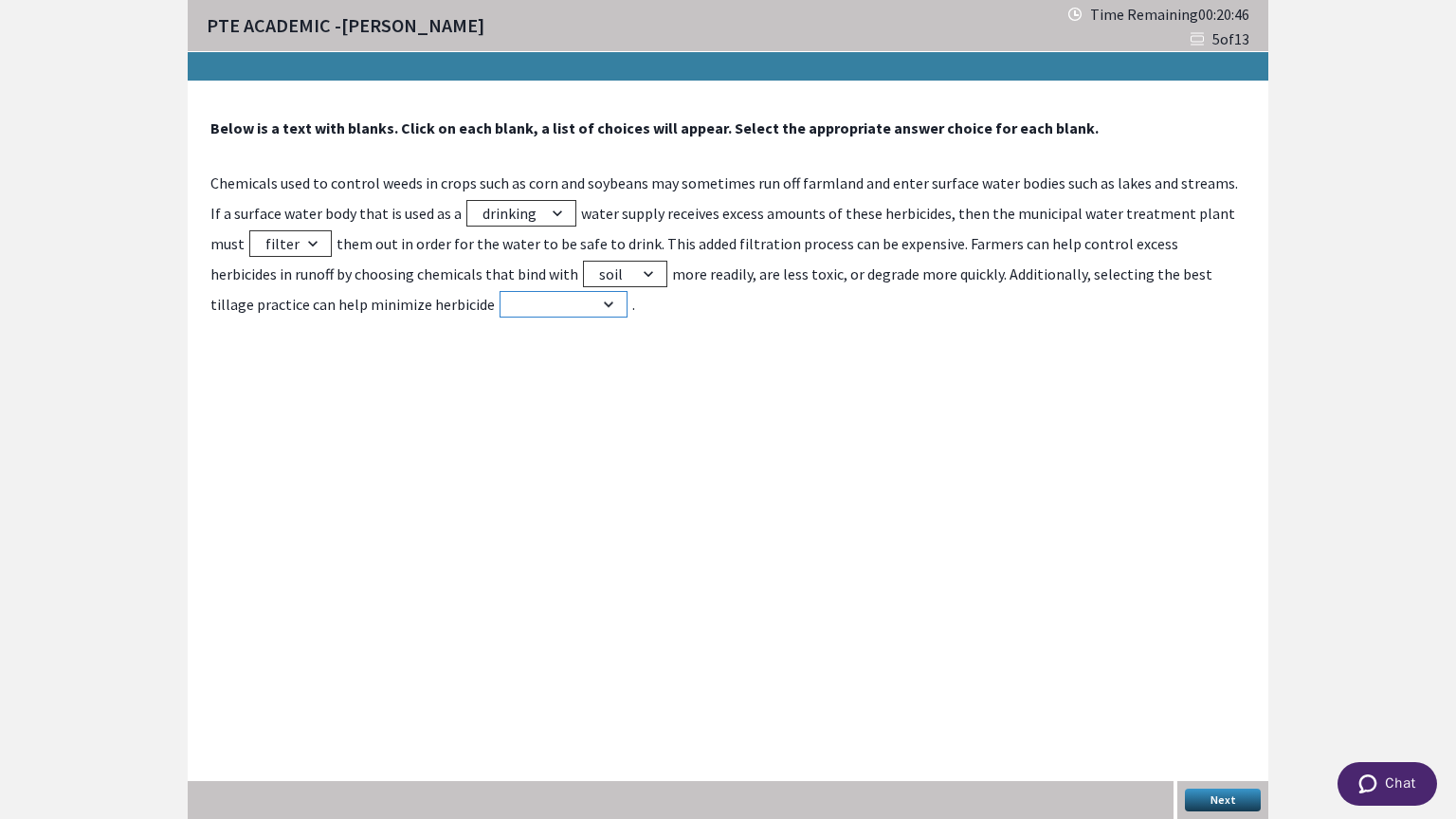 select on "pollution" 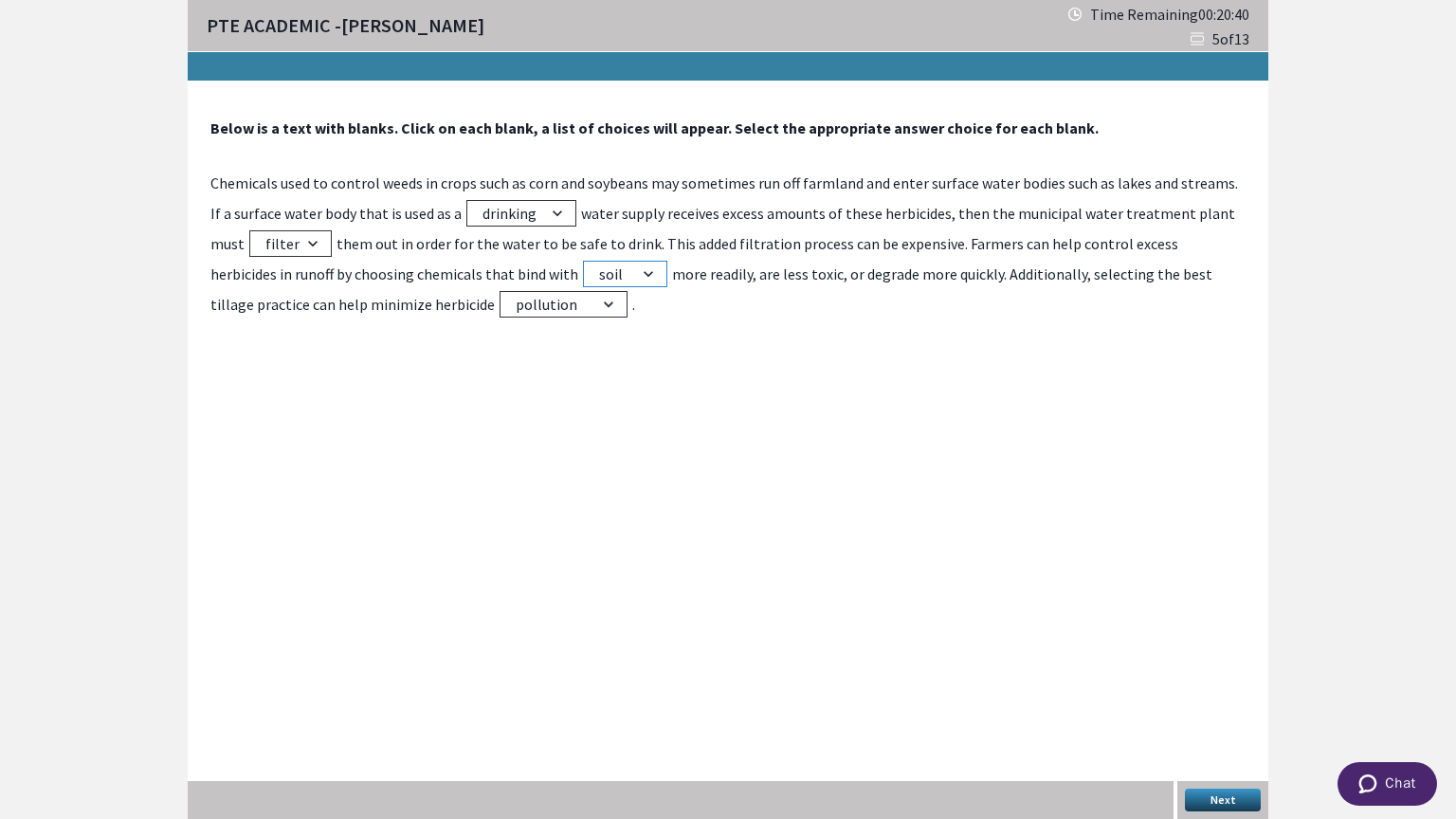 click on "soil air solid space" at bounding box center [625, 274] 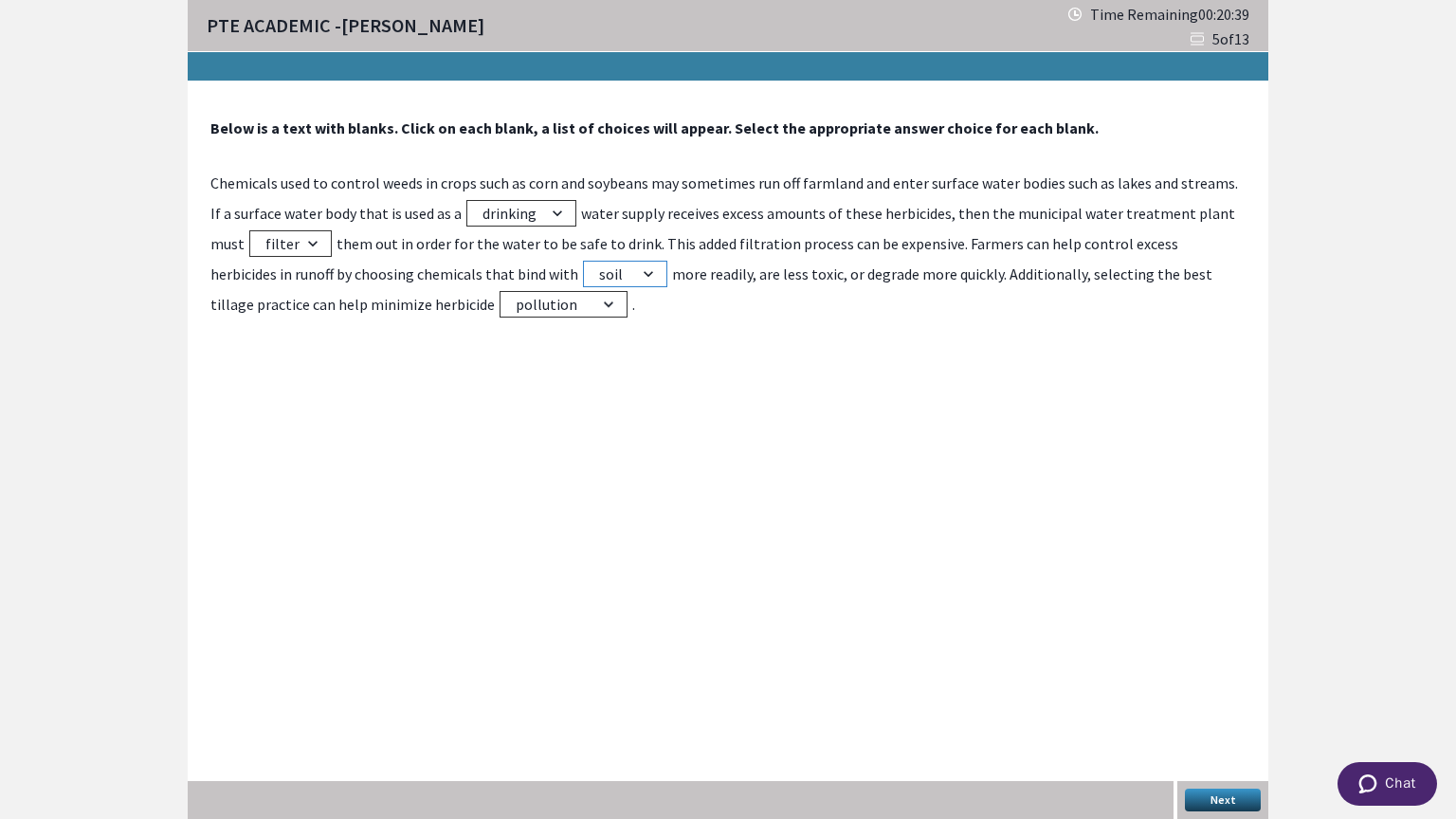 click on "soil air solid space" at bounding box center (625, 274) 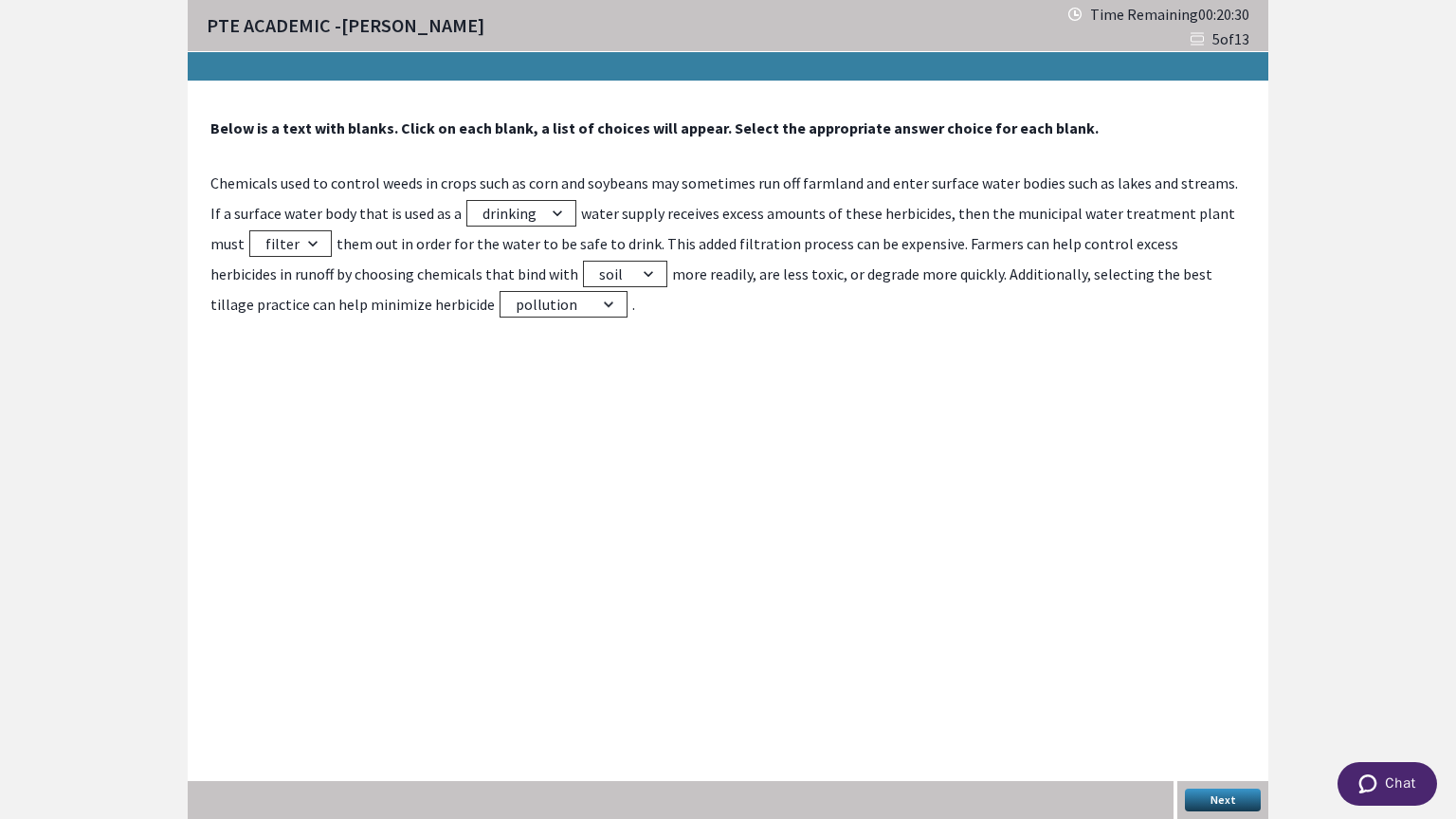 click on "Next" at bounding box center [1223, 800] 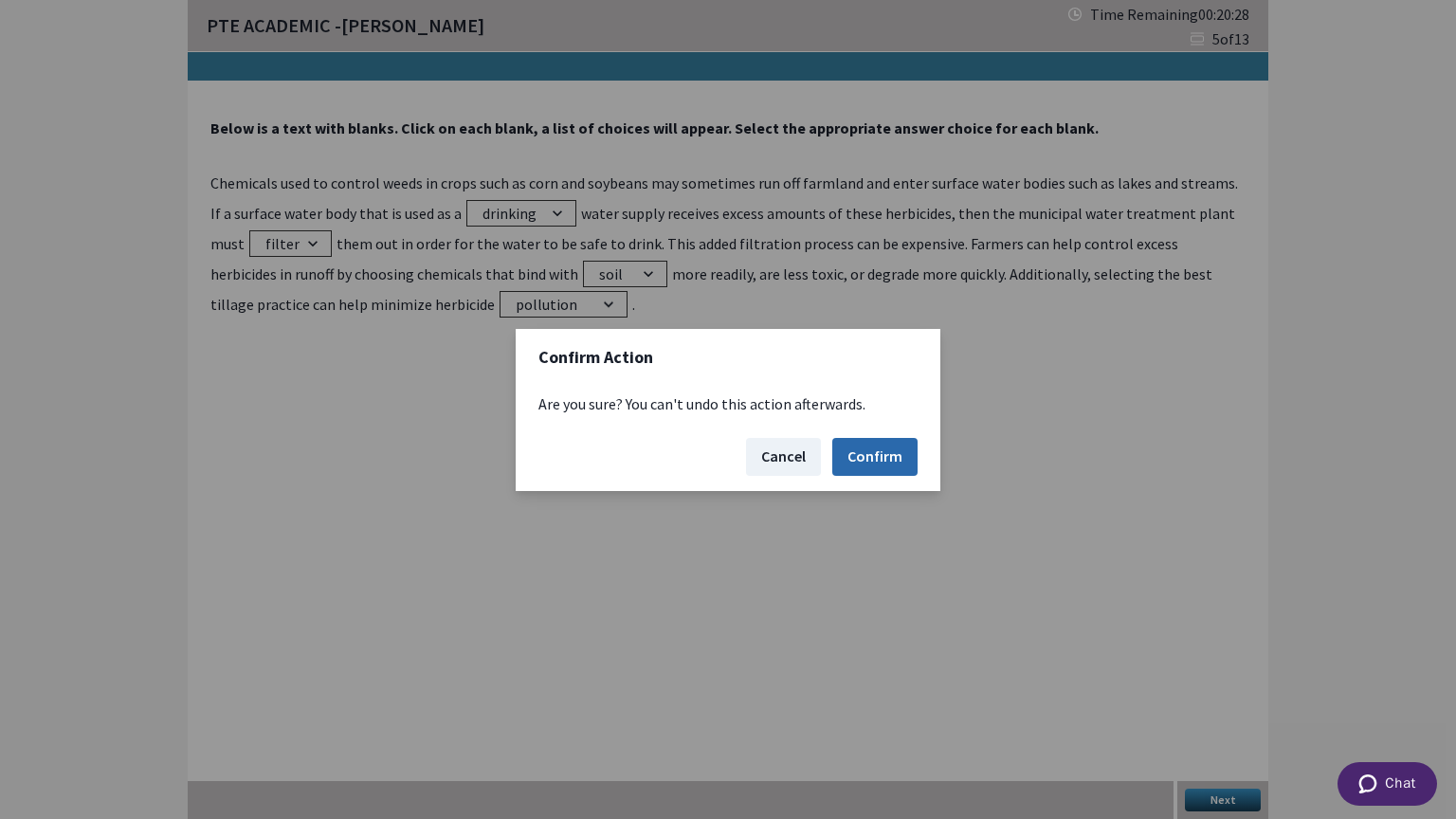 click on "Confirm" at bounding box center [875, 457] 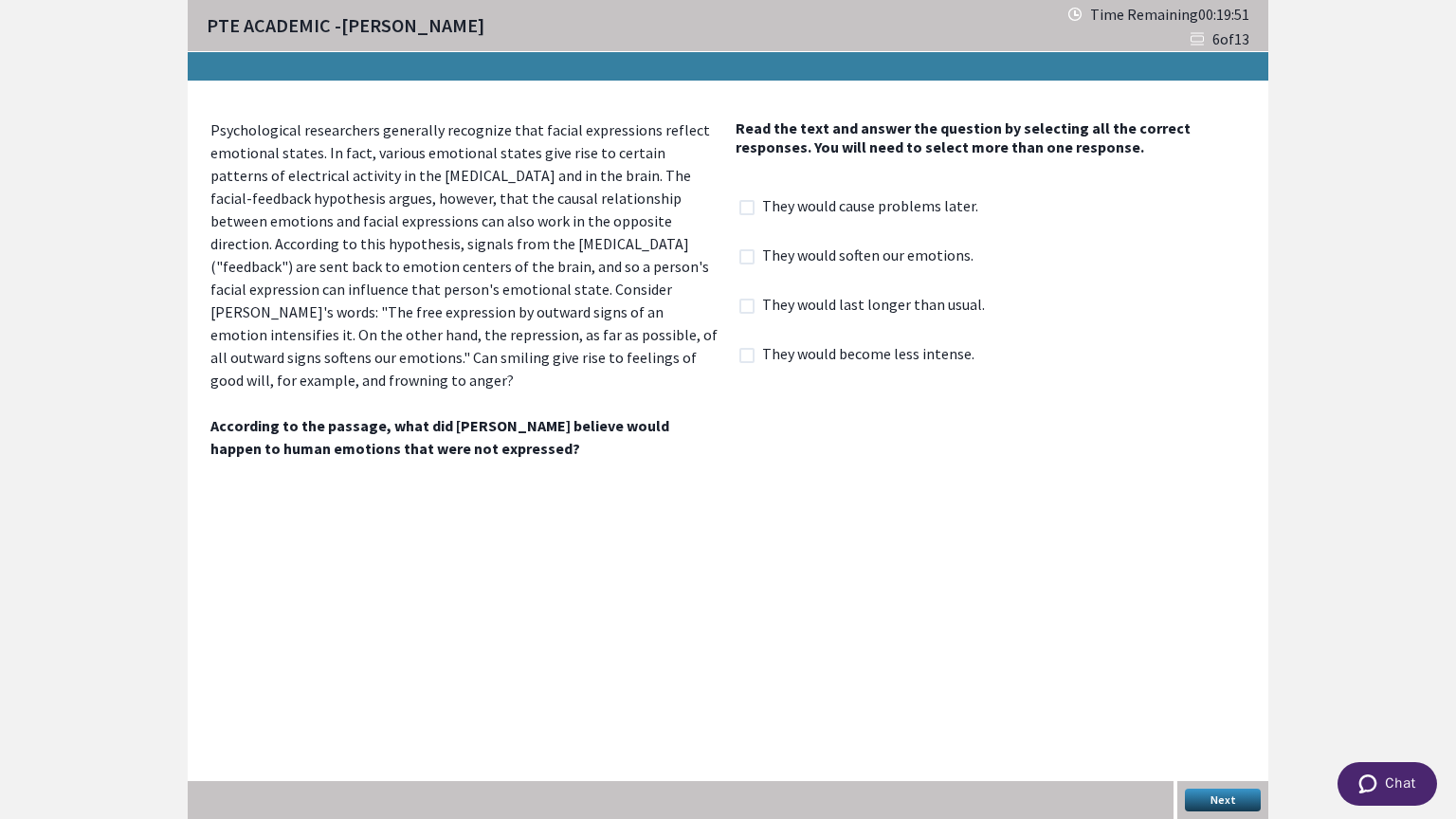 click on "They would cause problems later." at bounding box center [876, 208] 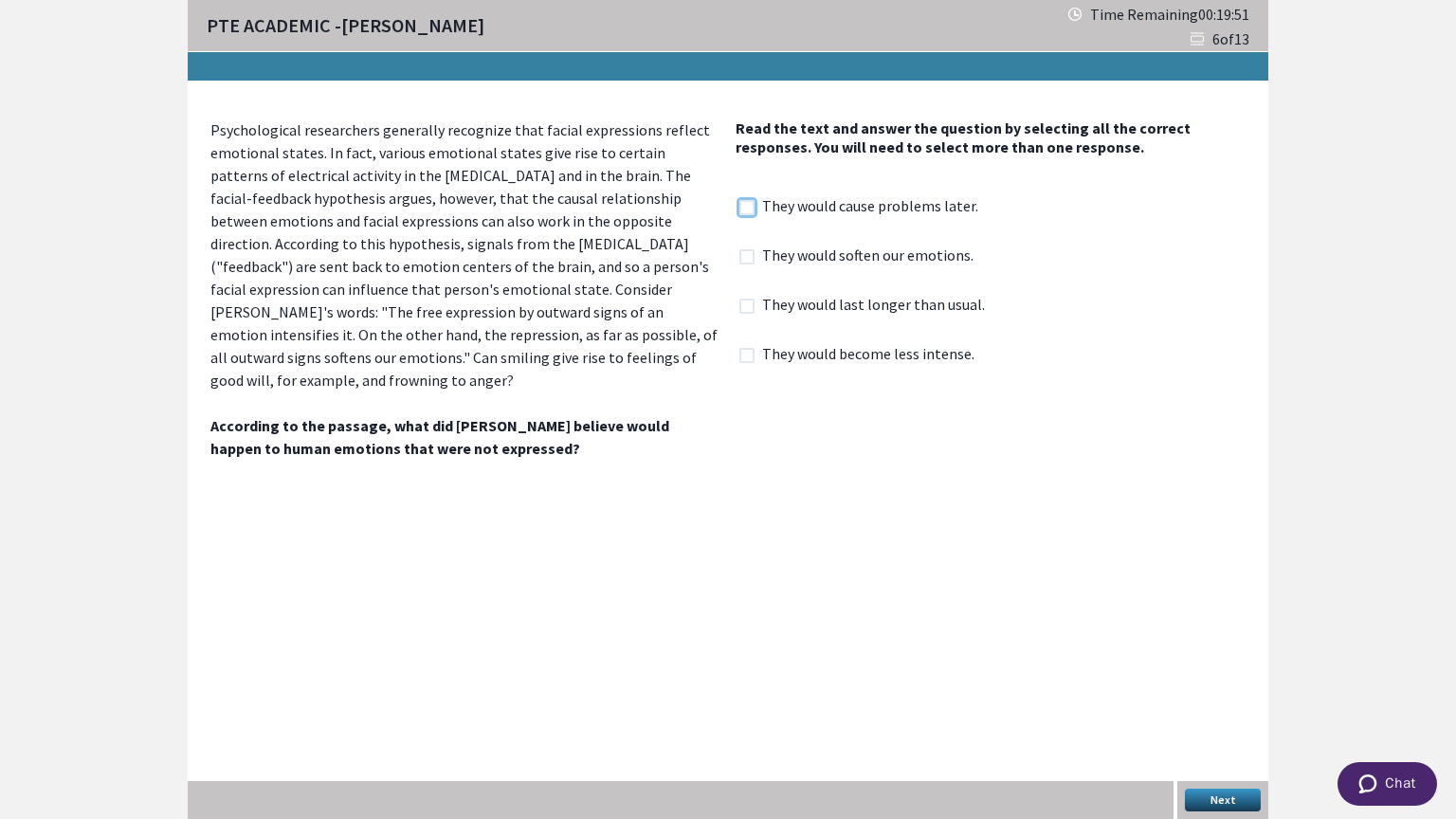click at bounding box center (738, 207) 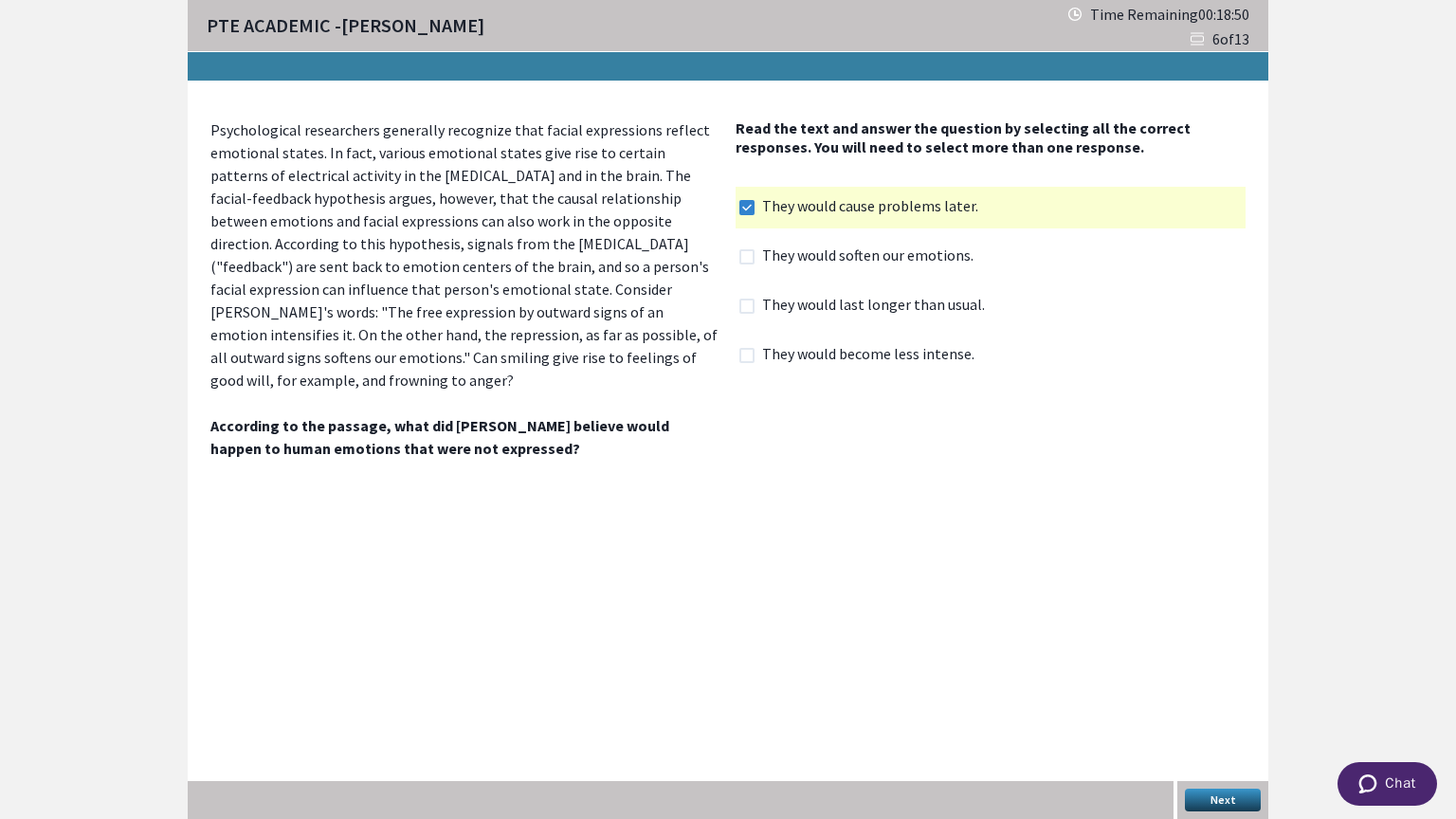click on "They would soften our emotions." at bounding box center [873, 257] 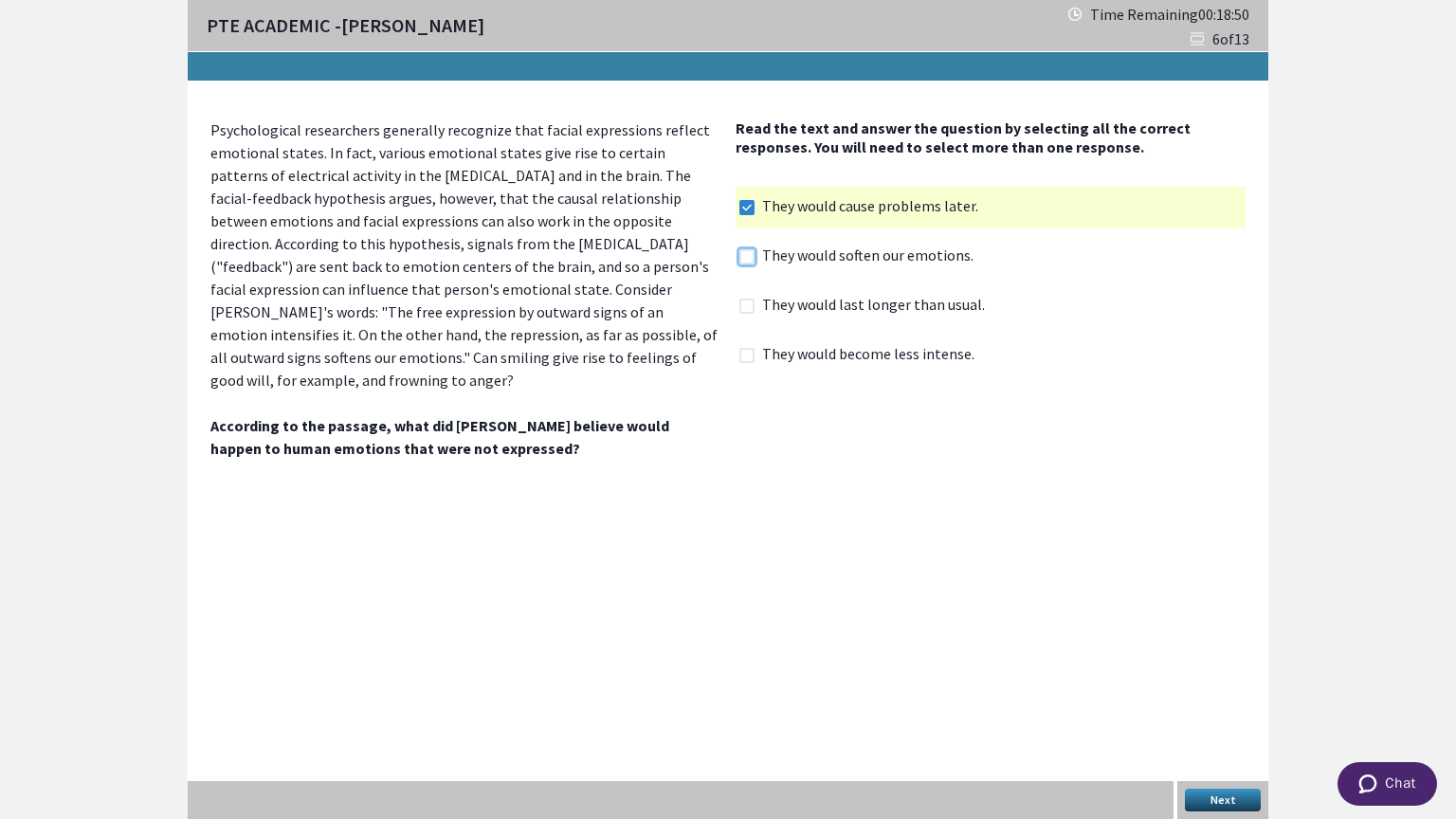 checkbox on "true" 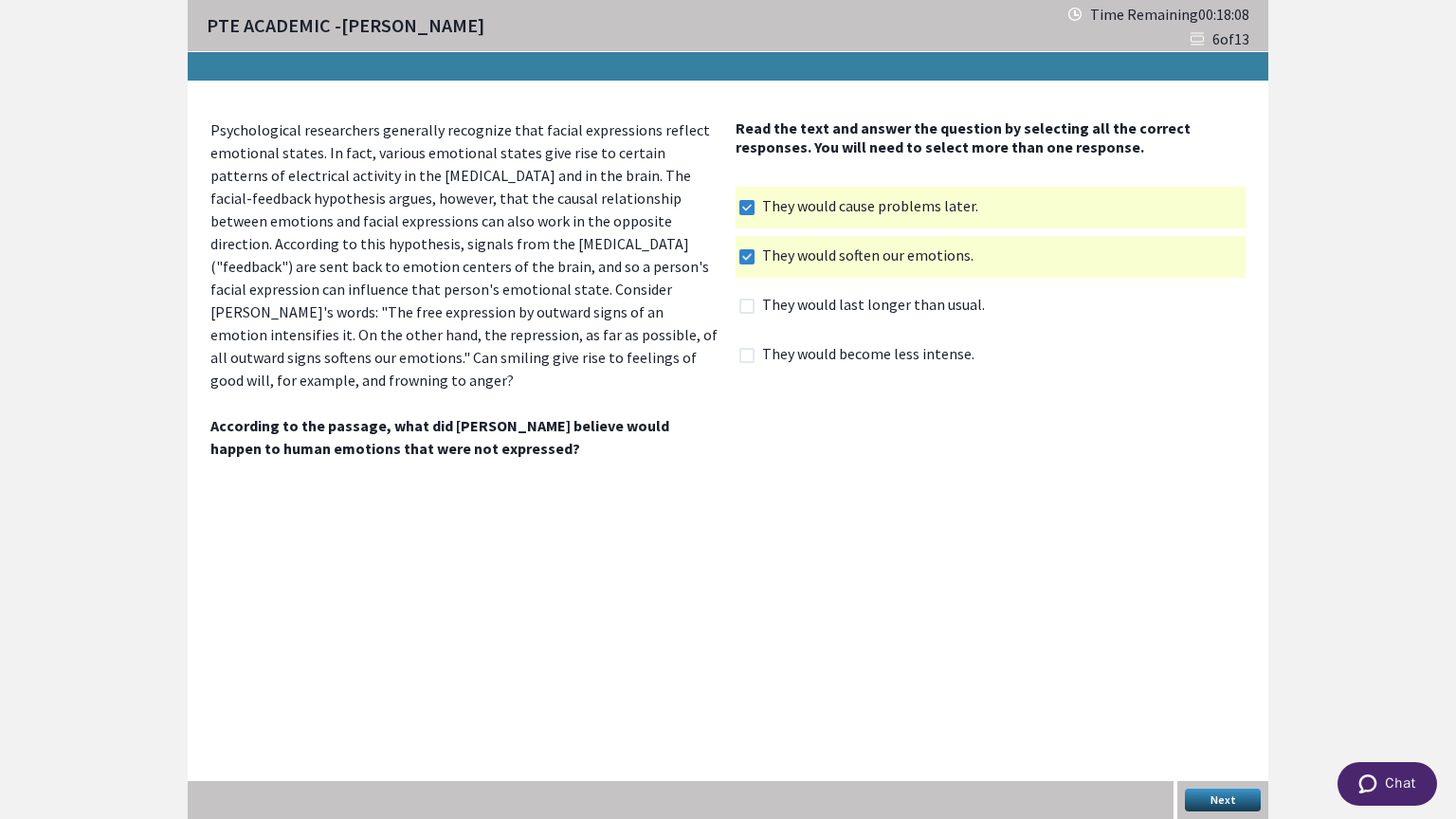 click on "They would cause problems later." at bounding box center (876, 208) 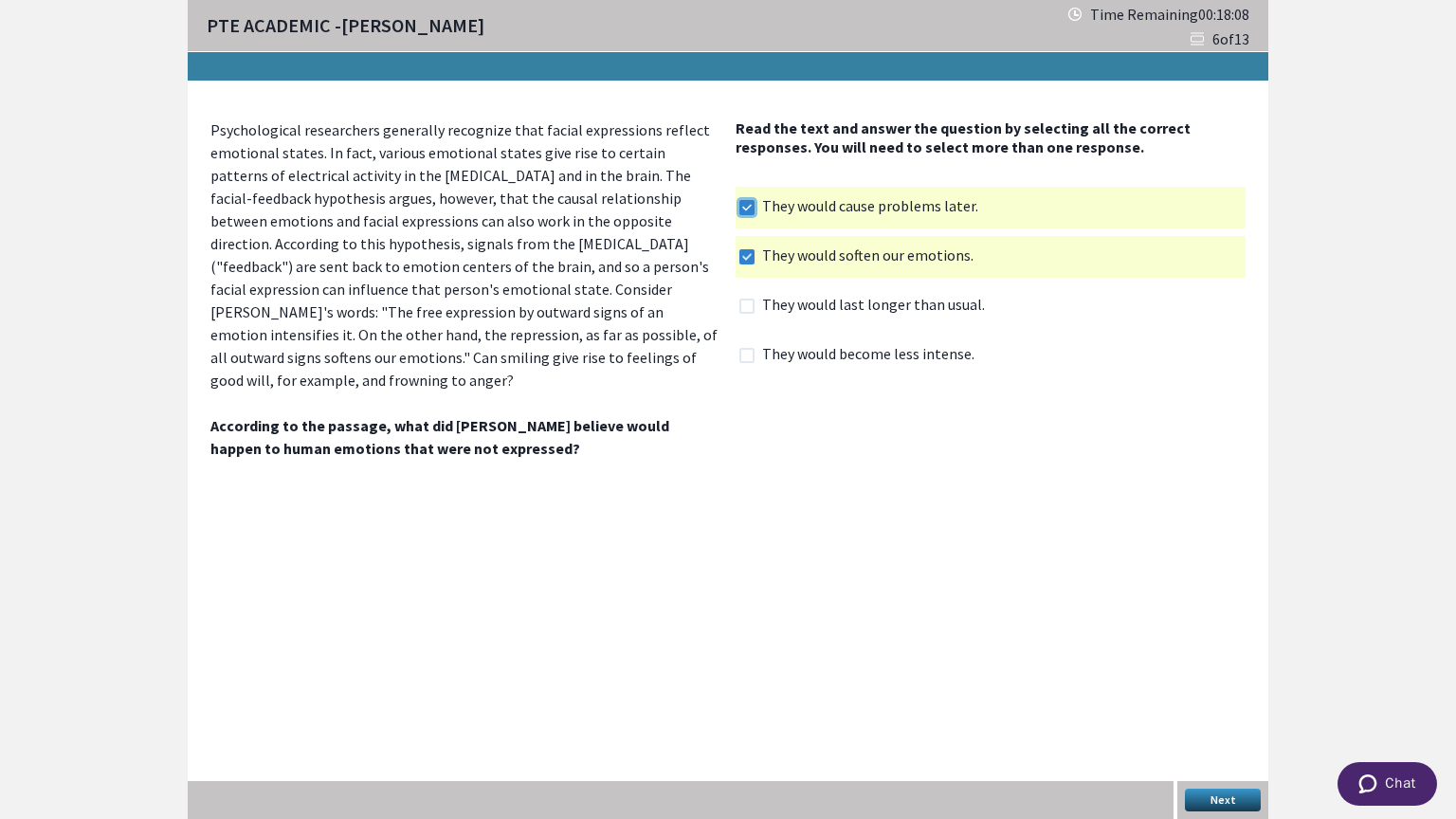 checkbox on "false" 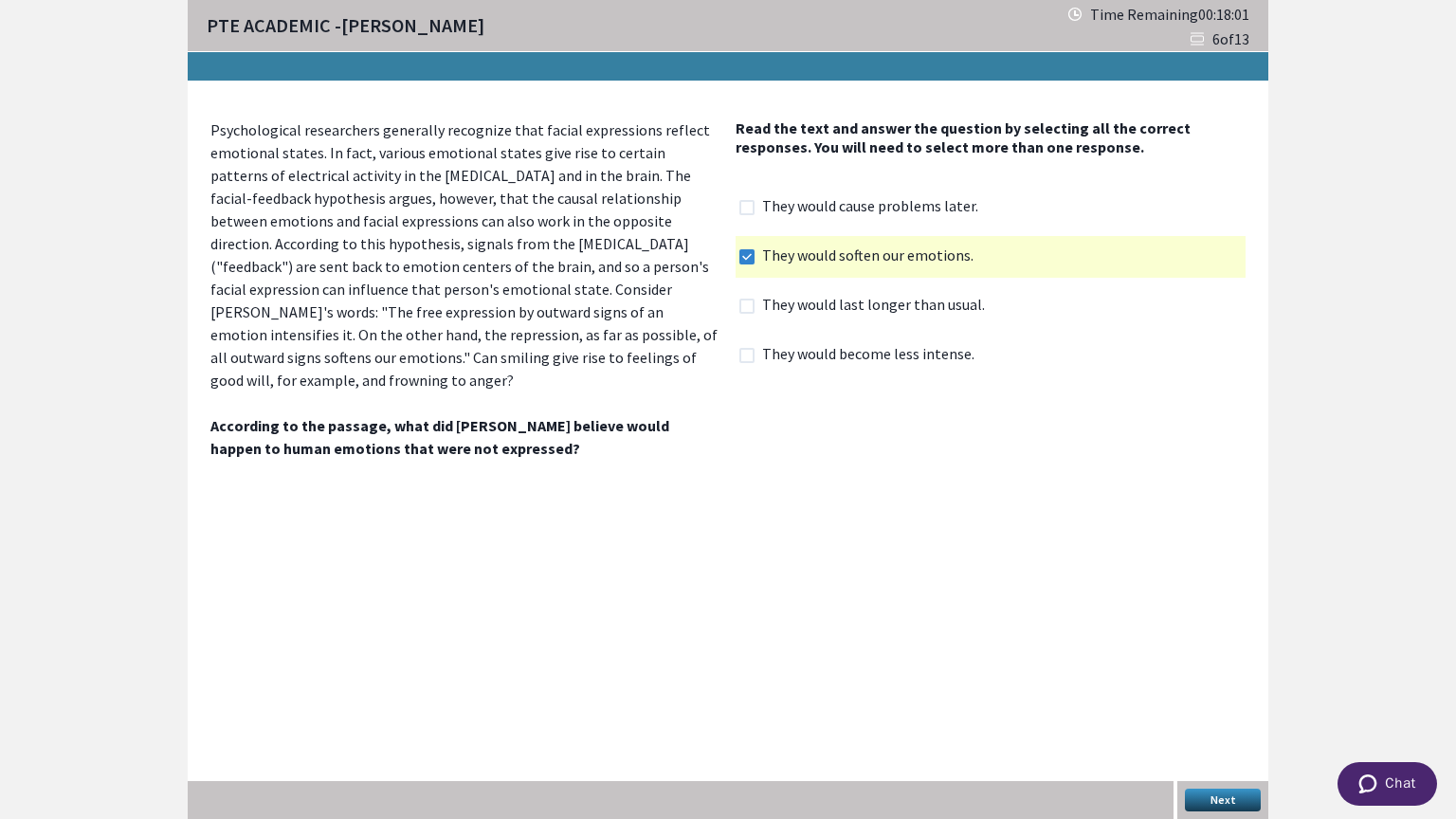 click on "Next" at bounding box center [1223, 800] 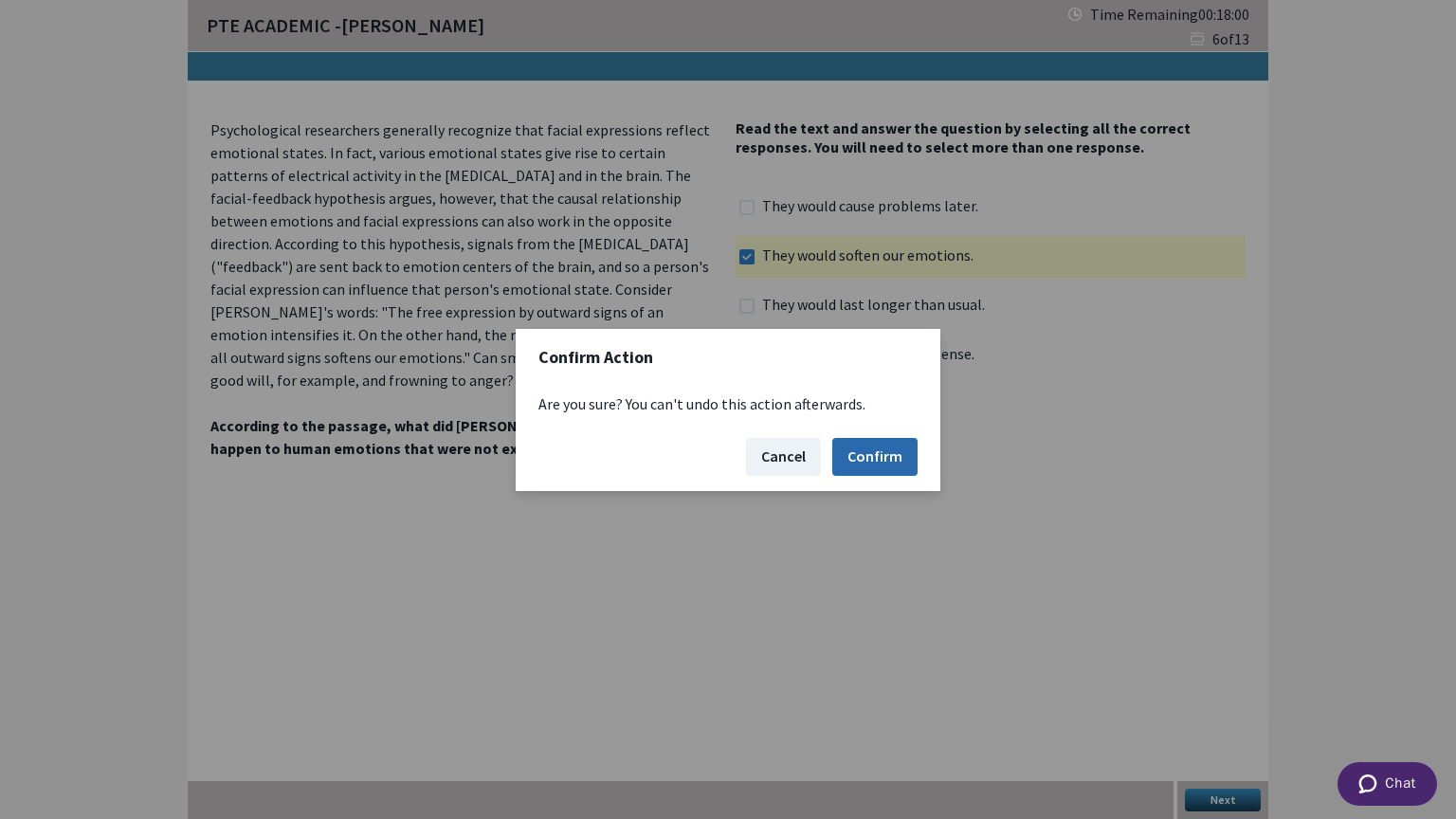 click on "Confirm" at bounding box center [875, 457] 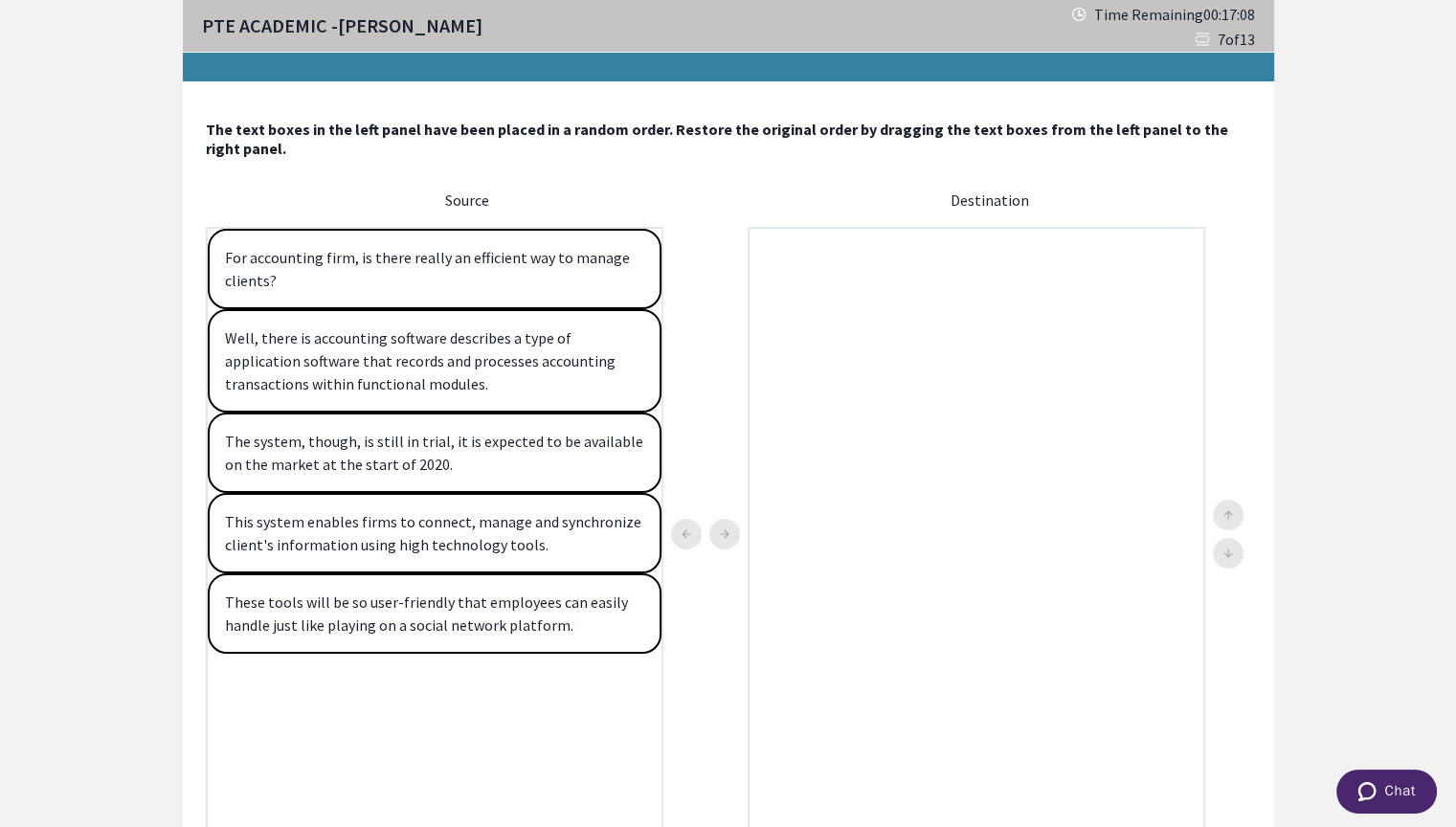 drag, startPoint x: 397, startPoint y: 278, endPoint x: 952, endPoint y: 347, distance: 559.2727 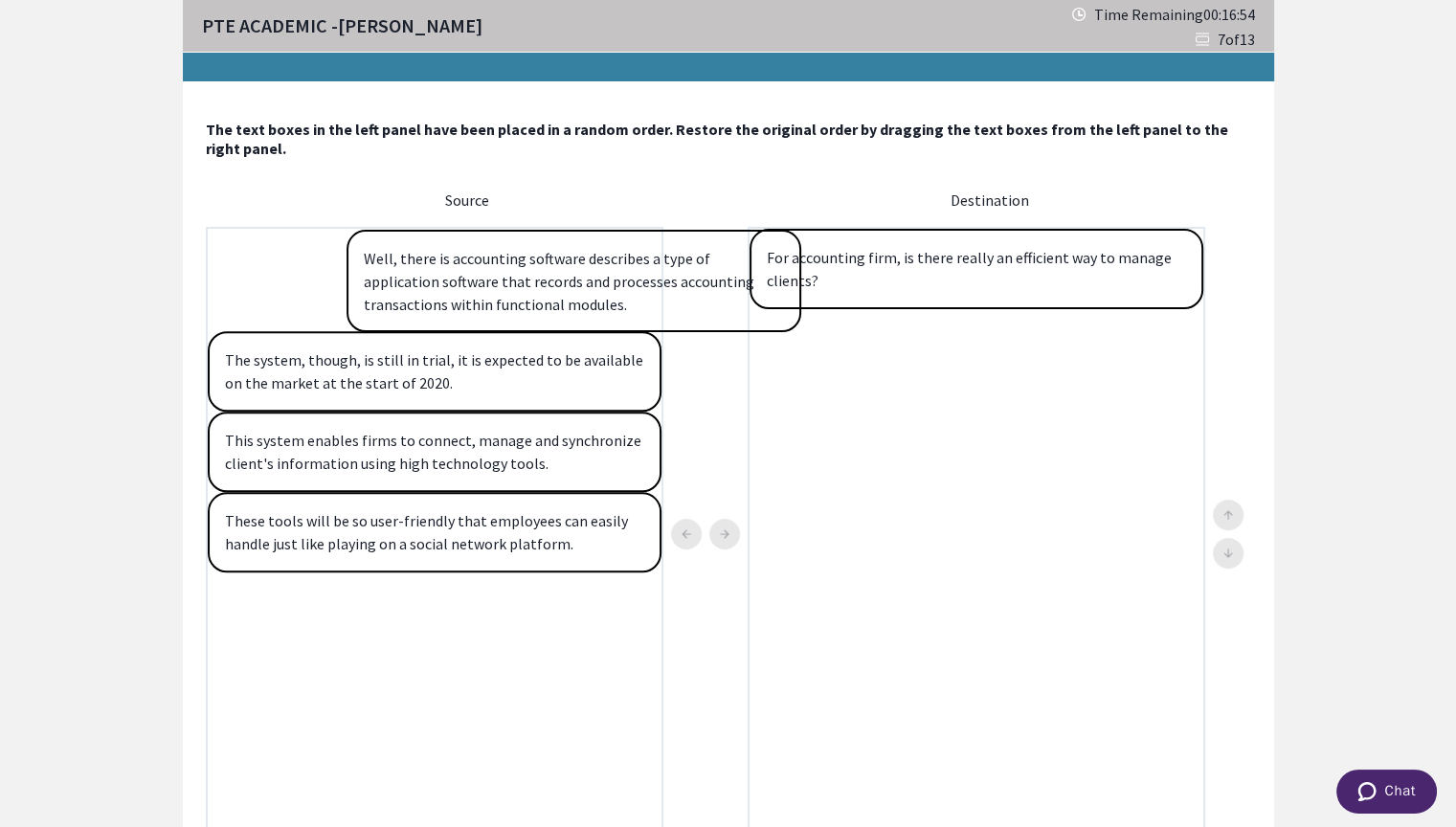 drag, startPoint x: 425, startPoint y: 291, endPoint x: 849, endPoint y: 356, distance: 428.95338 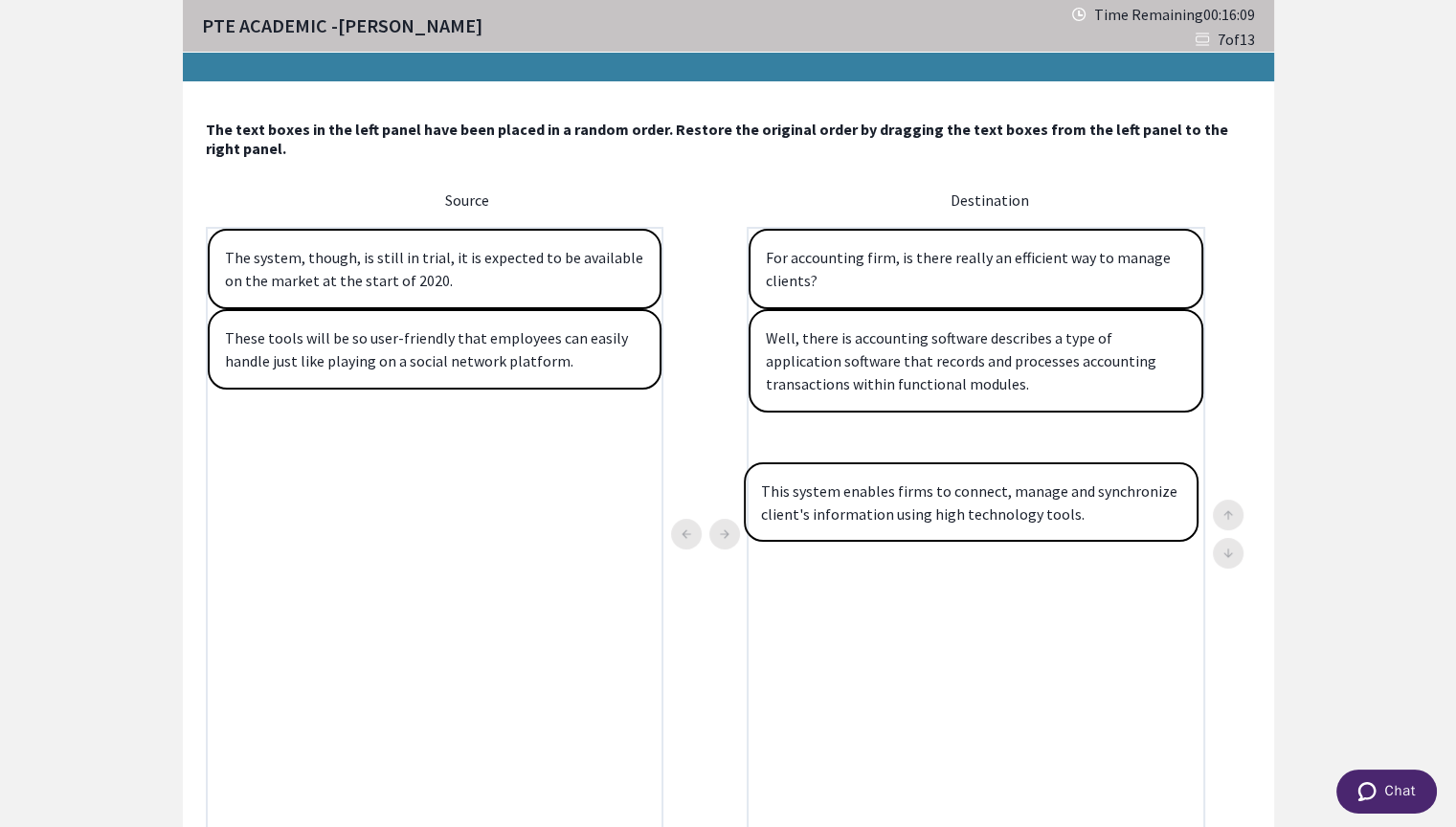 drag, startPoint x: 479, startPoint y: 343, endPoint x: 1057, endPoint y: 507, distance: 600.81611 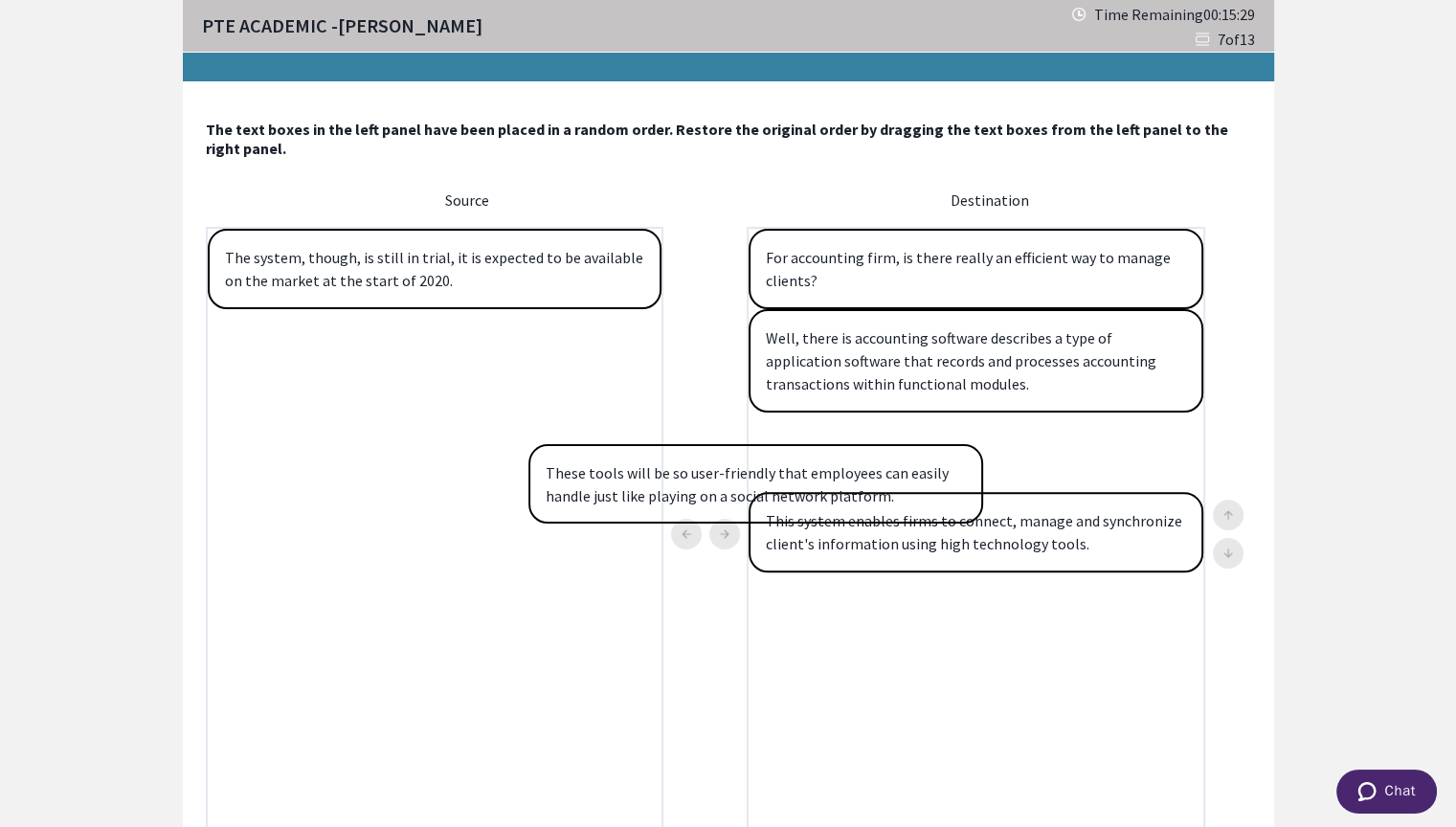 drag, startPoint x: 526, startPoint y: 377, endPoint x: 1075, endPoint y: 560, distance: 578.69681 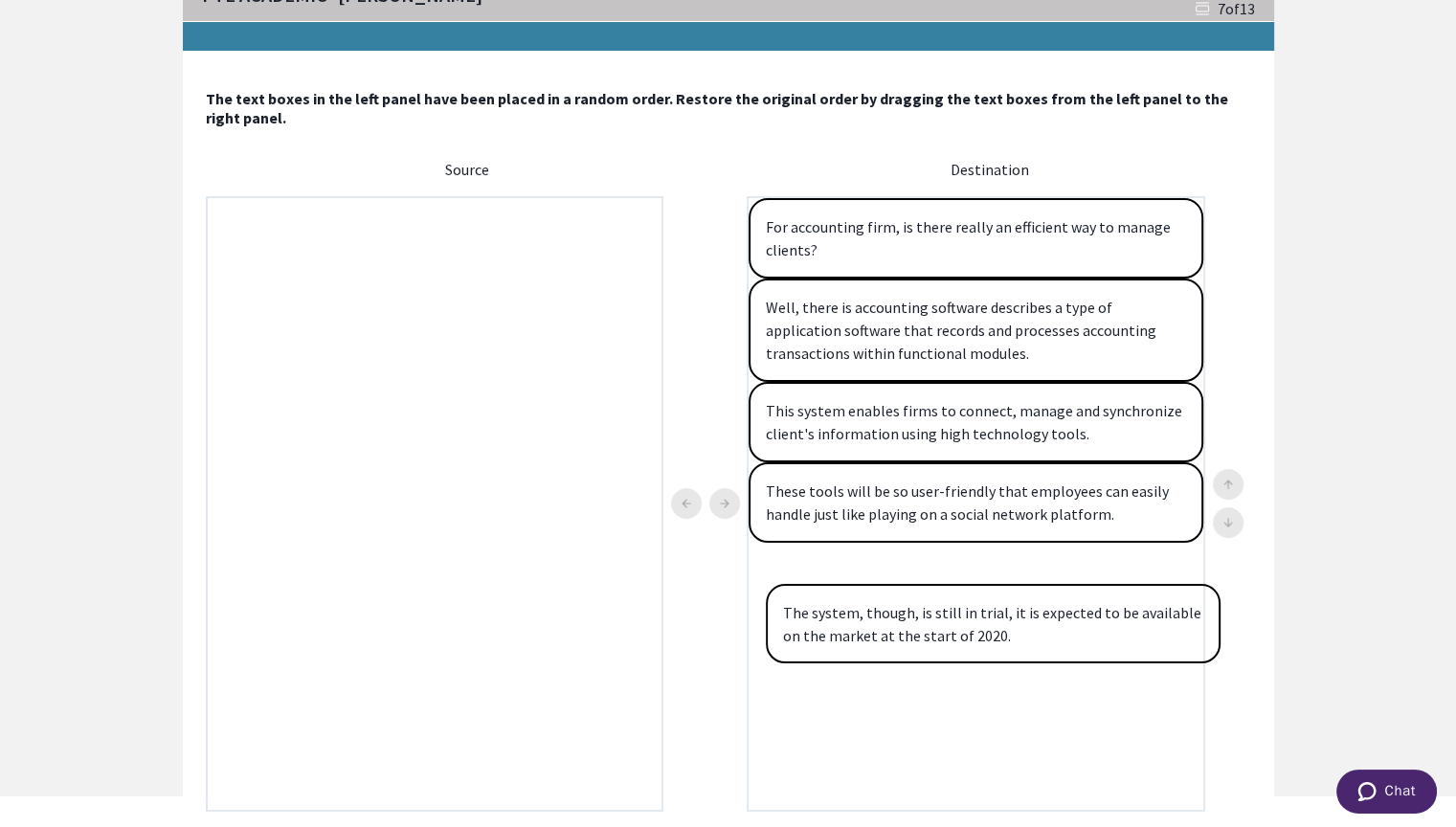 drag, startPoint x: 463, startPoint y: 276, endPoint x: 1062, endPoint y: 685, distance: 725.3151 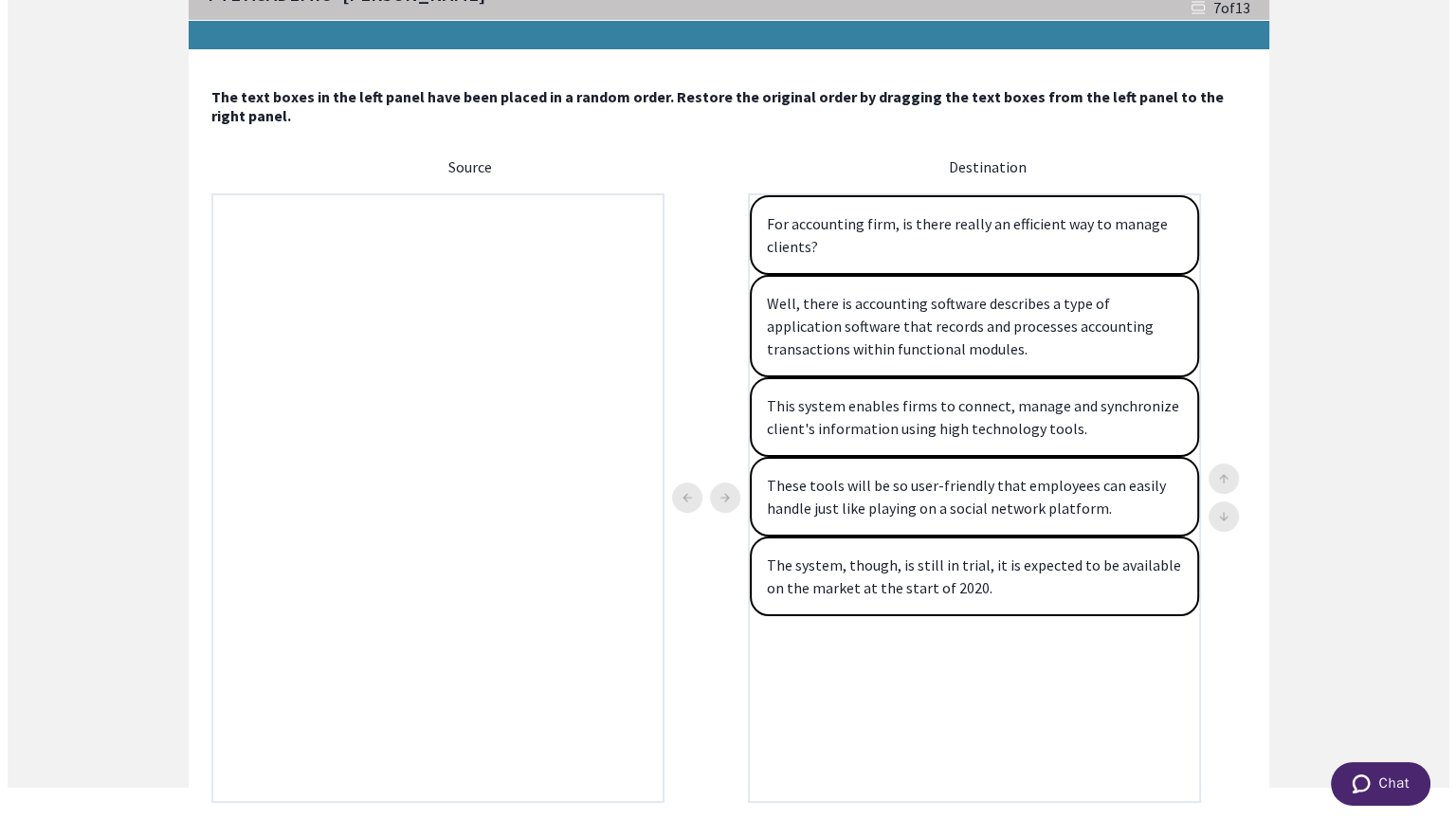 scroll, scrollTop: 90, scrollLeft: 0, axis: vertical 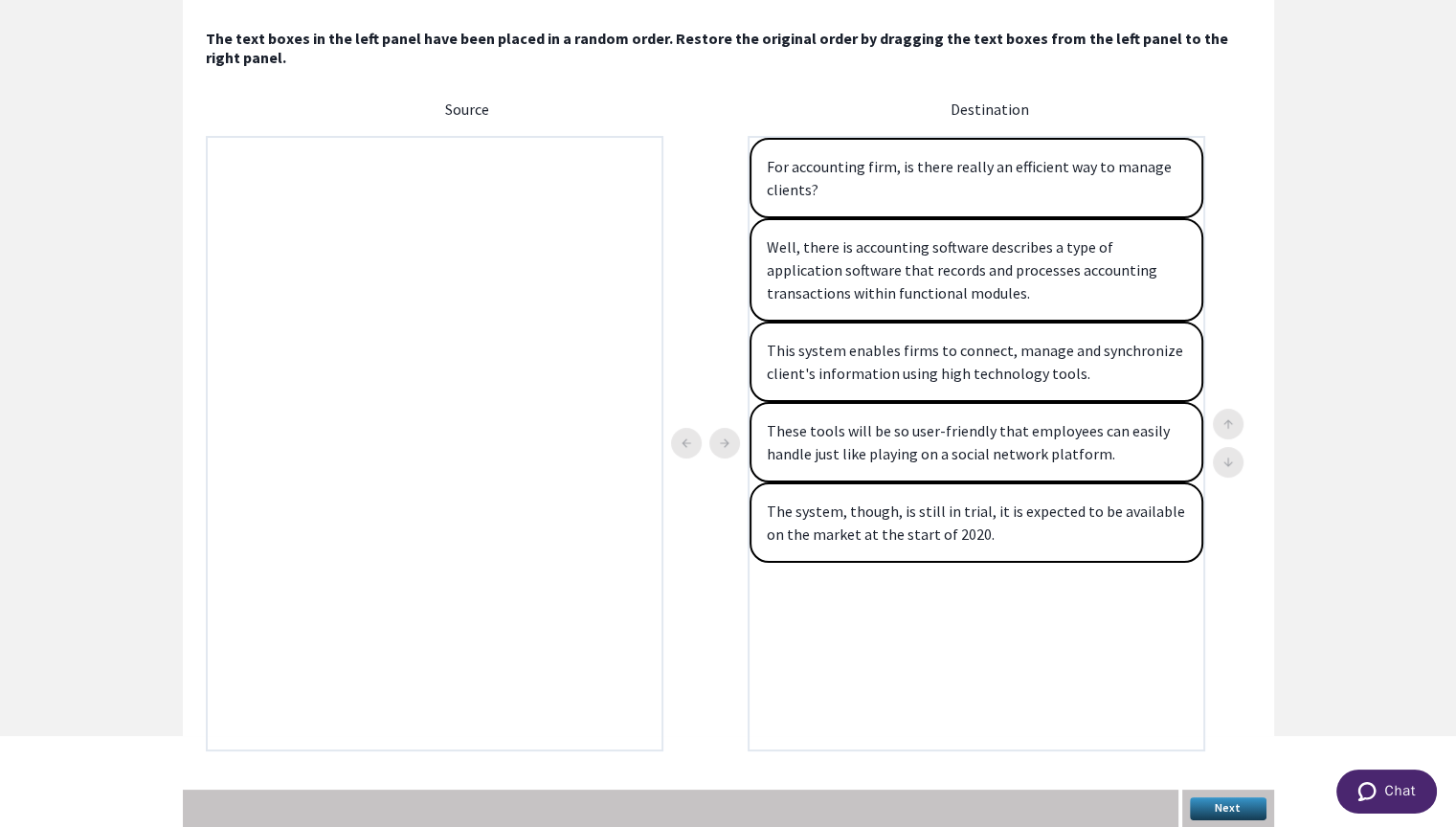 click on "Next" at bounding box center (1228, 809) 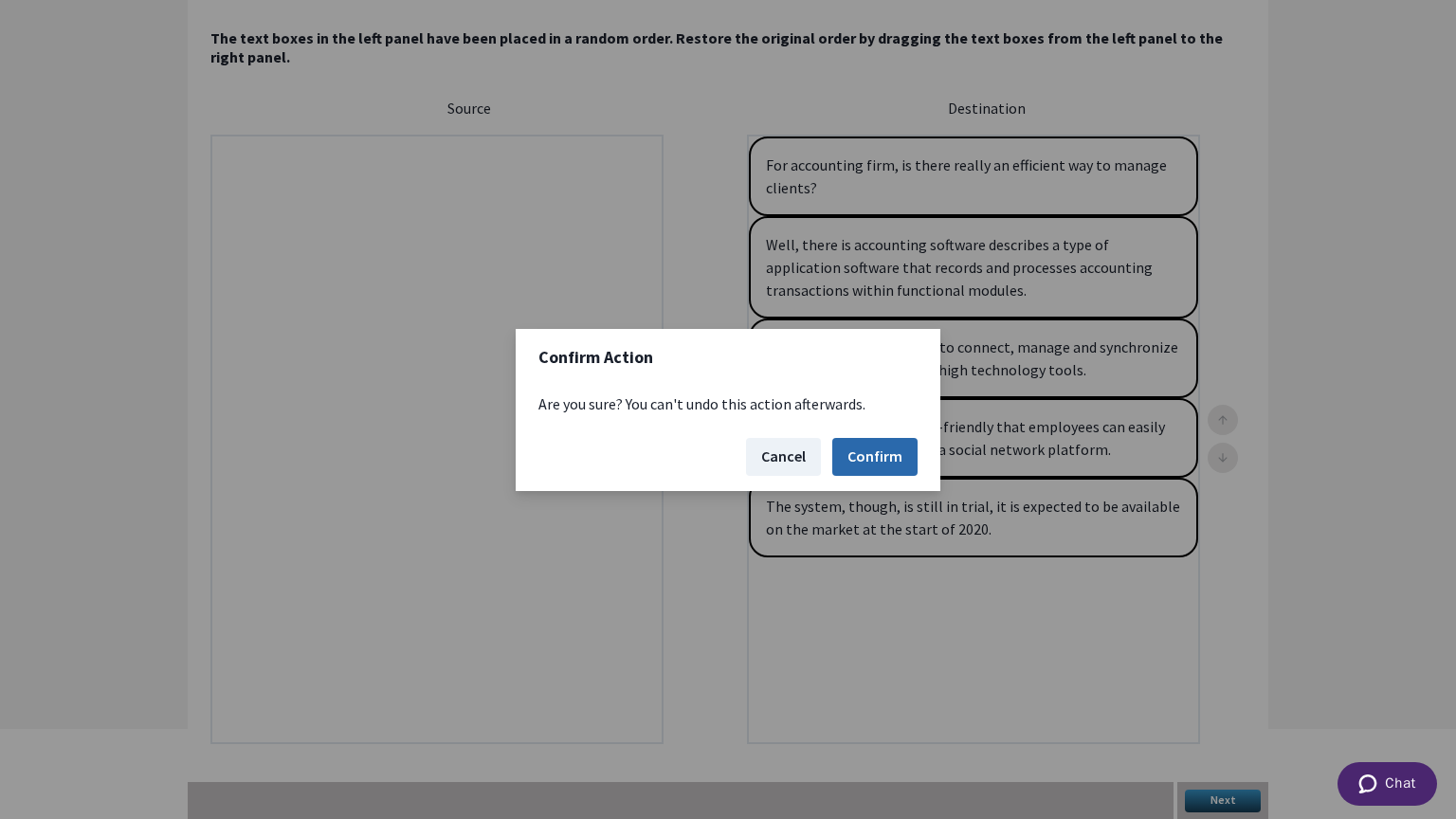 click on "Confirm" at bounding box center [875, 457] 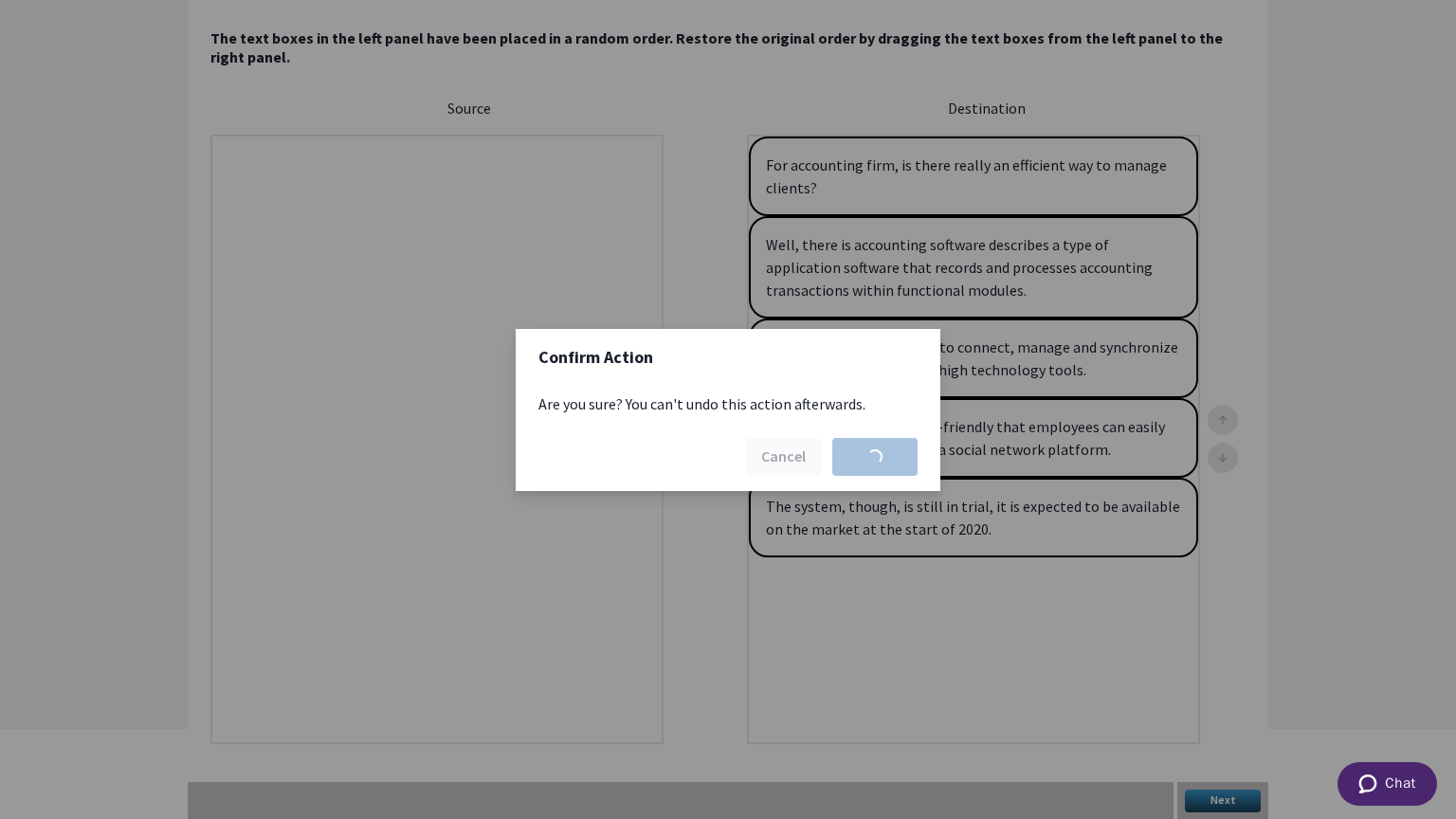 scroll, scrollTop: 0, scrollLeft: 0, axis: both 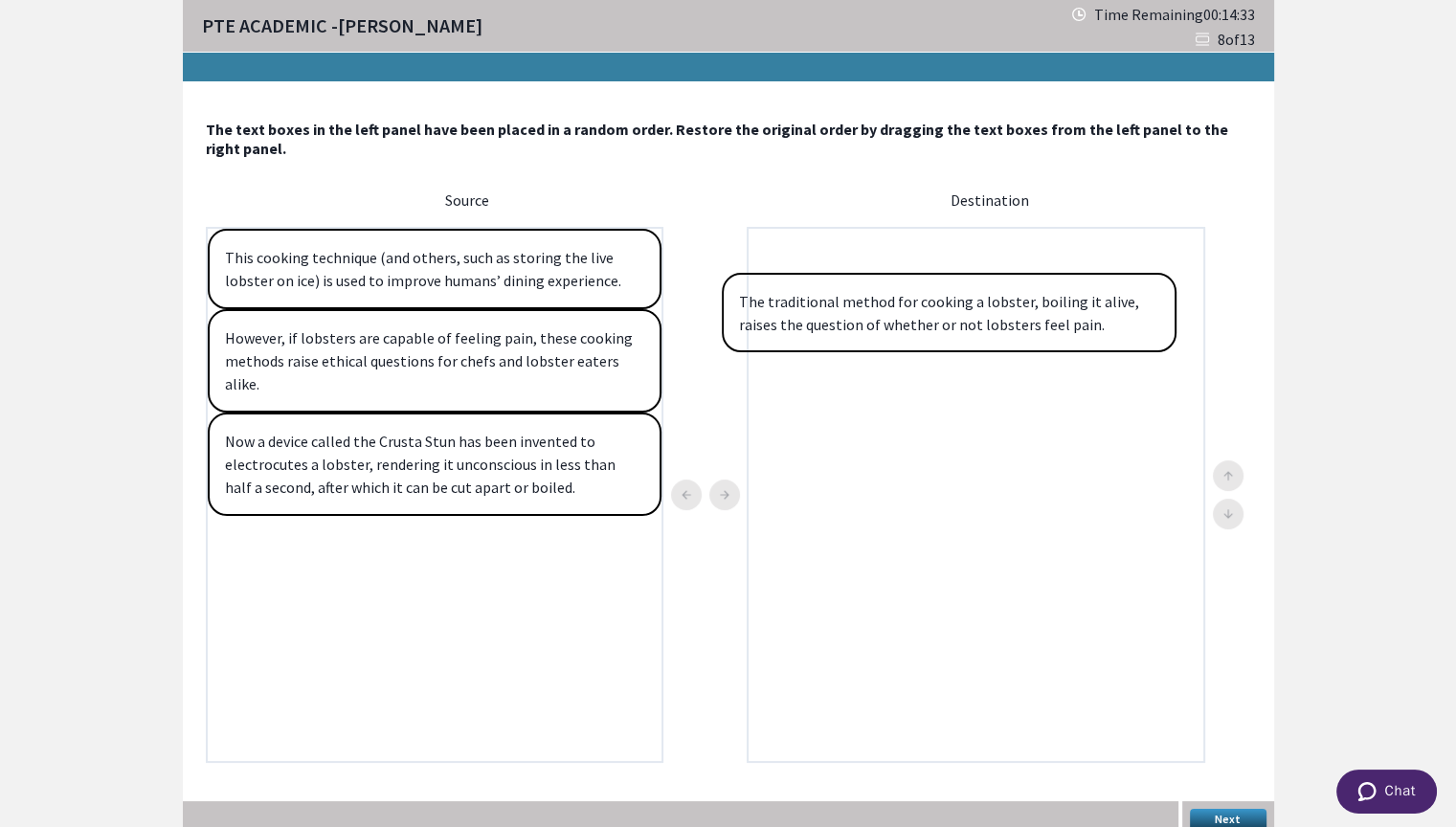 drag, startPoint x: 420, startPoint y: 266, endPoint x: 1086, endPoint y: 302, distance: 666.9723 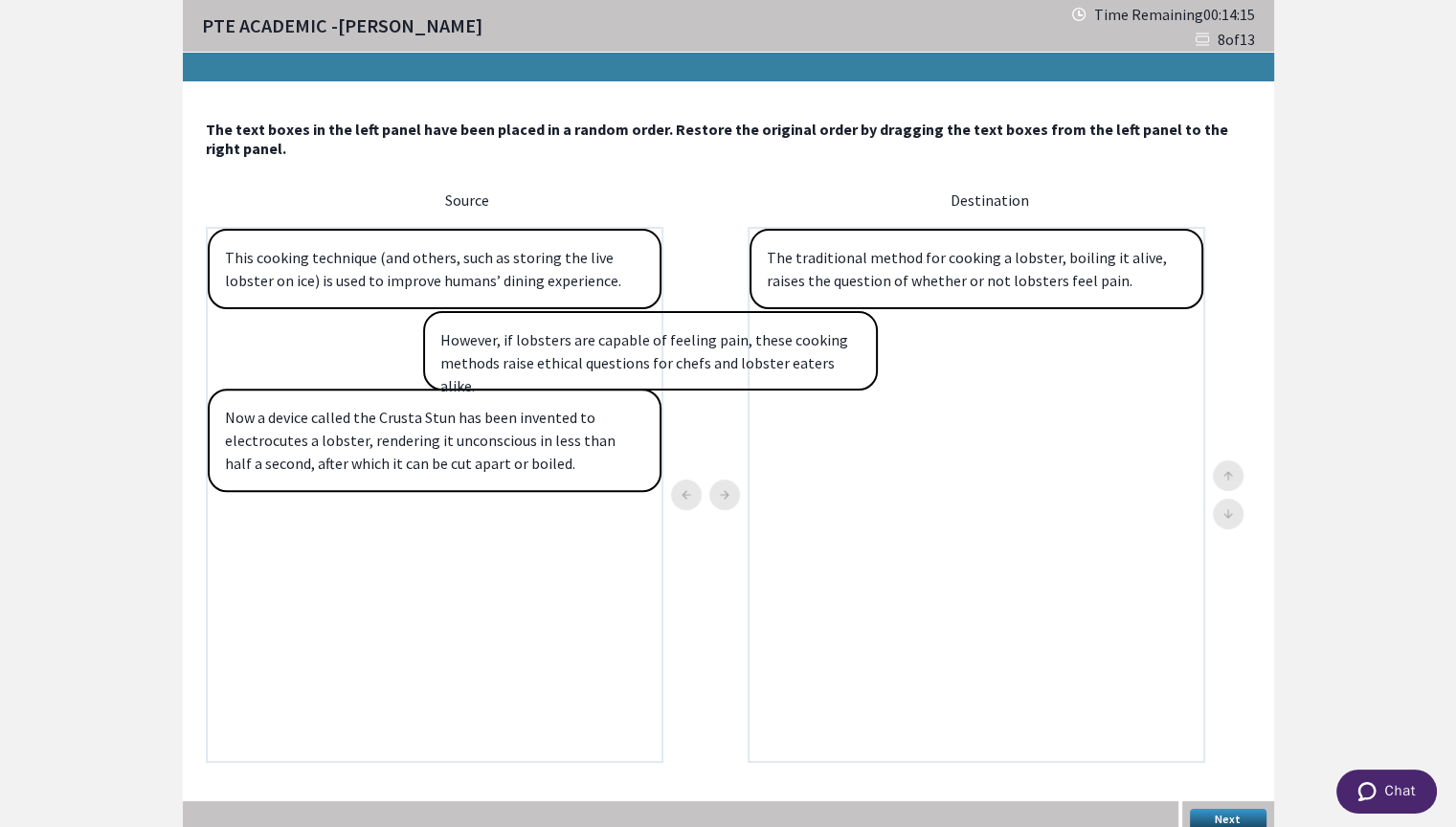drag, startPoint x: 529, startPoint y: 368, endPoint x: 915, endPoint y: 366, distance: 386.00518 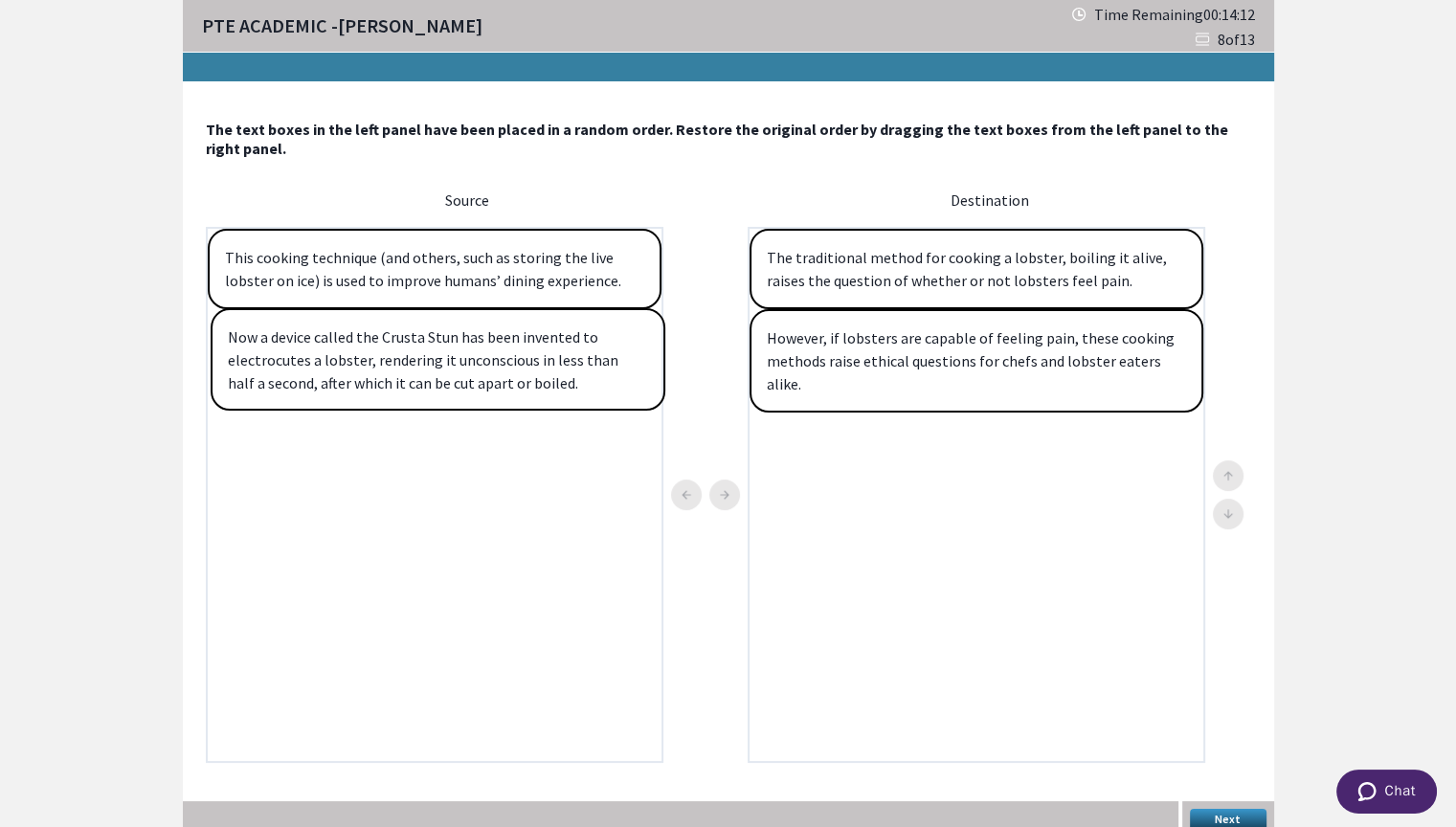 drag, startPoint x: 563, startPoint y: 378, endPoint x: 572, endPoint y: 380, distance: 9.219544 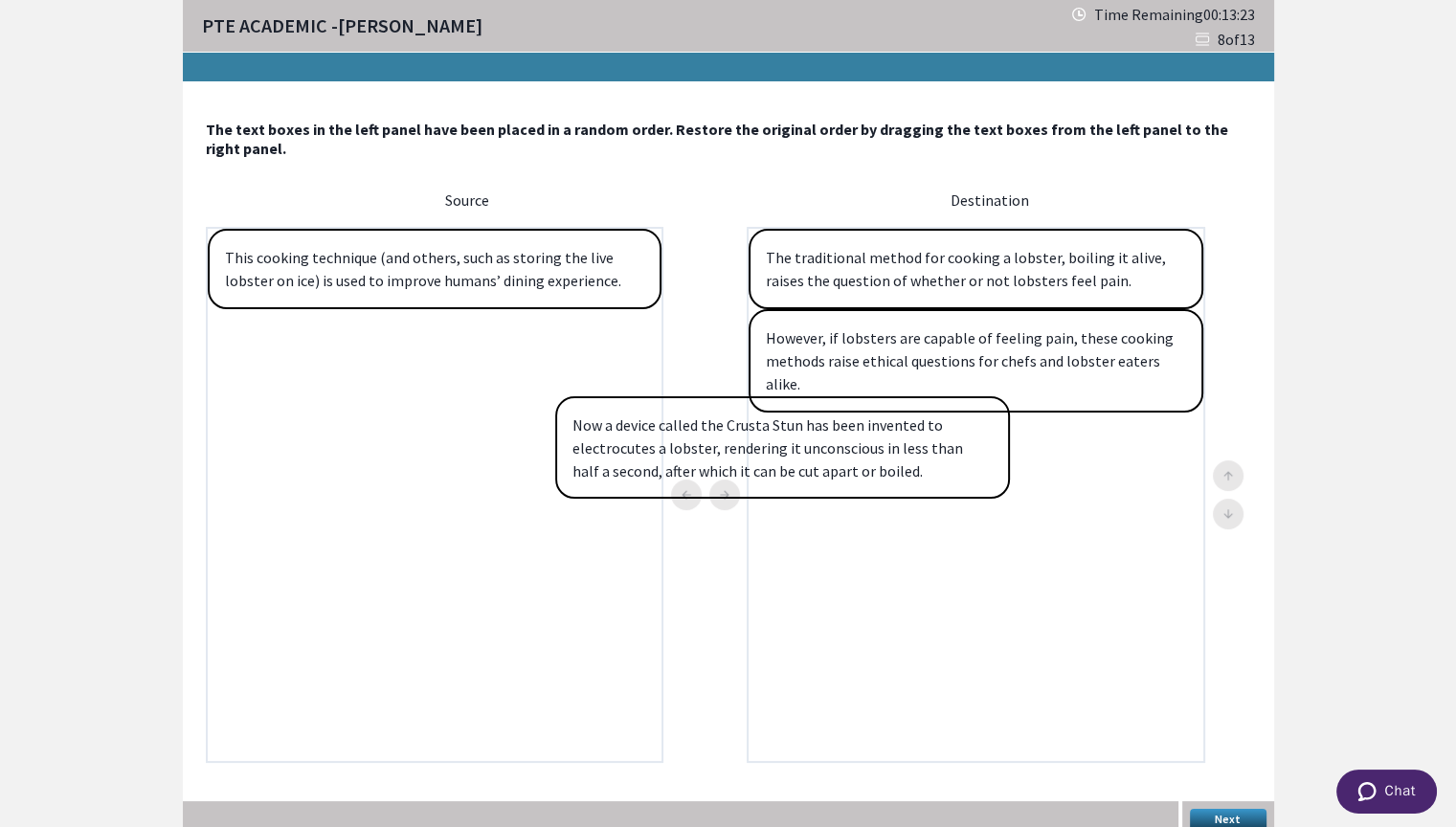 drag, startPoint x: 478, startPoint y: 376, endPoint x: 907, endPoint y: 466, distance: 438.3389 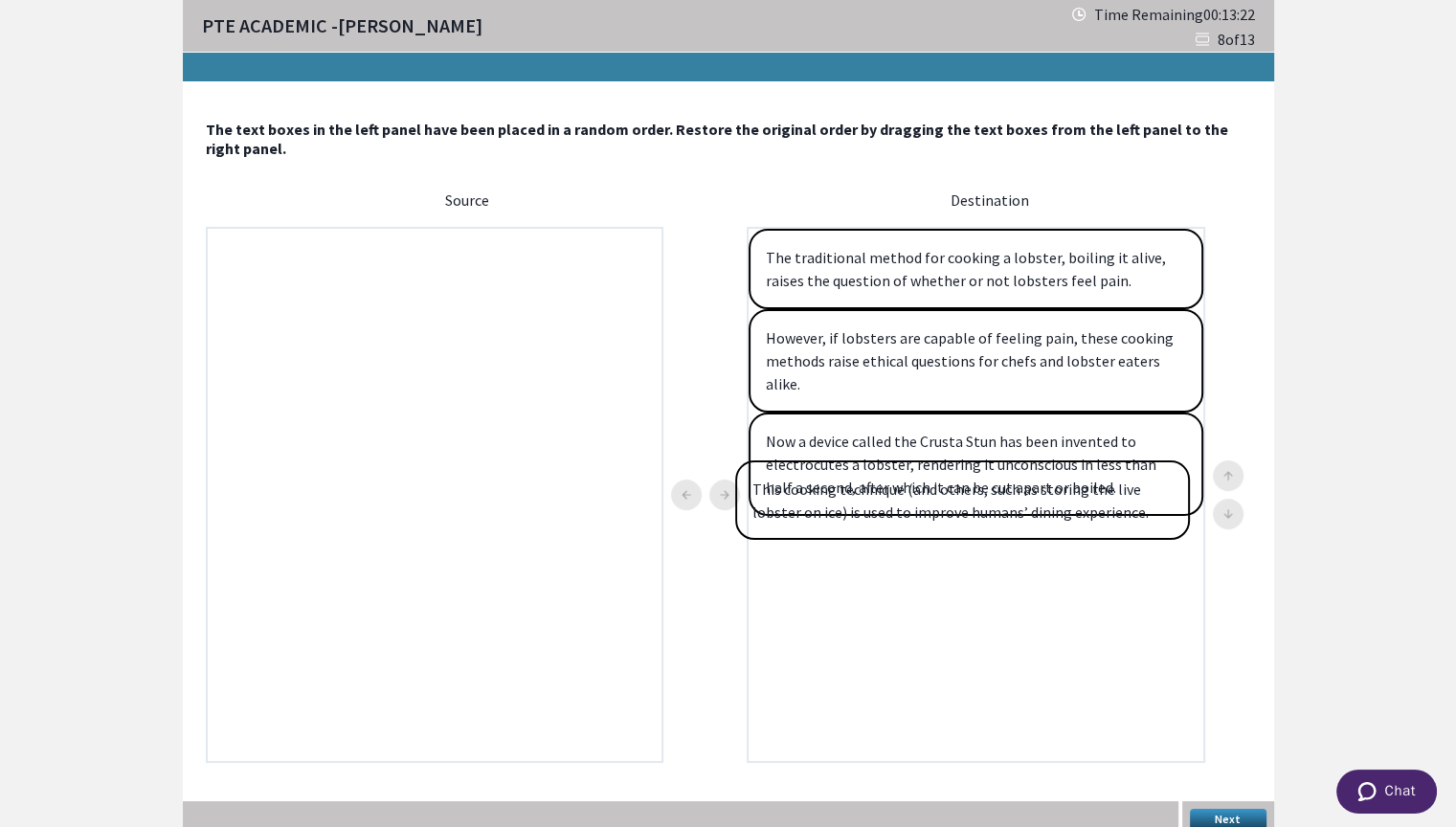drag, startPoint x: 459, startPoint y: 278, endPoint x: 1003, endPoint y: 524, distance: 597.03601 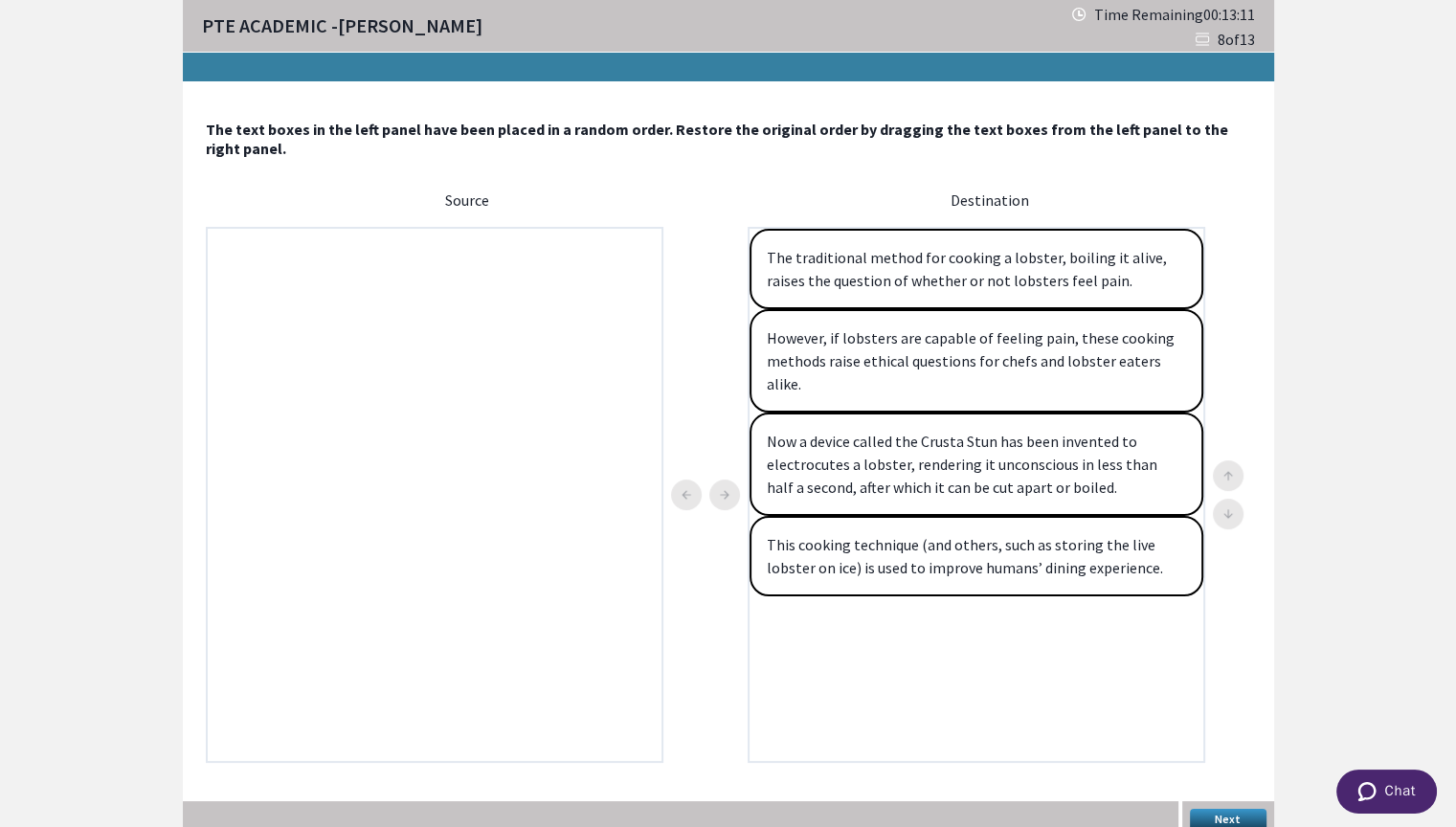 click on "This cooking technique (and others, such as storing the live lobster on ice) is used to improve humans’ dining experience." at bounding box center (976, 556) 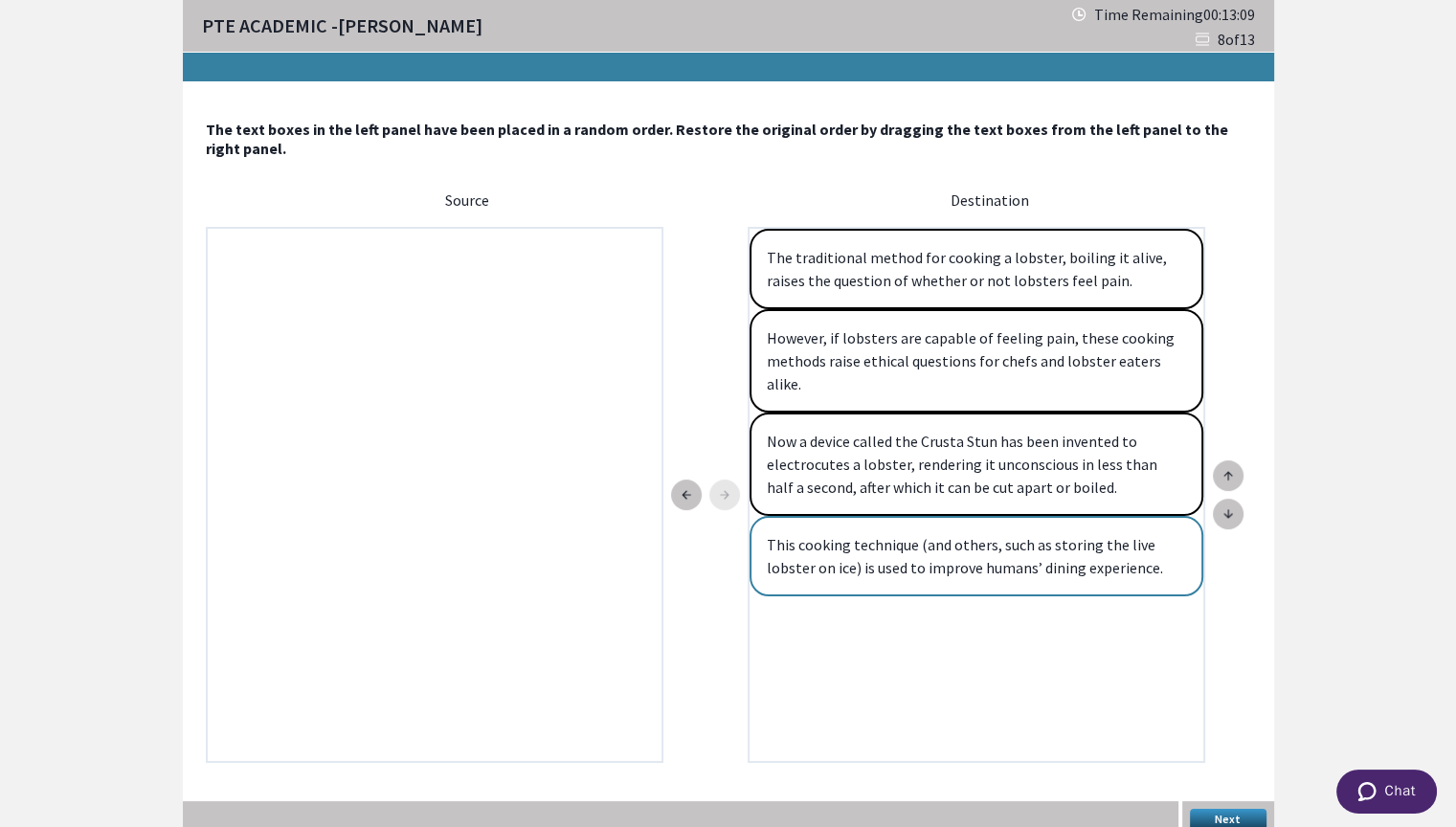 click on "The traditional method for cooking a lobster, boiling it alive, raises the question of whether or not lobsters feel pain. However, if lobsters are capable of feeling pain, these cooking methods raise ethical questions for chefs and lobster eaters alike. Now a device called the Crusta Stun has been invented to electrocutes a lobster, rendering it unconscious in less than half a second, after which it can be cut apart or boiled. This cooking technique (and others, such as storing the live lobster on ice) is used to improve humans’ dining experience." at bounding box center (976, 495) 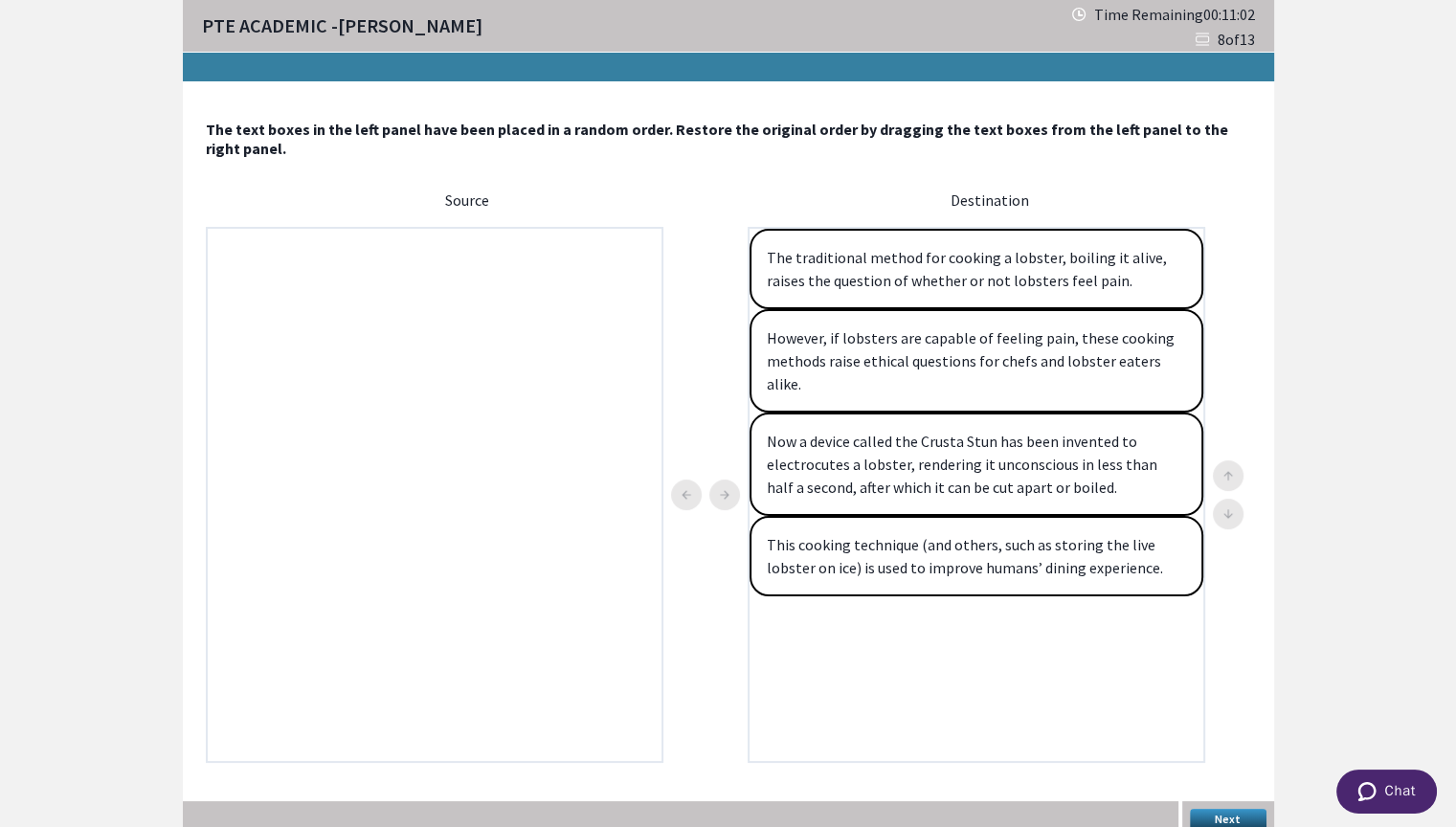 click on "Next" at bounding box center [1228, 820] 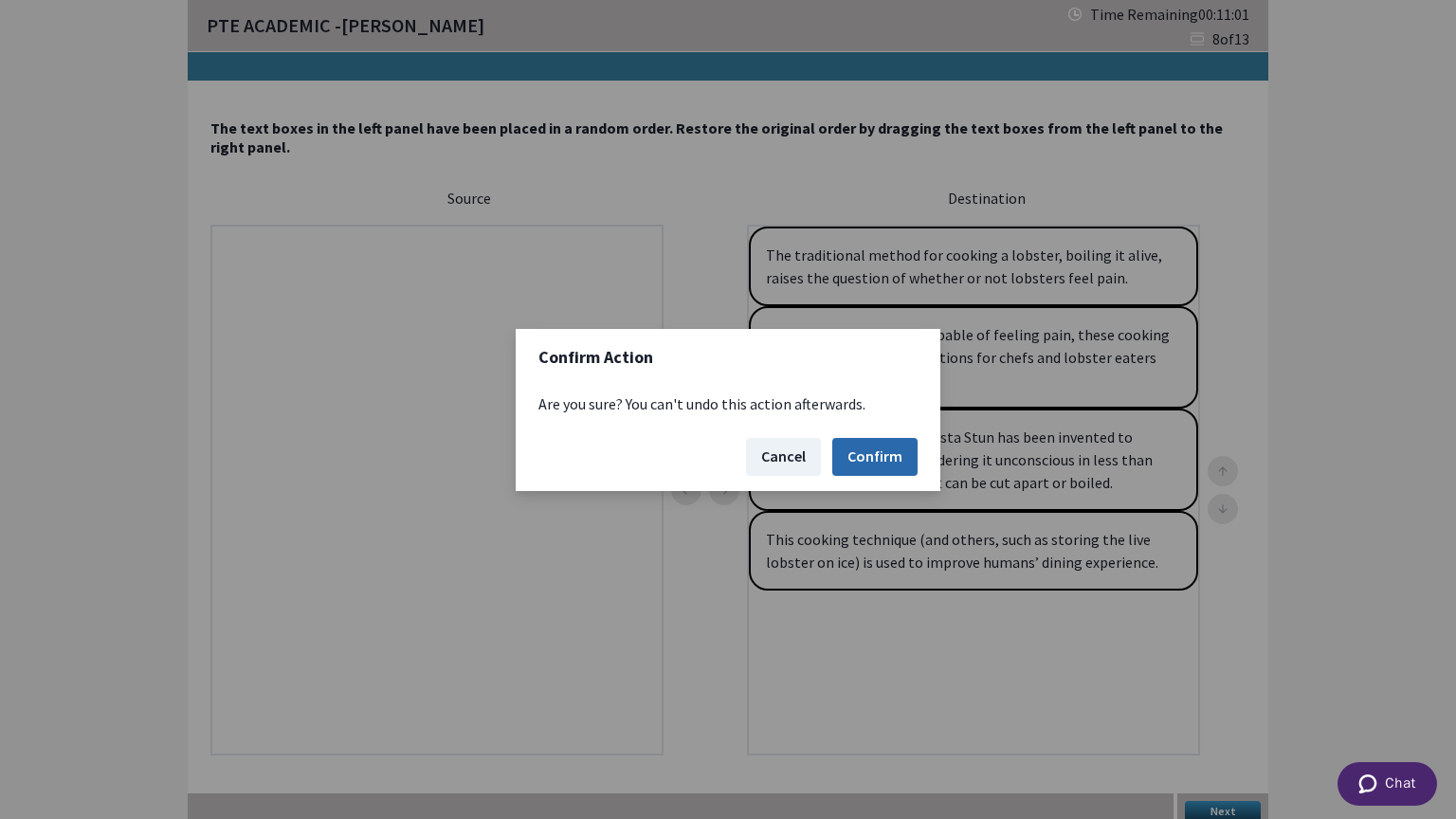 click on "Confirm" at bounding box center (875, 457) 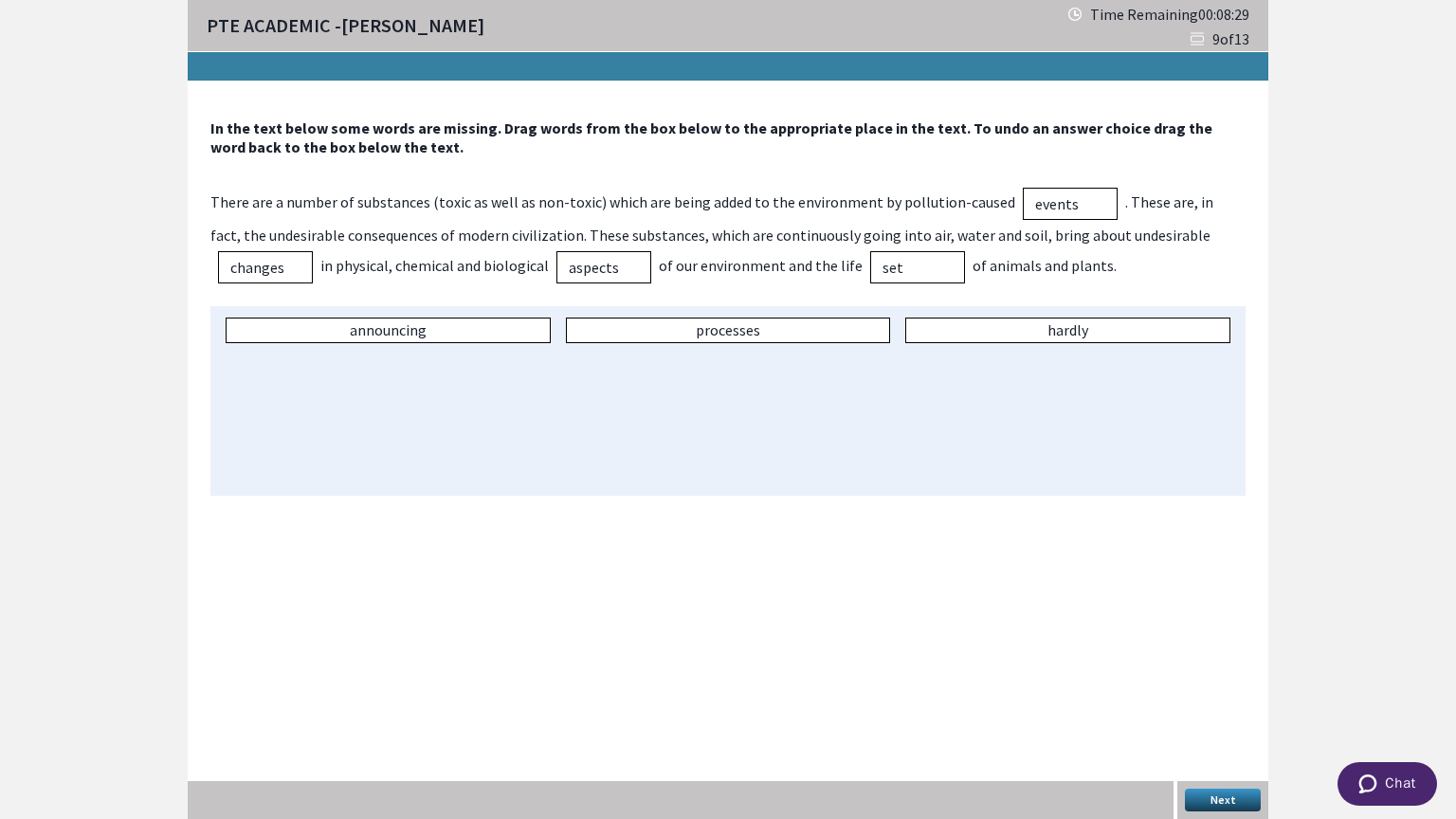 click on "Next" at bounding box center [1223, 800] 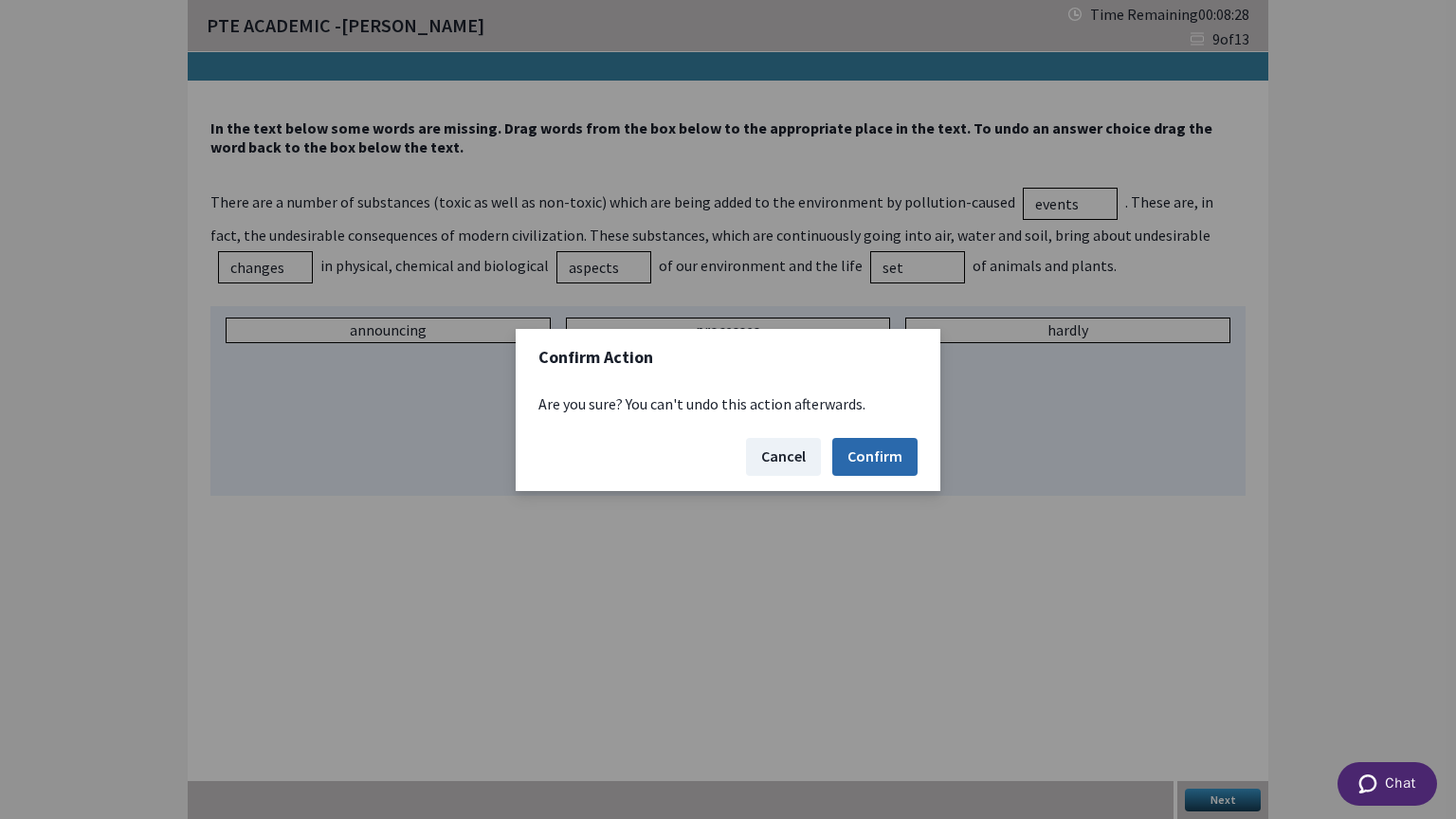 click on "Confirm" at bounding box center (875, 457) 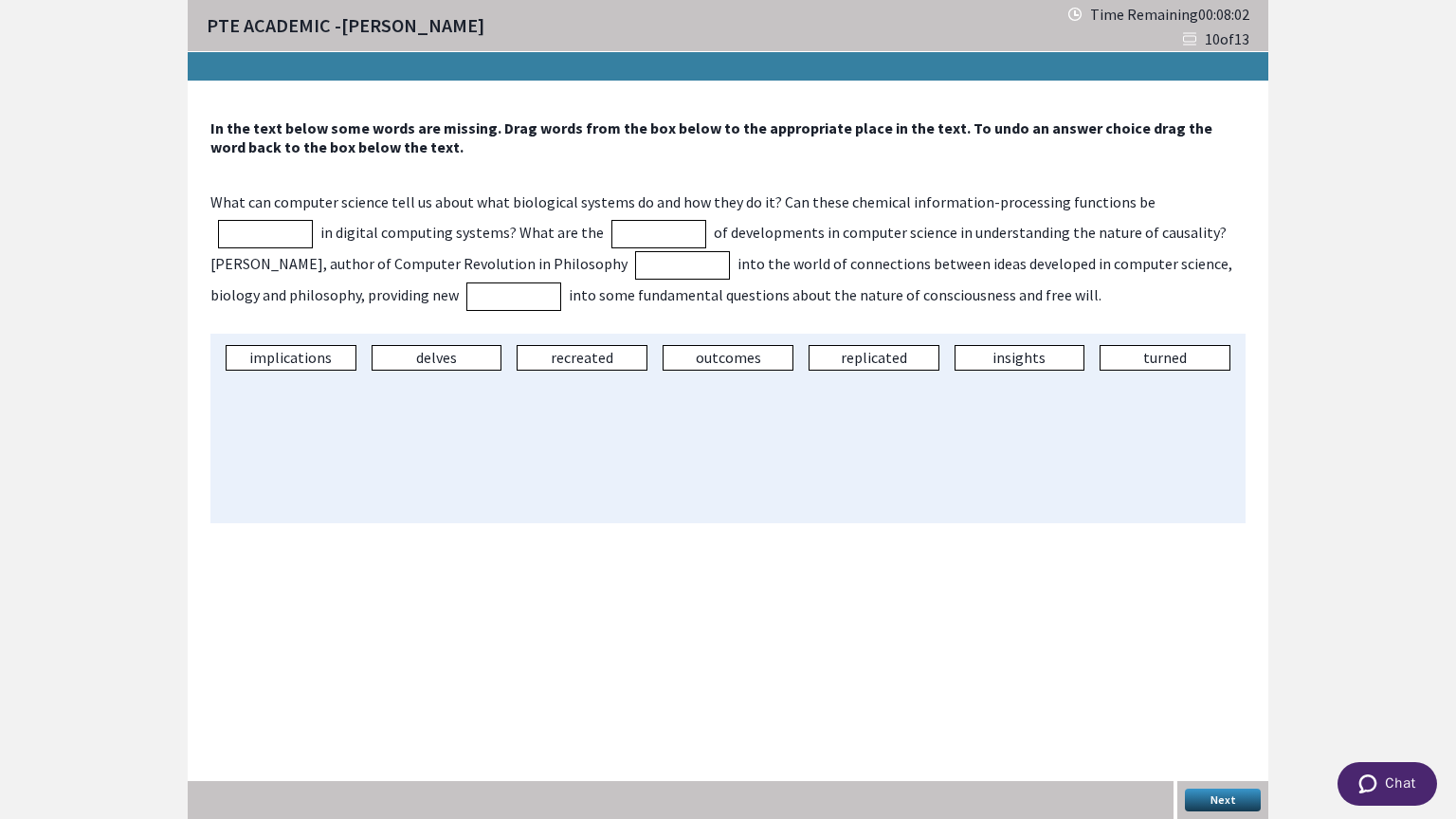 click on "What can computer science tell us about what biological systems do and how they do it? Can these chemical information-processing functions be   in digital computing systems? What are the   of developments in computer science in understanding the nature of causality? Aaron Sloman, author of Computer Revolution in Philosophy   into the world of connections between ideas developed in computer science, biology and philosophy, providing new   into some fundamental questions about the nature of consciousness and free will." at bounding box center [728, 248] 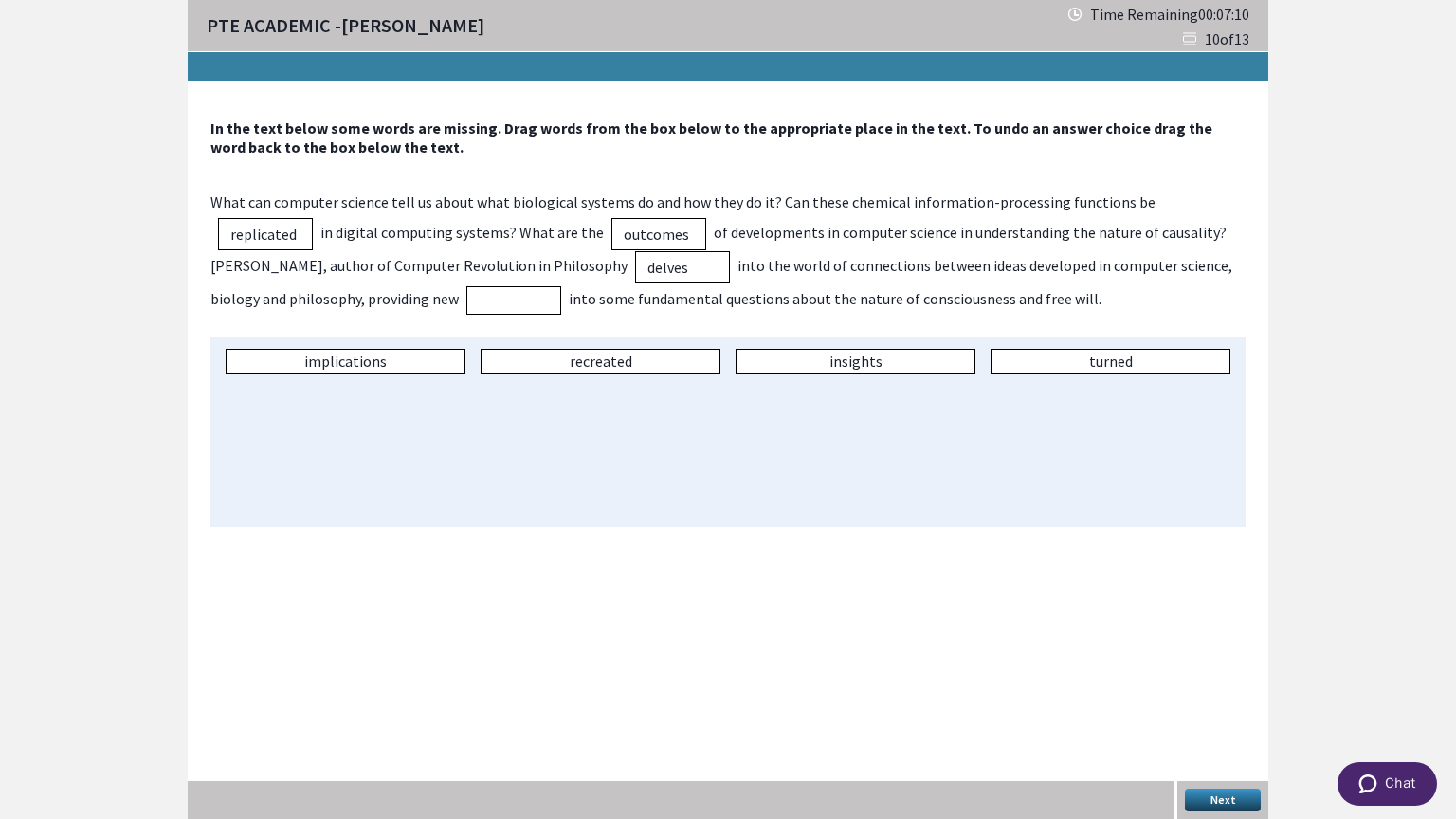 drag, startPoint x: 825, startPoint y: 392, endPoint x: 778, endPoint y: 402, distance: 48.05 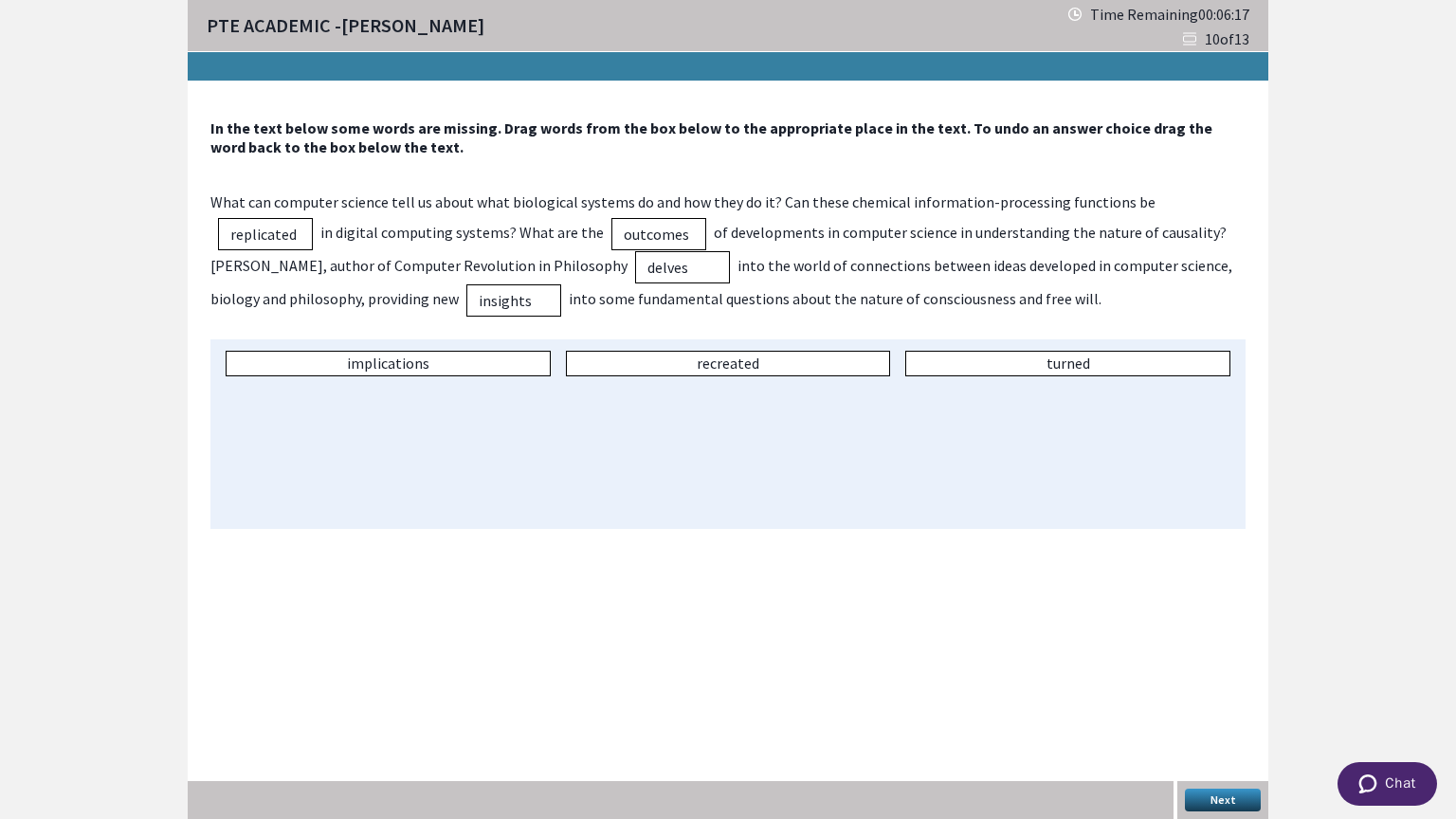 click on "Next" at bounding box center (1223, 800) 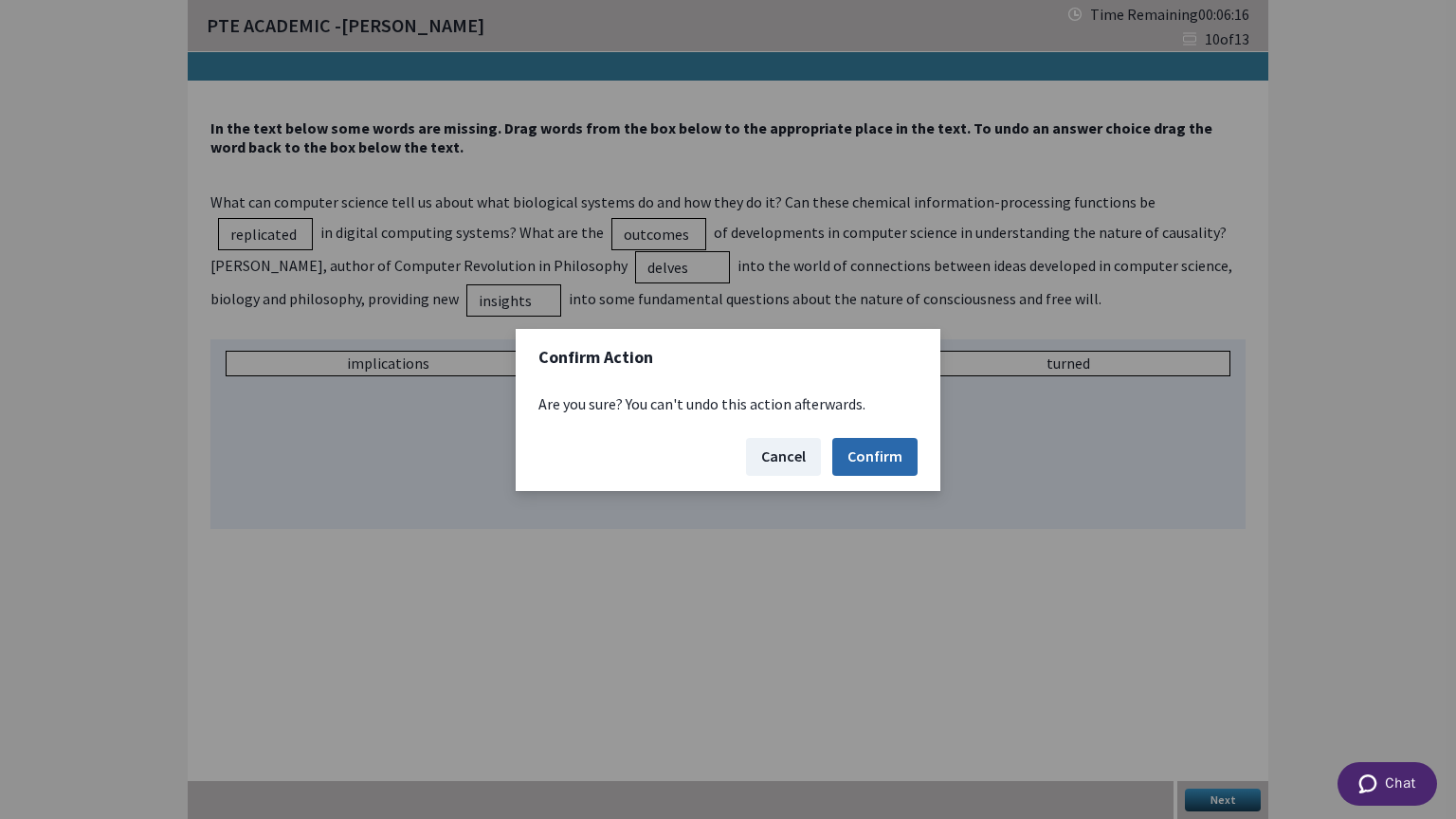 click on "Confirm" at bounding box center [875, 457] 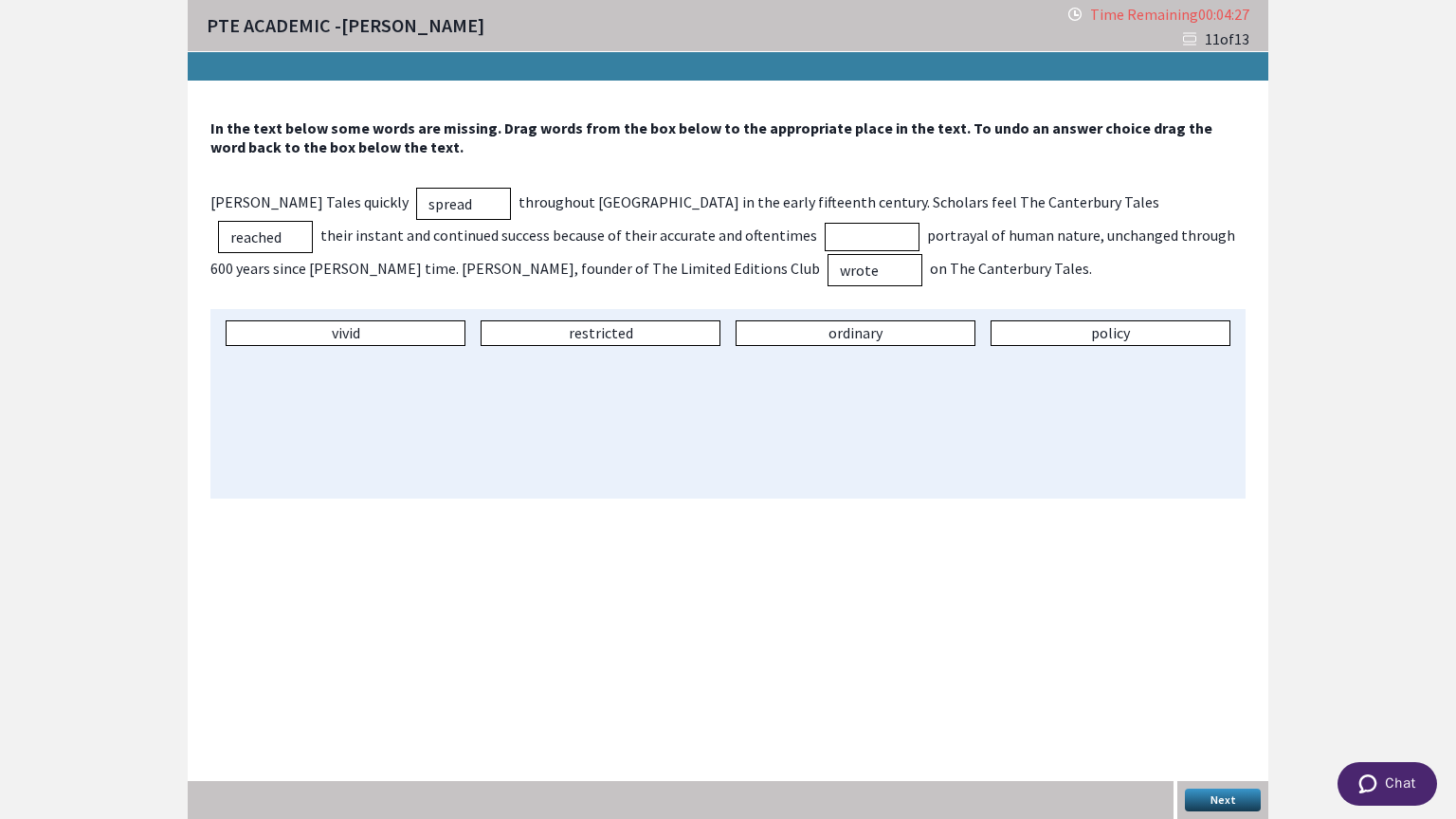 click on "ordinary" at bounding box center (855, 333) 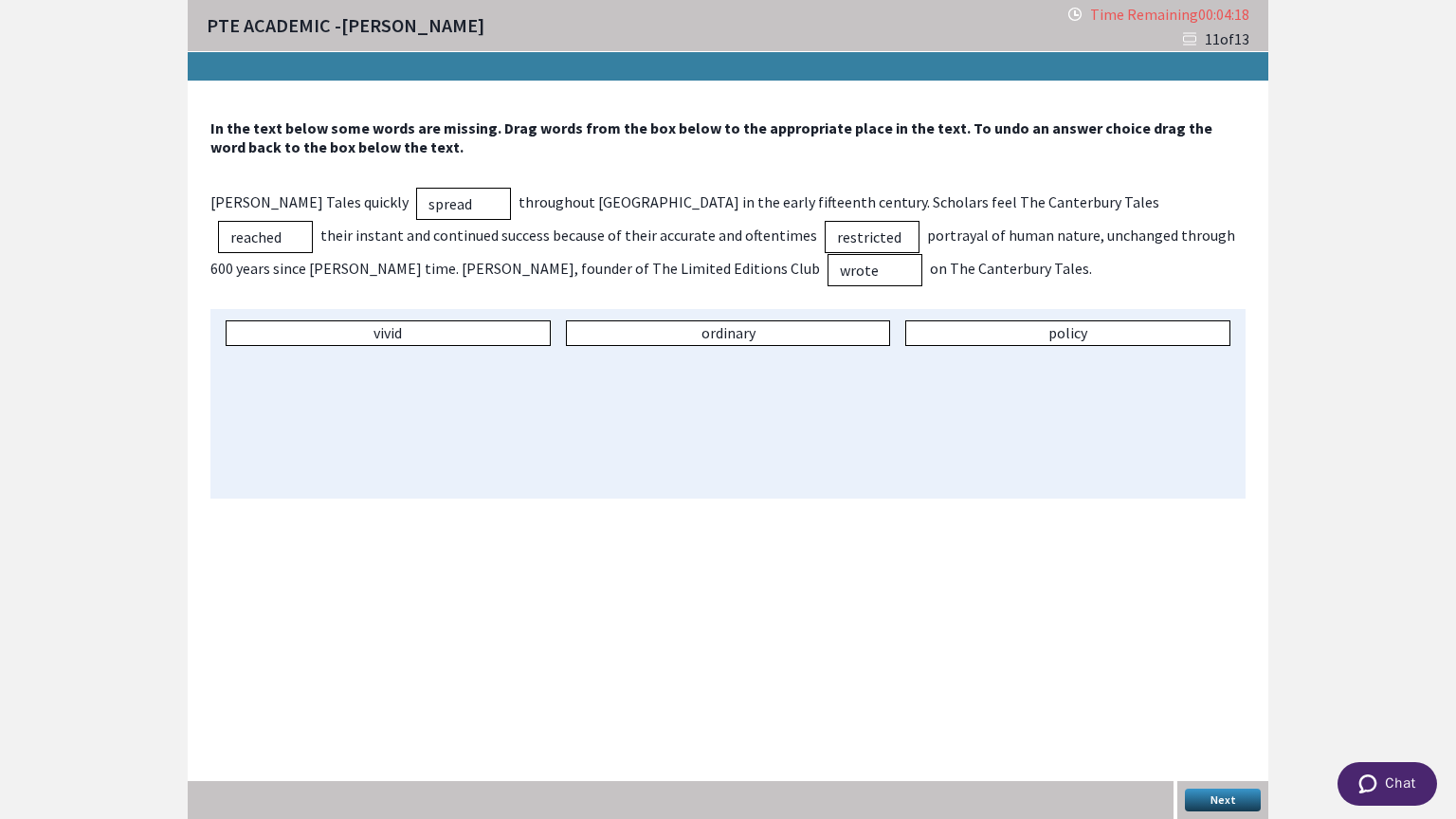 click on "Next" at bounding box center (1223, 800) 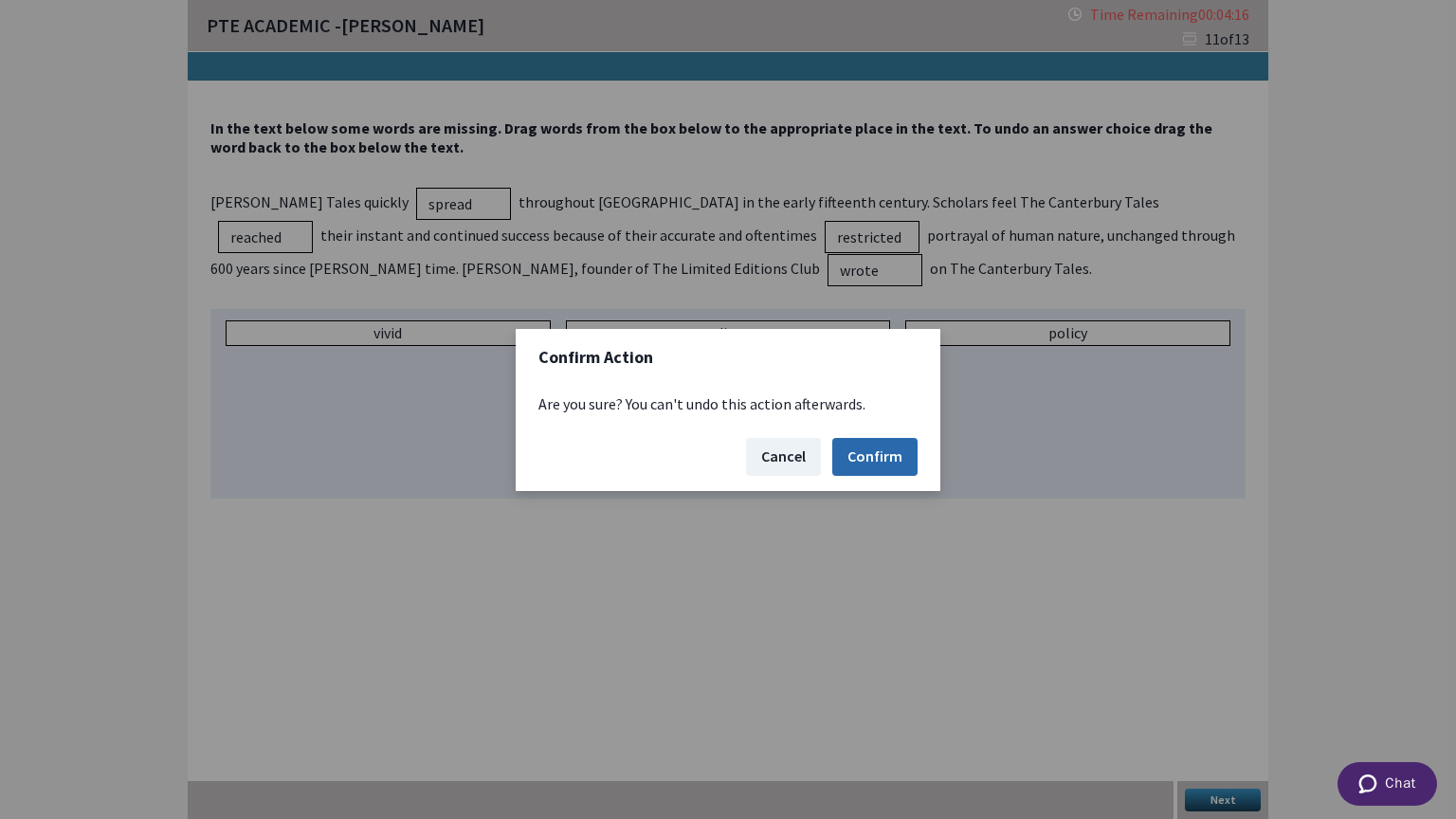 click on "Confirm" at bounding box center [875, 457] 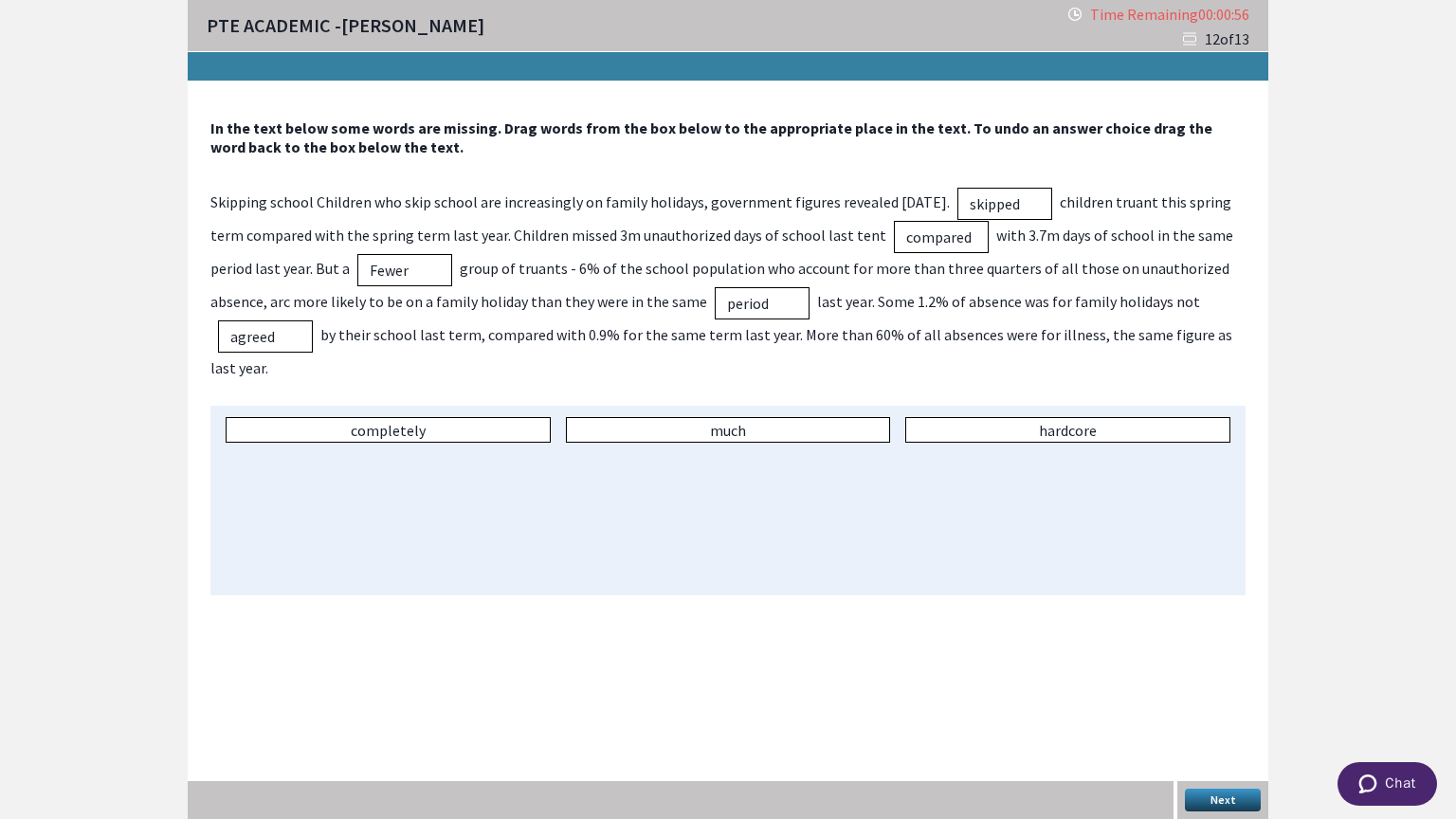click on "Next" at bounding box center (1223, 800) 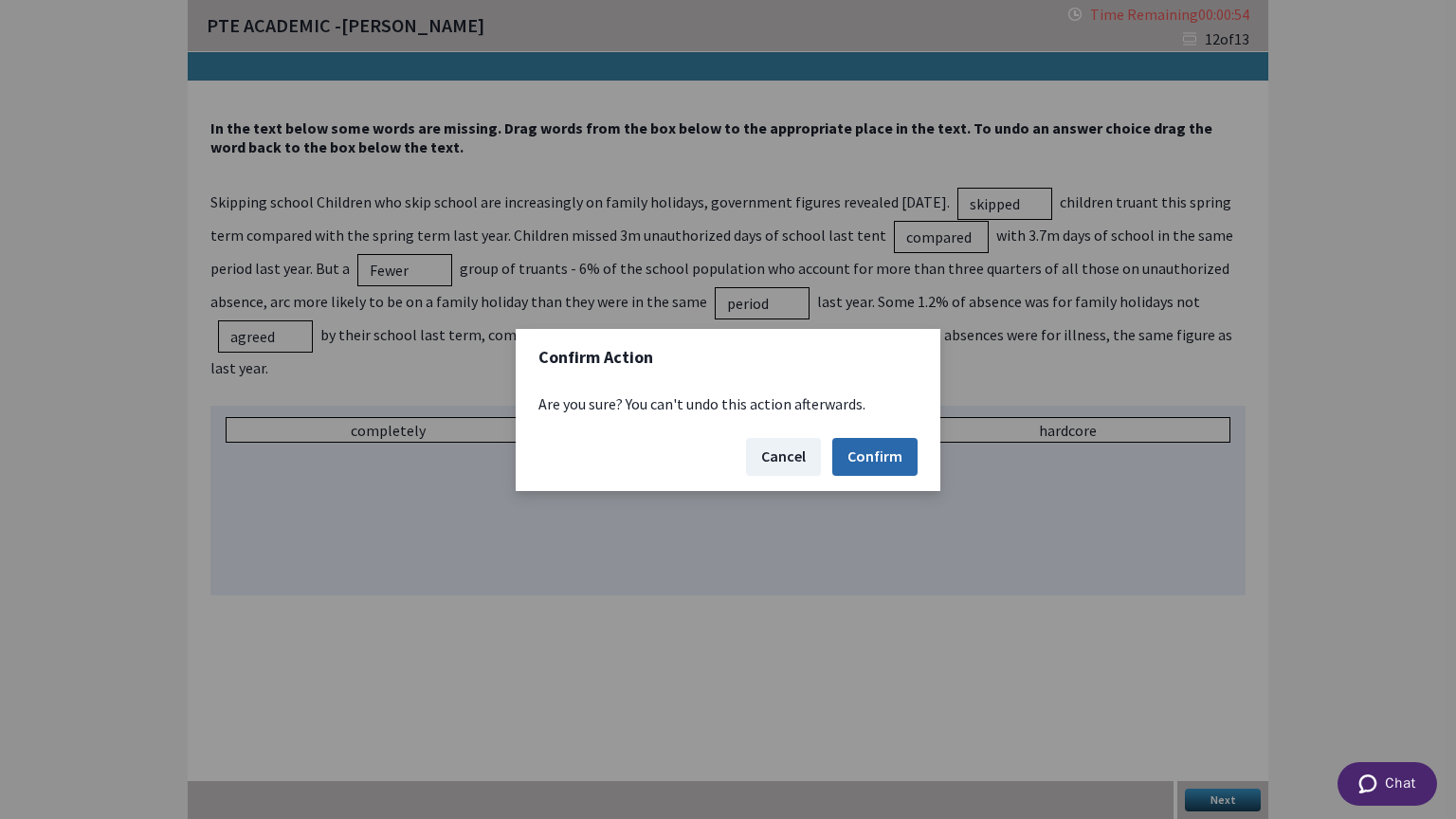 click on "Confirm" at bounding box center [875, 457] 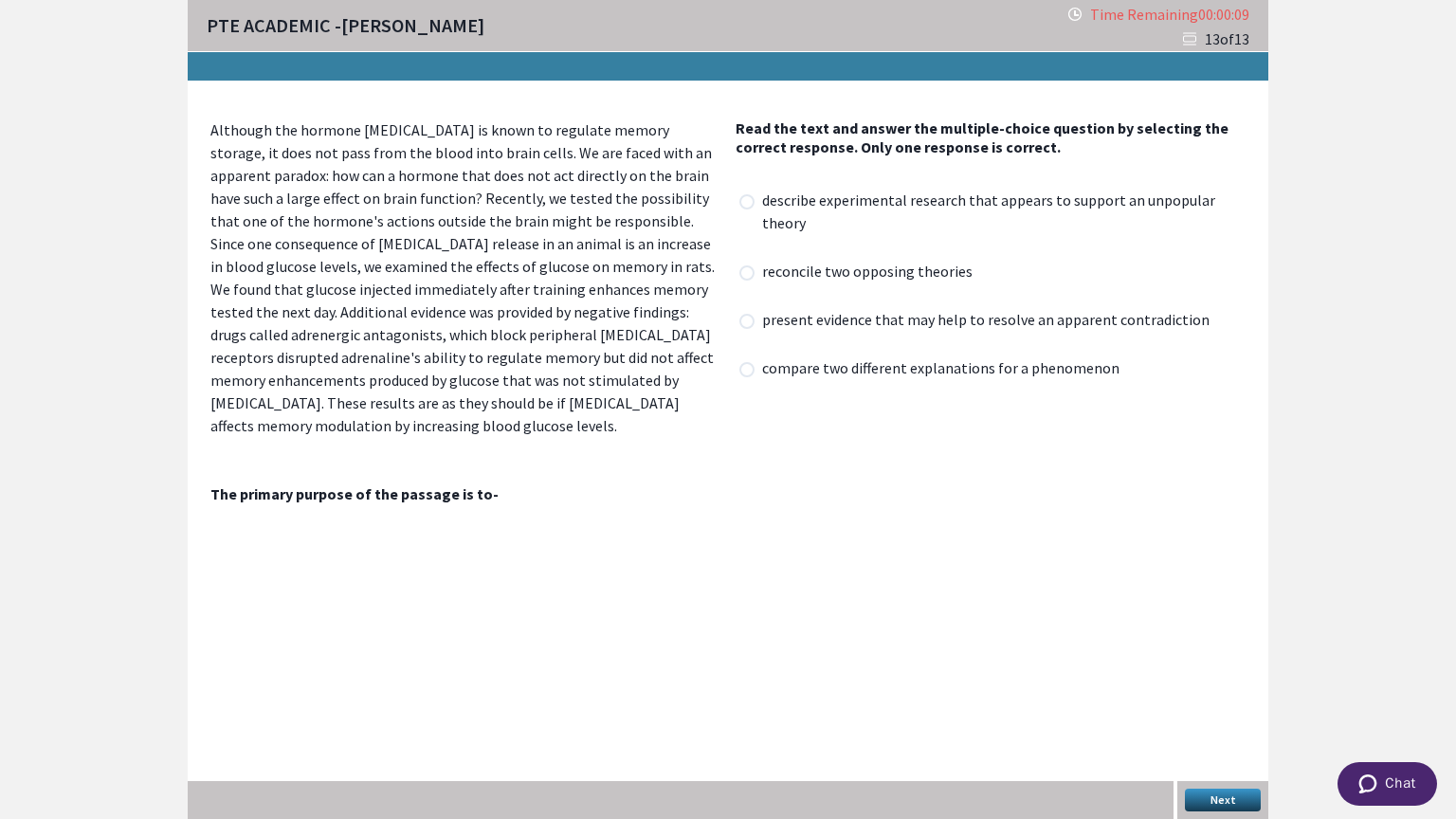 click on "describe experimental research that appears to support an unpopular theory" at bounding box center [1002, 213] 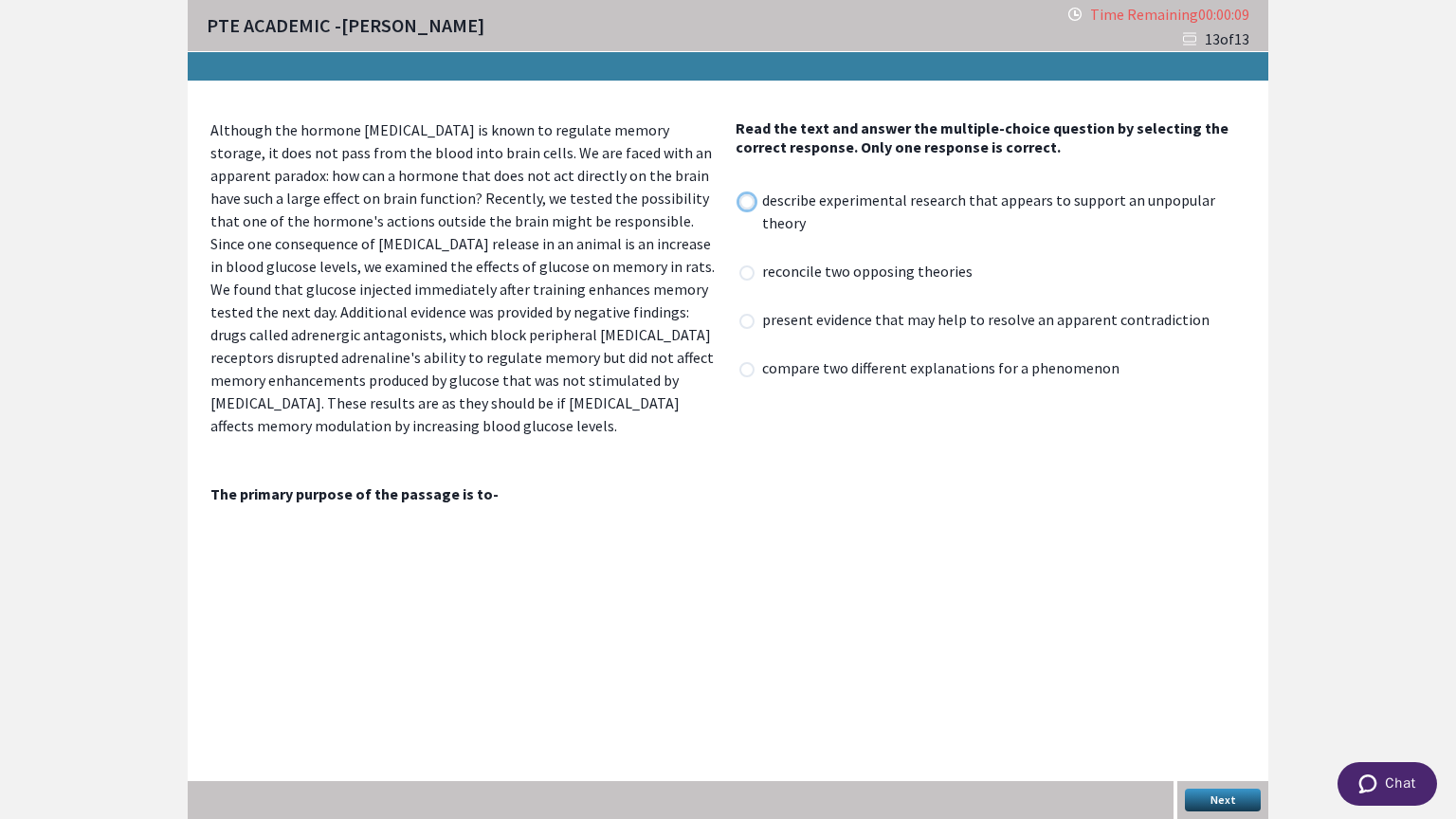 radio on "true" 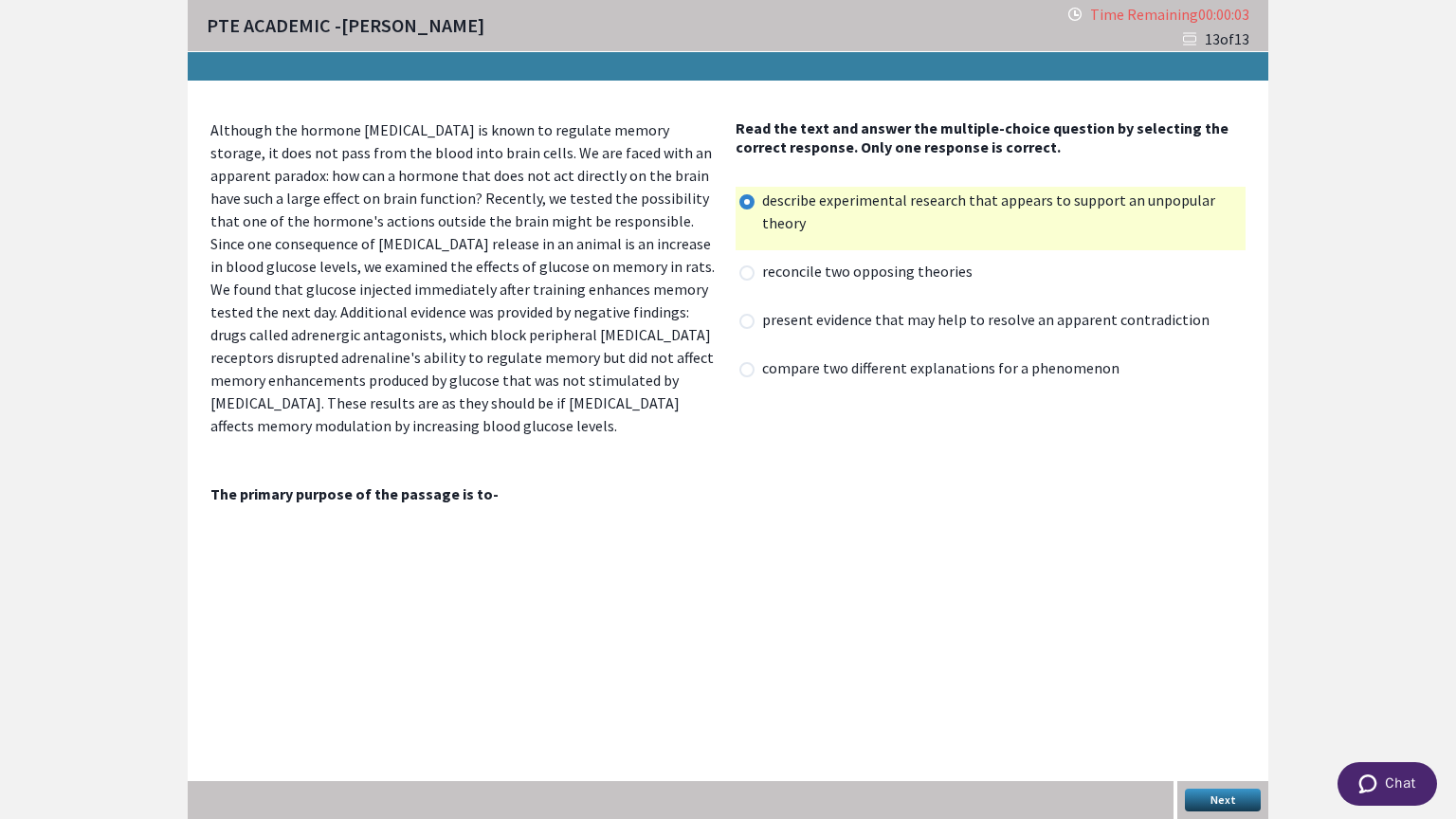 click at bounding box center [747, 370] 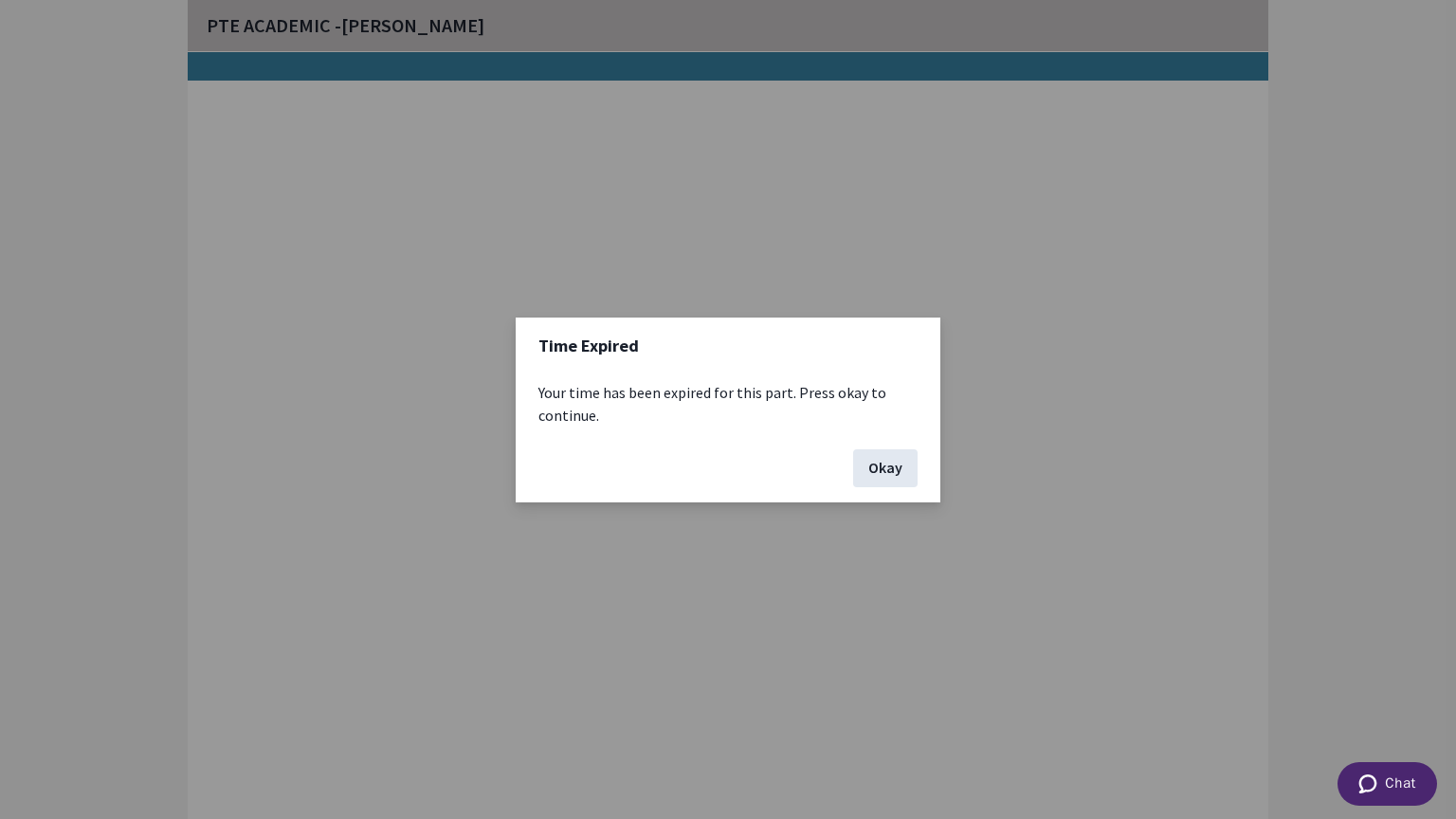 click on "Okay" at bounding box center (885, 468) 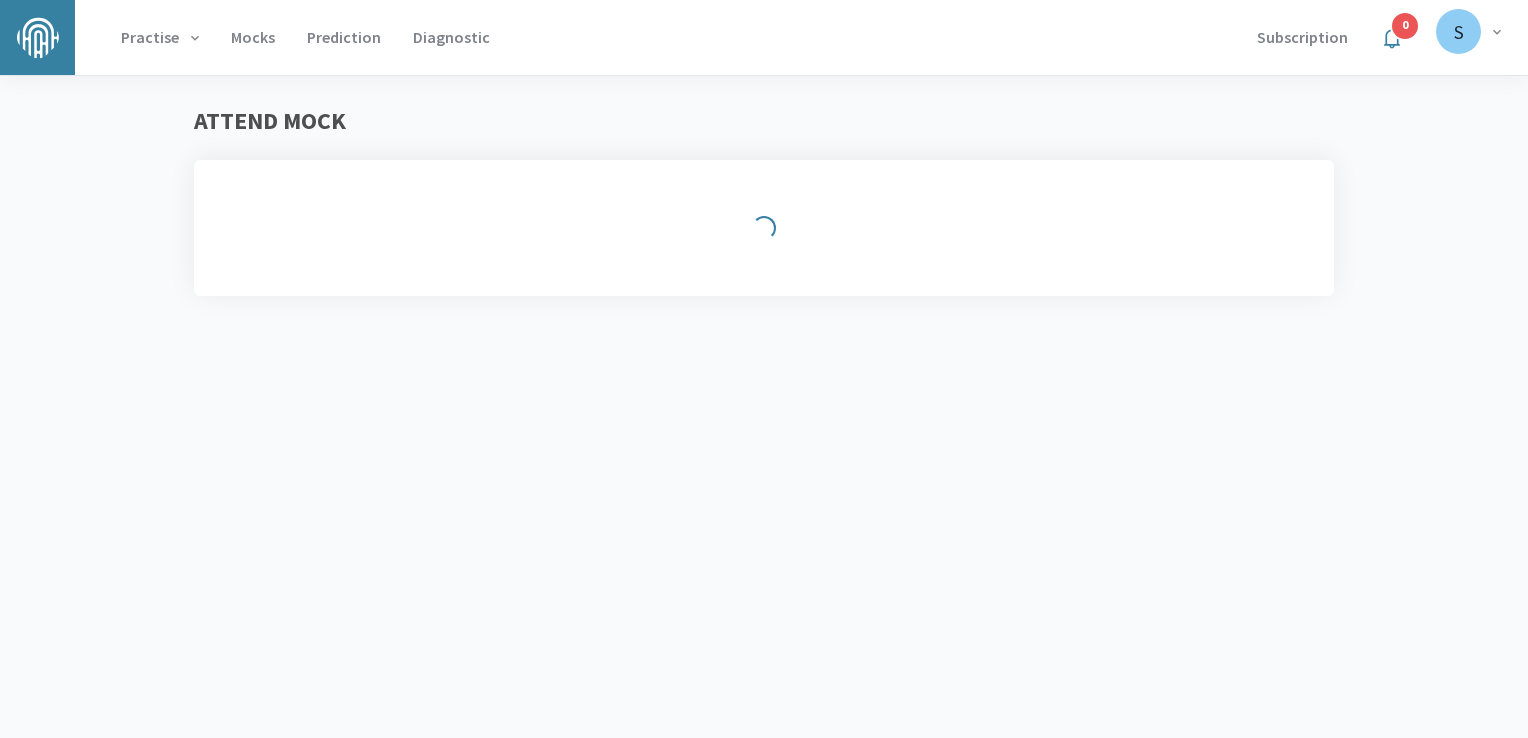scroll, scrollTop: 0, scrollLeft: 0, axis: both 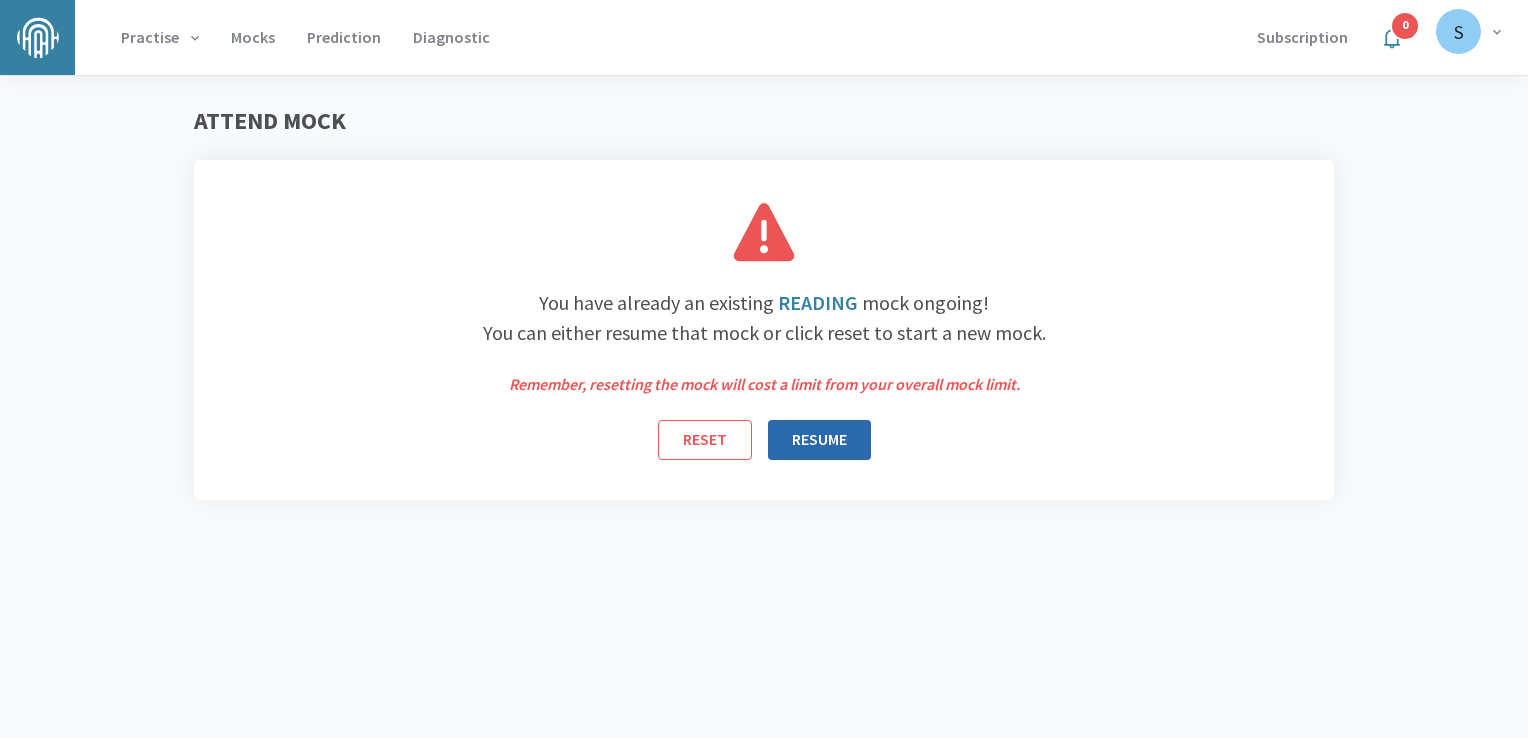 click on "RESUME" at bounding box center [819, 440] 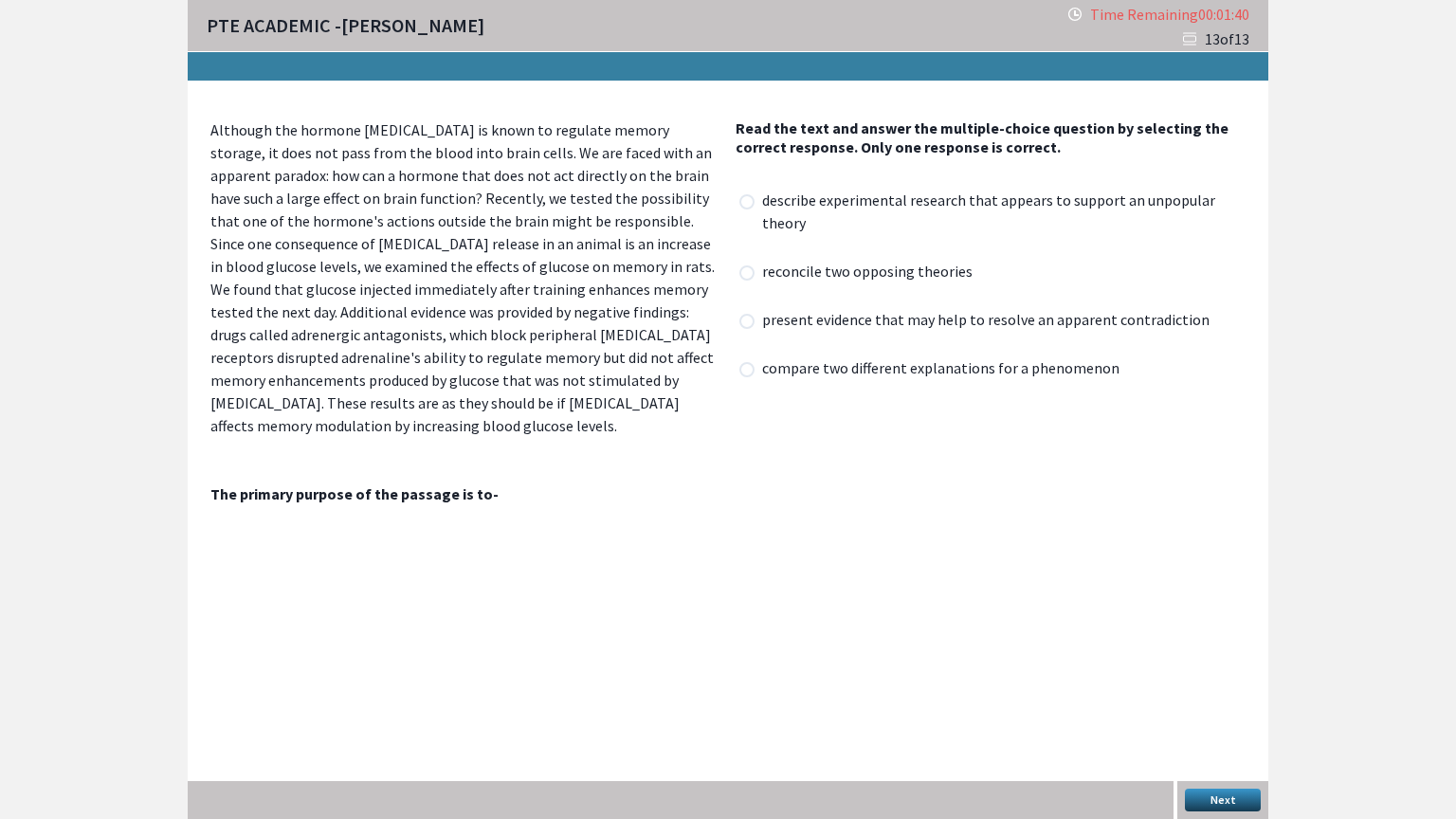 click on "reconcile two opposing theories" at bounding box center [873, 273] 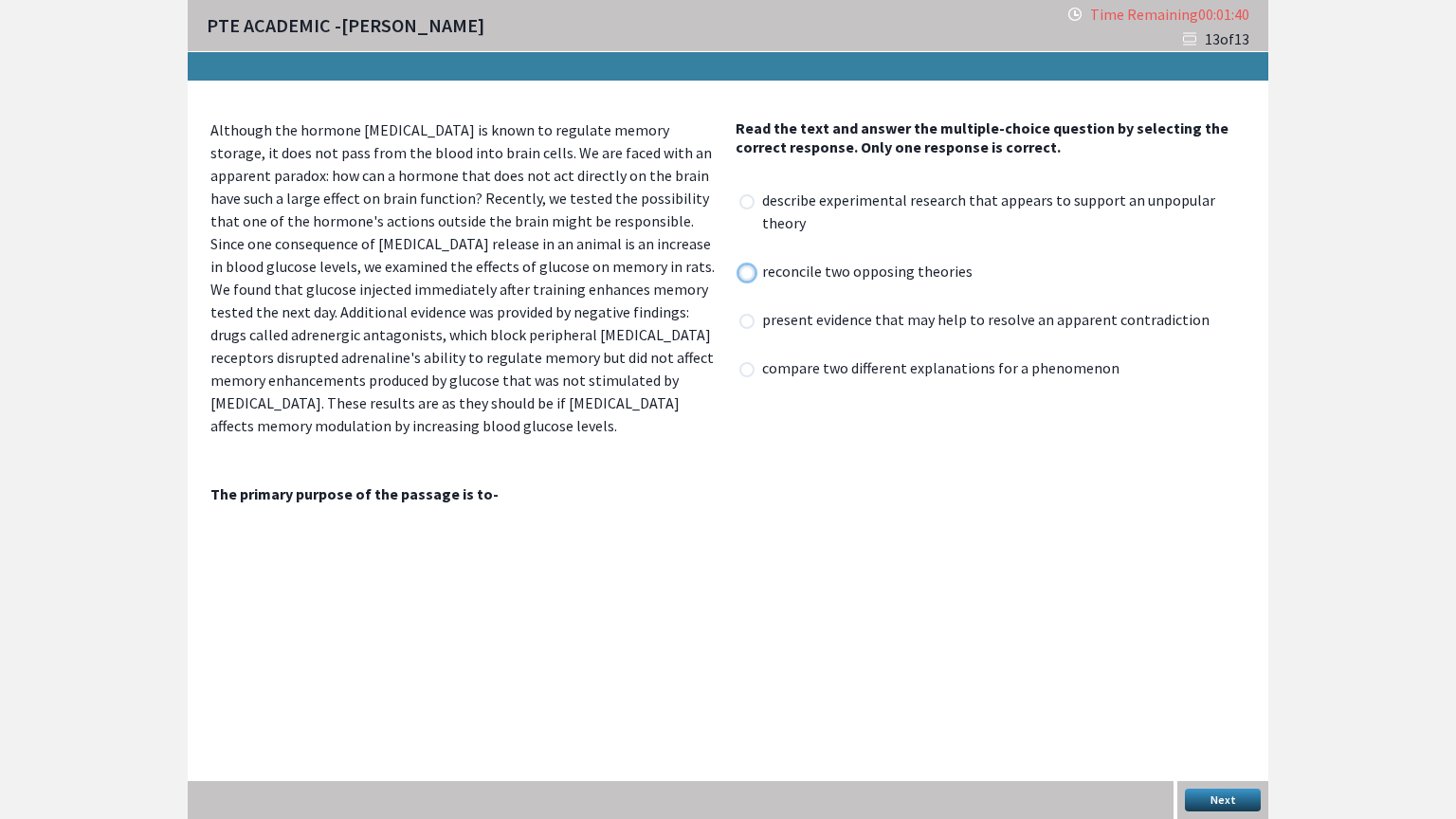 click at bounding box center (738, 272) 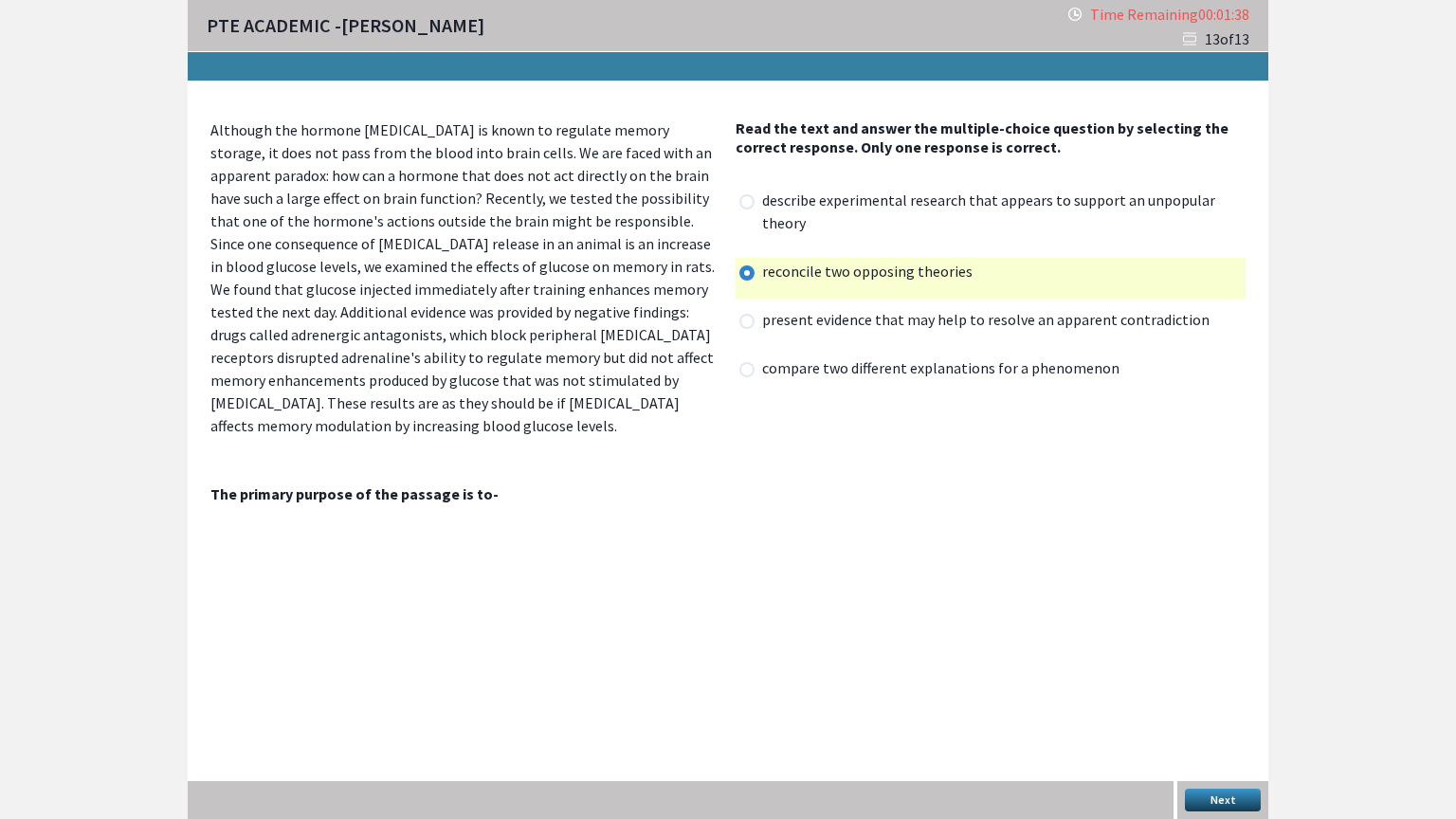 click on "Next" at bounding box center [1223, 800] 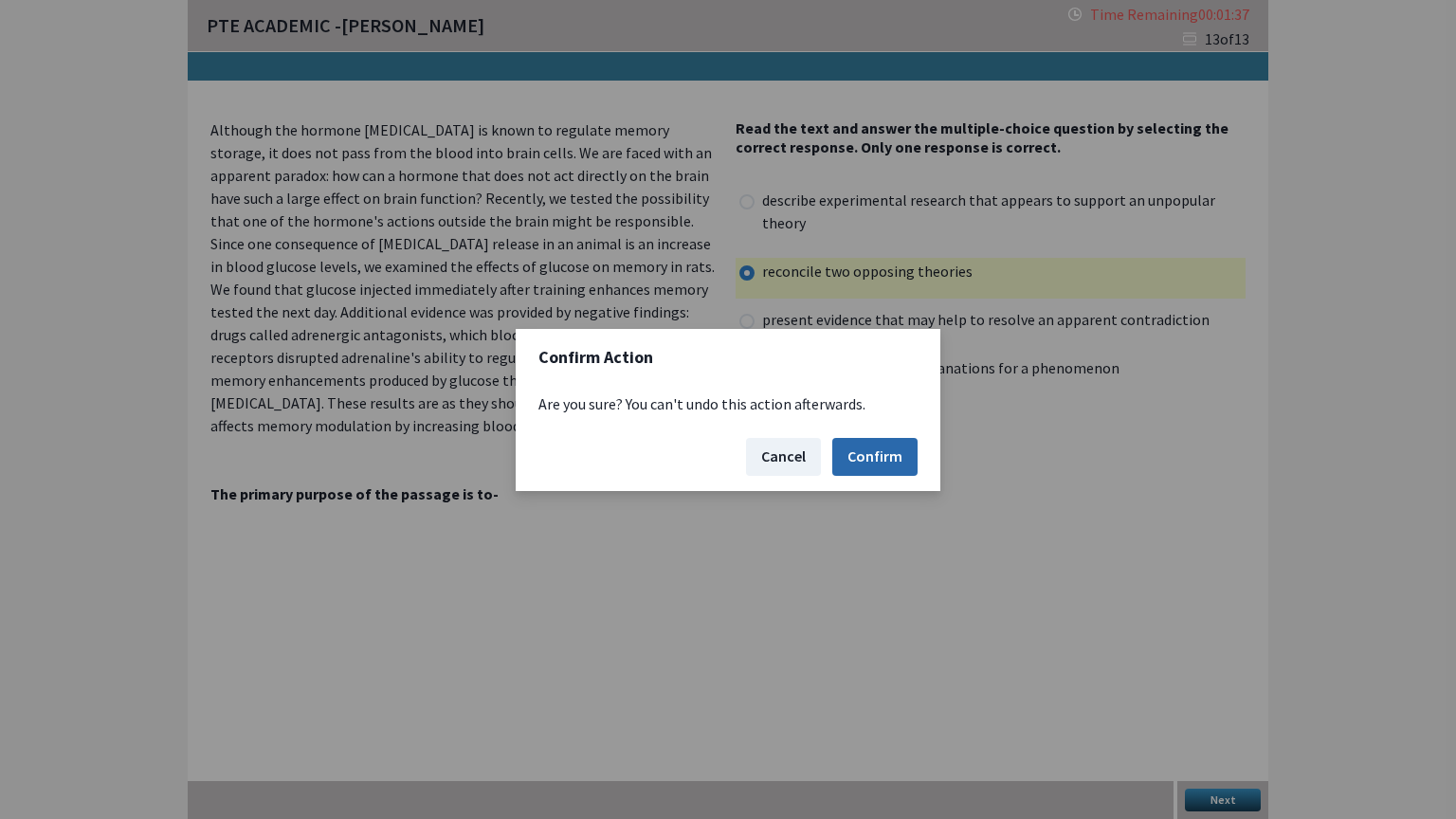 click on "Confirm" at bounding box center (875, 457) 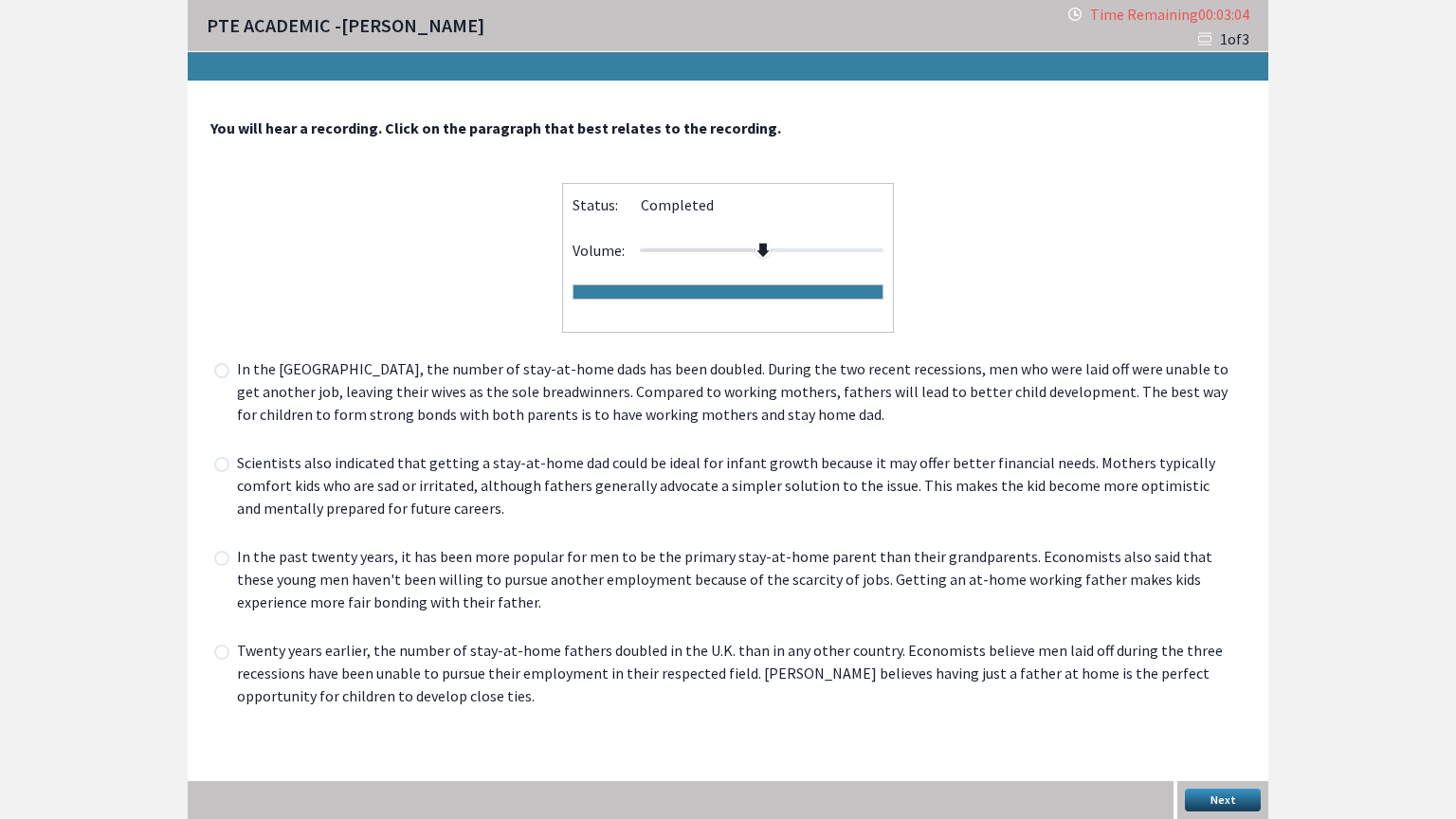 click on "In the UK, the number of stay-at-home dads has been doubled. During the two recent recessions, men who were laid off were unable to get another job, leaving their wives as the sole breadwinners. Compared to working mothers, fathers will lead to better child development. The best way for children to form strong bonds with both parents is to have working mothers and stay home dad." at bounding box center [739, 393] 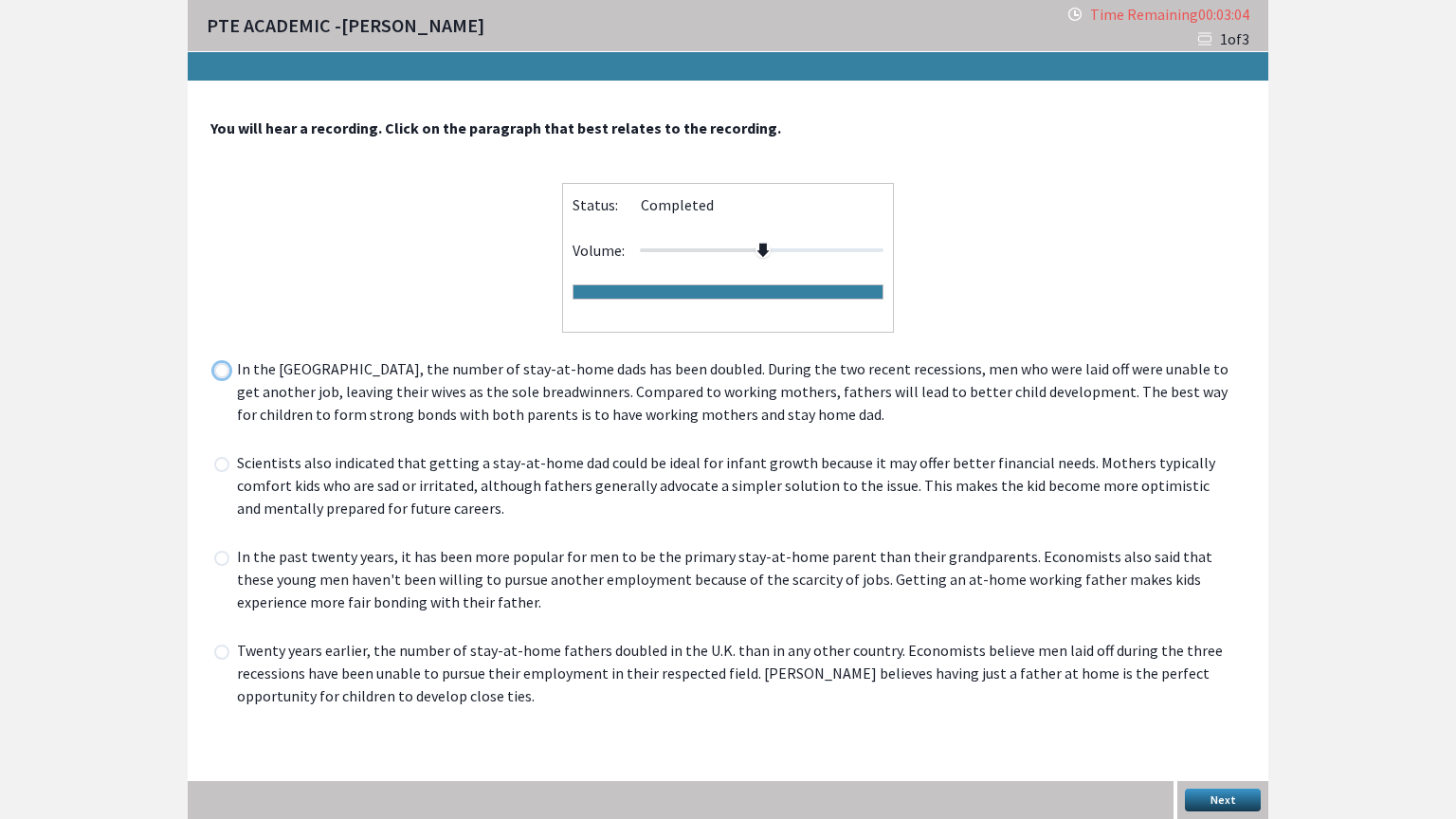 radio on "true" 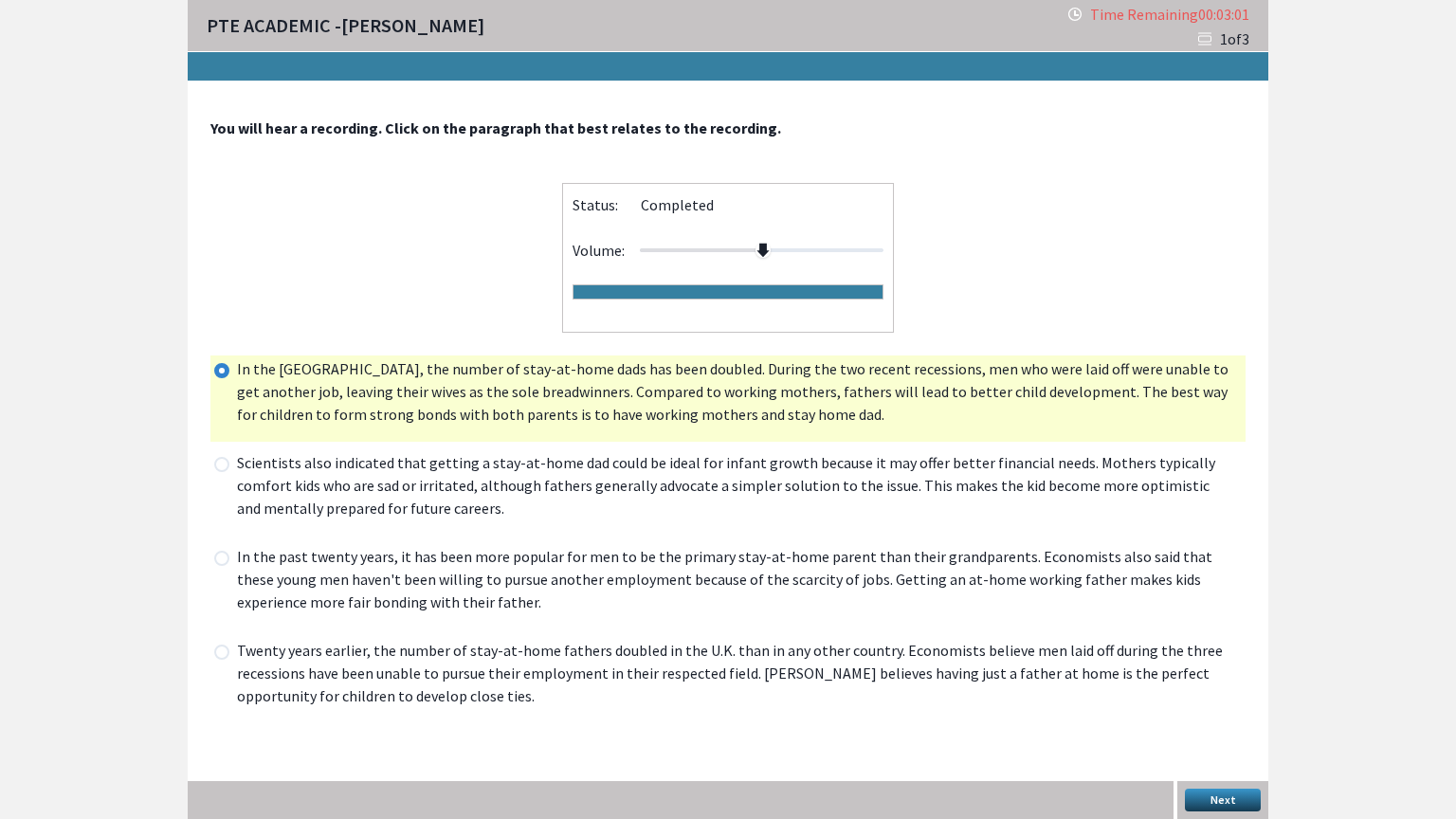 click on "Next" at bounding box center [1223, 800] 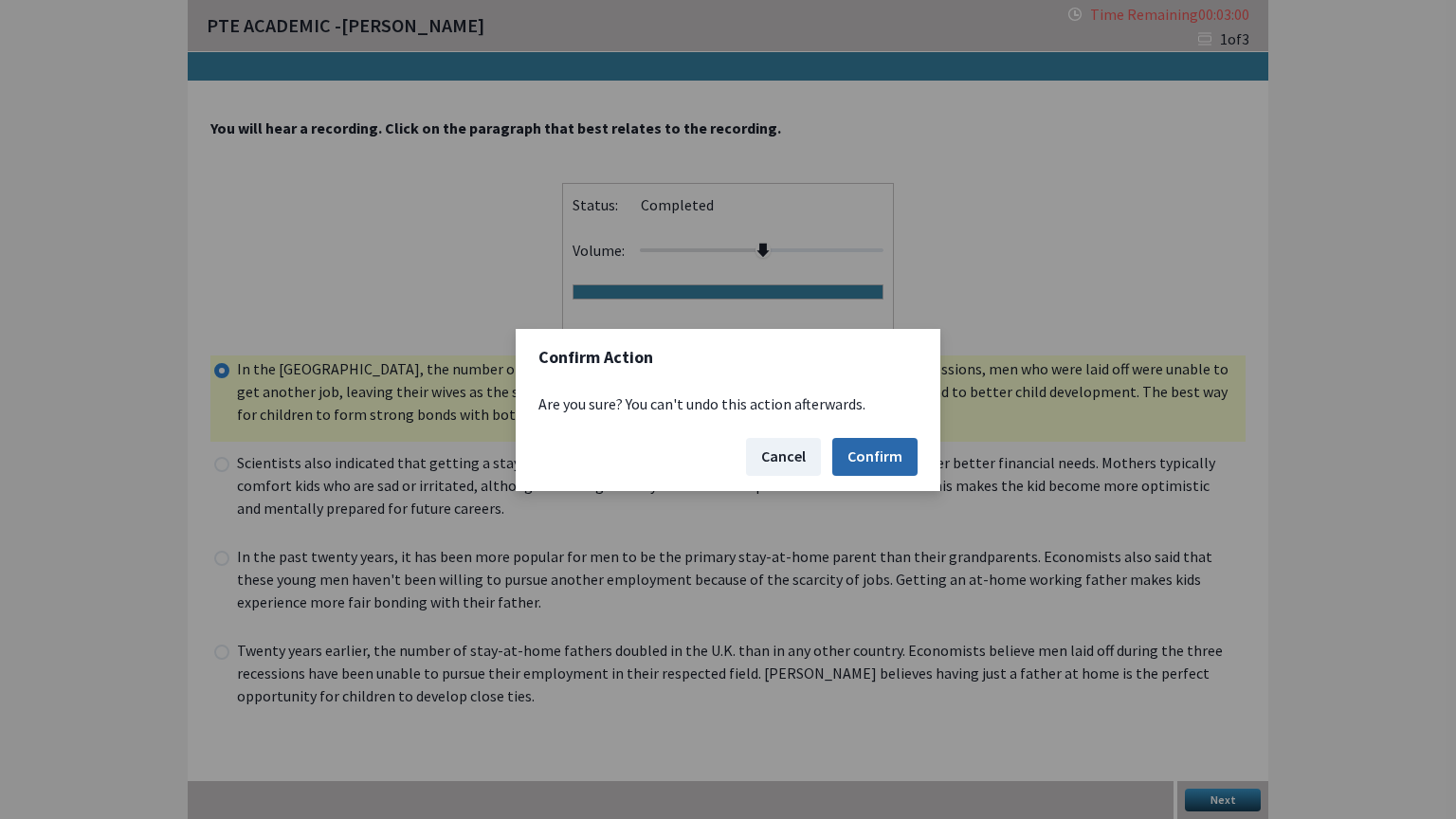 click on "Confirm" at bounding box center [875, 457] 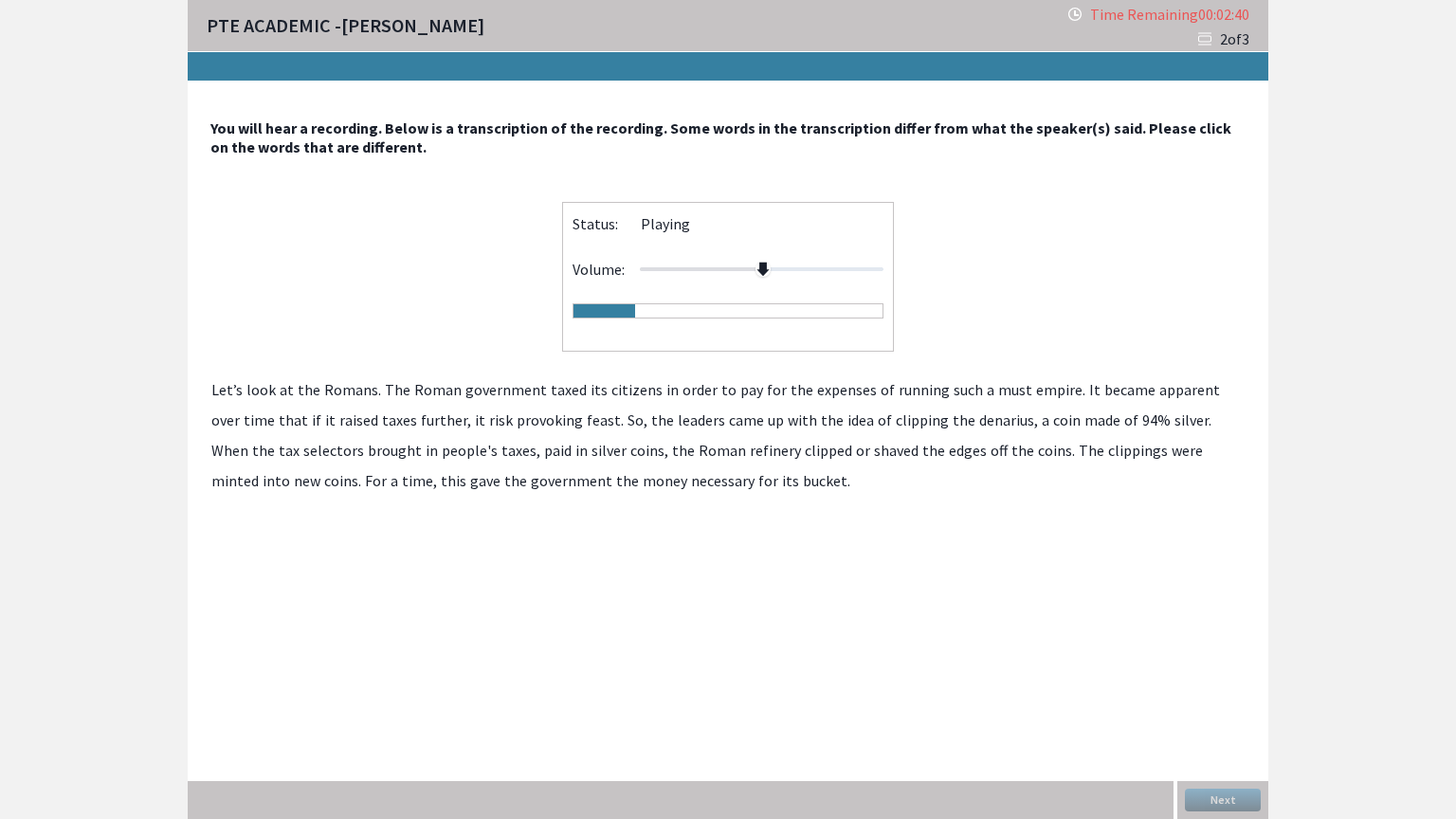 click on "must" 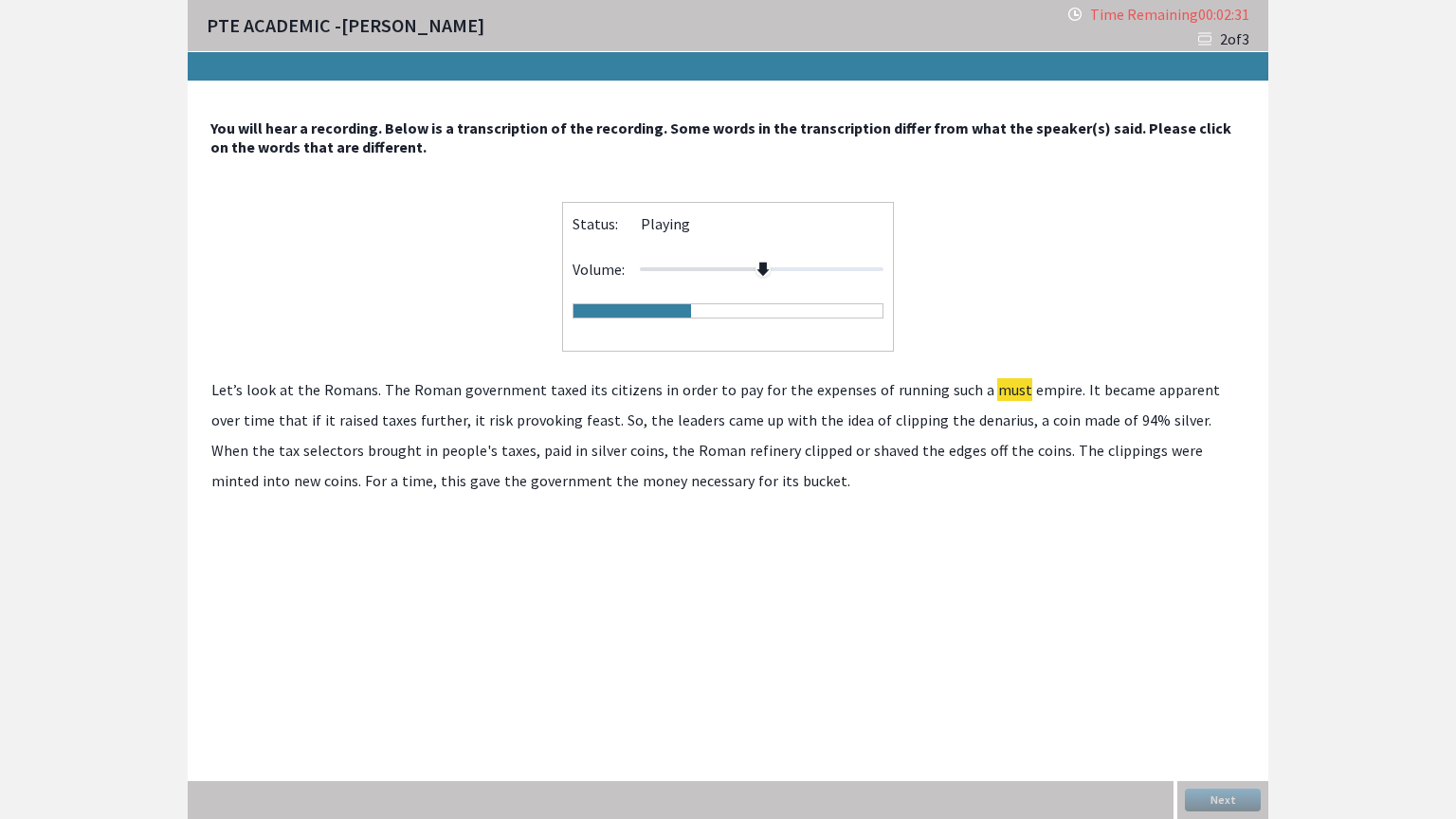 click on "feast." 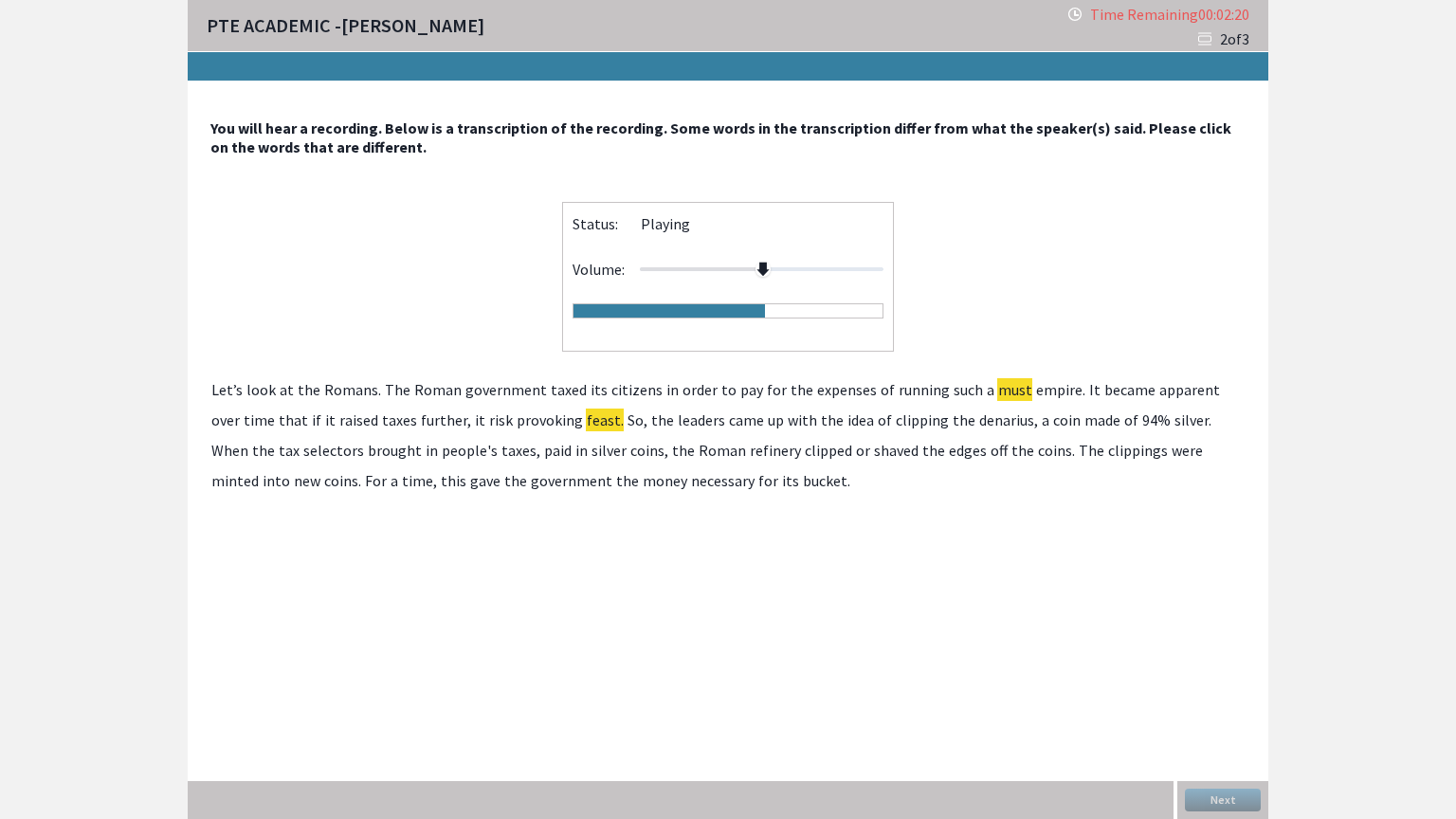 click on "selectors" 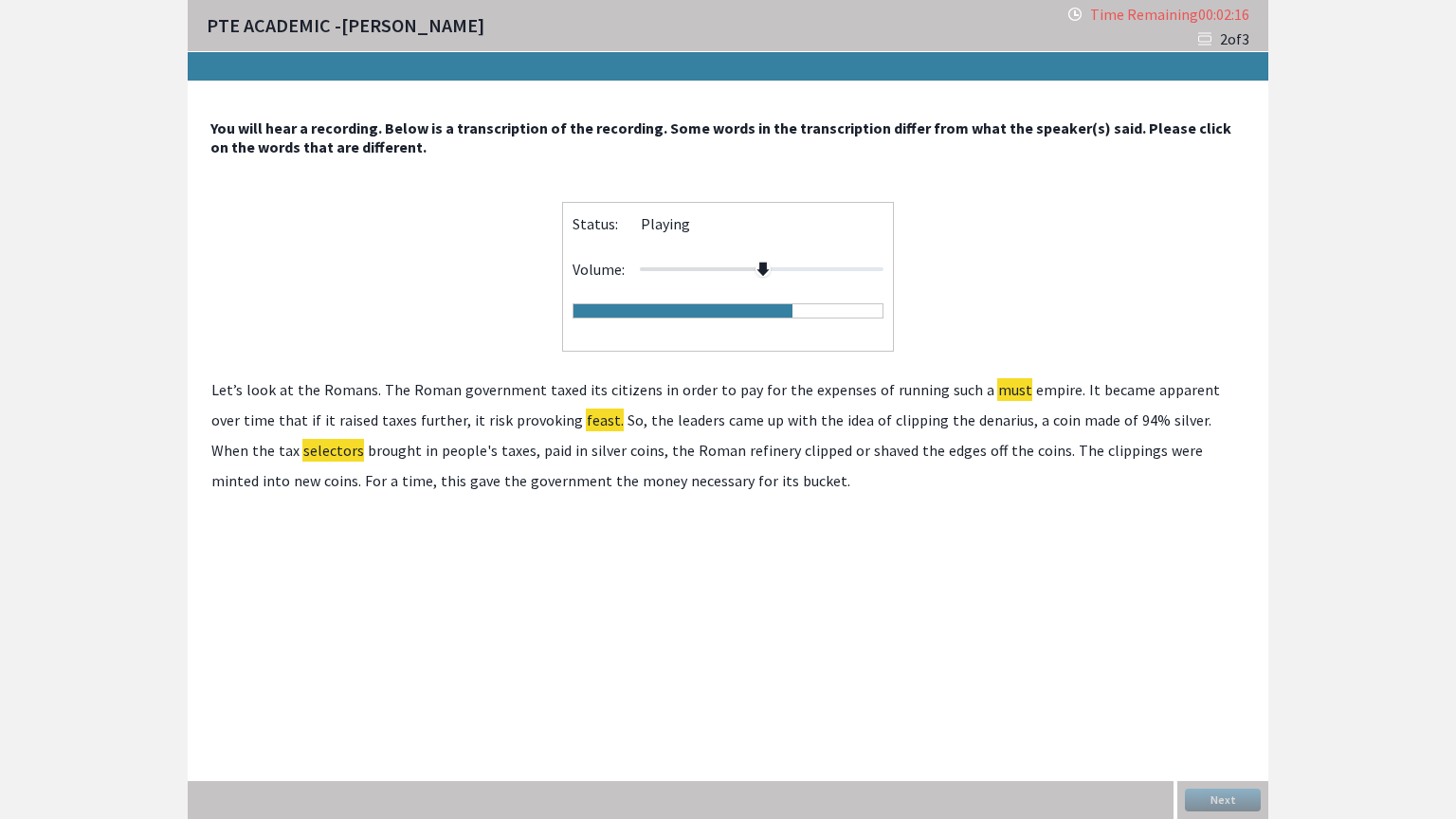 click on "refinery" 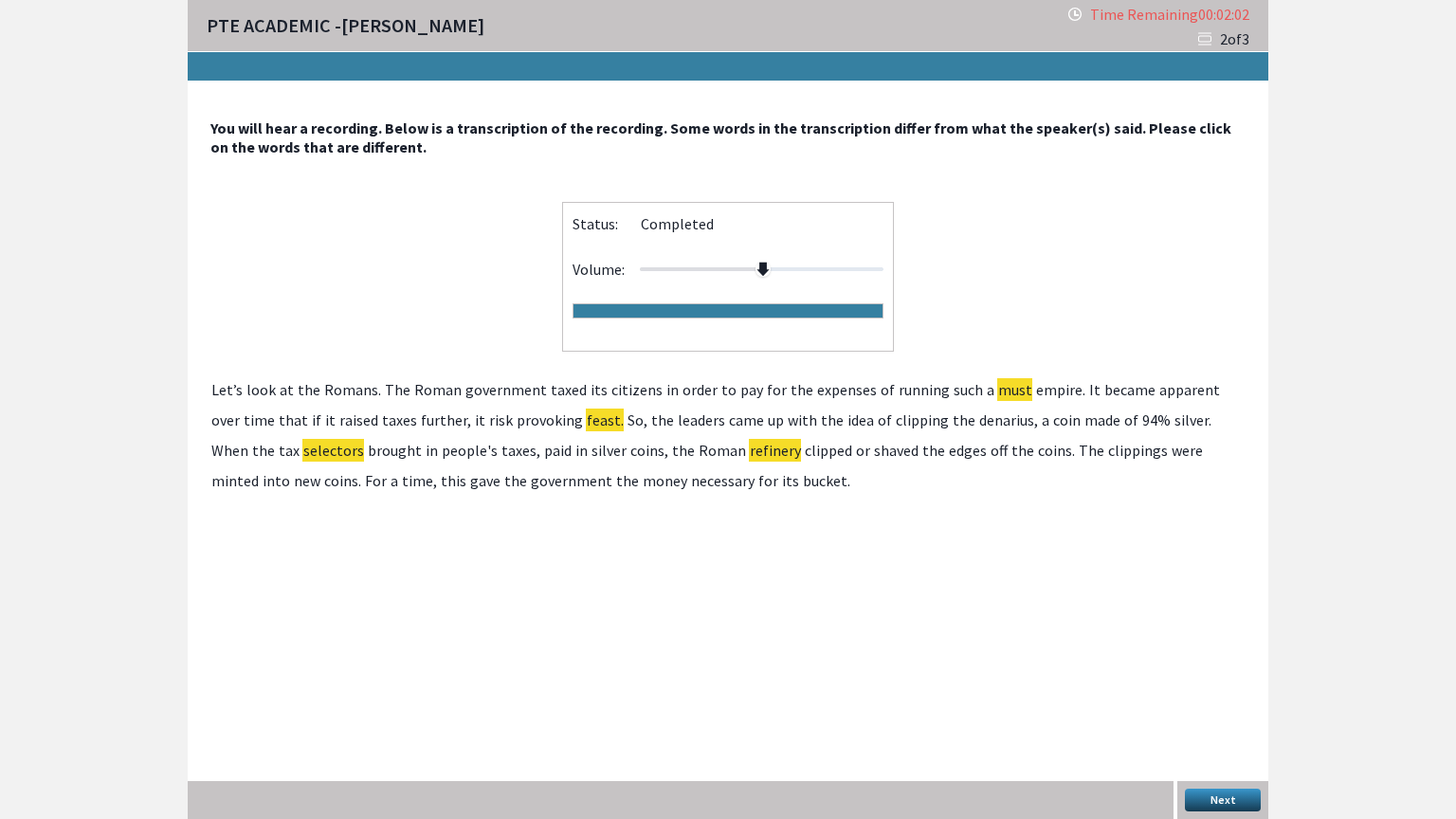 click on "bucket." 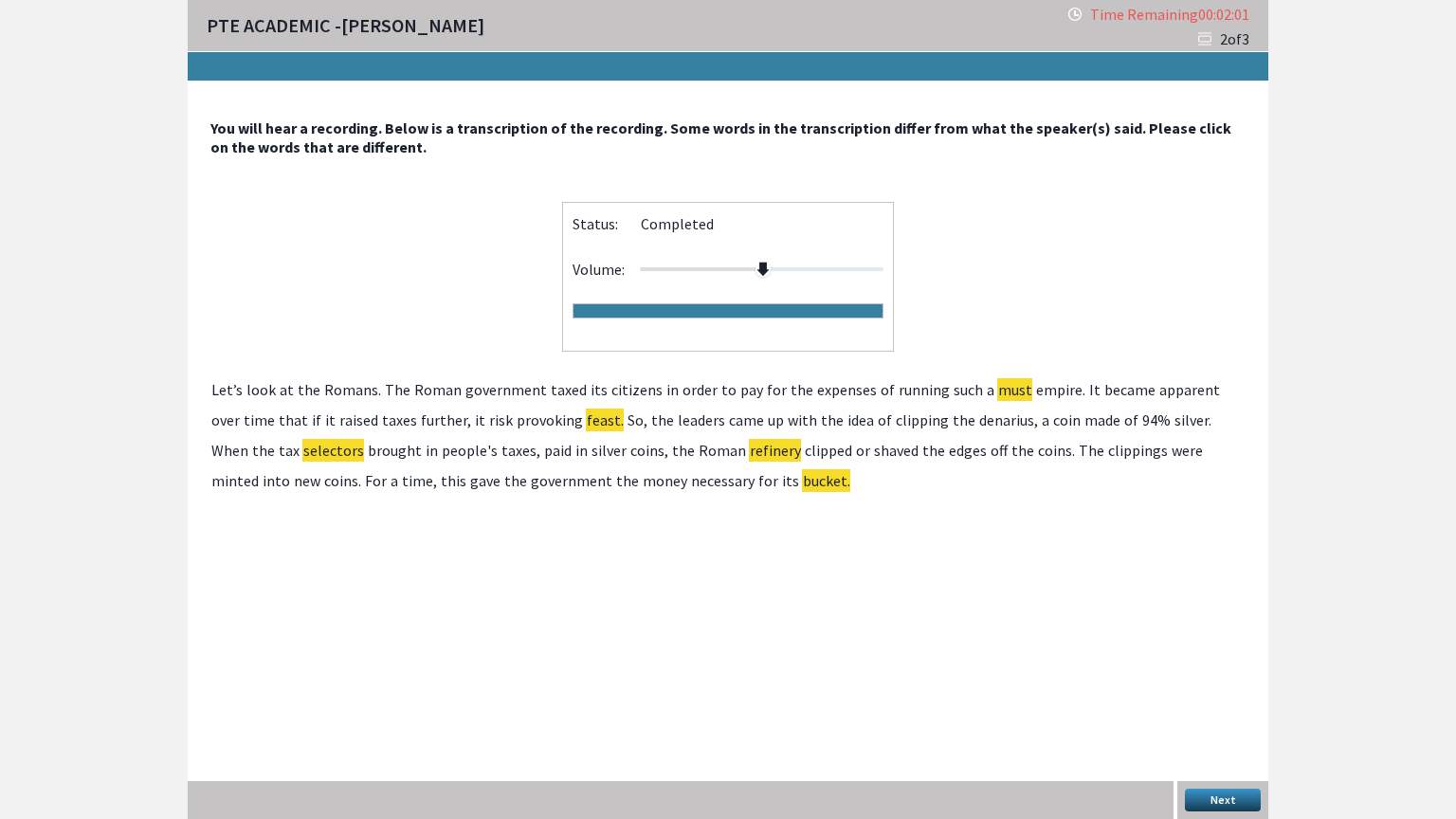 click on "Next" at bounding box center [1223, 800] 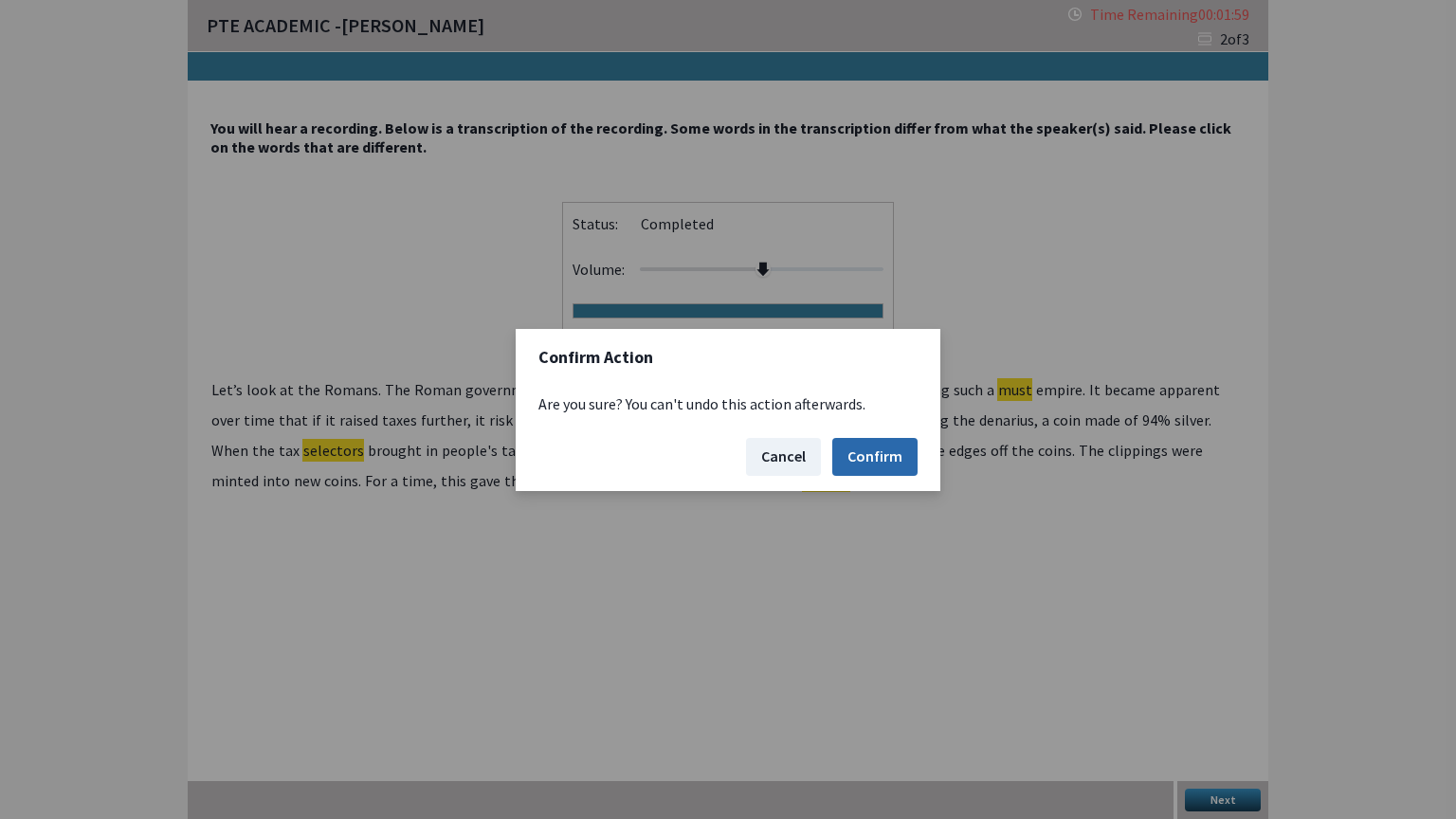 click on "Confirm" at bounding box center [875, 457] 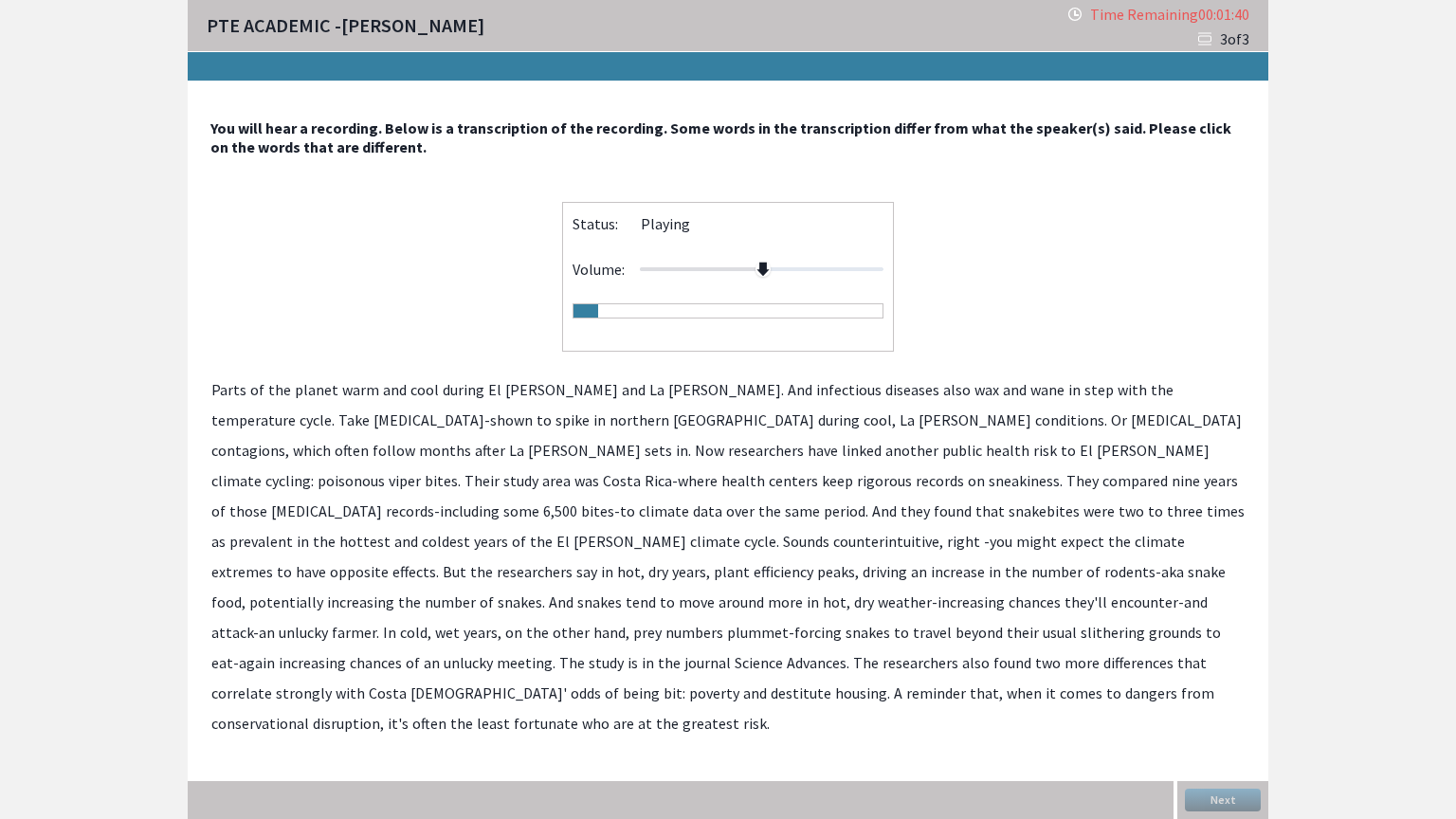 click on "temperature" 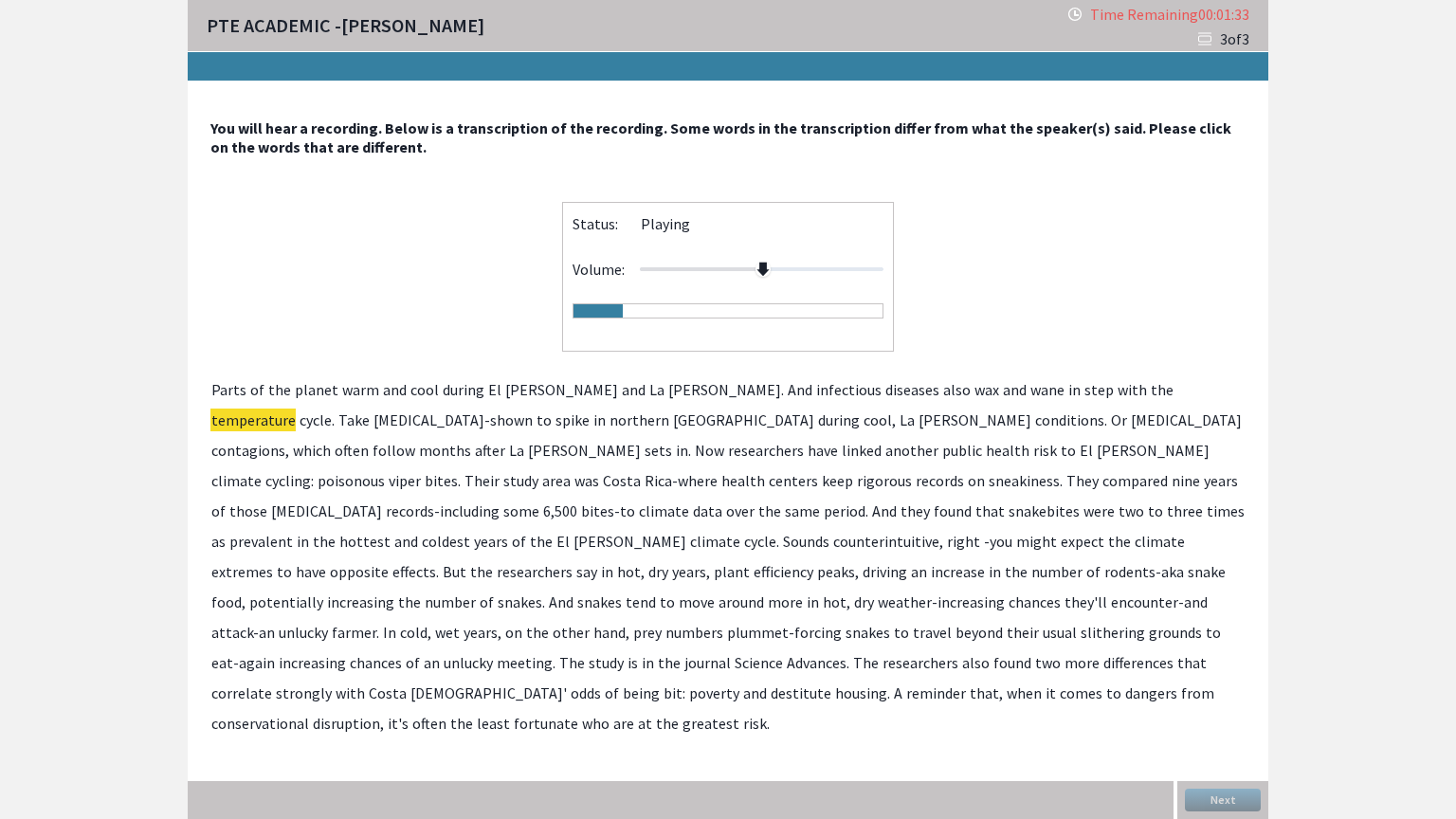 click on "contagions," 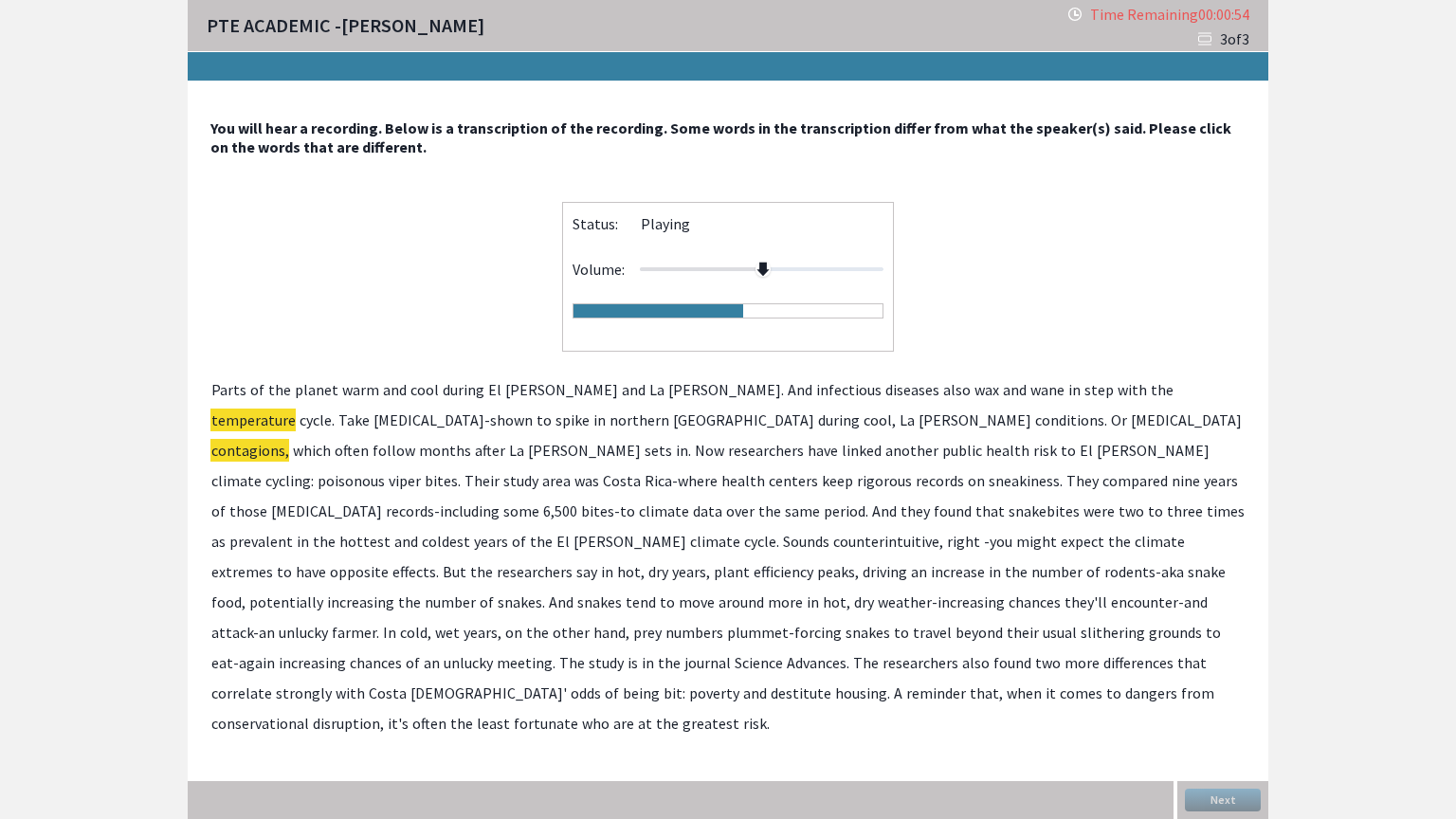click on "efficiency" 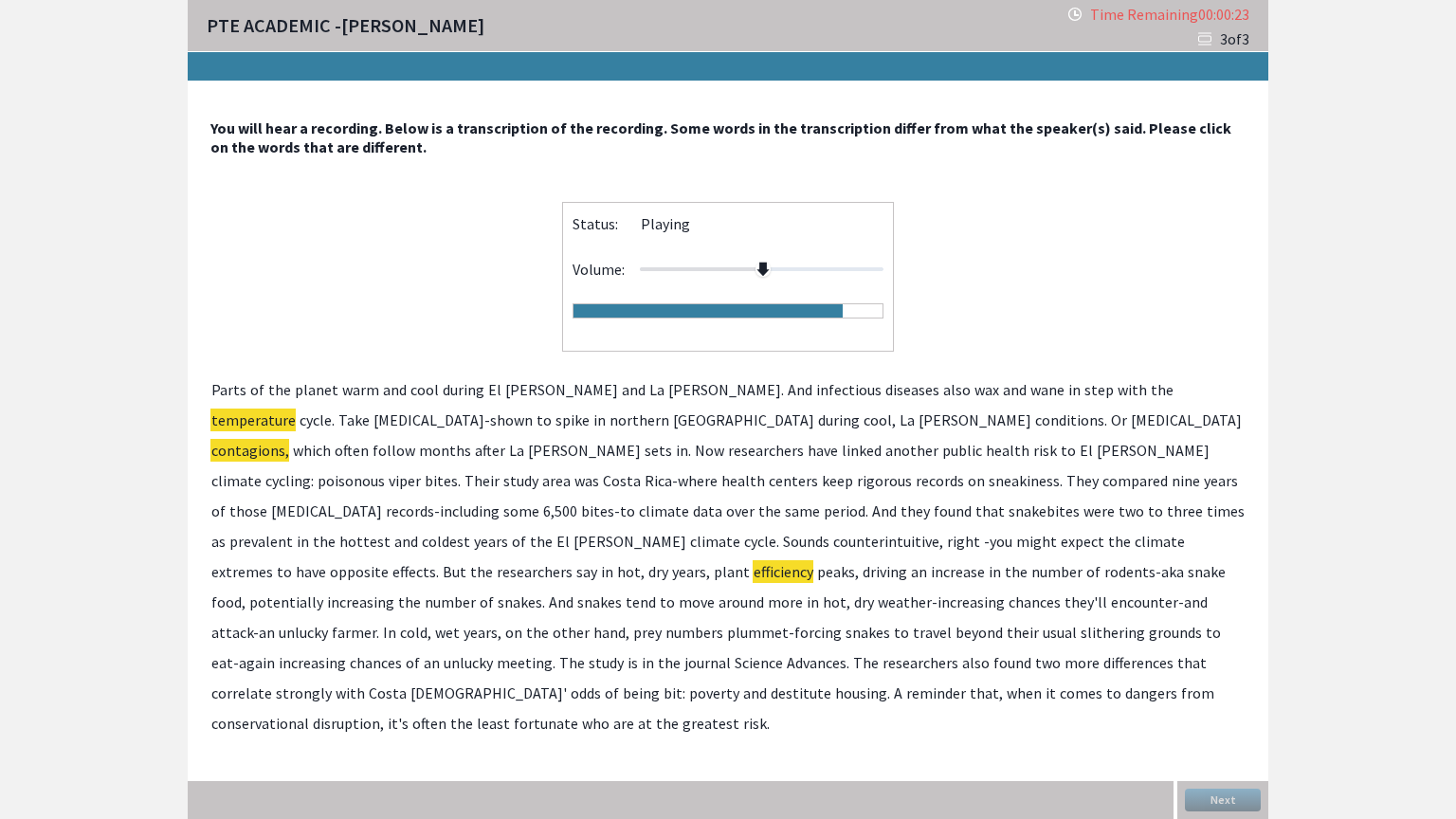 click on "differences" 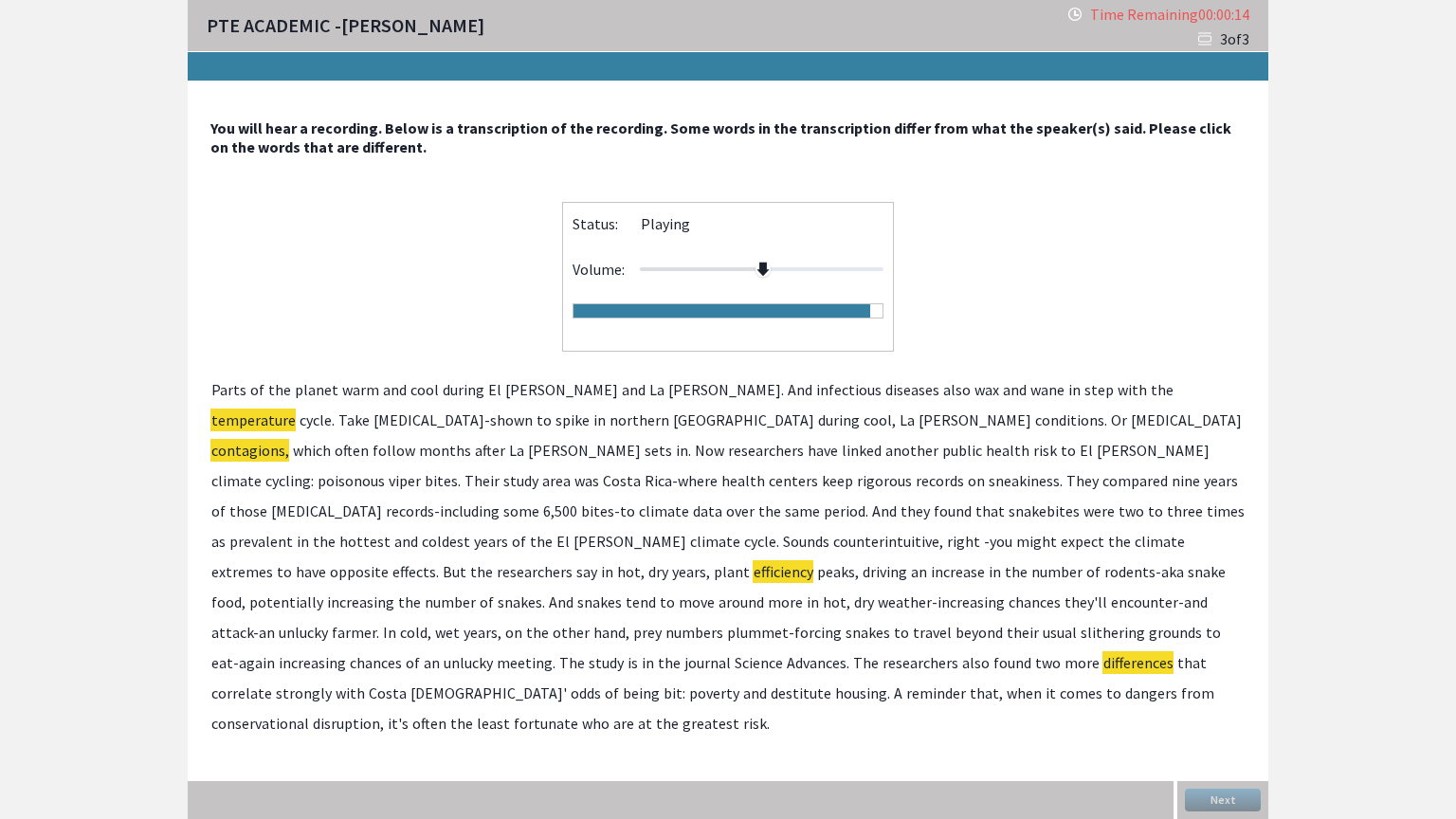click on "conservational" 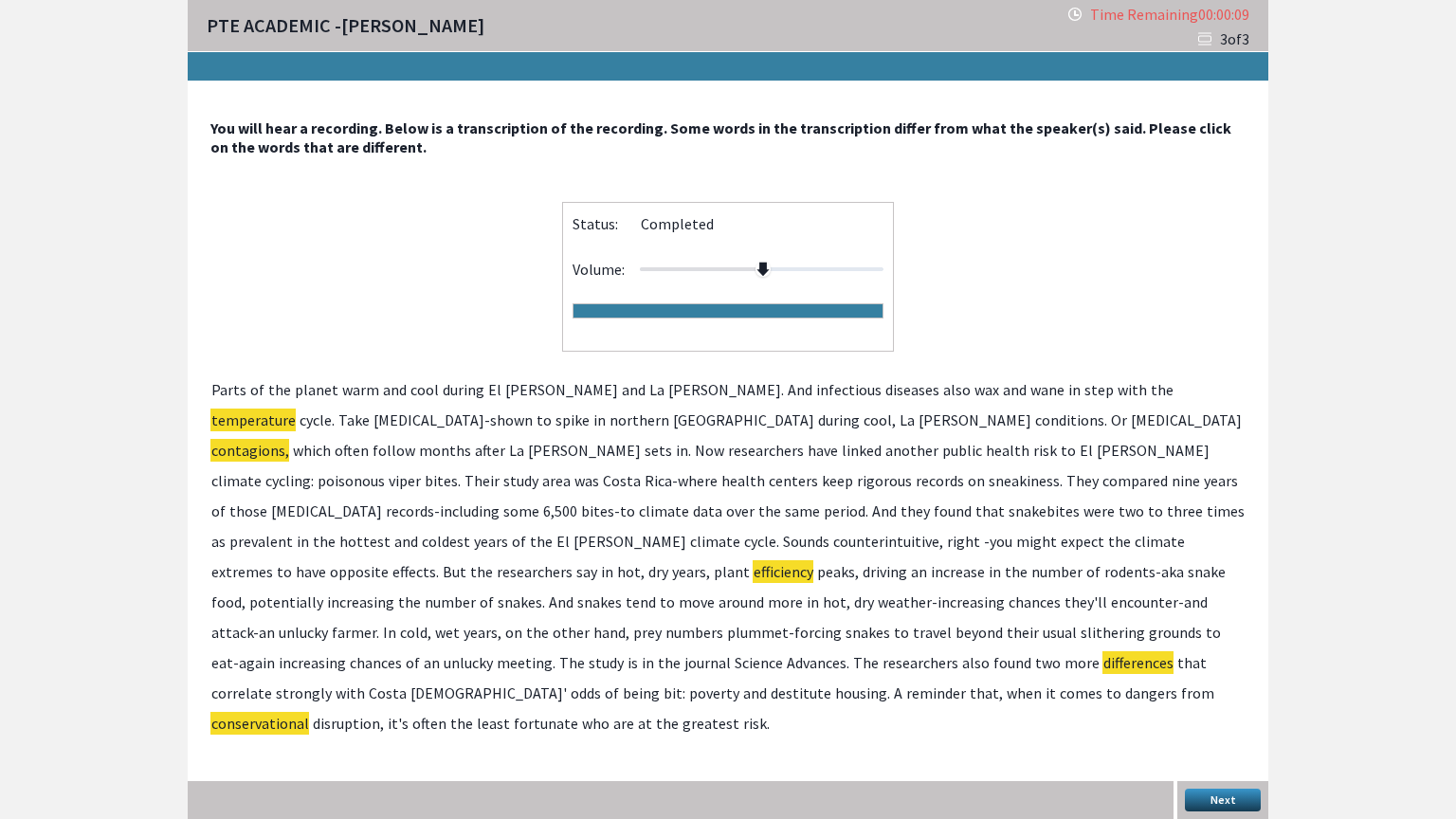 click on "Next" at bounding box center (1223, 800) 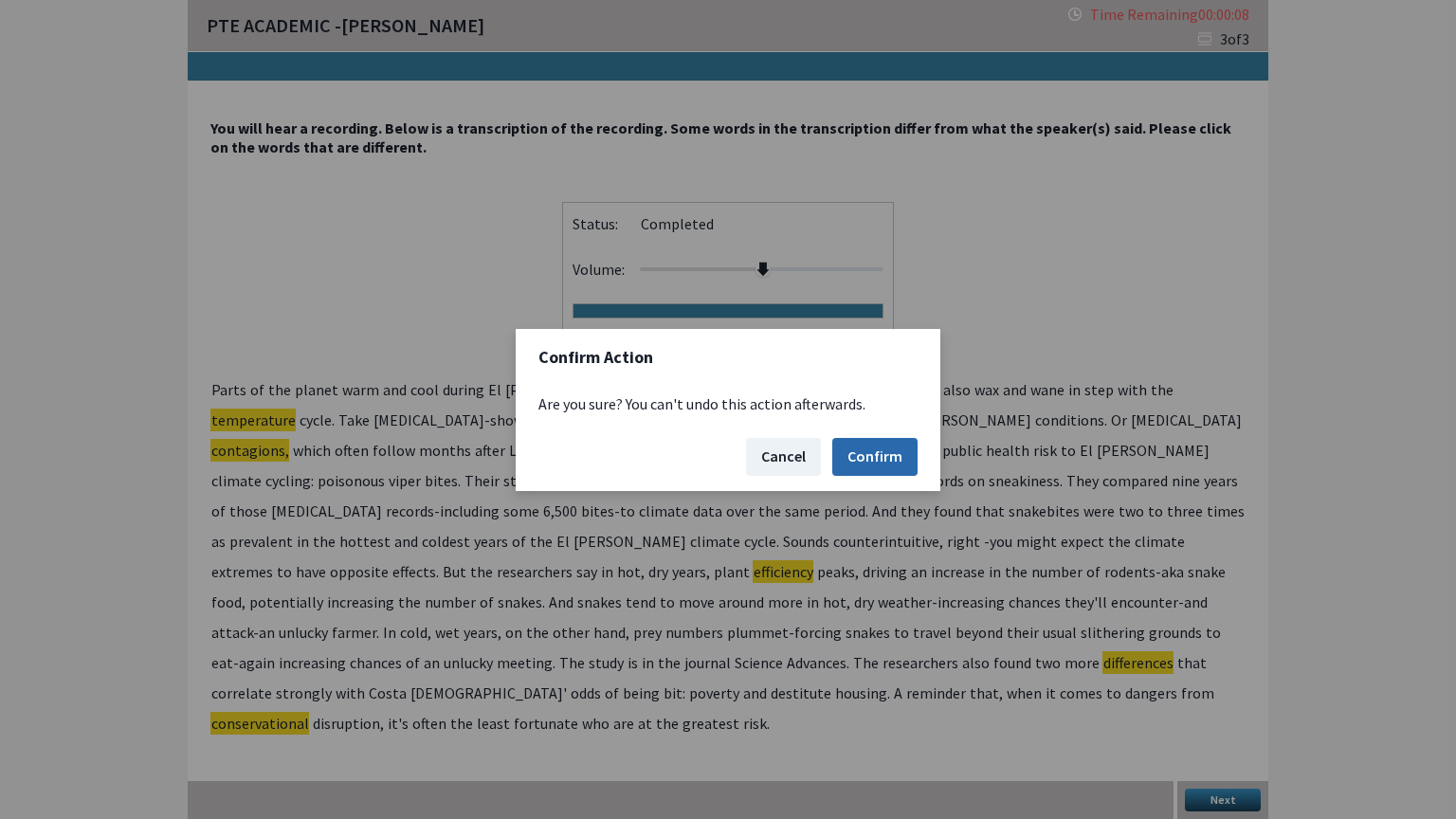 click on "Confirm" at bounding box center [875, 457] 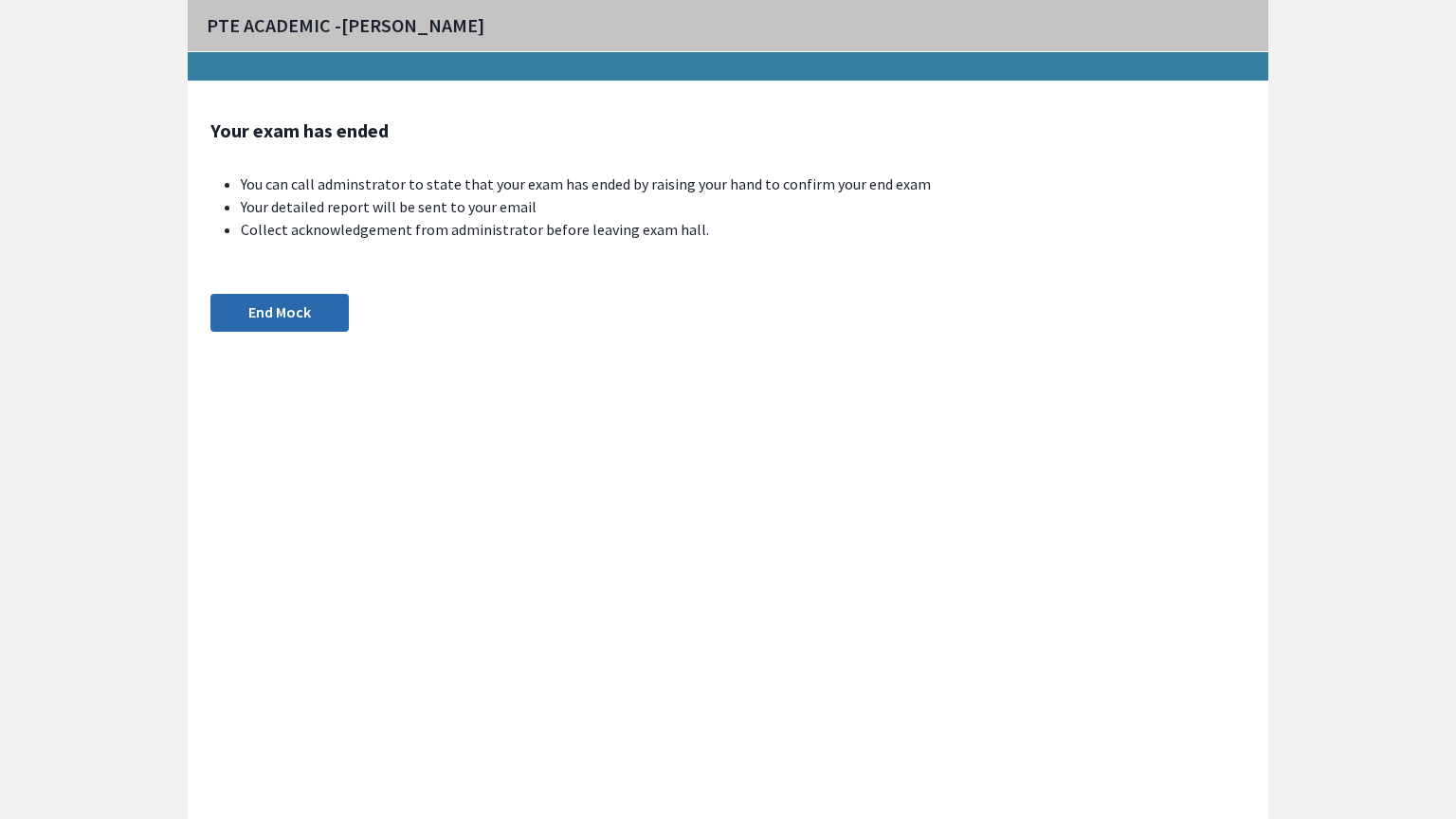 click on "End Mock" at bounding box center (280, 313) 